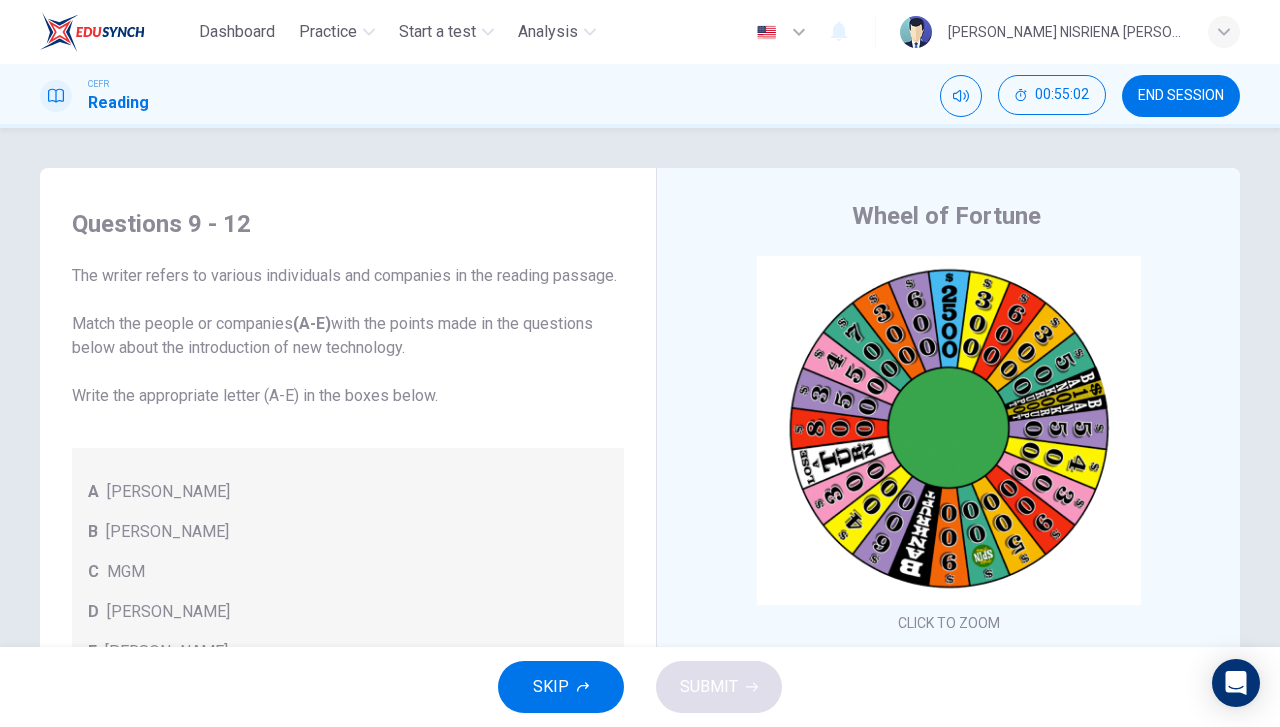 scroll, scrollTop: 0, scrollLeft: 0, axis: both 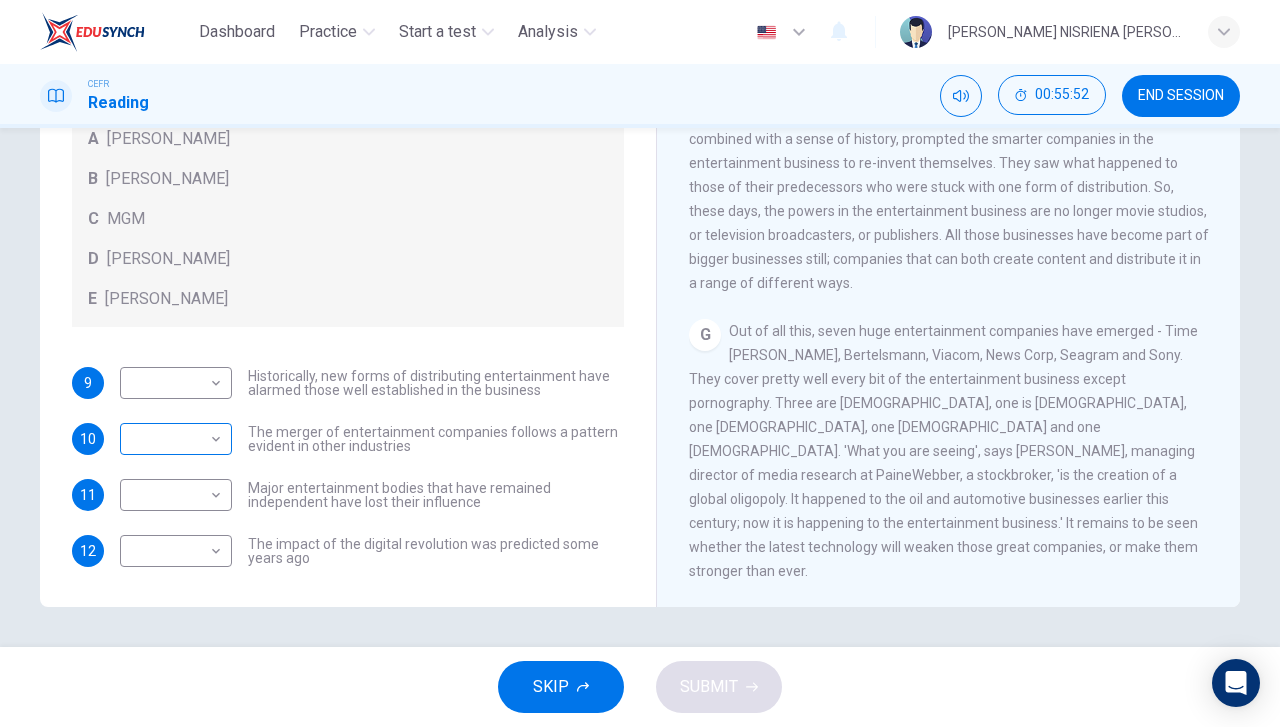 click on "Dashboard Practice Start a test Analysis English en ​ [PERSON_NAME] NISRIENA [PERSON_NAME] CEFR Reading 00:55:52 END SESSION Questions 9 - 12 The writer refers to various individuals and companies in the reading passage.
Match the people or companies  (A-E)  with the points made in the questions below about the introduction of new technology.
Write the appropriate letter (A-E) in the boxes below. A [PERSON_NAME] B [PERSON_NAME] C MGM D [PERSON_NAME] E [PERSON_NAME] 9 ​ ​ Historically, new forms of distributing entertainment have alarmed those well established in the business 10 ​ ​ The merger of entertainment companies follows a pattern evident in other industries 11 ​ ​ Major entertainment bodies that have remained independent have lost their influence 12 ​ ​ The impact of the digital revolution was predicted some years ago Wheel of Fortune CLICK TO ZOOM Click to Zoom A B C D E F G SKIP SUBMIT EduSynch - Online Language Proficiency Testing
Dashboard Practice Start a test Analysis 2025" at bounding box center [640, 363] 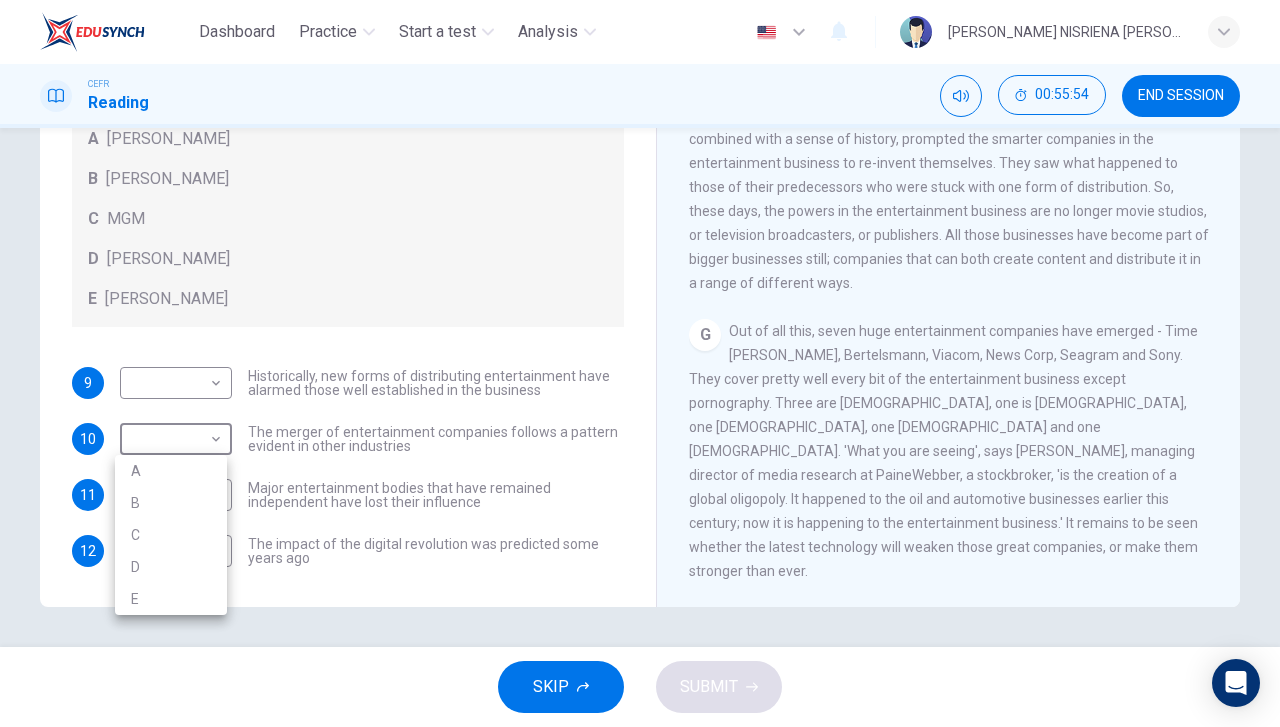 click on "A B C D E" at bounding box center (171, 535) 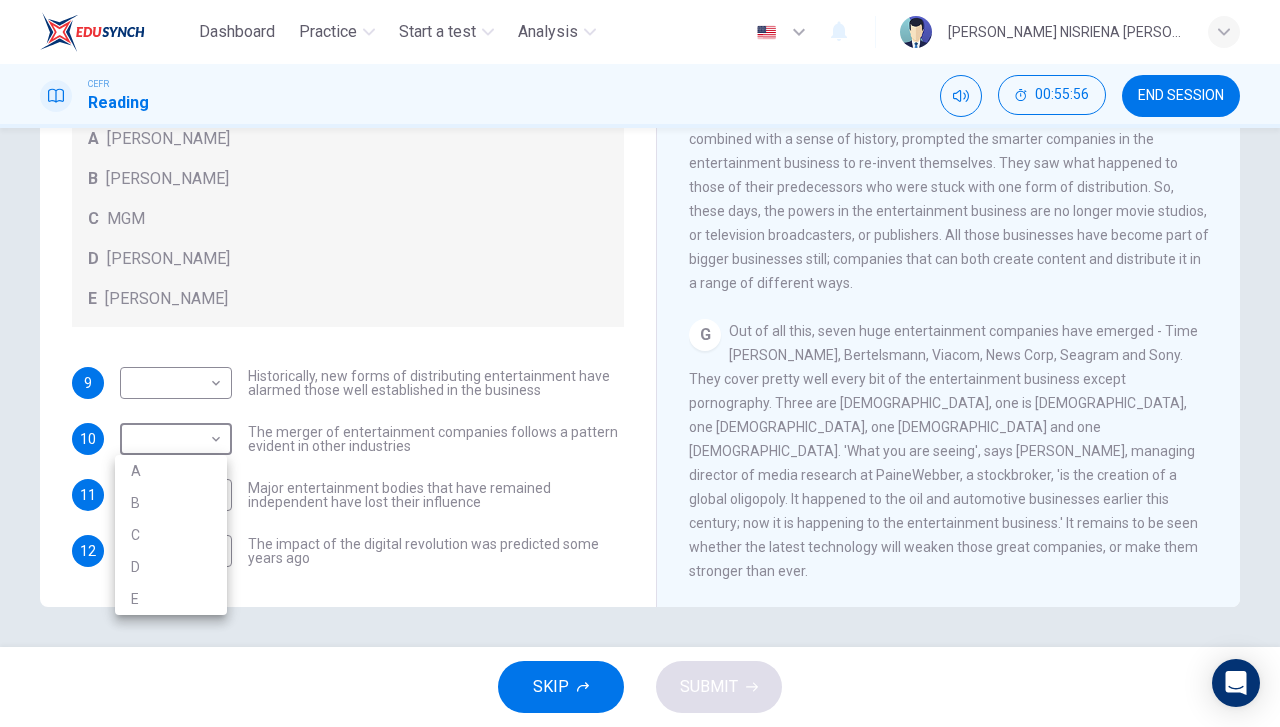 click on "D" at bounding box center [171, 567] 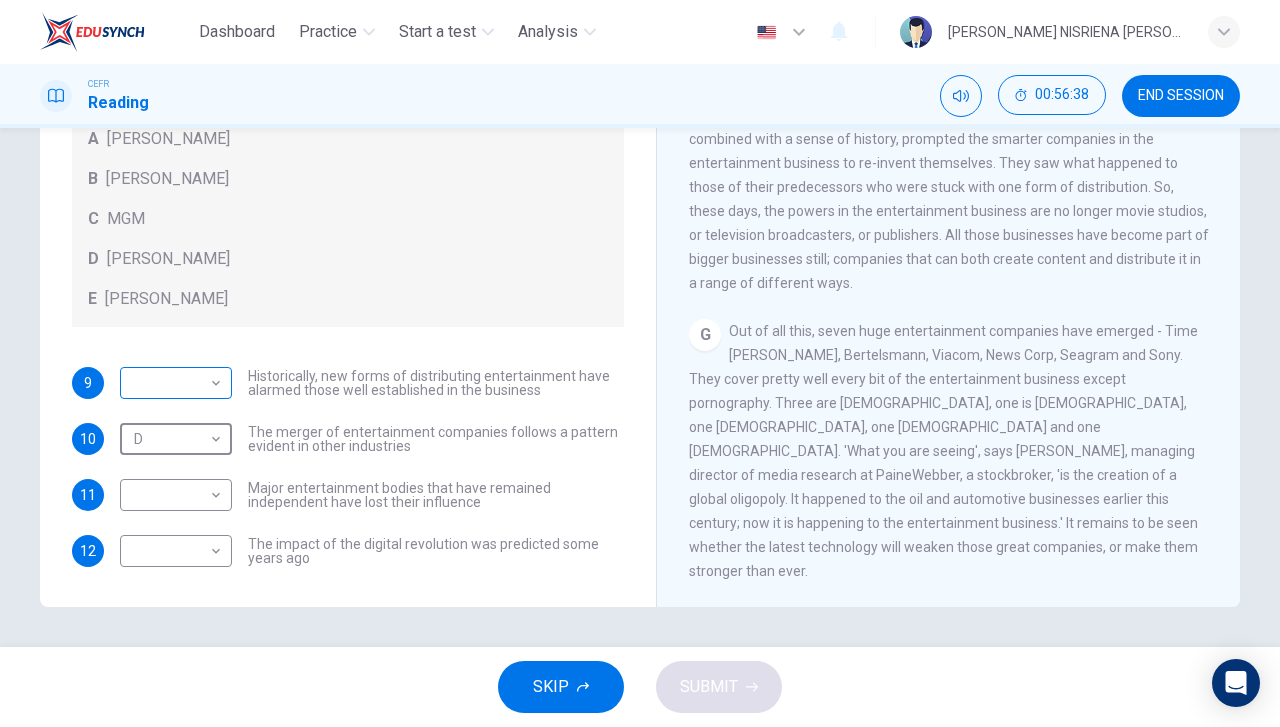 click on "Dashboard Practice Start a test Analysis English en ​ [PERSON_NAME] NISRIENA [PERSON_NAME] CEFR Reading 00:56:38 END SESSION Questions 9 - 12 The writer refers to various individuals and companies in the reading passage.
Match the people or companies  (A-E)  with the points made in the questions below about the introduction of new technology.
Write the appropriate letter (A-E) in the boxes below. A [PERSON_NAME] B [PERSON_NAME] C MGM D [PERSON_NAME] E [PERSON_NAME] 9 ​ ​ Historically, new forms of distributing entertainment have alarmed those well established in the business 10 D D ​ The merger of entertainment companies follows a pattern evident in other industries 11 ​ ​ Major entertainment bodies that have remained independent have lost their influence 12 ​ ​ The impact of the digital revolution was predicted some years ago Wheel of Fortune CLICK TO ZOOM Click to Zoom A B C D E F G SKIP SUBMIT EduSynch - Online Language Proficiency Testing
Dashboard Practice Start a test Analysis 2025" at bounding box center [640, 363] 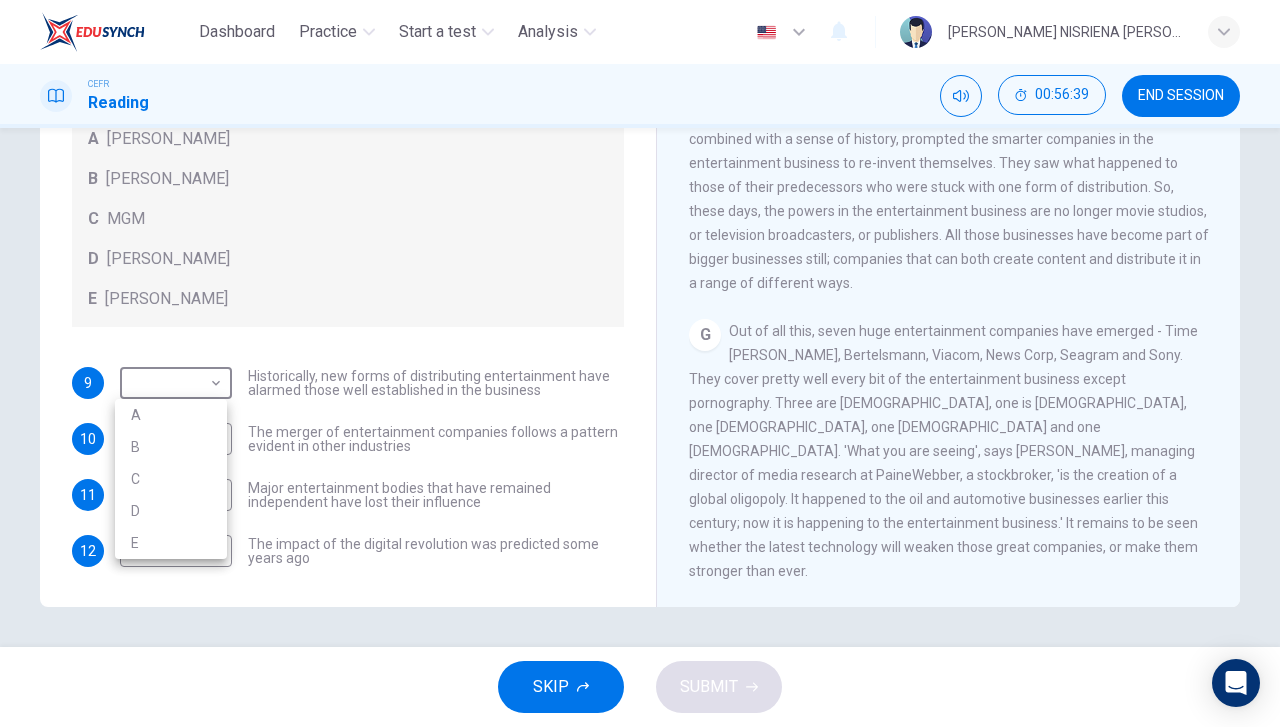 click at bounding box center [640, 363] 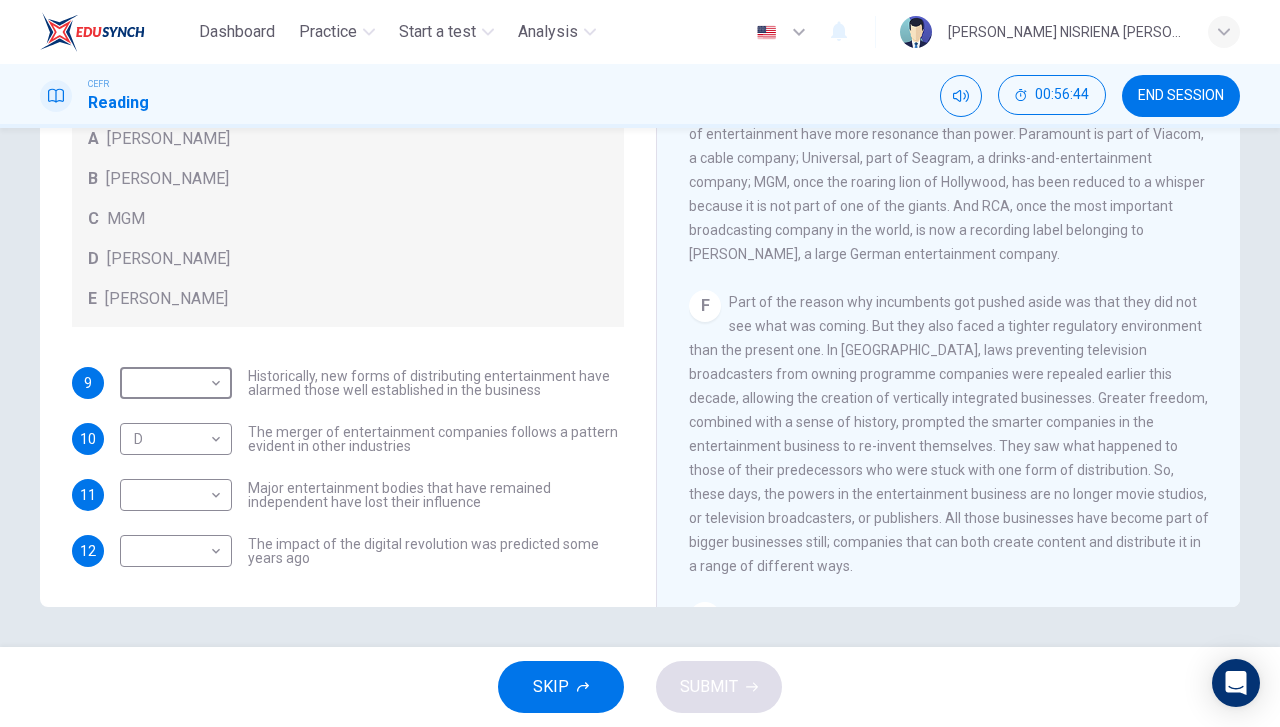scroll, scrollTop: 1111, scrollLeft: 0, axis: vertical 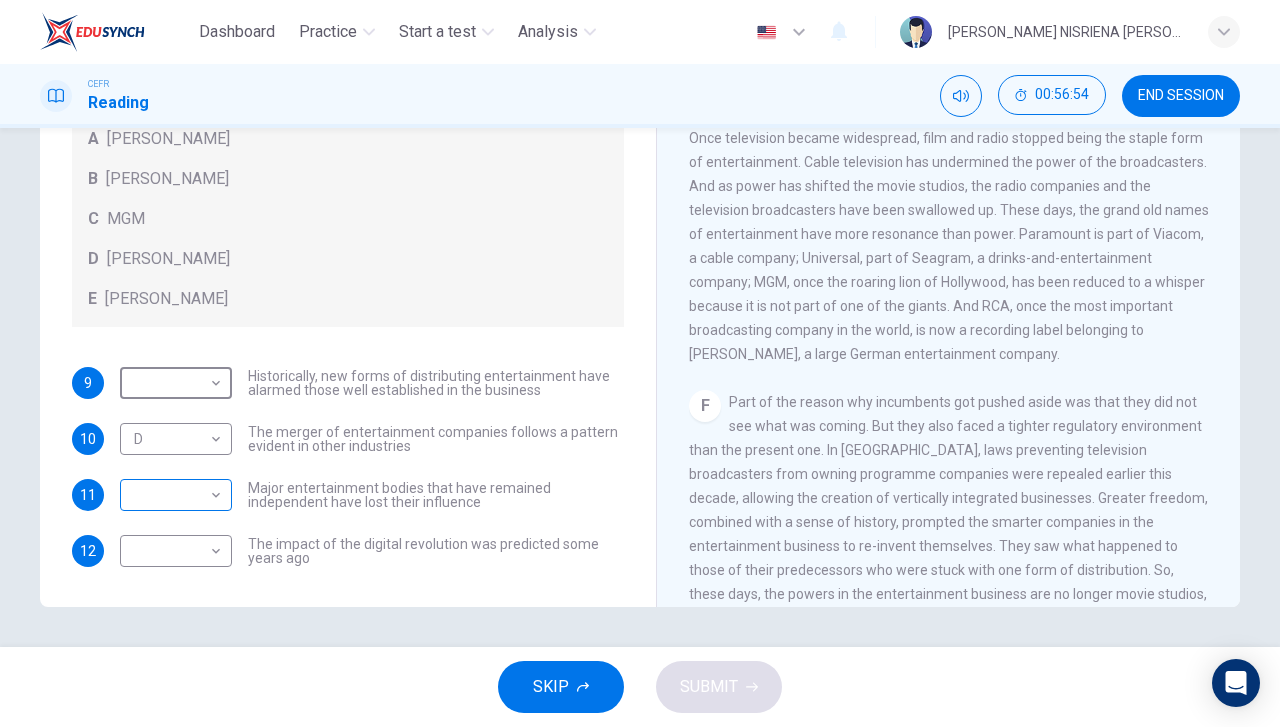 click on "Dashboard Practice Start a test Analysis English en ​ [PERSON_NAME] NISRIENA [PERSON_NAME] CEFR Reading 00:56:54 END SESSION Questions 9 - 12 The writer refers to various individuals and companies in the reading passage.
Match the people or companies  (A-E)  with the points made in the questions below about the introduction of new technology.
Write the appropriate letter (A-E) in the boxes below. A [PERSON_NAME] B [PERSON_NAME] C MGM D [PERSON_NAME] E [PERSON_NAME] 9 ​ ​ Historically, new forms of distributing entertainment have alarmed those well established in the business 10 D D ​ The merger of entertainment companies follows a pattern evident in other industries 11 ​ ​ Major entertainment bodies that have remained independent have lost their influence 12 ​ ​ The impact of the digital revolution was predicted some years ago Wheel of Fortune CLICK TO ZOOM Click to Zoom A B C D E F G SKIP SUBMIT EduSynch - Online Language Proficiency Testing
Dashboard Practice Start a test Analysis 2025" at bounding box center (640, 363) 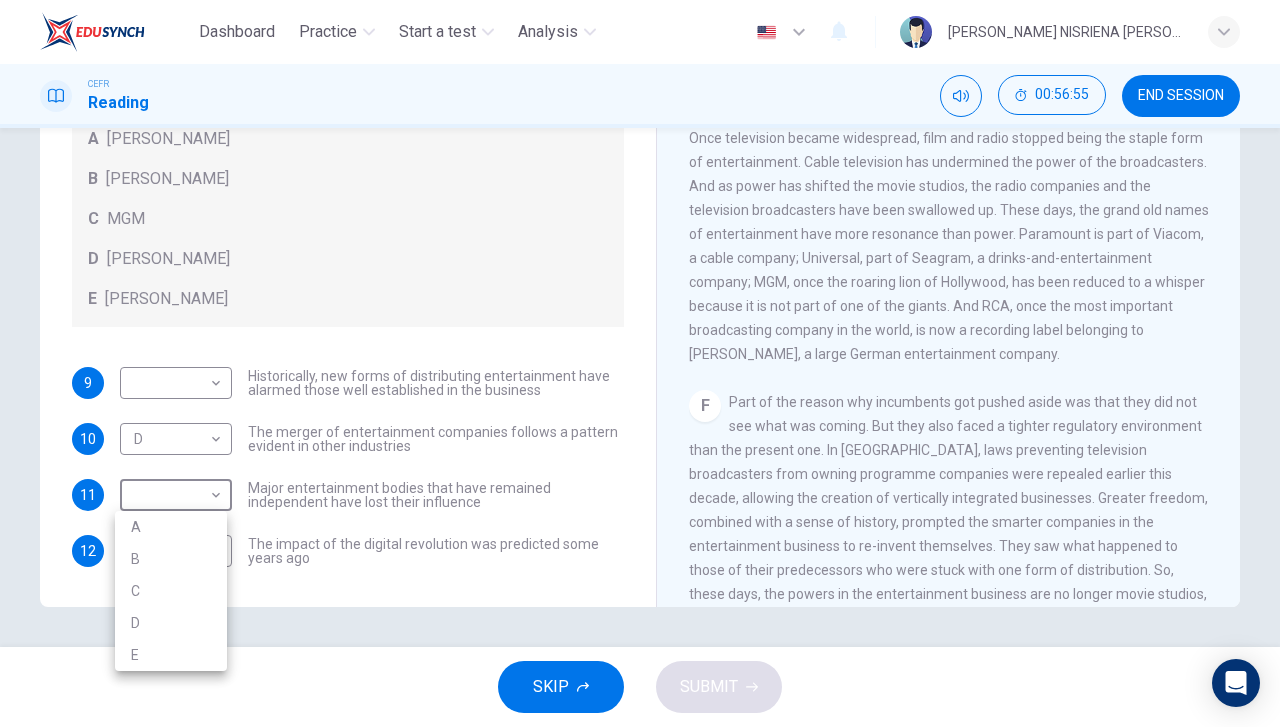 click on "B" at bounding box center (171, 559) 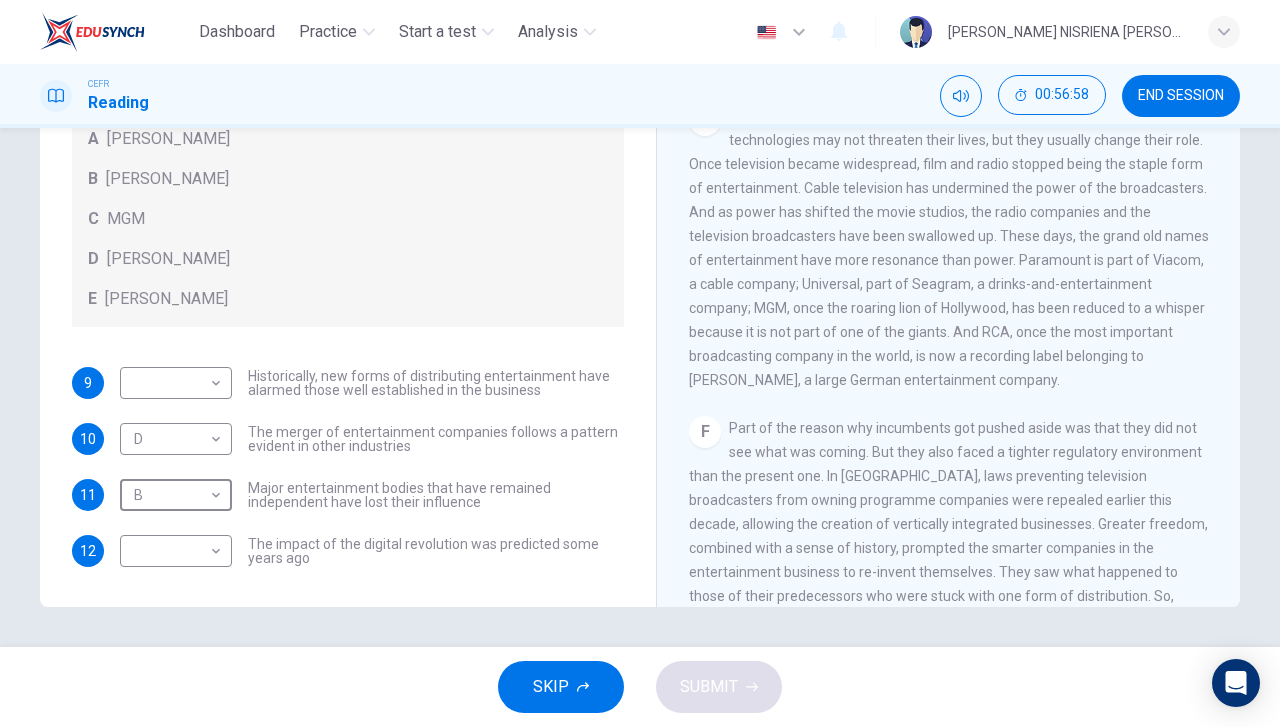 scroll, scrollTop: 1111, scrollLeft: 0, axis: vertical 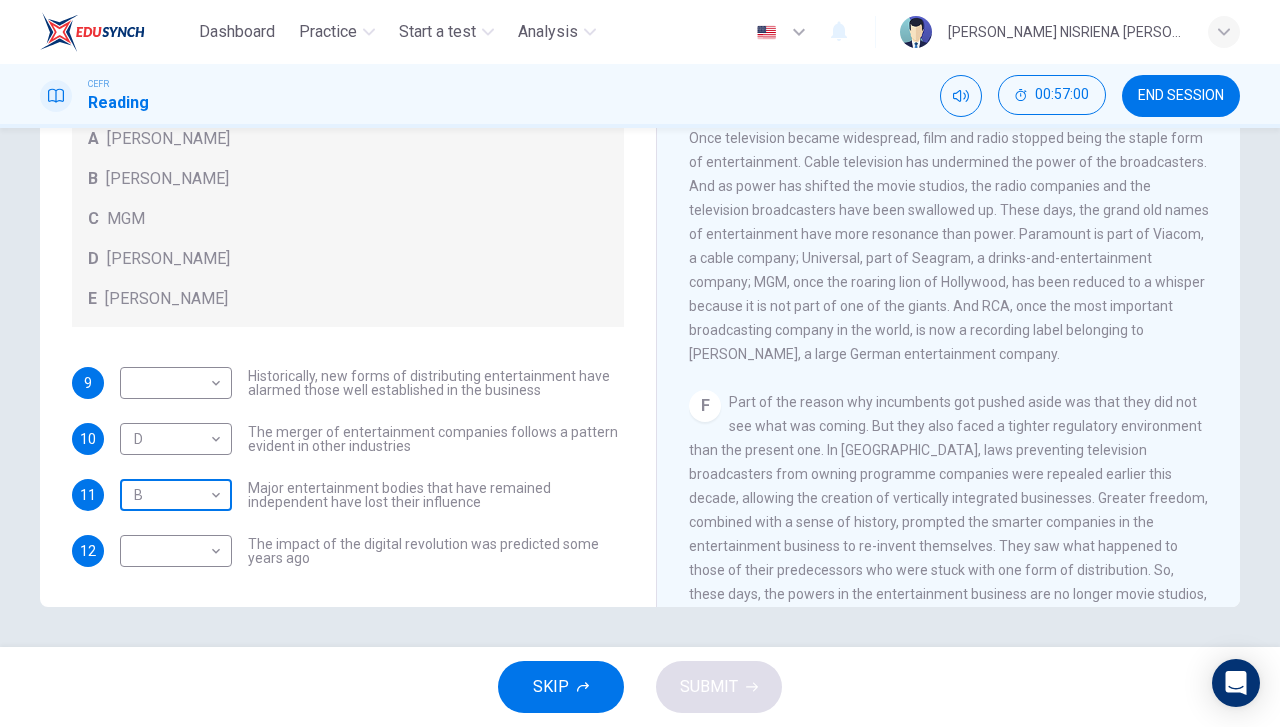 click on "Dashboard Practice Start a test Analysis English en ​ [PERSON_NAME] NISRIENA [PERSON_NAME] CEFR Reading 00:57:00 END SESSION Questions 9 - 12 The writer refers to various individuals and companies in the reading passage.
Match the people or companies  (A-E)  with the points made in the questions below about the introduction of new technology.
Write the appropriate letter (A-E) in the boxes below. A [PERSON_NAME] B [PERSON_NAME] C MGM D [PERSON_NAME] E [PERSON_NAME] 9 ​ ​ Historically, new forms of distributing entertainment have alarmed those well established in the business 10 D D ​ The merger of entertainment companies follows a pattern evident in other industries 11 B B ​ Major entertainment bodies that have remained independent have lost their influence 12 ​ ​ The impact of the digital revolution was predicted some years ago Wheel of Fortune CLICK TO ZOOM Click to Zoom A B C D E F G SKIP SUBMIT EduSynch - Online Language Proficiency Testing
Dashboard Practice Start a test Analysis 2025" at bounding box center (640, 363) 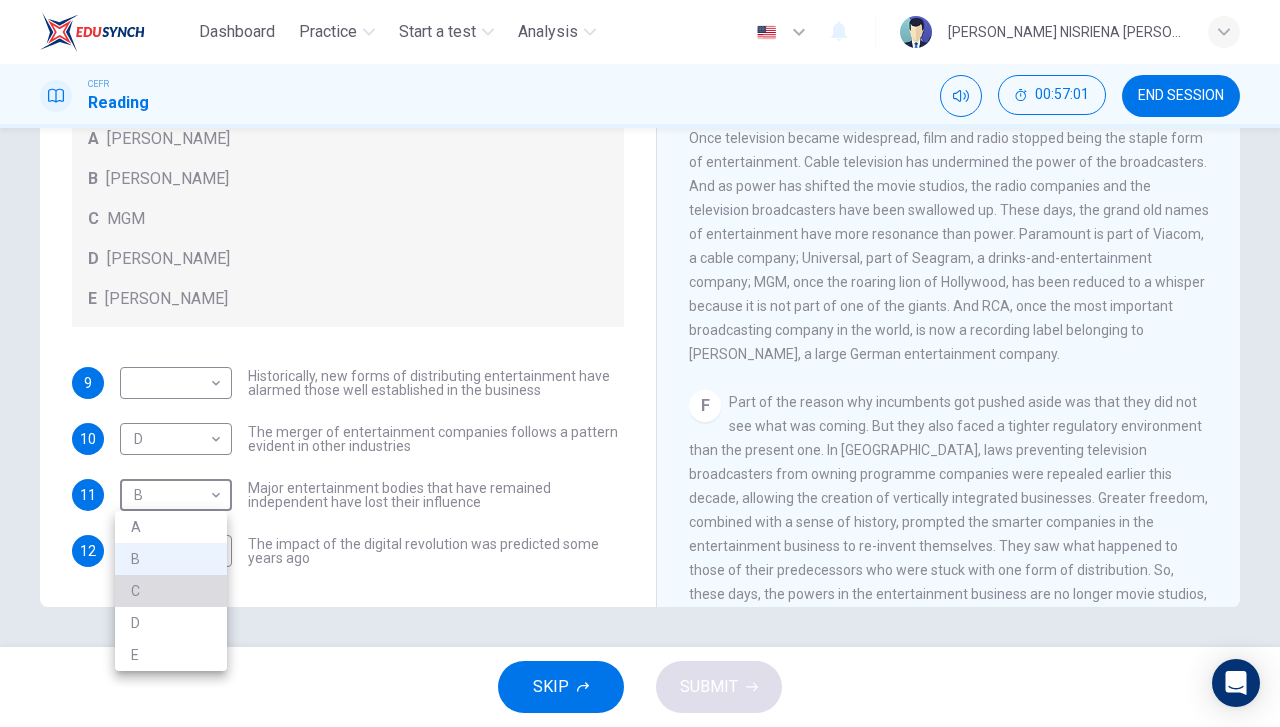 click on "C" at bounding box center (171, 591) 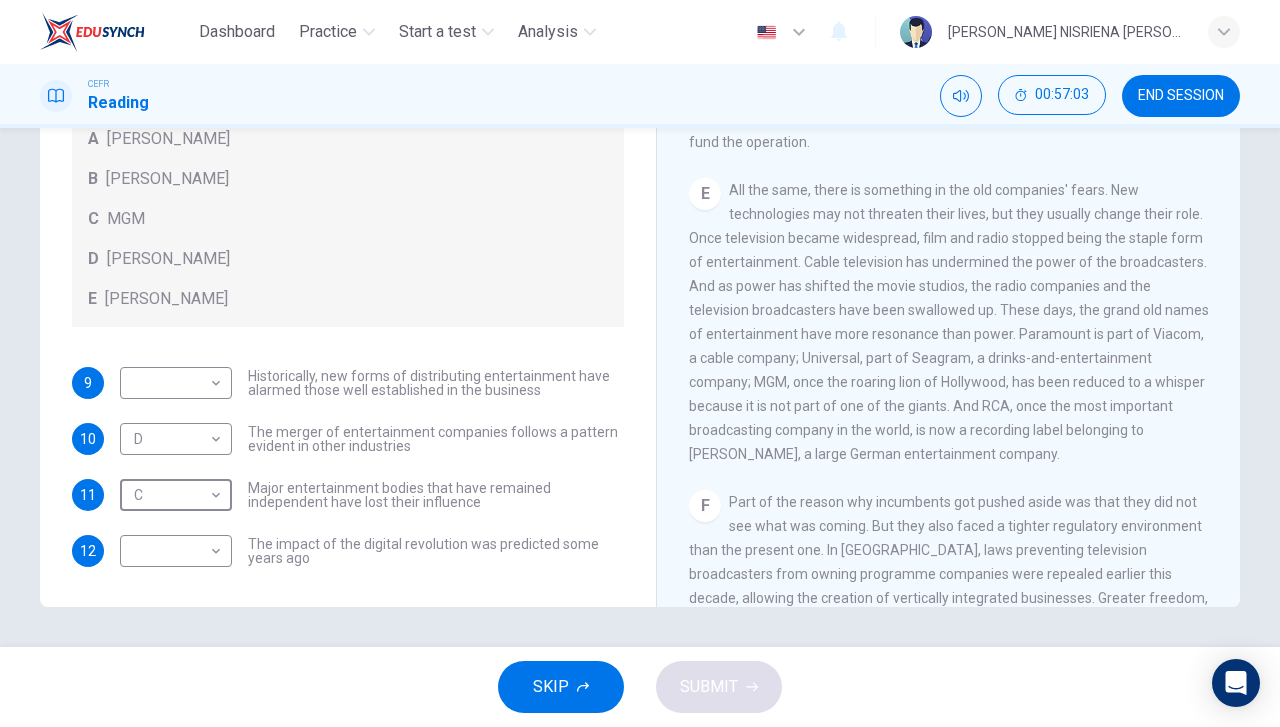scroll, scrollTop: 911, scrollLeft: 0, axis: vertical 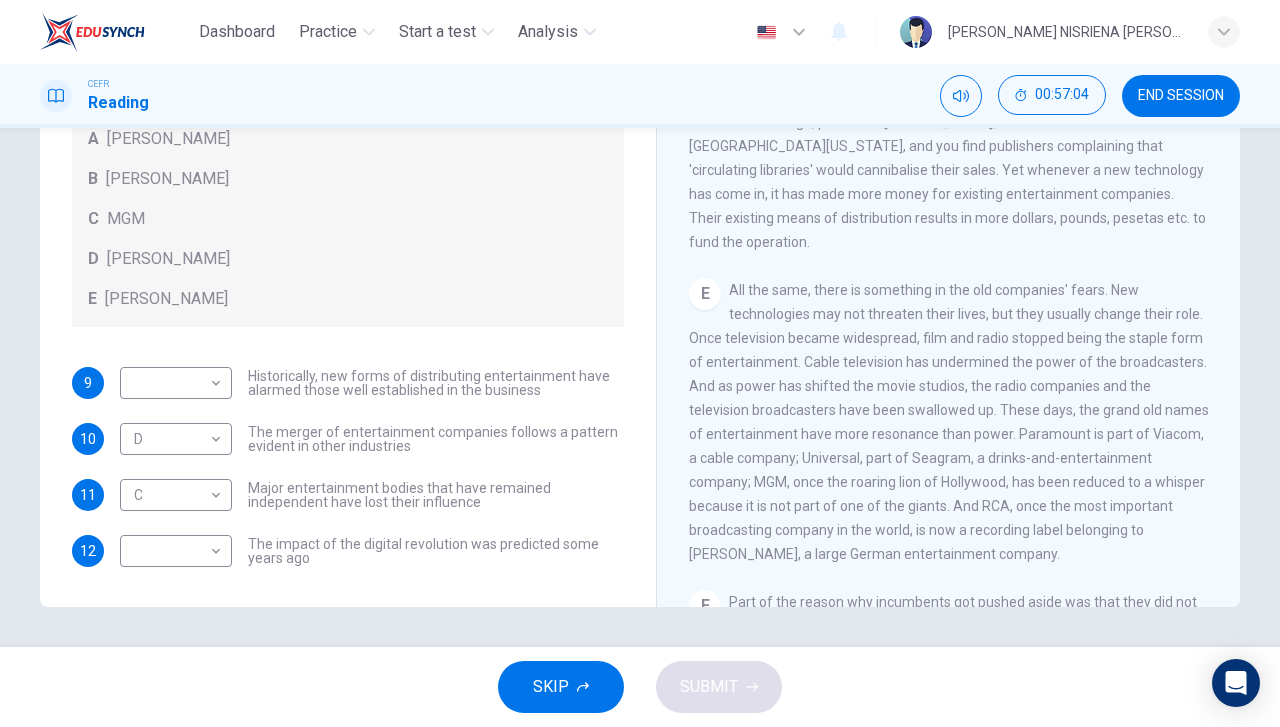 click on "CLICK TO ZOOM Click to Zoom A Since moving pictures were invented a century ago, a new way of distributing entertainment to consumers has emerged about once every generation. Each such innovation has changed the industry irreversibly; each has been accompanied by a period of fear mixed with exhilaration. The arrival of digital technology, which translates music, pictures and text into the zeros and ones of computer language, marks one of those periods. B This may sound familiar, because the digital revolution, and the explosion of choice that would go with it, has been heralded for some time. In [DATE], [PERSON_NAME], chief executive of TCI, an American cable giant, welcomed the '500-channel universe'. Digital television was about to deliver everything except pizzas to people's living rooms. When the entertainment companies tried out the technology, it worked fine - but not at a price that people were prepared to pay. C D E F G" at bounding box center [962, 303] 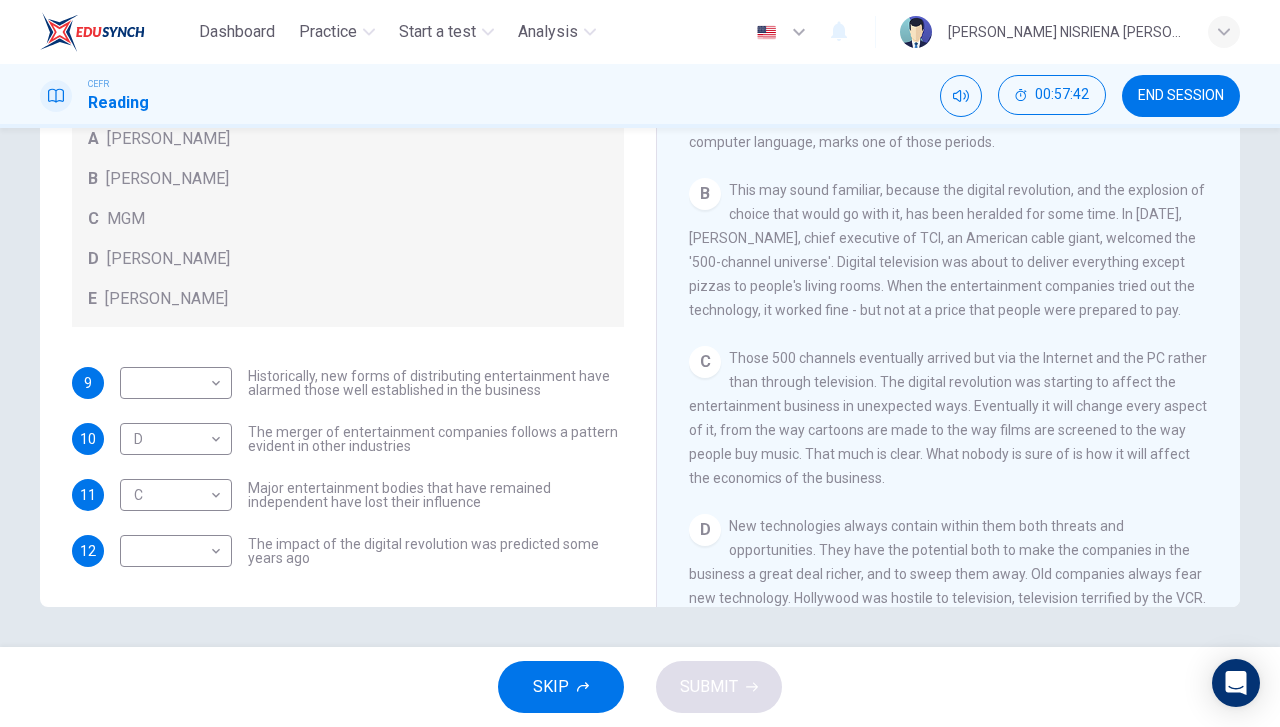 scroll, scrollTop: 611, scrollLeft: 0, axis: vertical 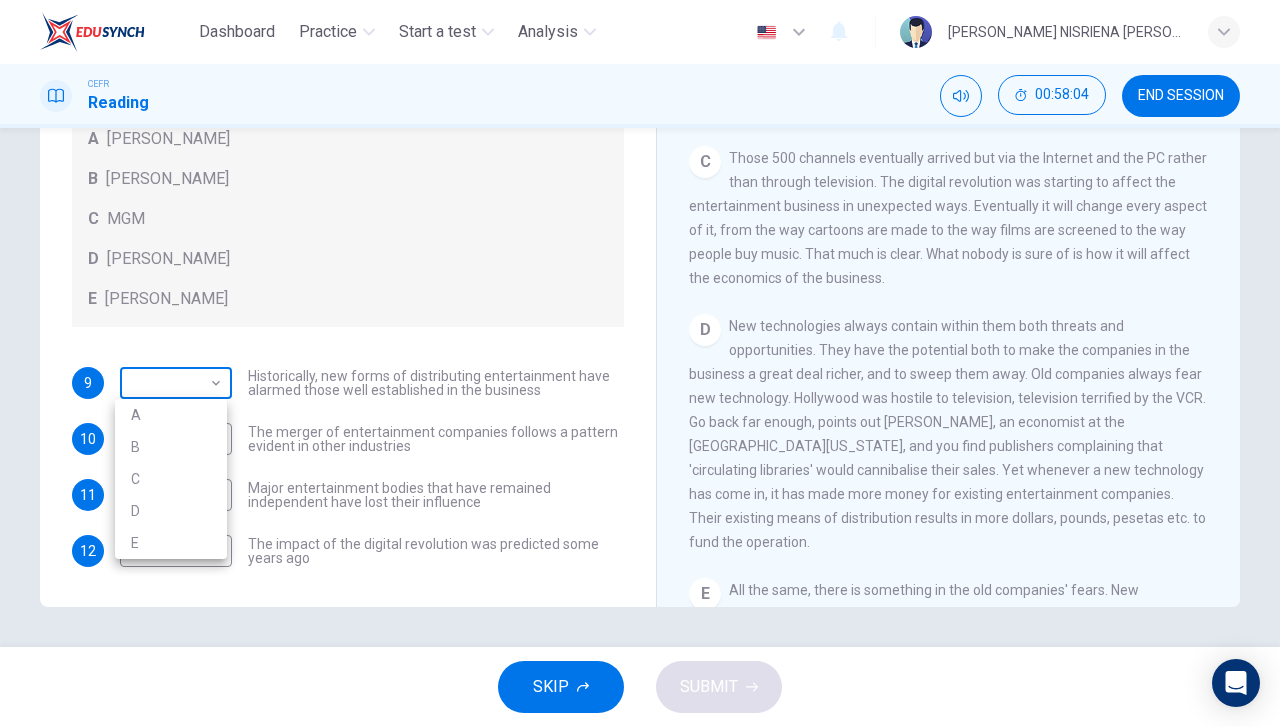click on "Dashboard Practice Start a test Analysis English en ​ [PERSON_NAME] NISRIENA [PERSON_NAME] CEFR Reading 00:58:04 END SESSION Questions 9 - 12 The writer refers to various individuals and companies in the reading passage.
Match the people or companies  (A-E)  with the points made in the questions below about the introduction of new technology.
Write the appropriate letter (A-E) in the boxes below. A [PERSON_NAME] B [PERSON_NAME] C MGM D [PERSON_NAME] E [PERSON_NAME] 9 ​ ​ Historically, new forms of distributing entertainment have alarmed those well established in the business 10 D D ​ The merger of entertainment companies follows a pattern evident in other industries 11 C C ​ Major entertainment bodies that have remained independent have lost their influence 12 ​ ​ The impact of the digital revolution was predicted some years ago Wheel of Fortune CLICK TO ZOOM Click to Zoom A B C D E F G SKIP SUBMIT EduSynch - Online Language Proficiency Testing
Dashboard Practice Start a test Analysis 2025 A B C" at bounding box center (640, 363) 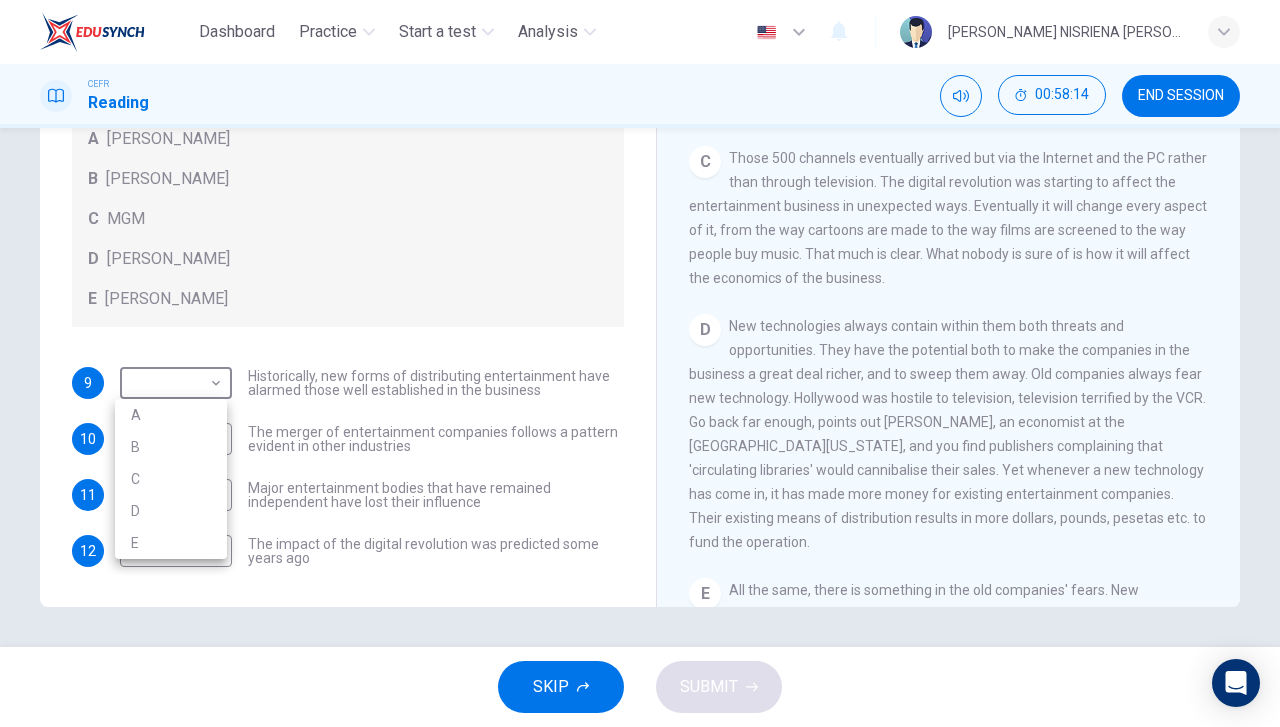 click on "B" at bounding box center [171, 447] 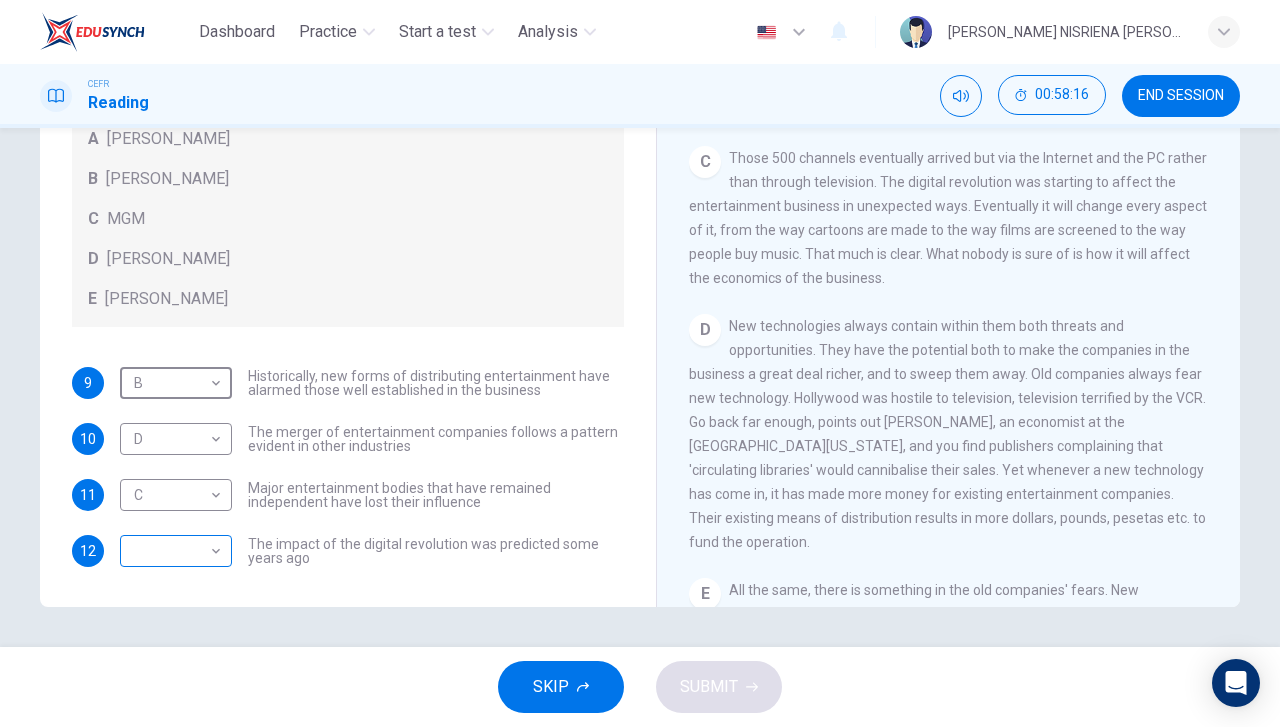 click on "Dashboard Practice Start a test Analysis English en ​ [PERSON_NAME] NISRIENA [PERSON_NAME] CEFR Reading 00:58:16 END SESSION Questions 9 - 12 The writer refers to various individuals and companies in the reading passage.
Match the people or companies  (A-E)  with the points made in the questions below about the introduction of new technology.
Write the appropriate letter (A-E) in the boxes below. A [PERSON_NAME] B [PERSON_NAME] C MGM D [PERSON_NAME] E [PERSON_NAME] 9 B B ​ Historically, new forms of distributing entertainment have alarmed those well established in the business 10 D D ​ The merger of entertainment companies follows a pattern evident in other industries 11 C C ​ Major entertainment bodies that have remained independent have lost their influence 12 ​ ​ The impact of the digital revolution was predicted some years ago Wheel of Fortune CLICK TO ZOOM Click to Zoom A B C D E F G SKIP SUBMIT EduSynch - Online Language Proficiency Testing
Dashboard Practice Start a test Analysis 2025" at bounding box center (640, 363) 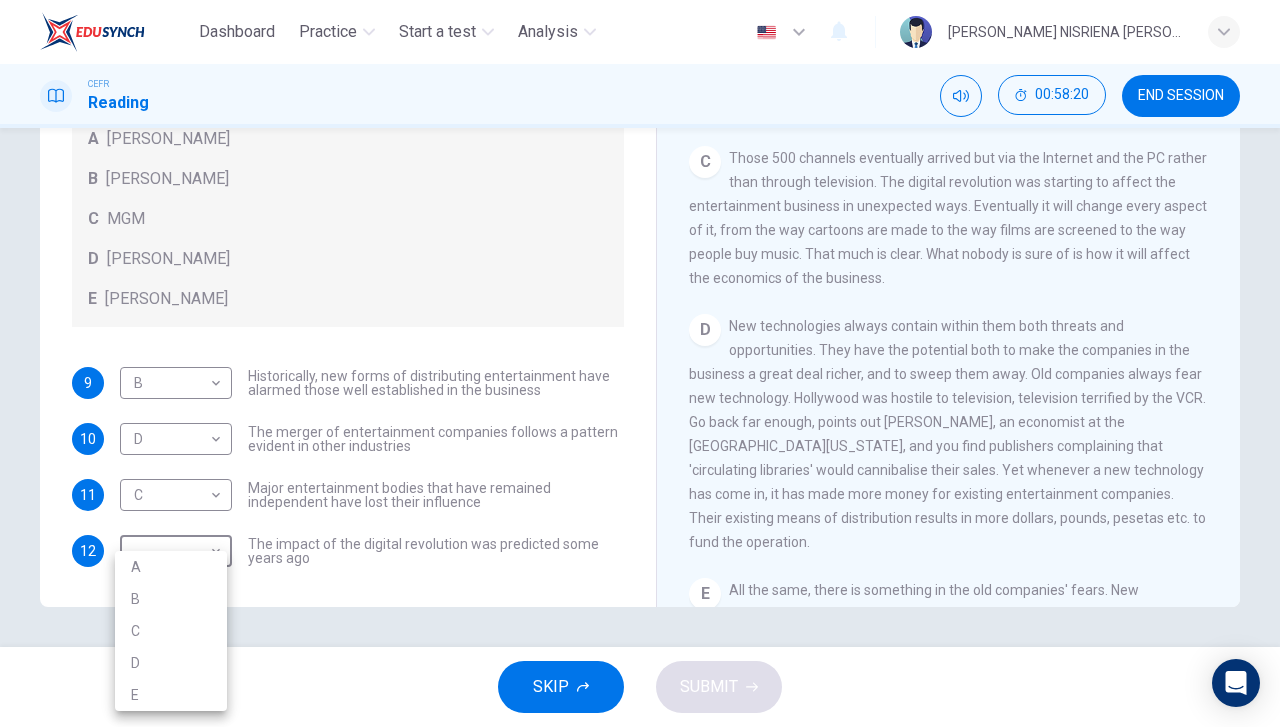 click on "E" at bounding box center (171, 695) 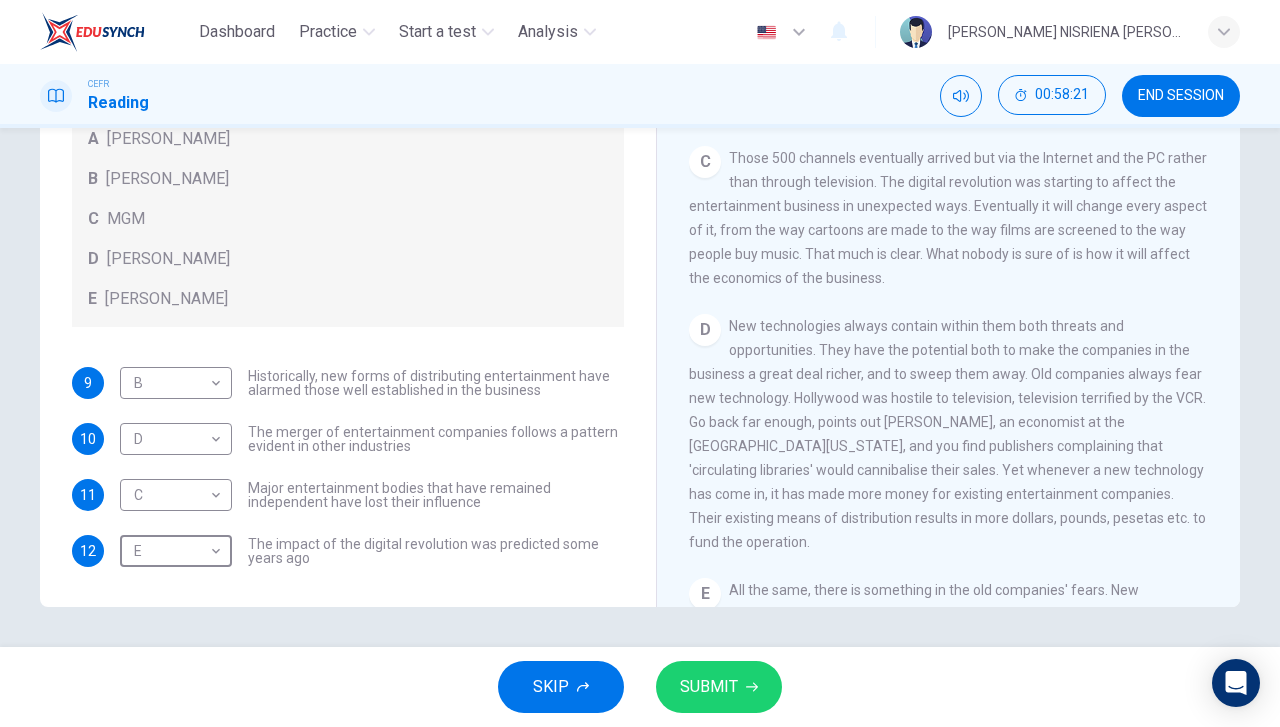 type on "E" 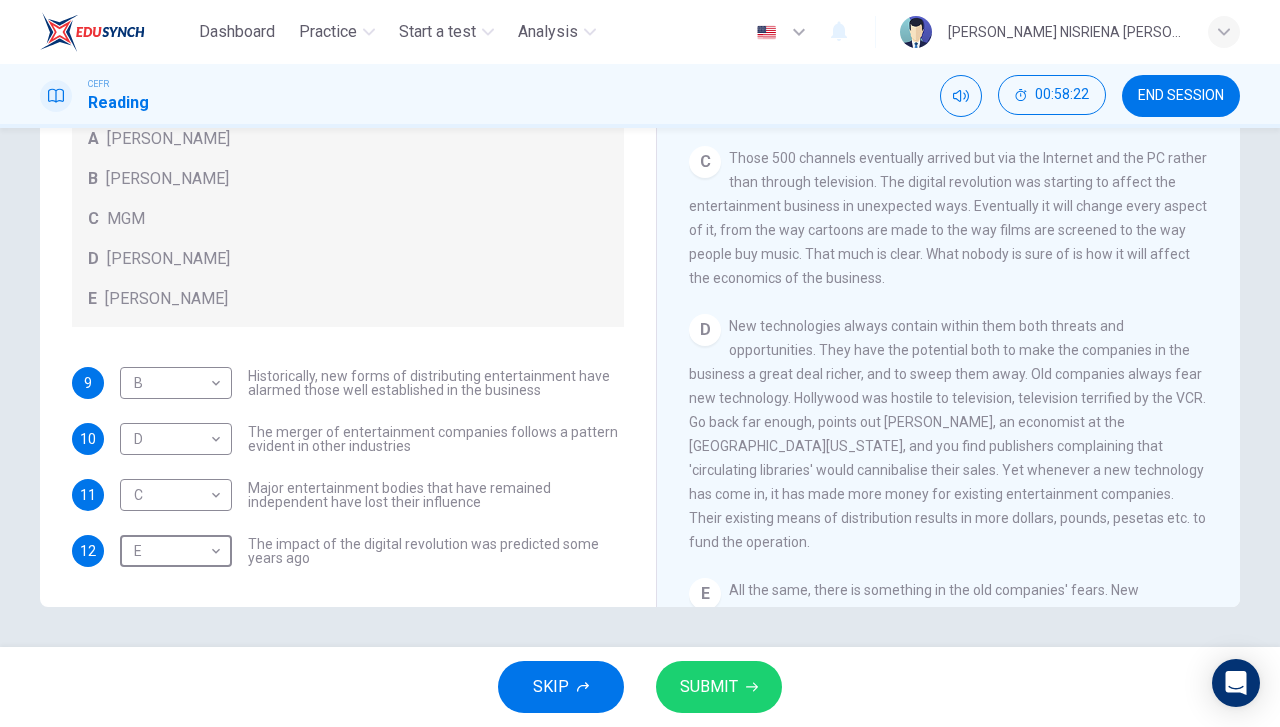 click on "SUBMIT" at bounding box center (709, 687) 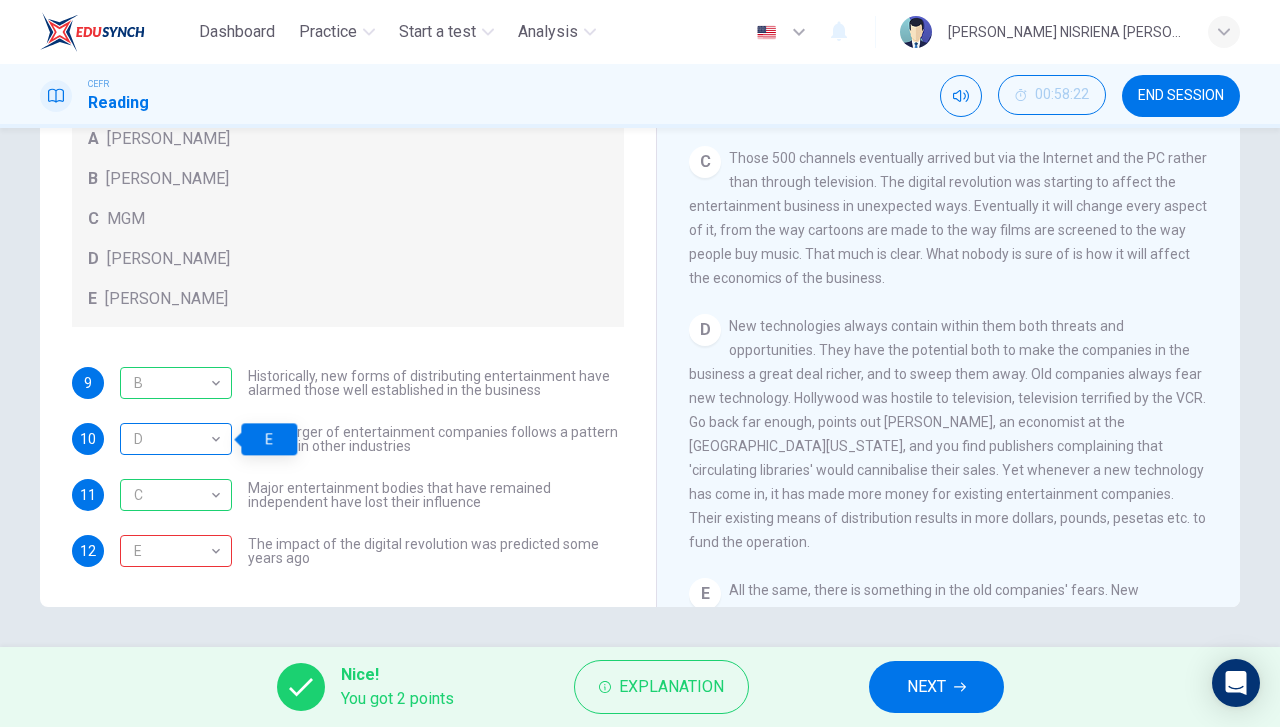 click on "D" at bounding box center (172, 439) 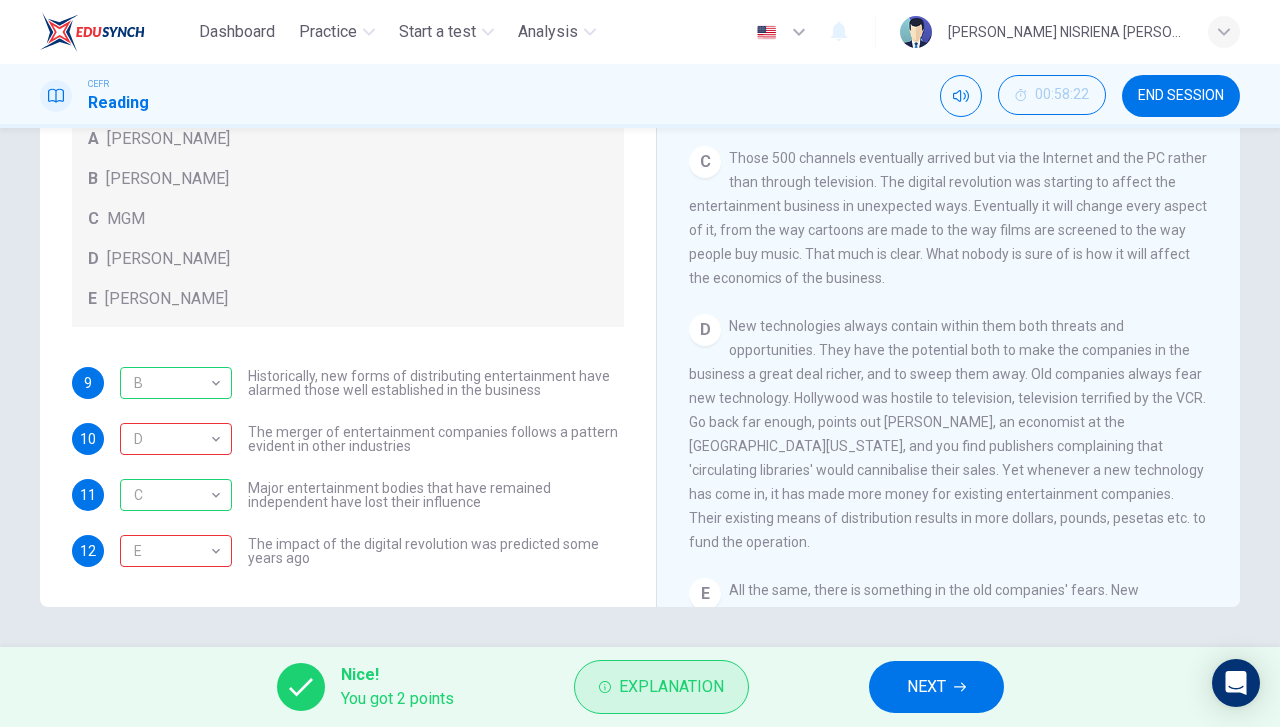 click on "Explanation" at bounding box center [671, 687] 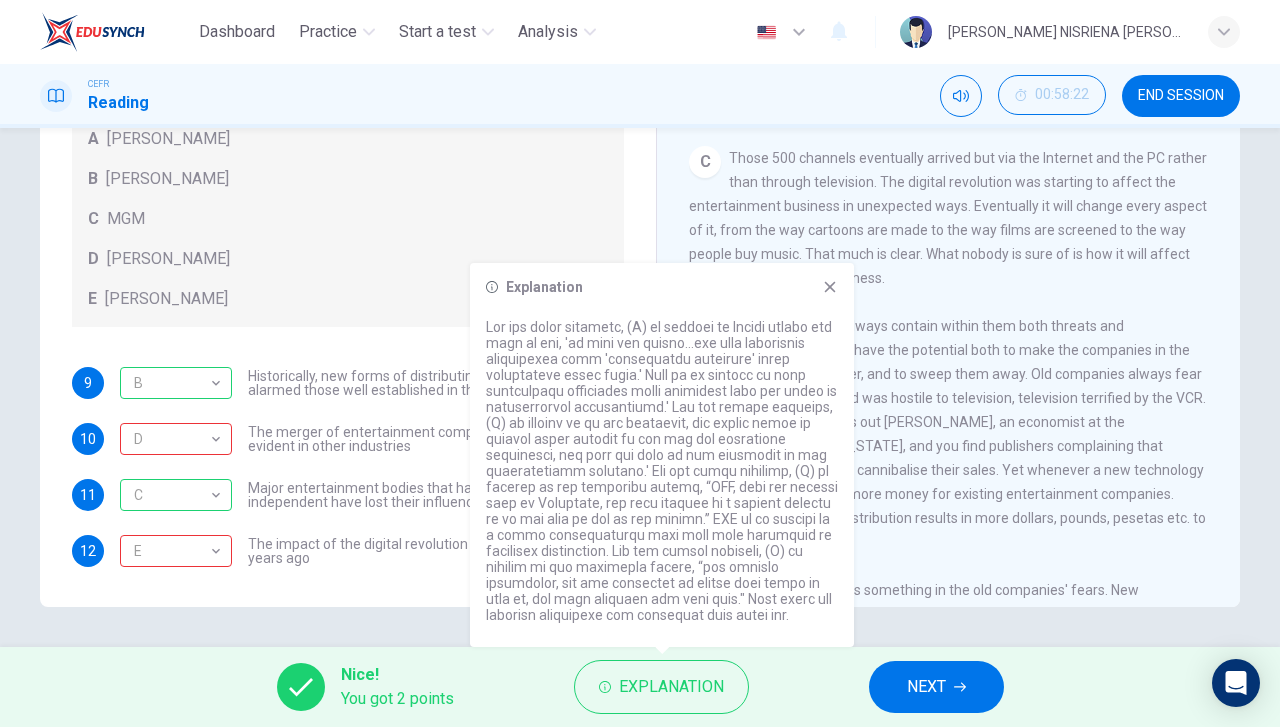 click 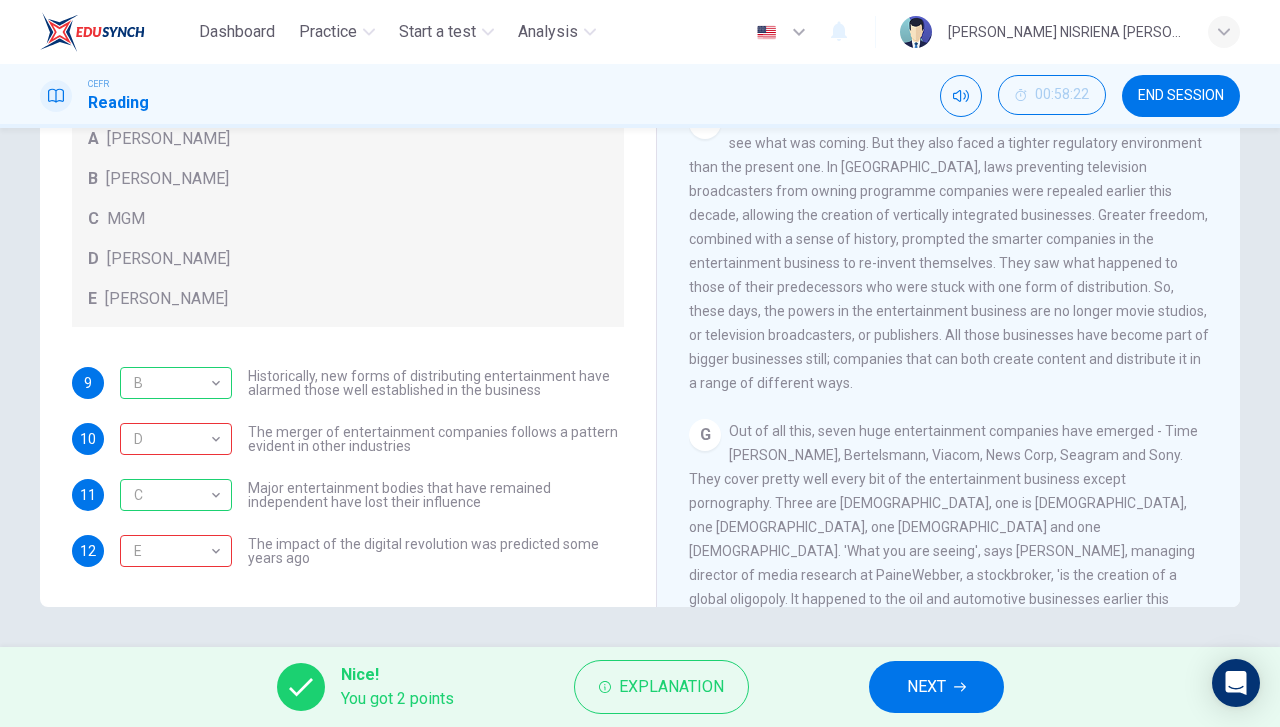 scroll, scrollTop: 1511, scrollLeft: 0, axis: vertical 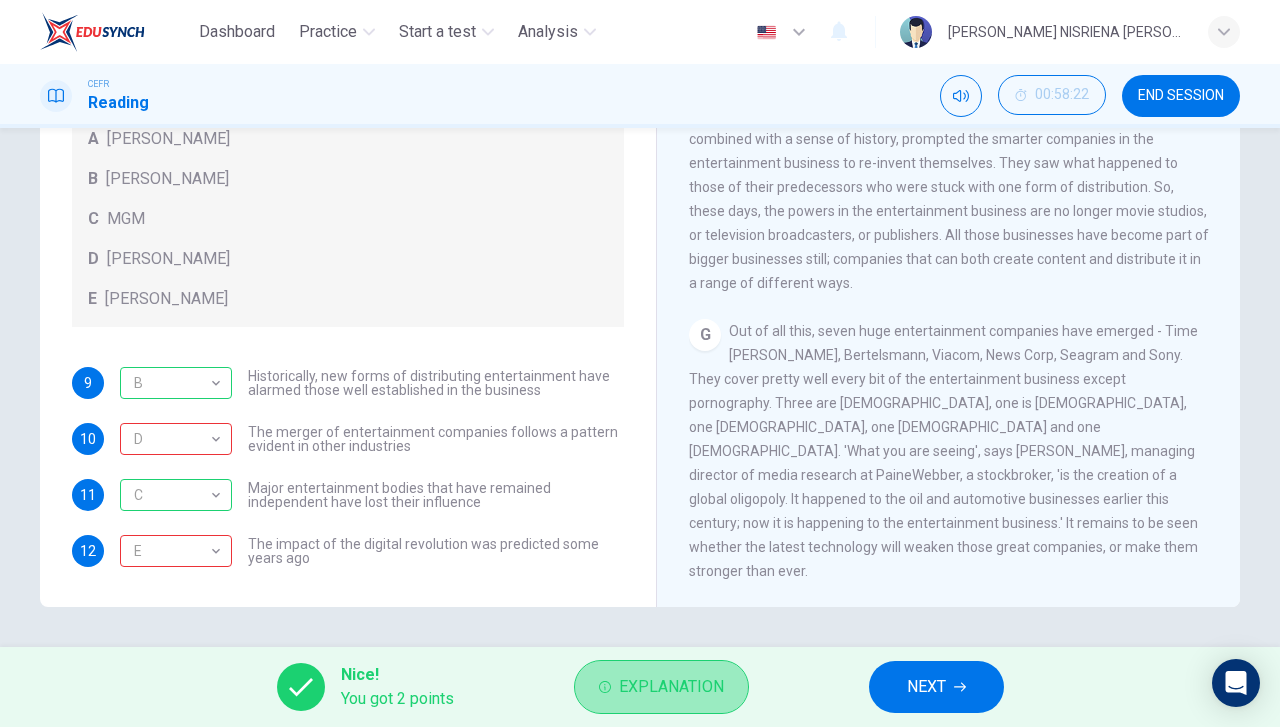 click on "Explanation" at bounding box center [671, 687] 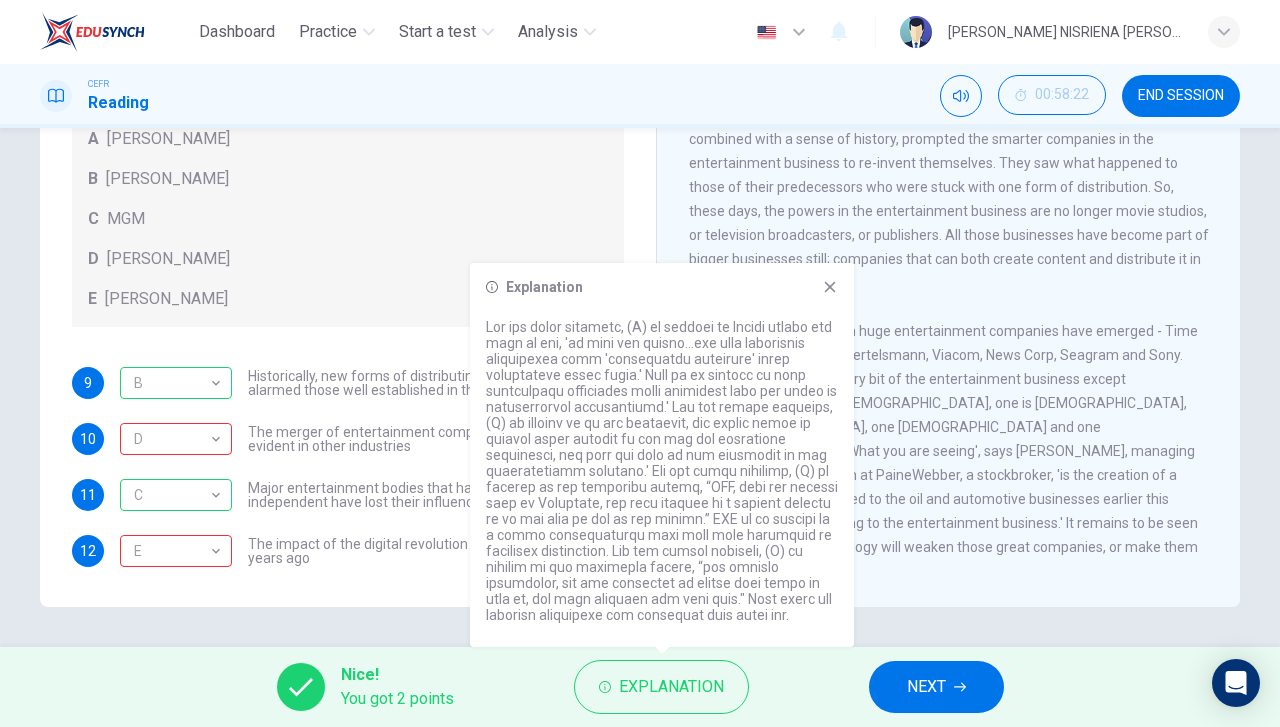 click 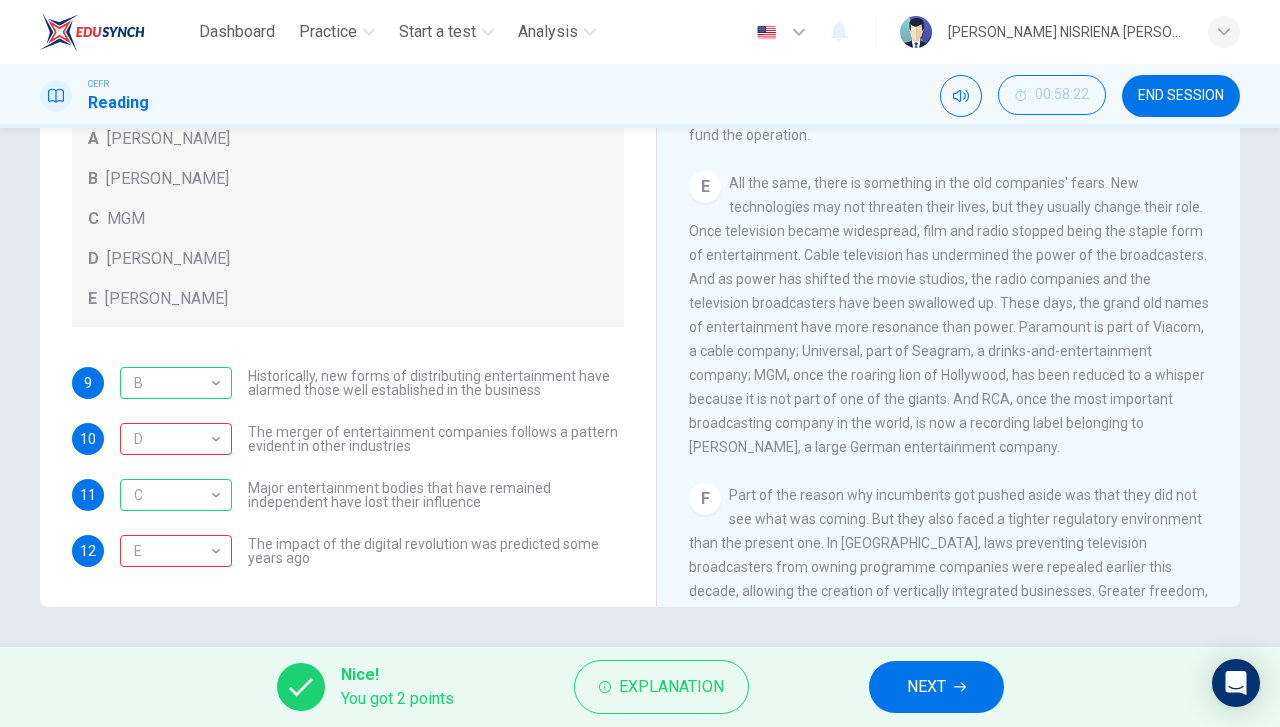 scroll, scrollTop: 1011, scrollLeft: 0, axis: vertical 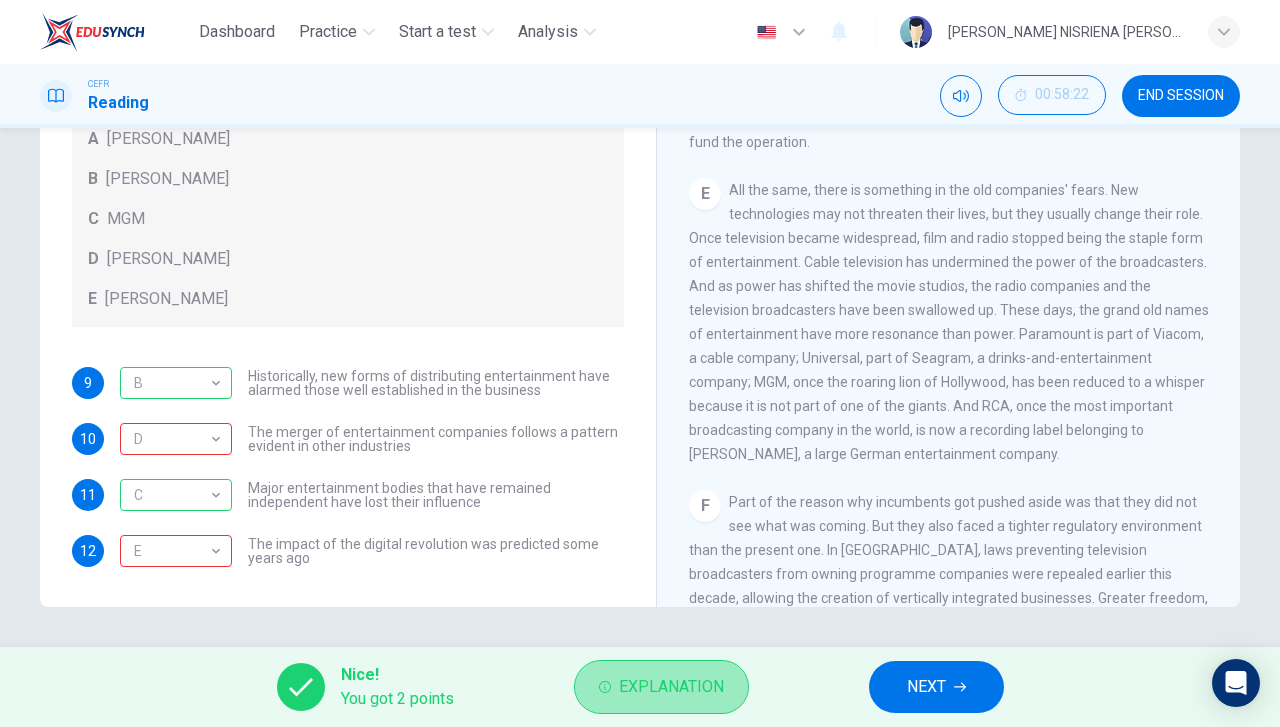 click 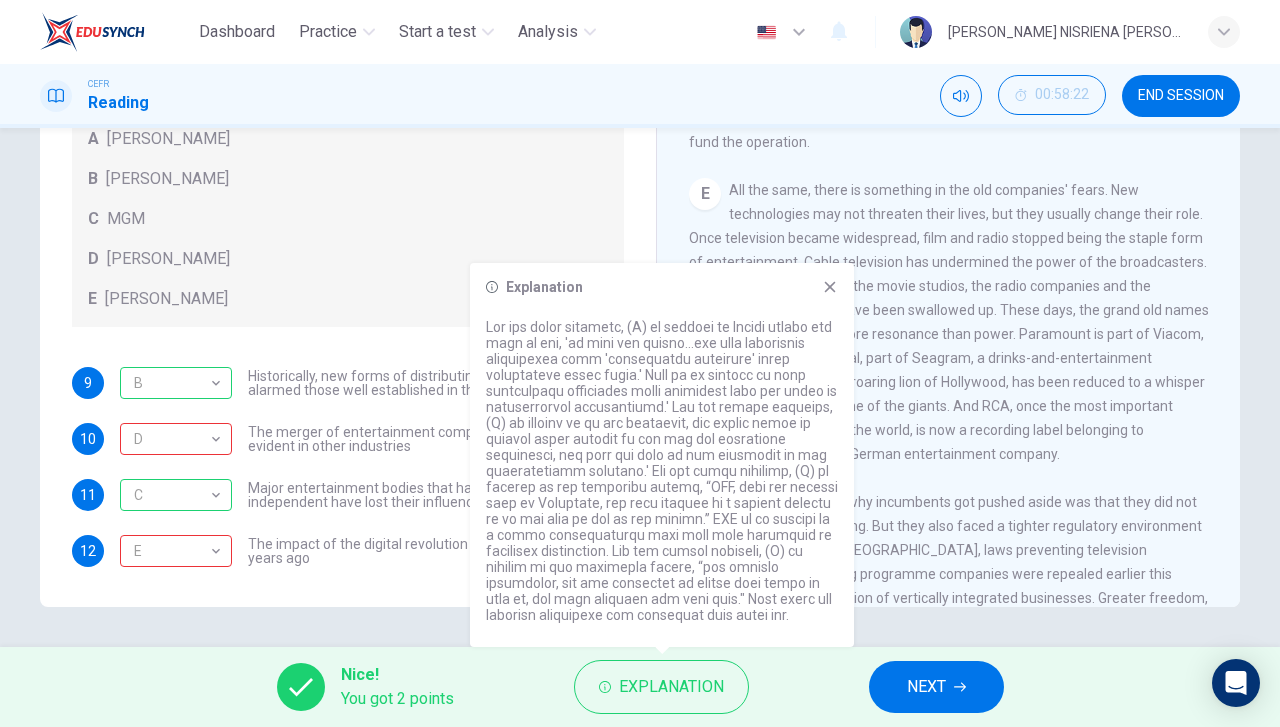 click 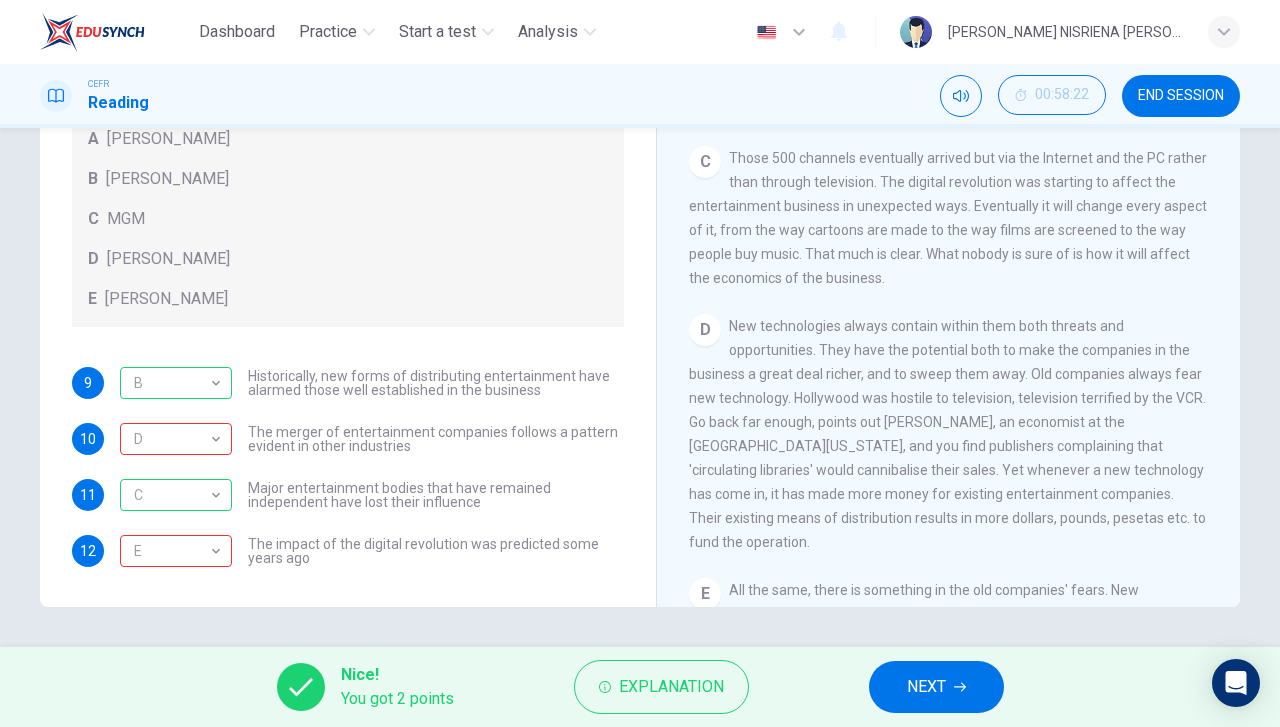 scroll, scrollTop: 311, scrollLeft: 0, axis: vertical 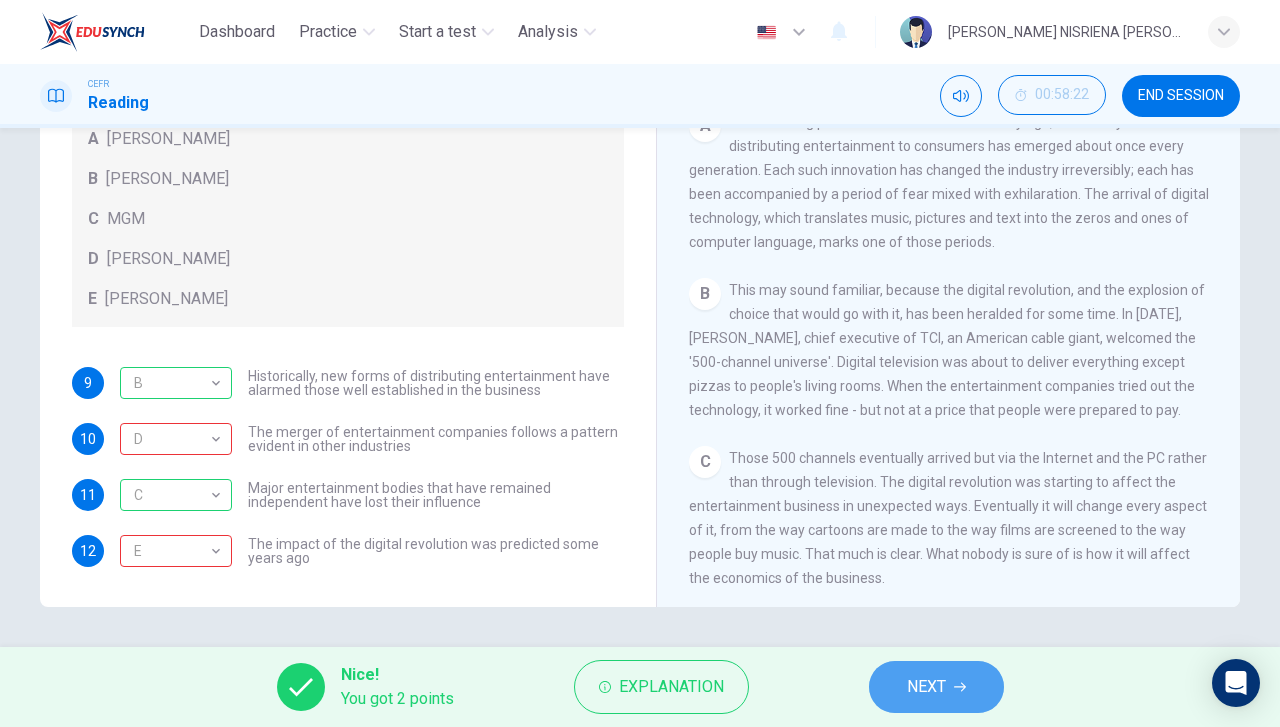 click on "NEXT" at bounding box center (926, 687) 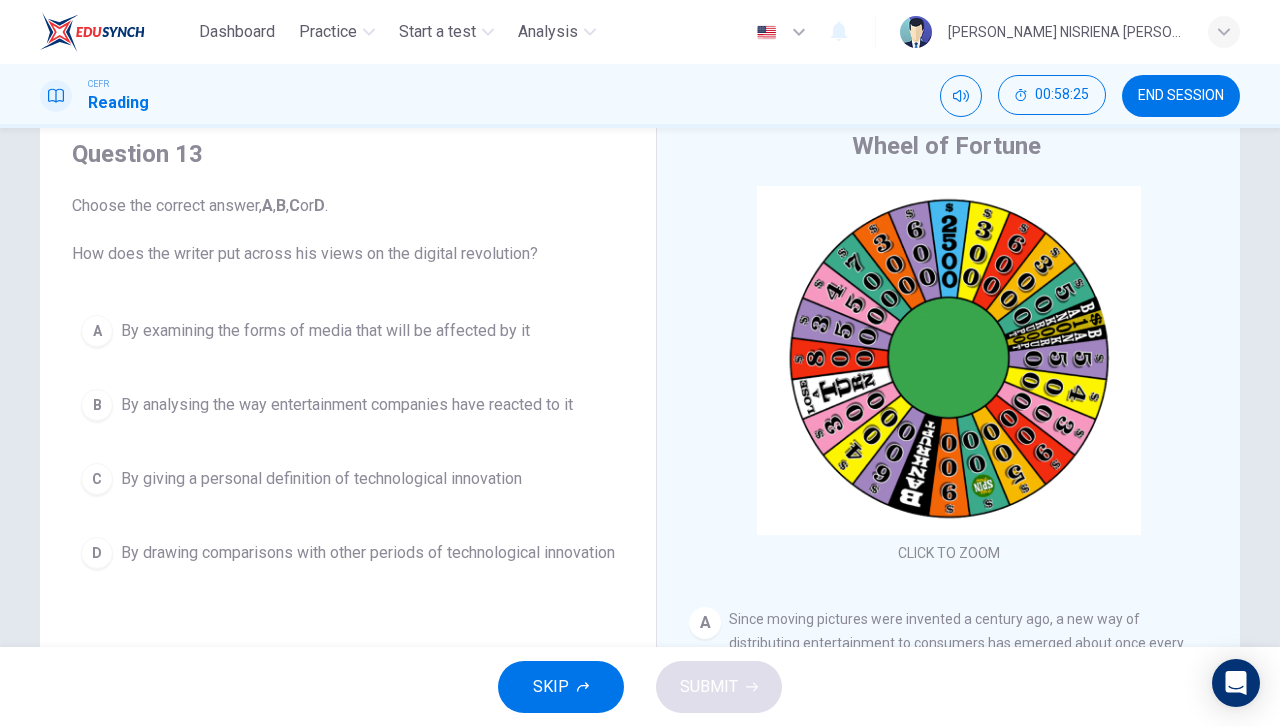 scroll, scrollTop: 100, scrollLeft: 0, axis: vertical 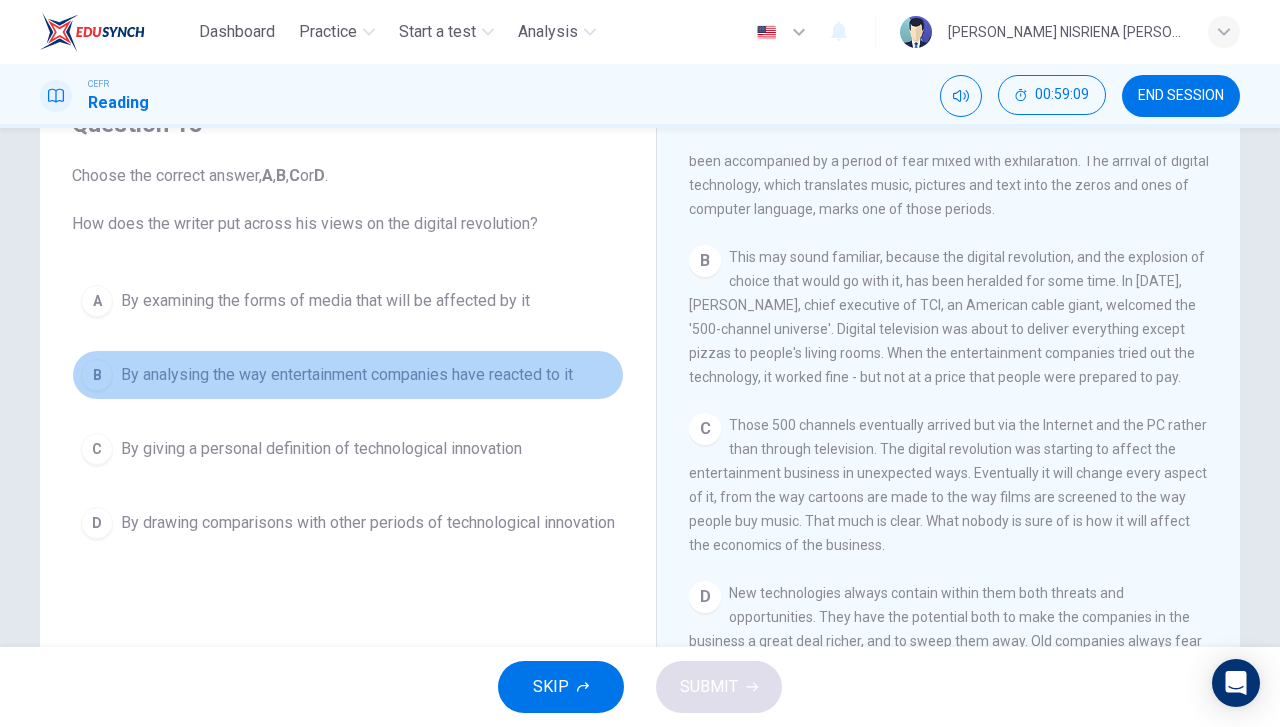 click on "By analysing the way entertainment companies have reacted to it" at bounding box center [347, 375] 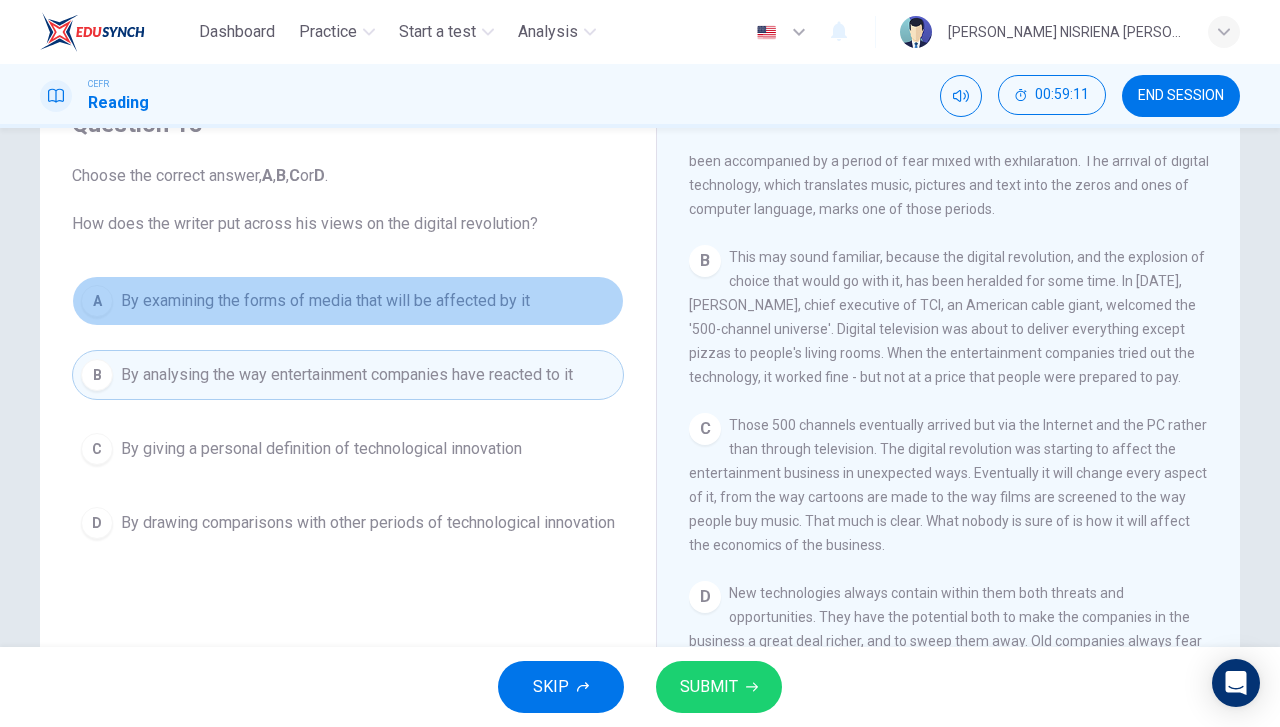 click on "By examining the forms of media that will be affected by it" at bounding box center [325, 301] 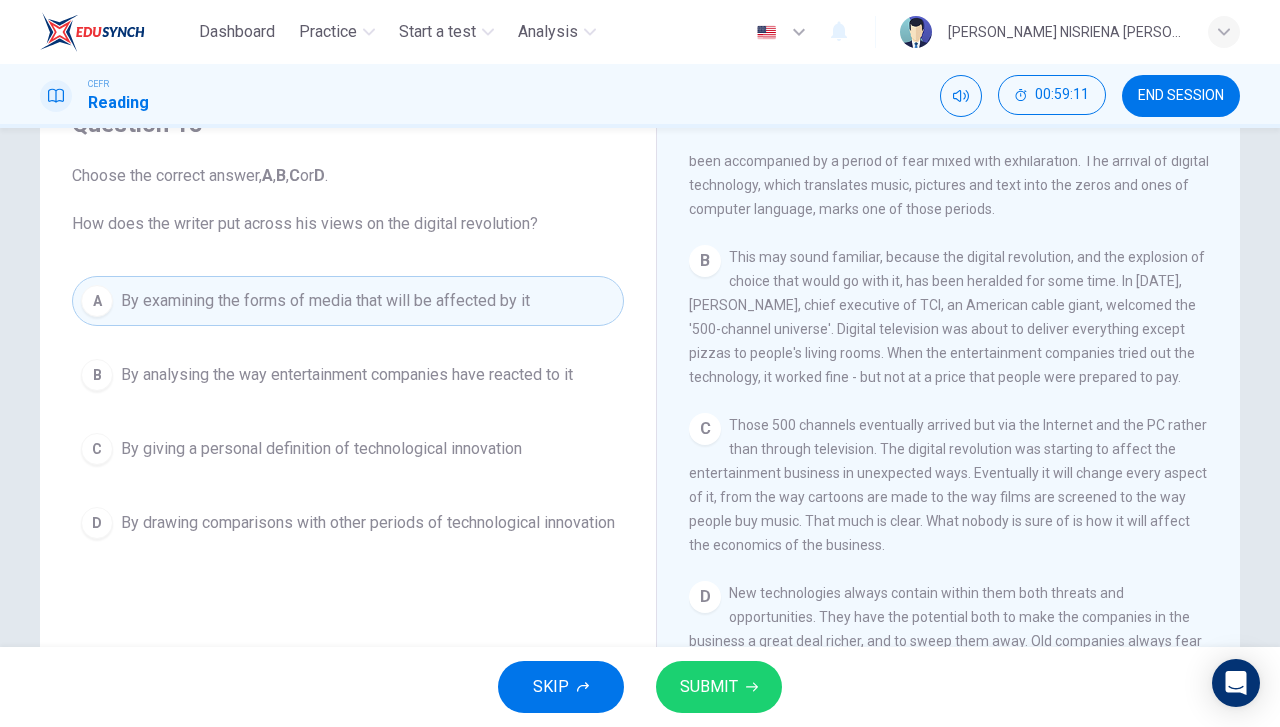 click on "SUBMIT" at bounding box center (709, 687) 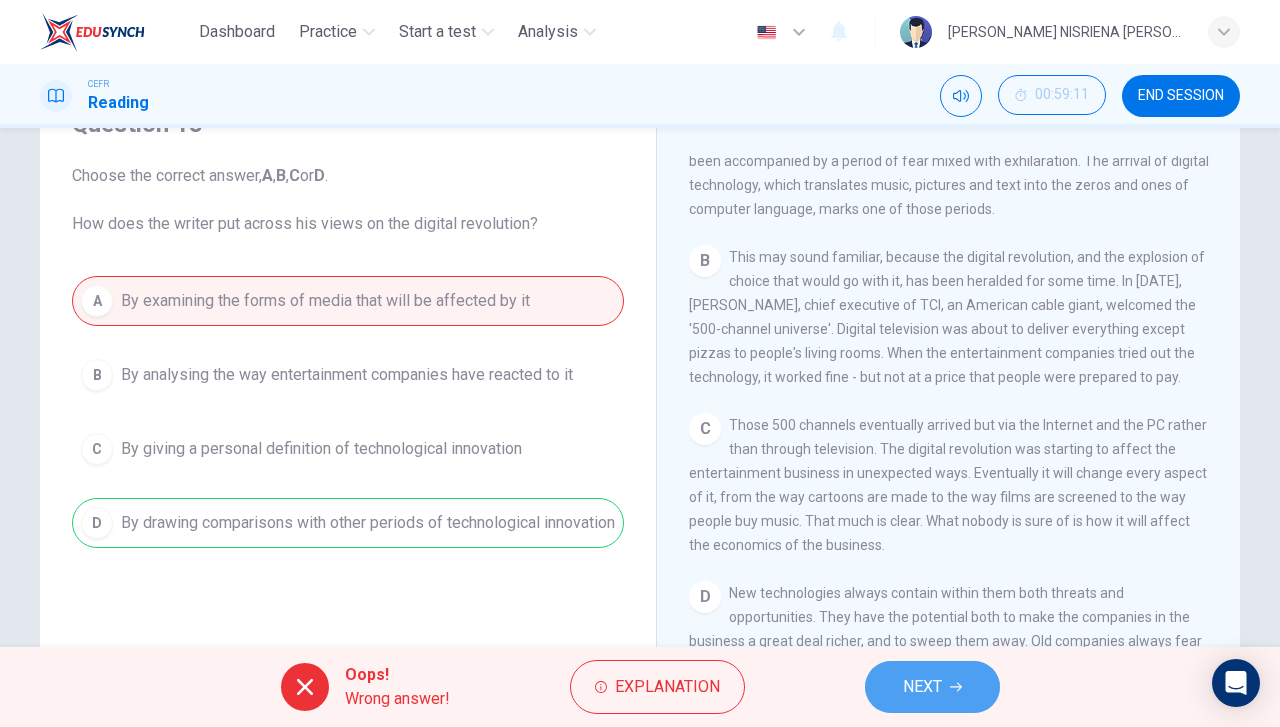 click on "NEXT" at bounding box center [932, 687] 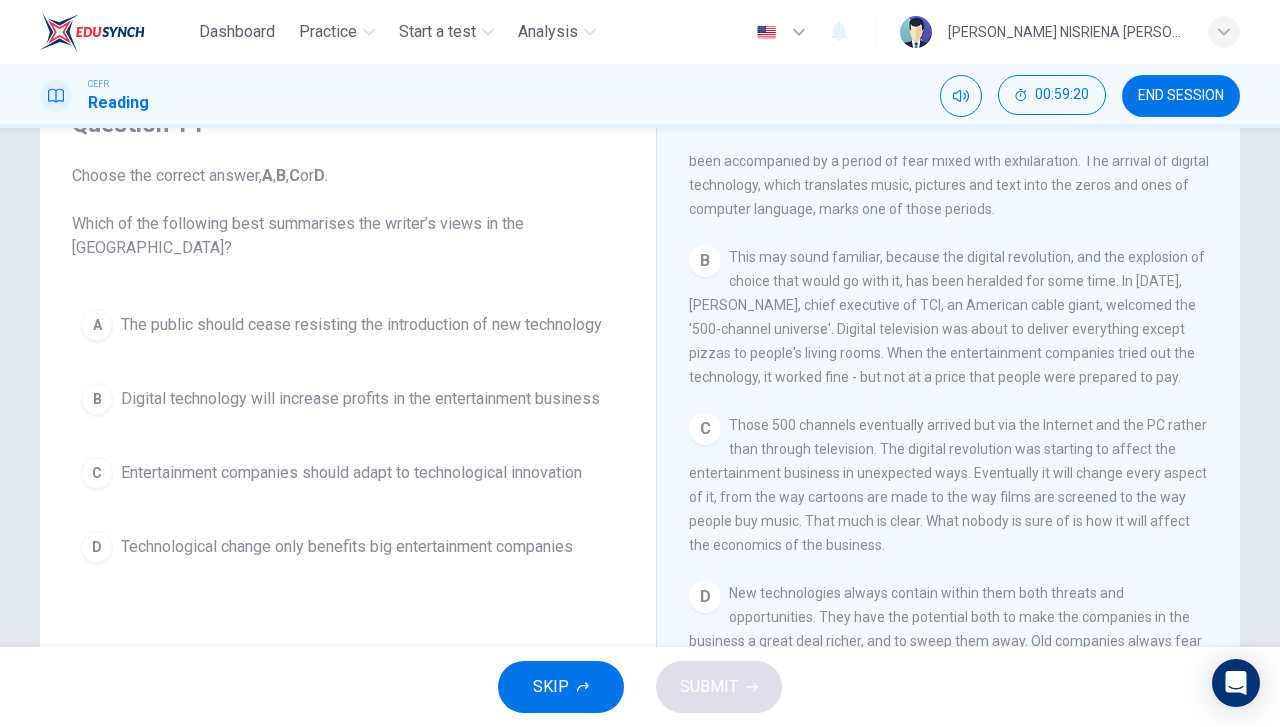 click on "Entertainment companies should adapt to technological innovation" at bounding box center (351, 473) 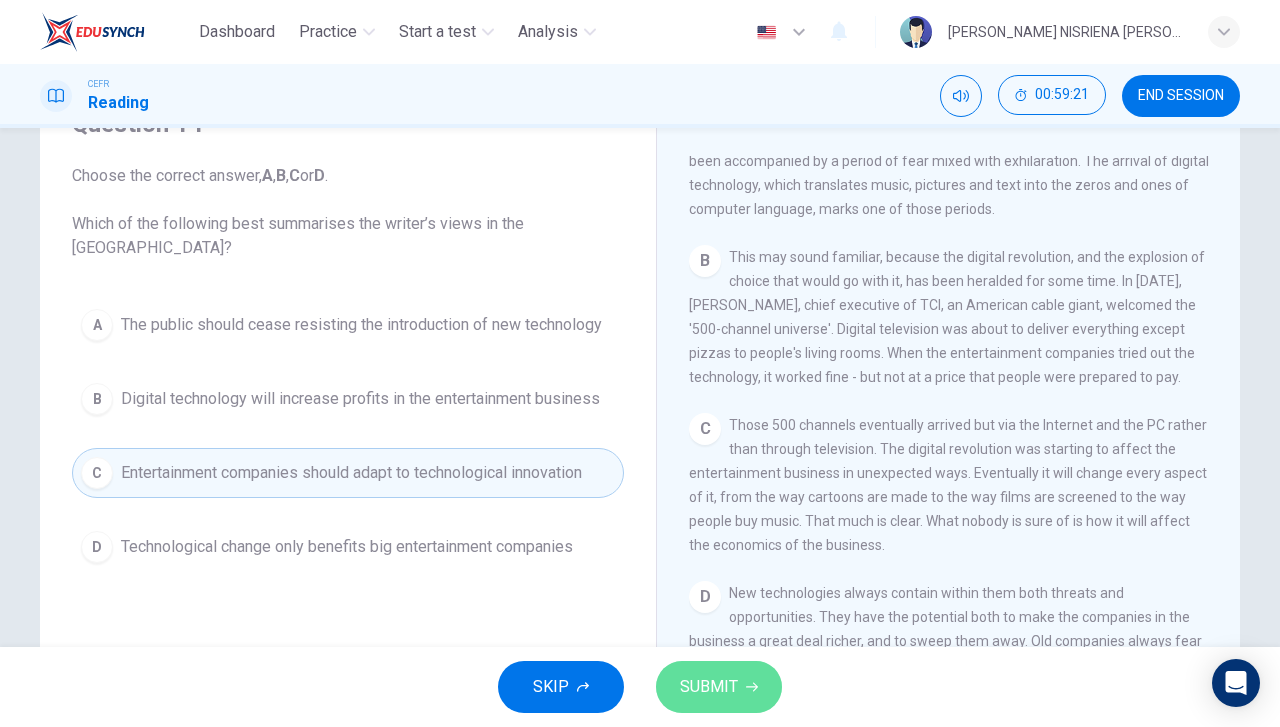 click on "SUBMIT" at bounding box center [709, 687] 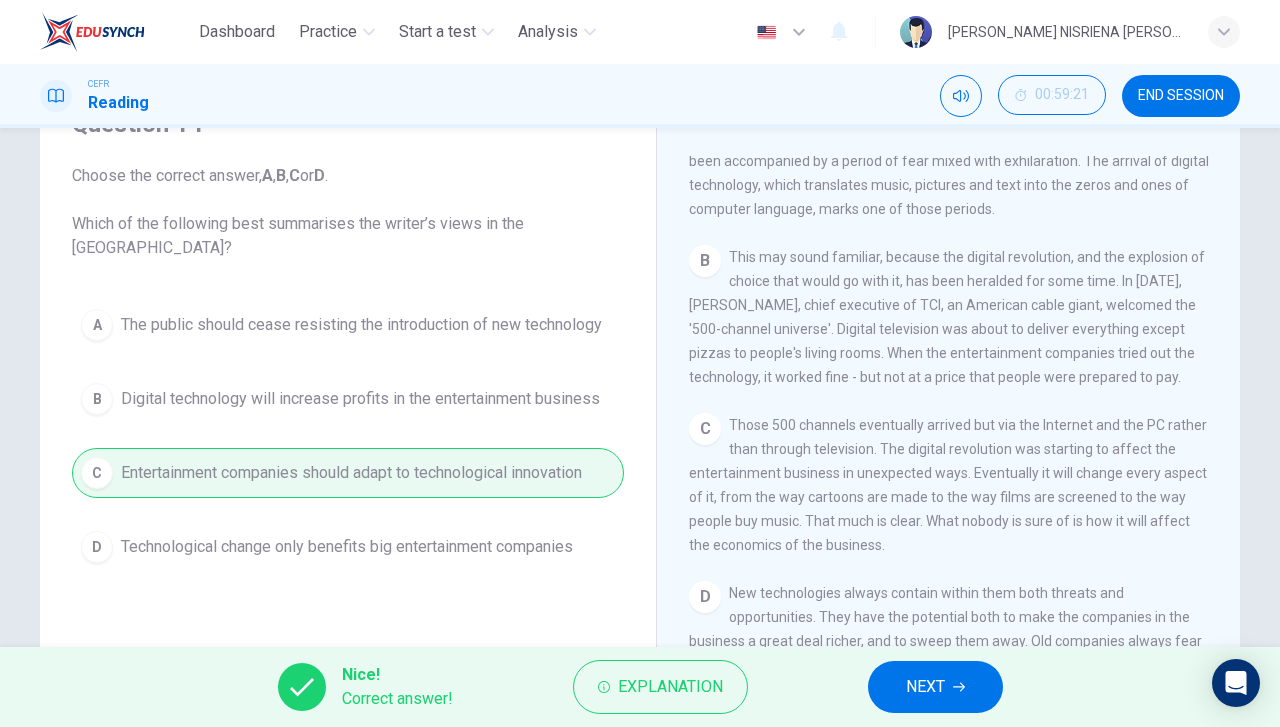 click on "NEXT" at bounding box center [925, 687] 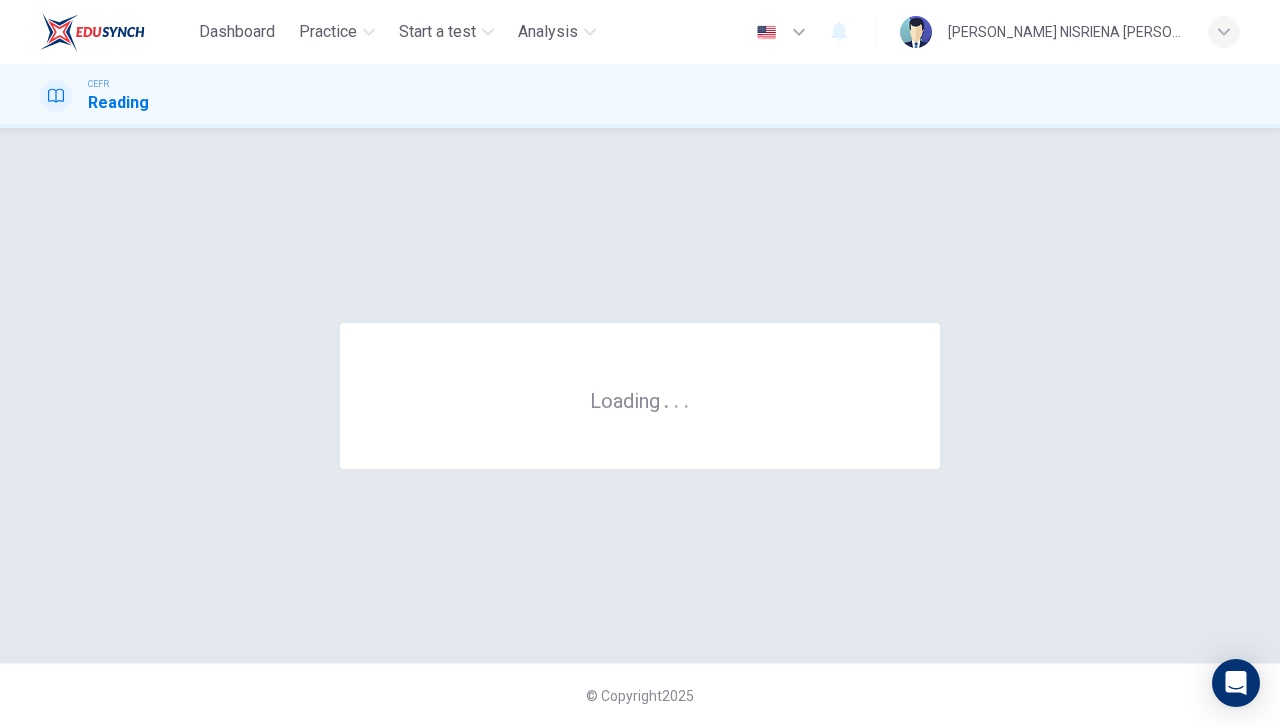 scroll, scrollTop: 0, scrollLeft: 0, axis: both 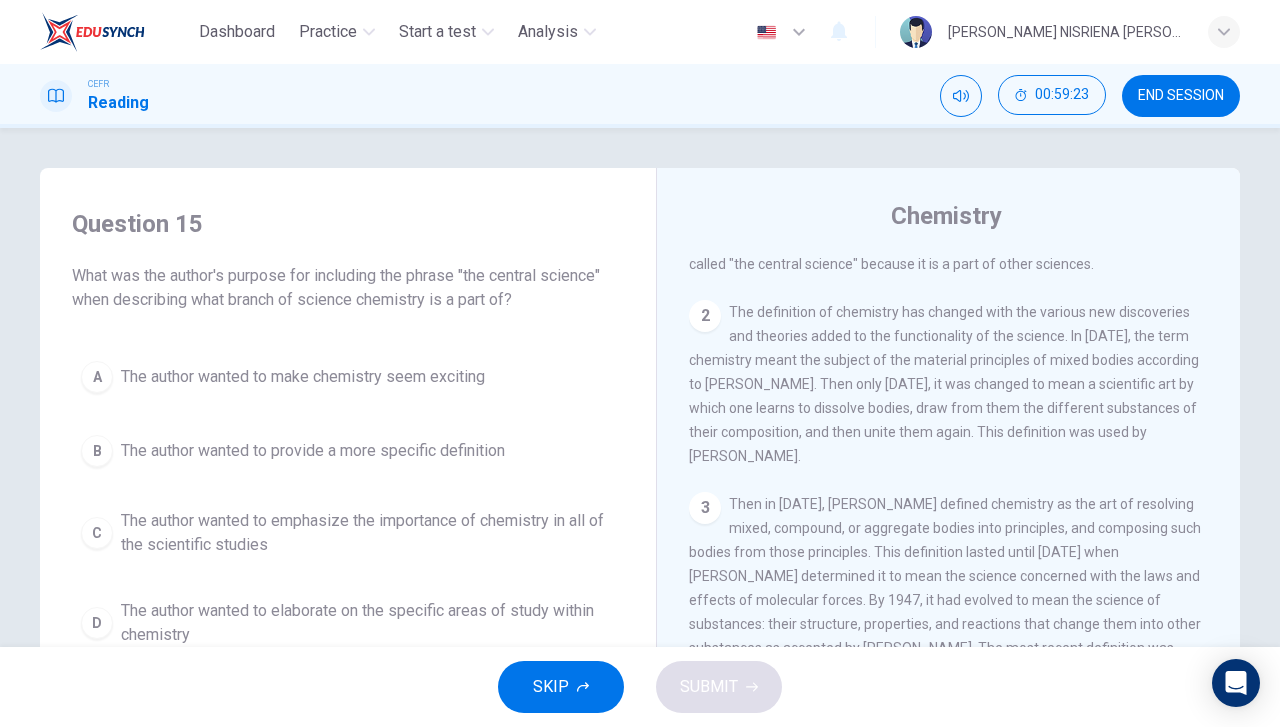 click on "END SESSION" at bounding box center (1181, 96) 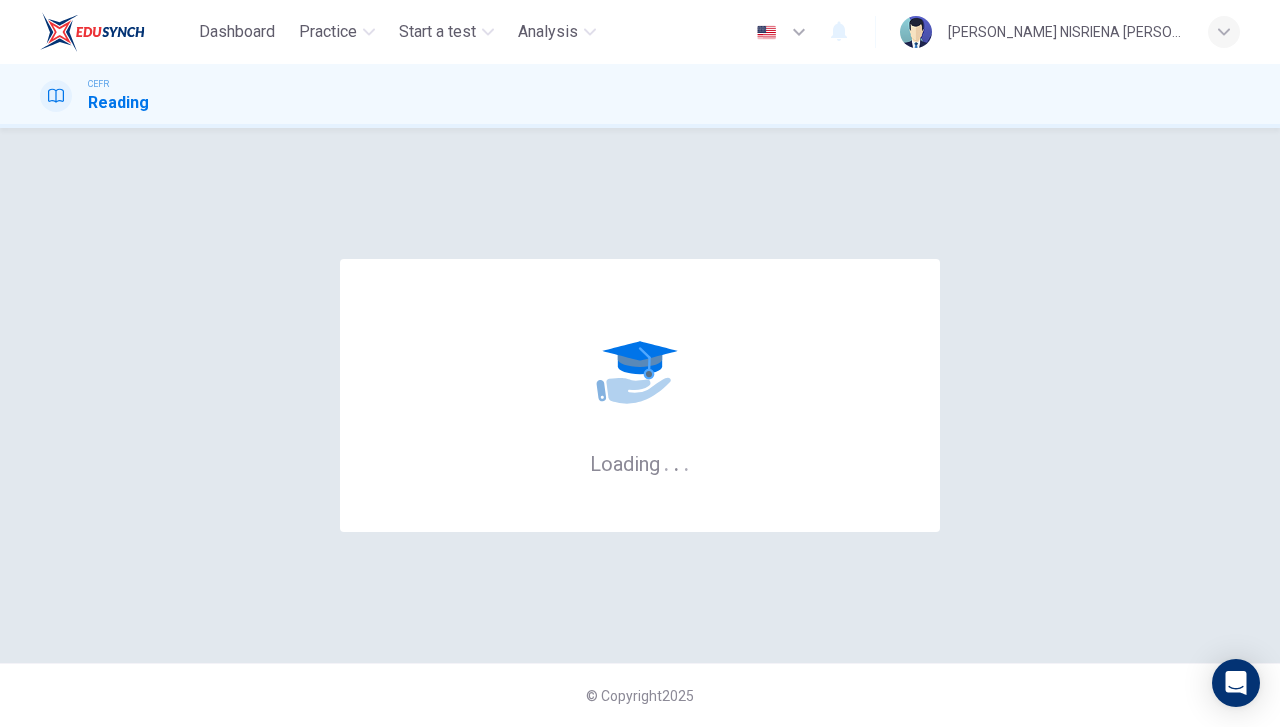 scroll, scrollTop: 0, scrollLeft: 0, axis: both 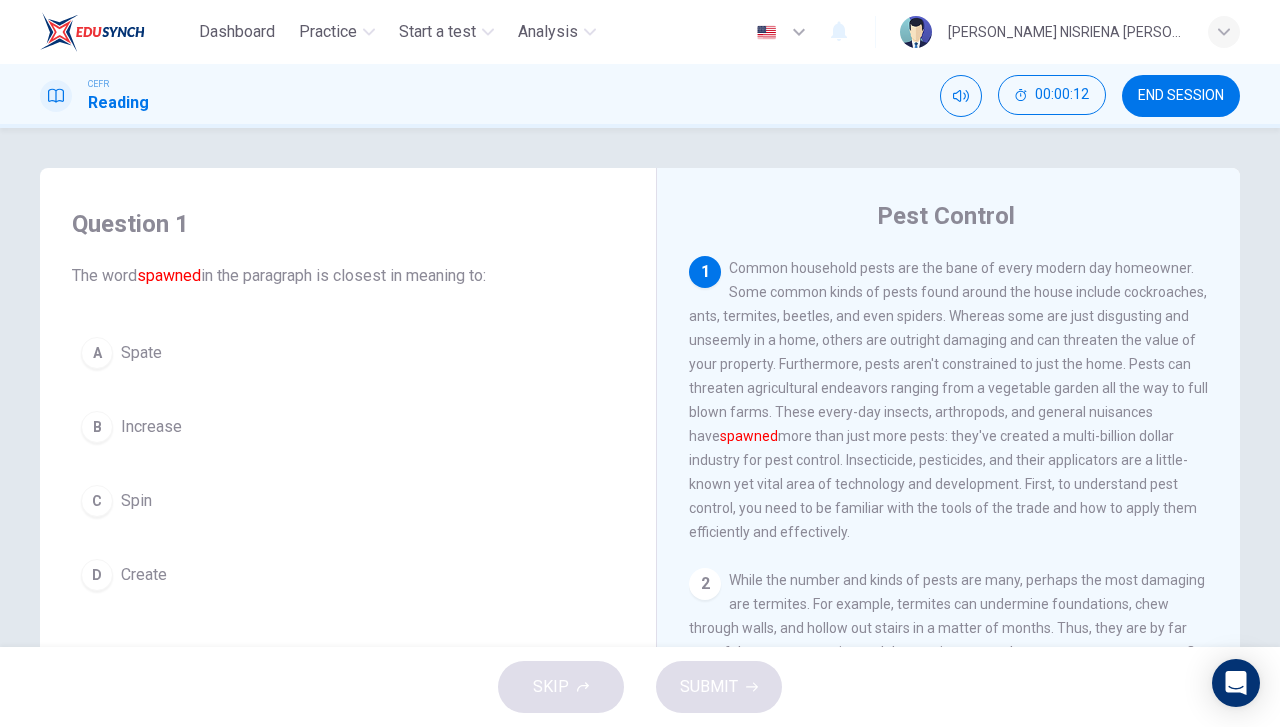 click on "A Spate" at bounding box center (348, 353) 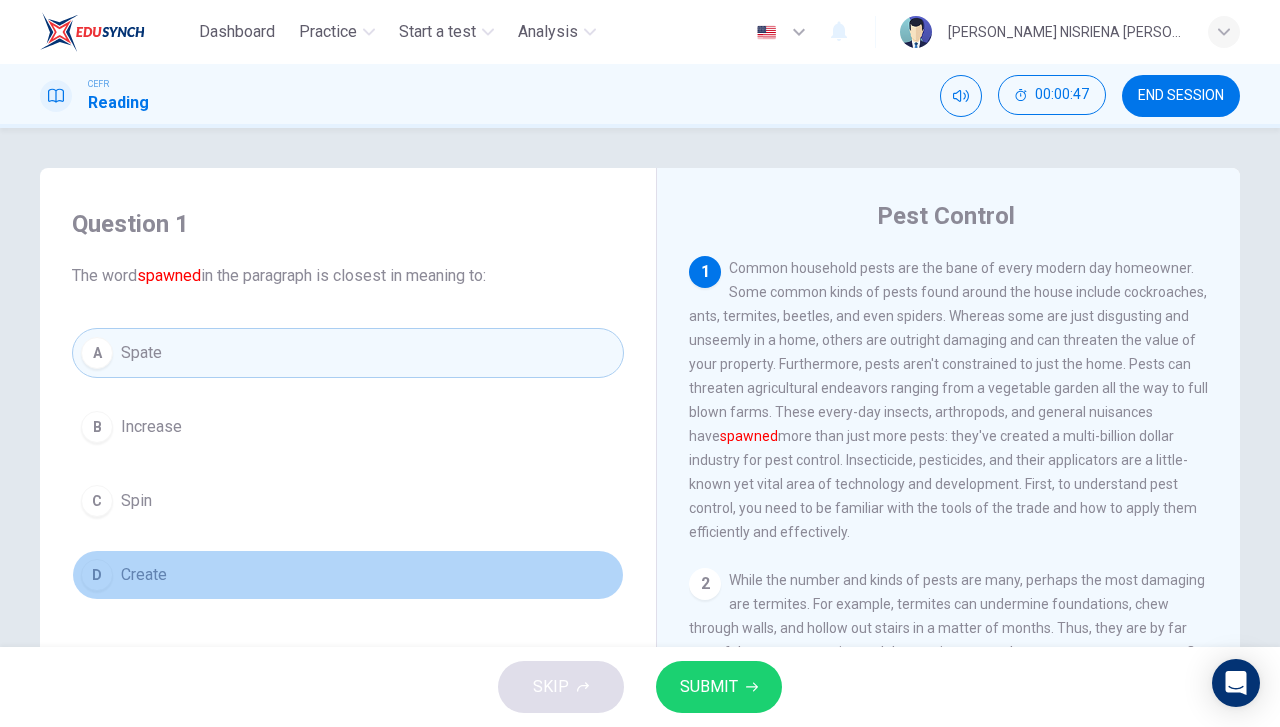 click on "D Create" at bounding box center [348, 575] 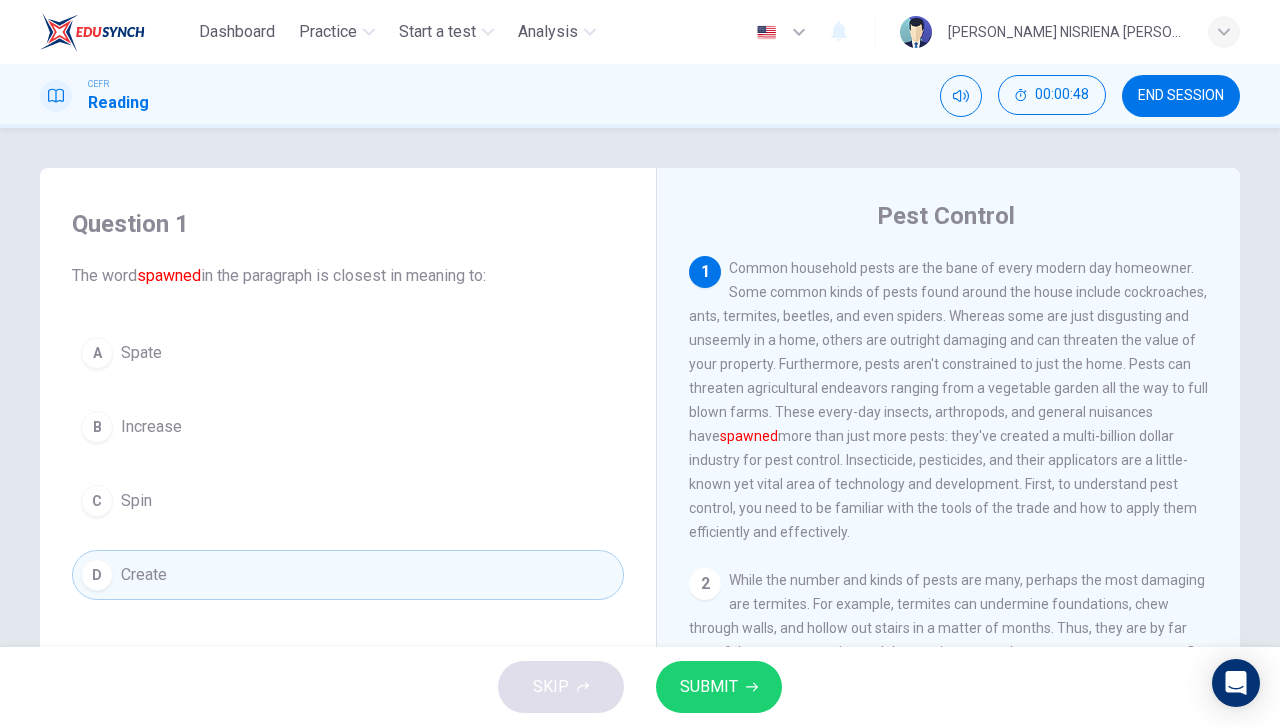 click on "SUBMIT" at bounding box center (719, 687) 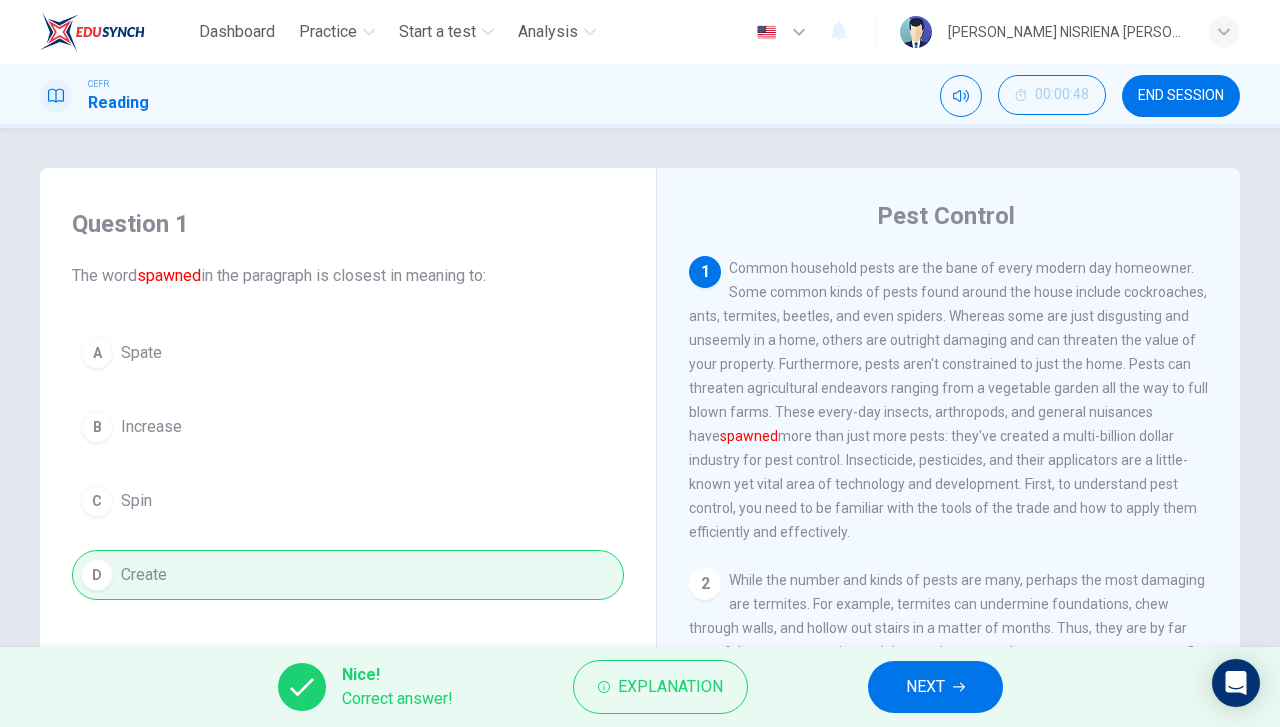 click on "NEXT" at bounding box center [925, 687] 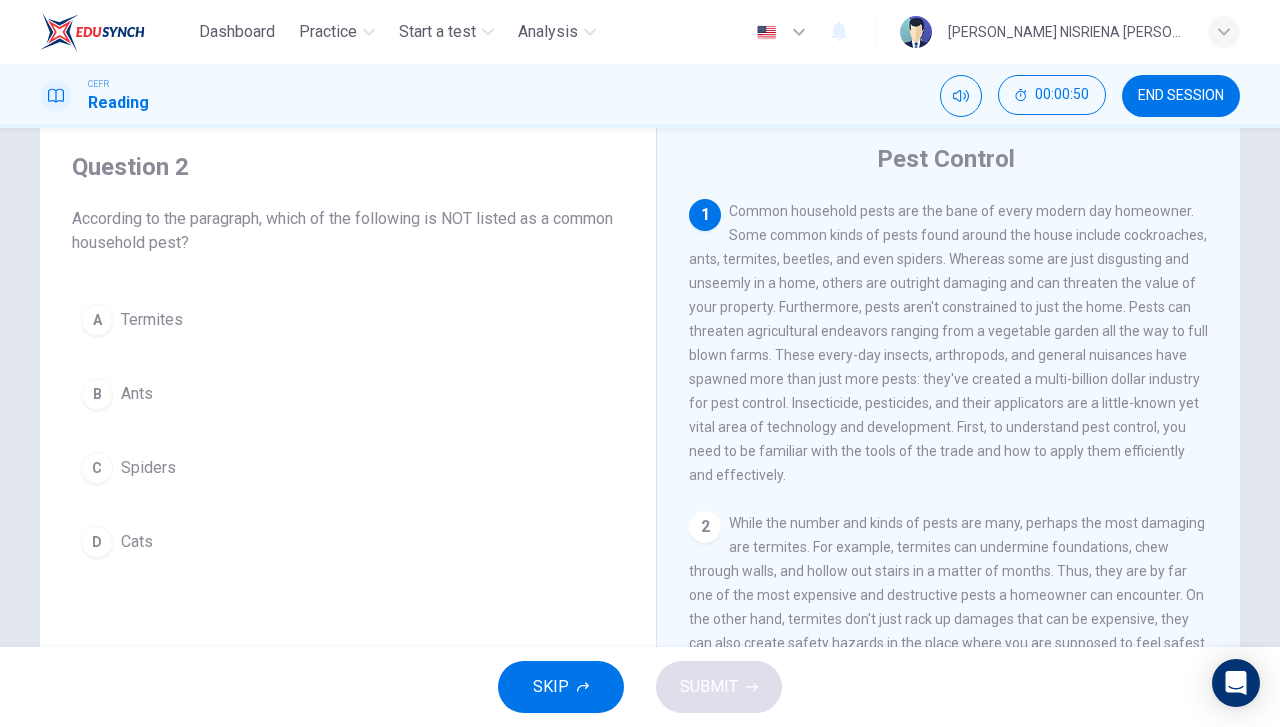 scroll, scrollTop: 100, scrollLeft: 0, axis: vertical 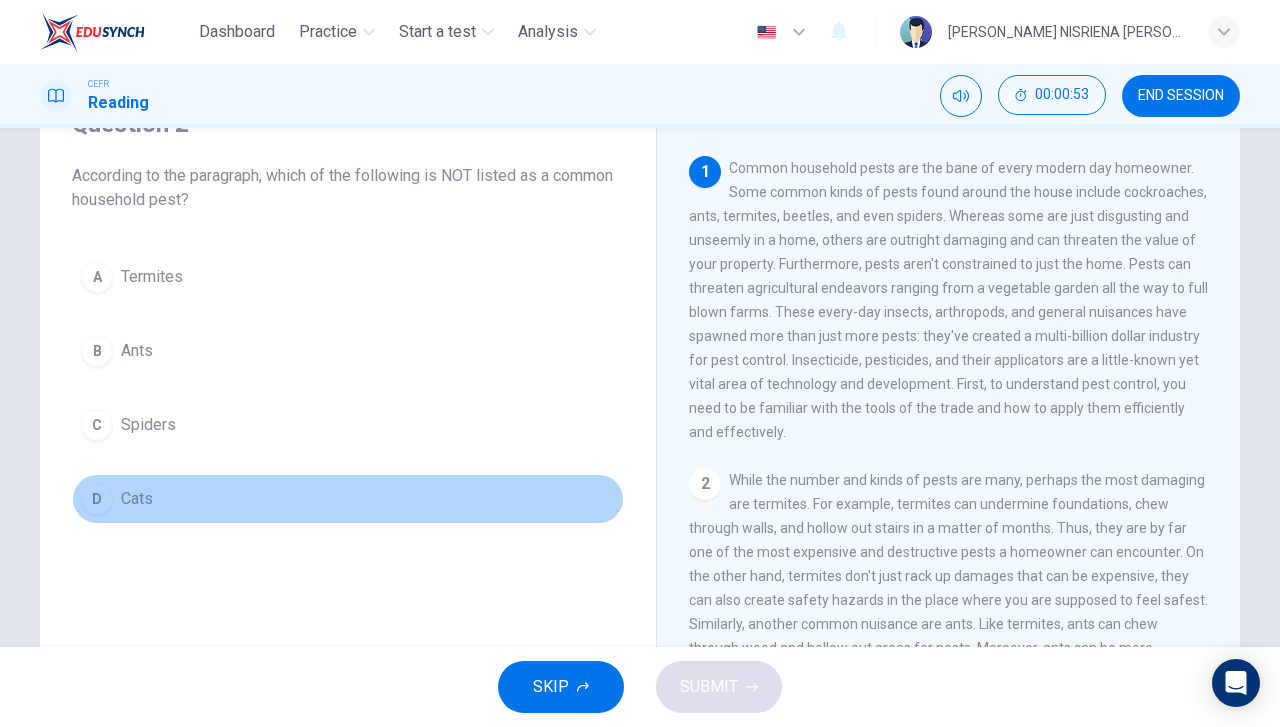 click on "D Cats" at bounding box center [348, 499] 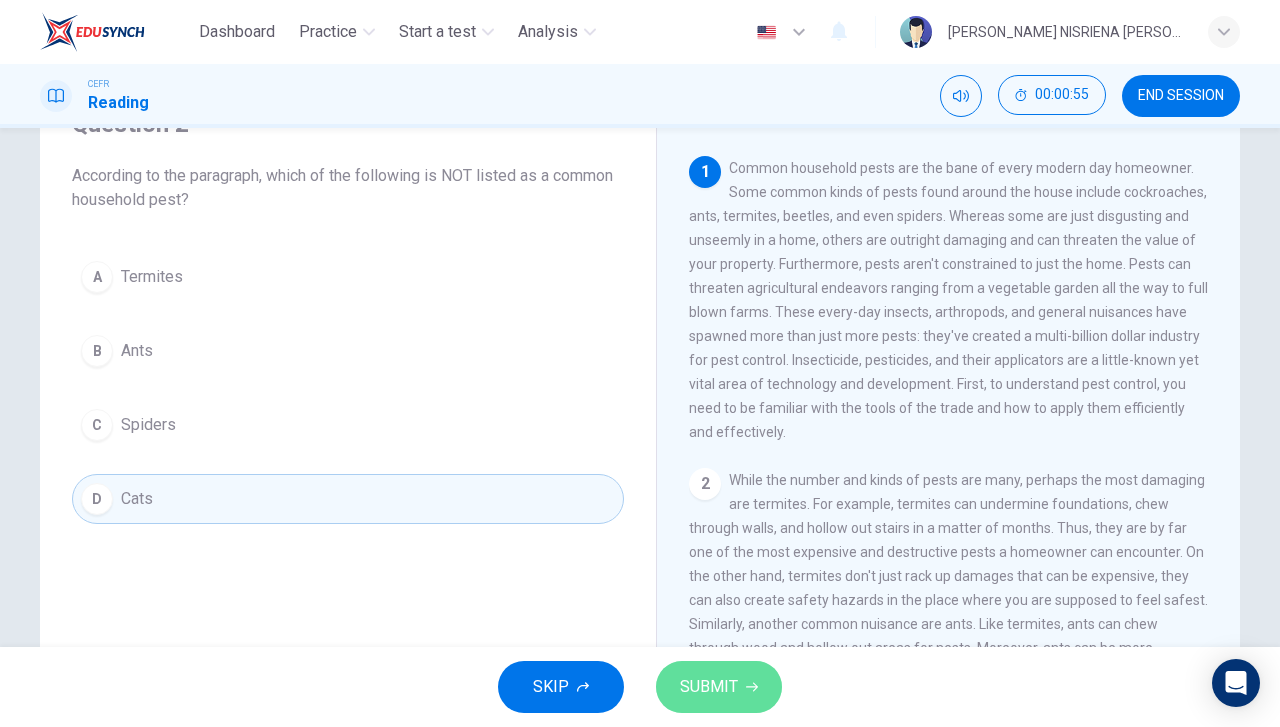 click on "SUBMIT" at bounding box center (709, 687) 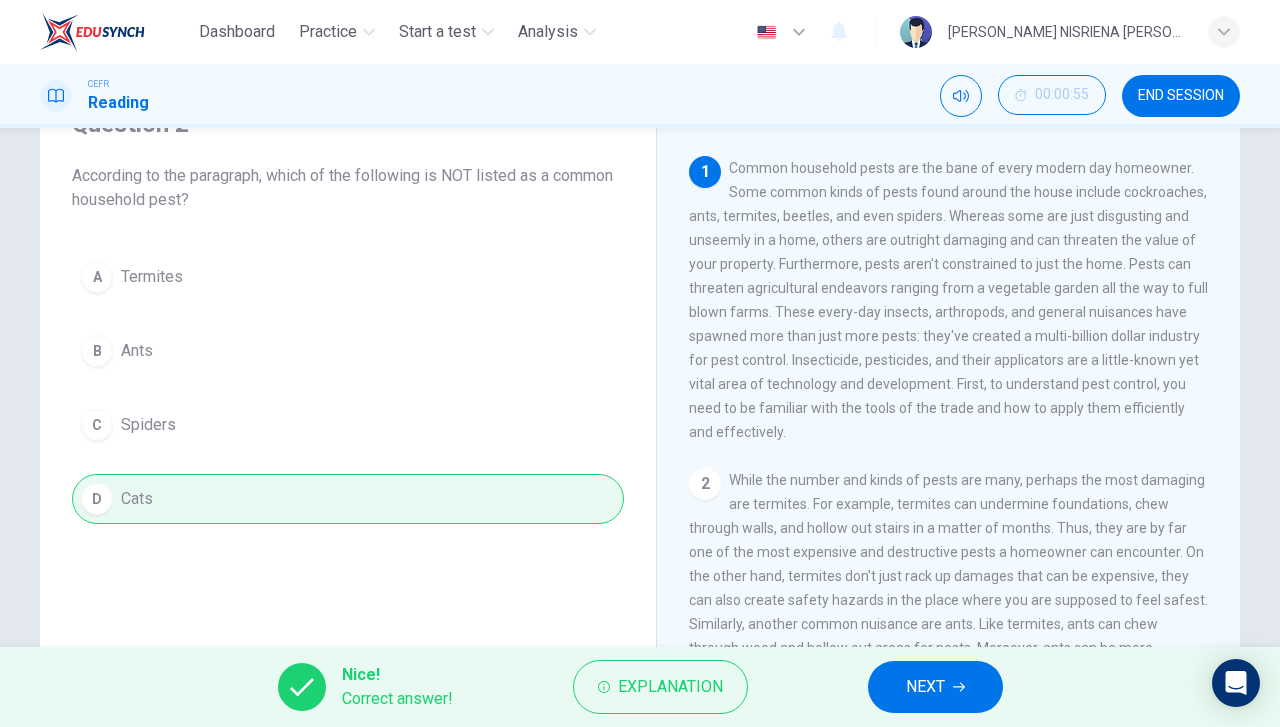 click on "NEXT" at bounding box center [935, 687] 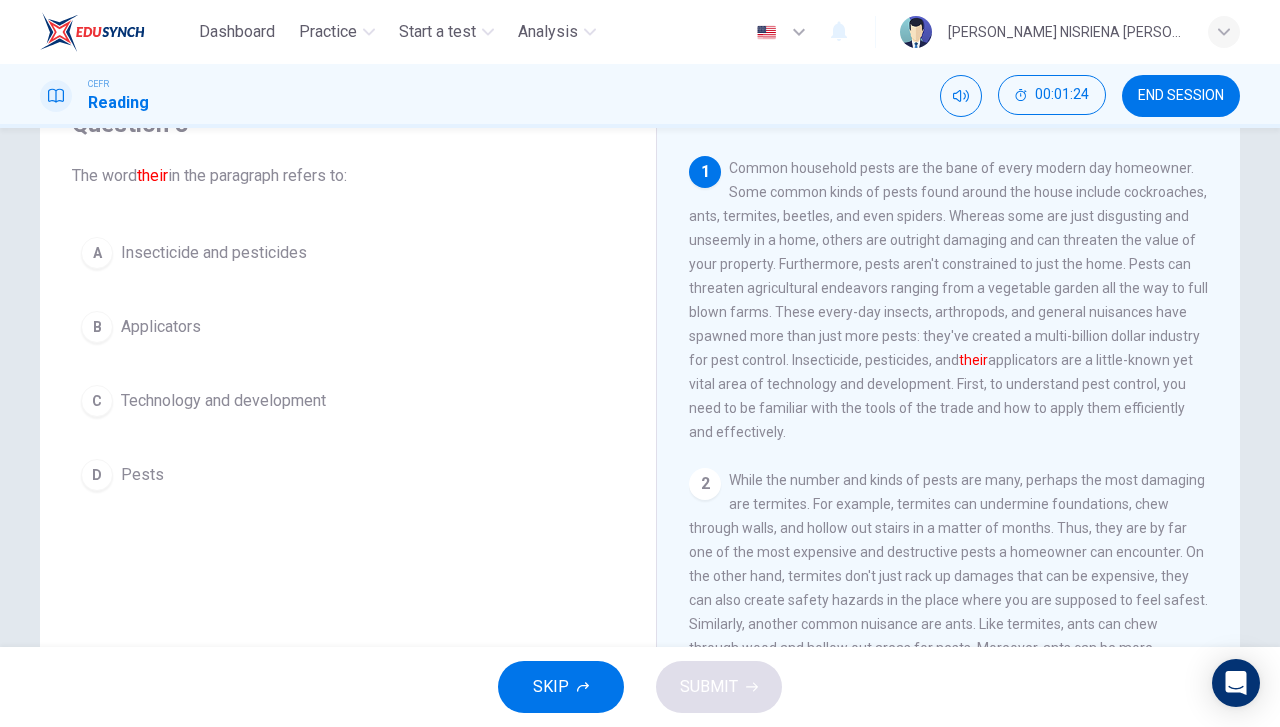 drag, startPoint x: 379, startPoint y: 262, endPoint x: 491, endPoint y: 414, distance: 188.80678 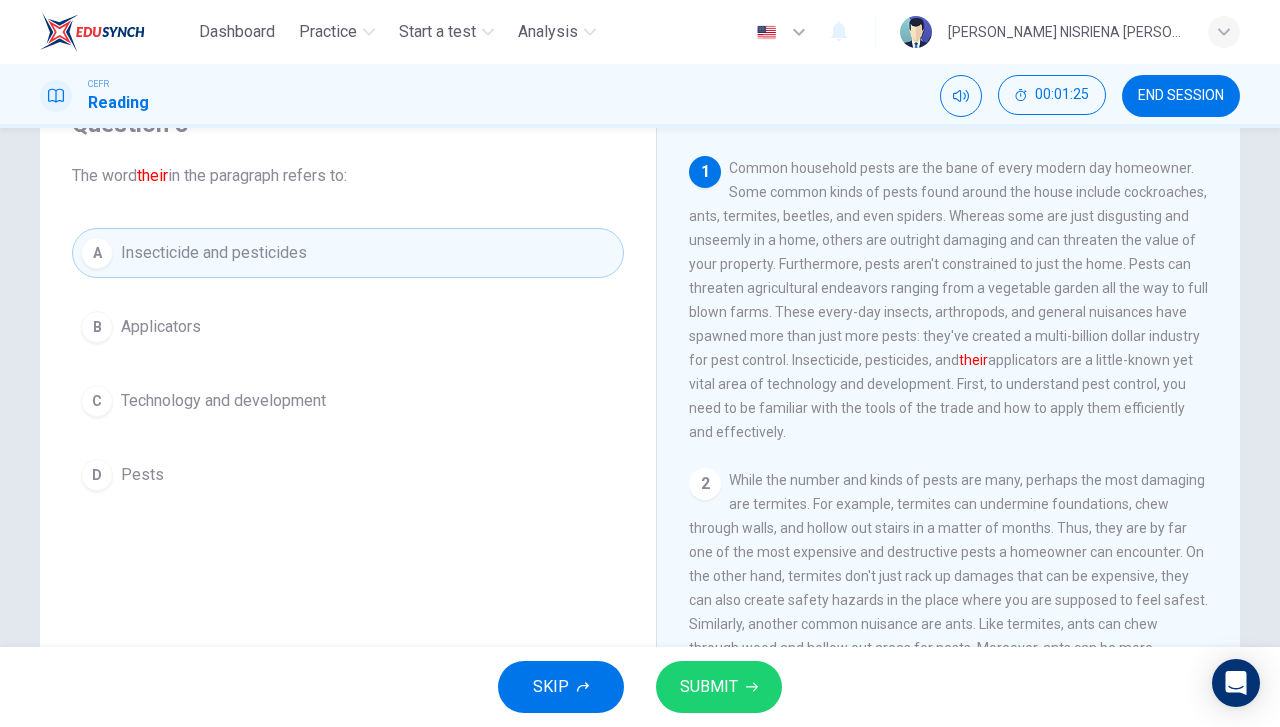 click on "SUBMIT" at bounding box center (709, 687) 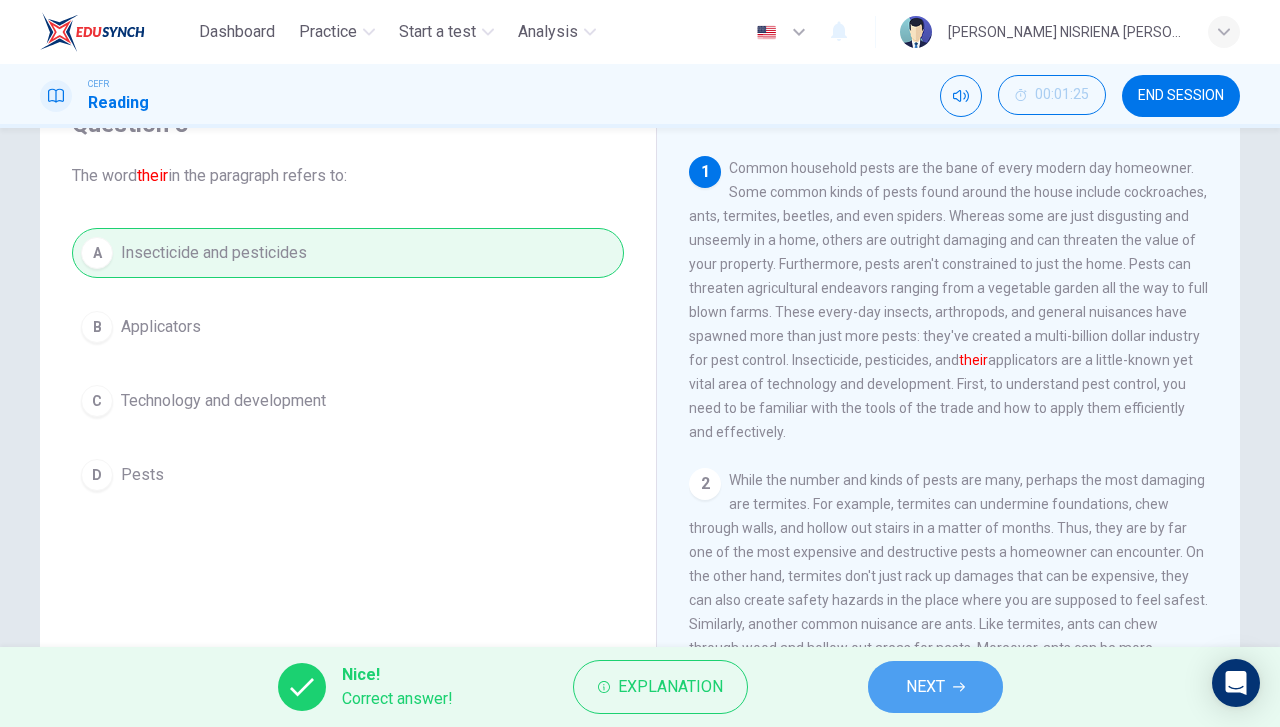 click on "NEXT" at bounding box center [935, 687] 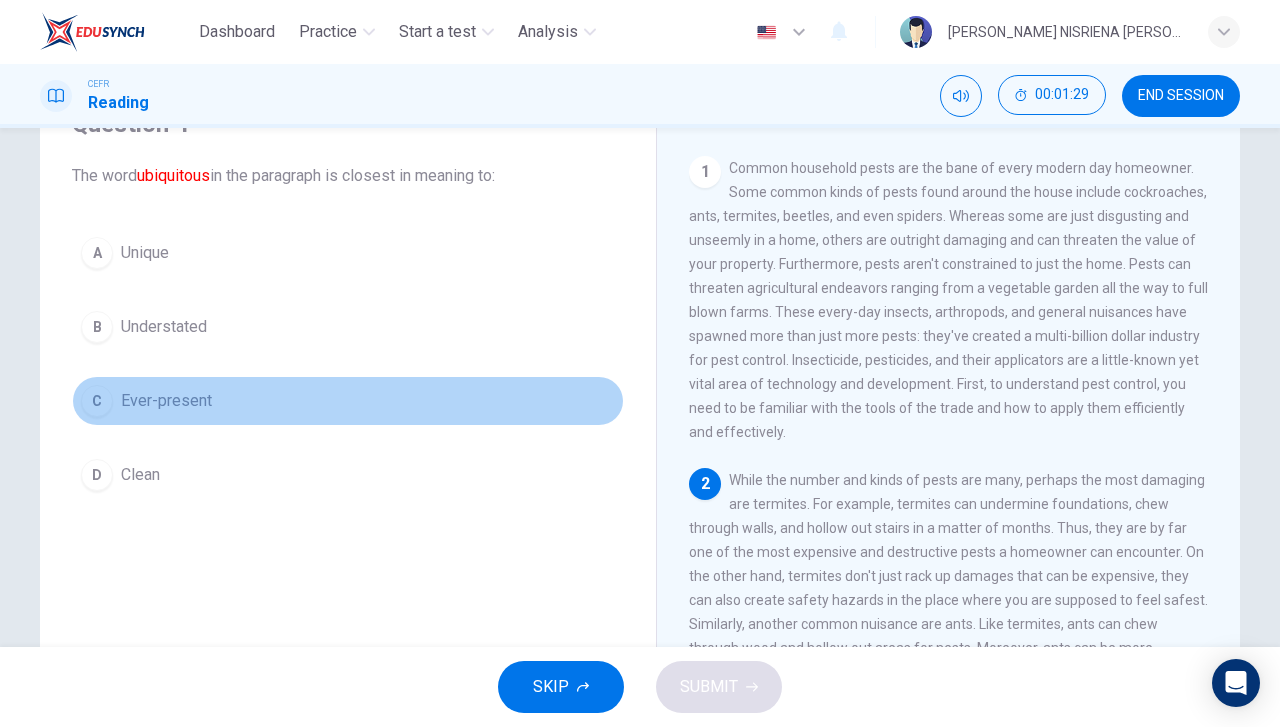 click on "C Ever-present" at bounding box center (348, 401) 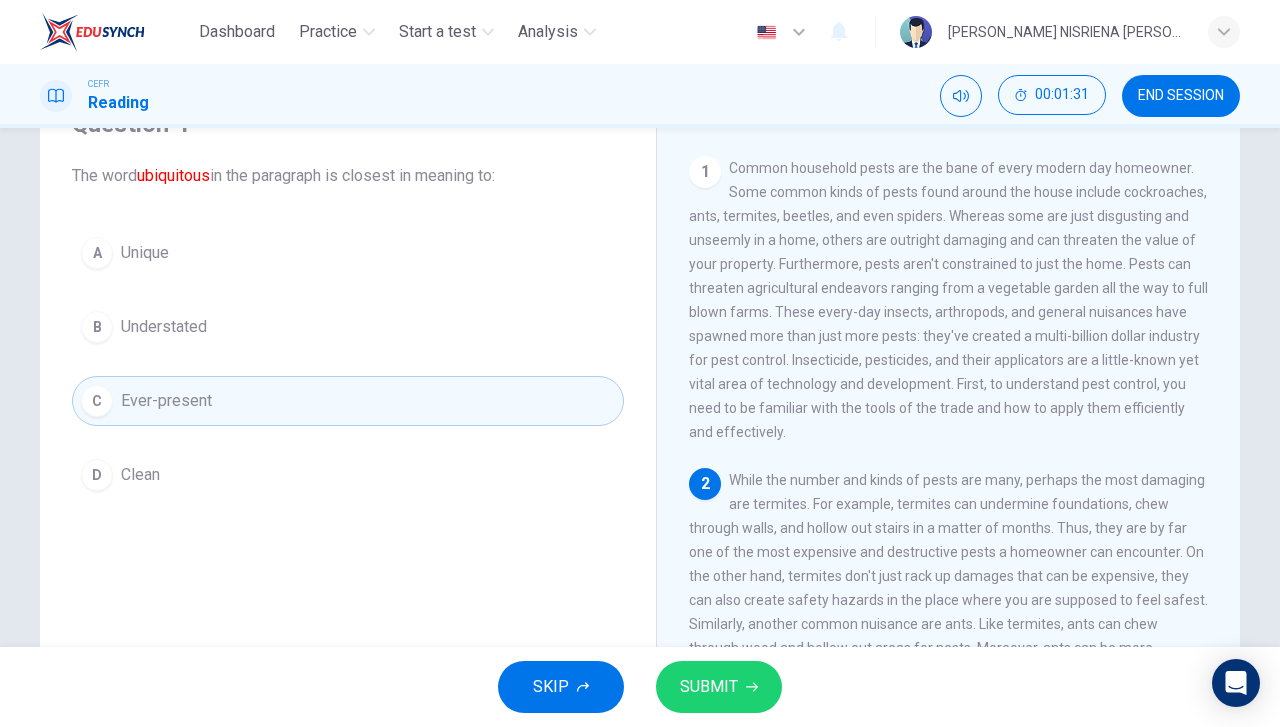 scroll, scrollTop: 56, scrollLeft: 0, axis: vertical 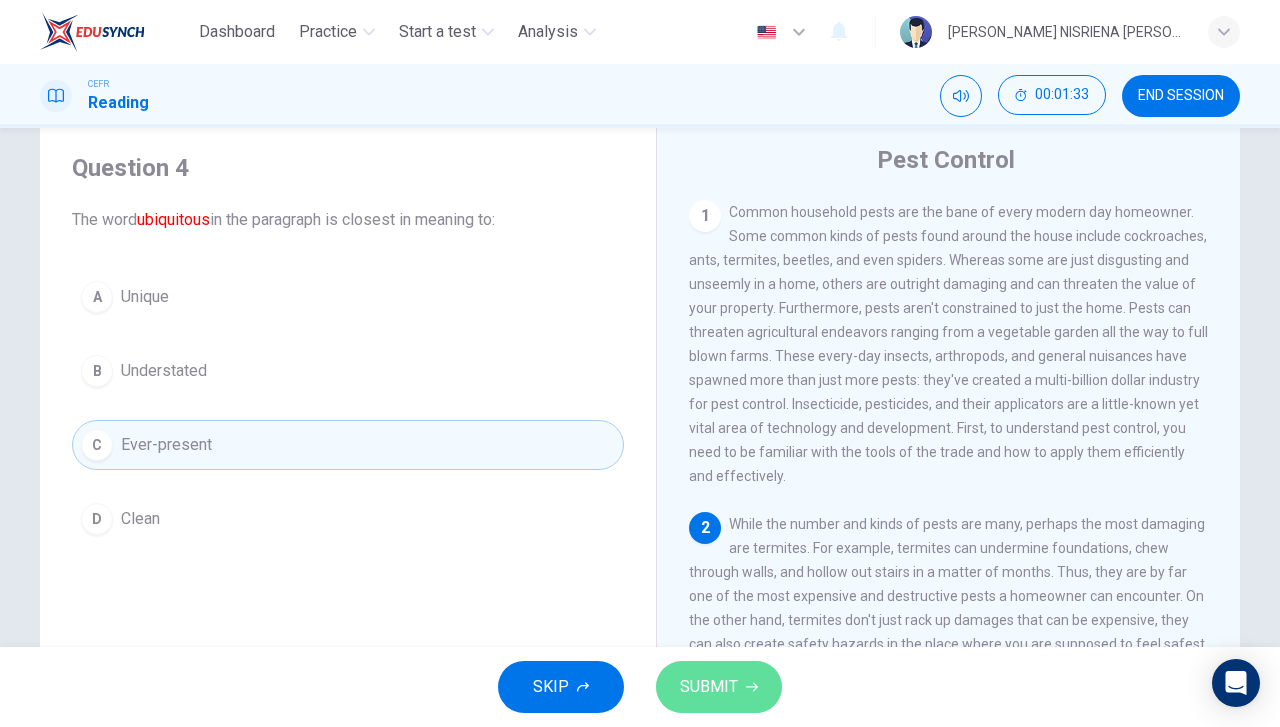 click on "SUBMIT" at bounding box center [709, 687] 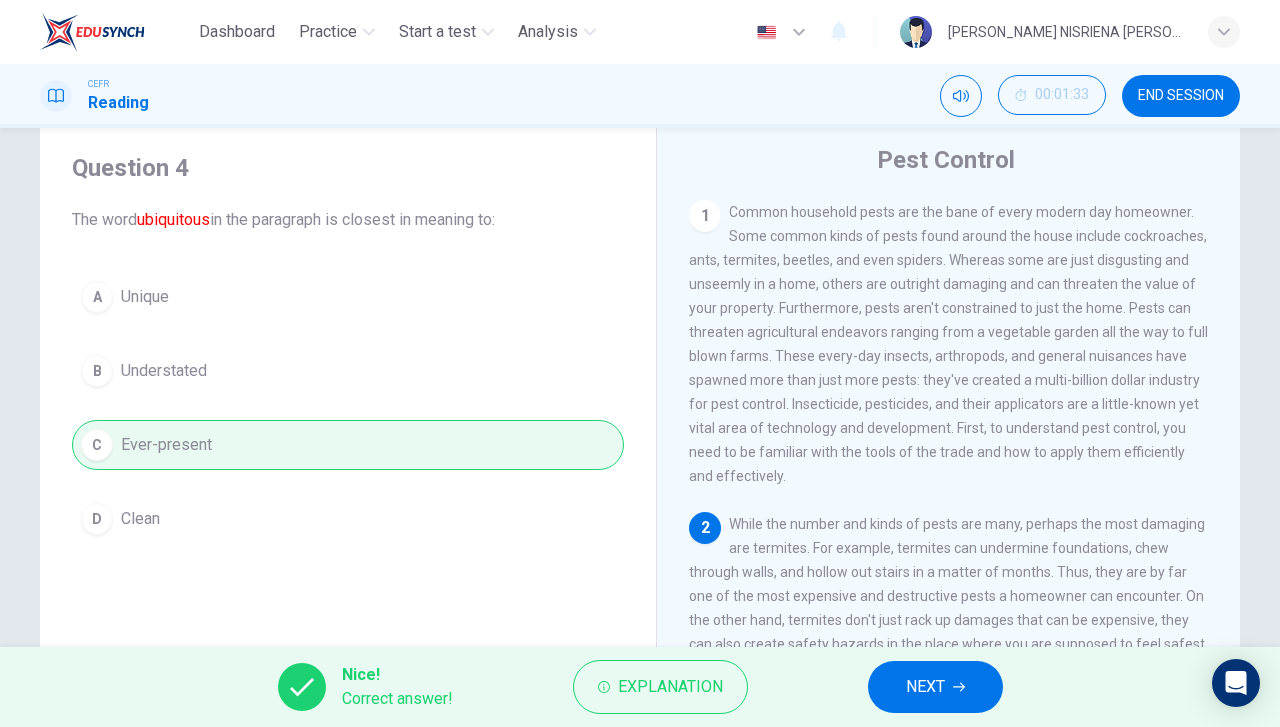 click on "NEXT" at bounding box center [925, 687] 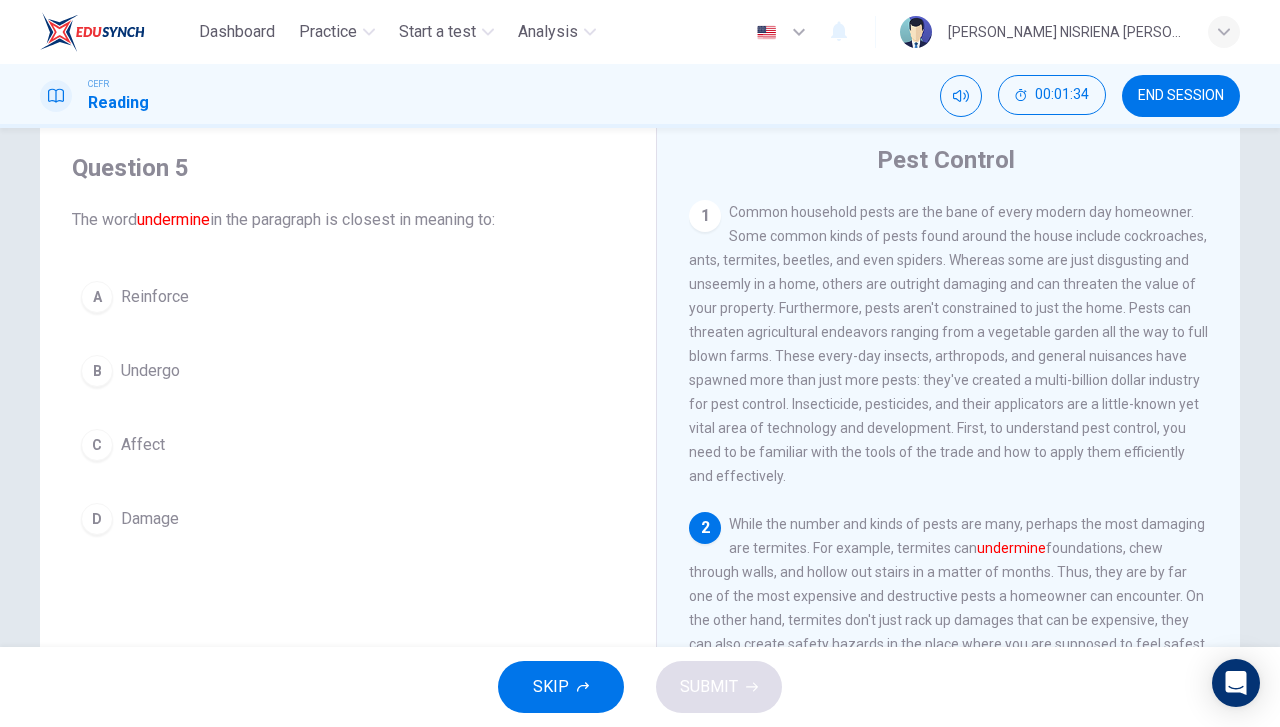 scroll, scrollTop: 100, scrollLeft: 0, axis: vertical 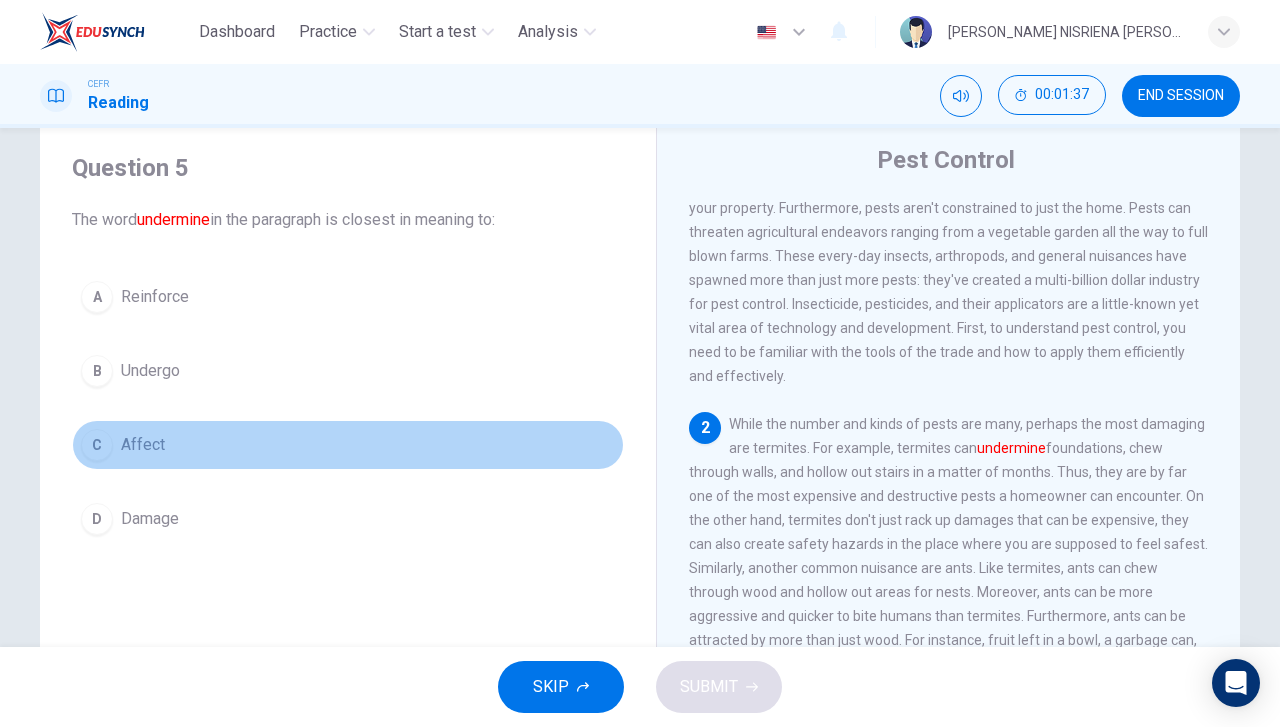 click on "C Affect" at bounding box center [348, 445] 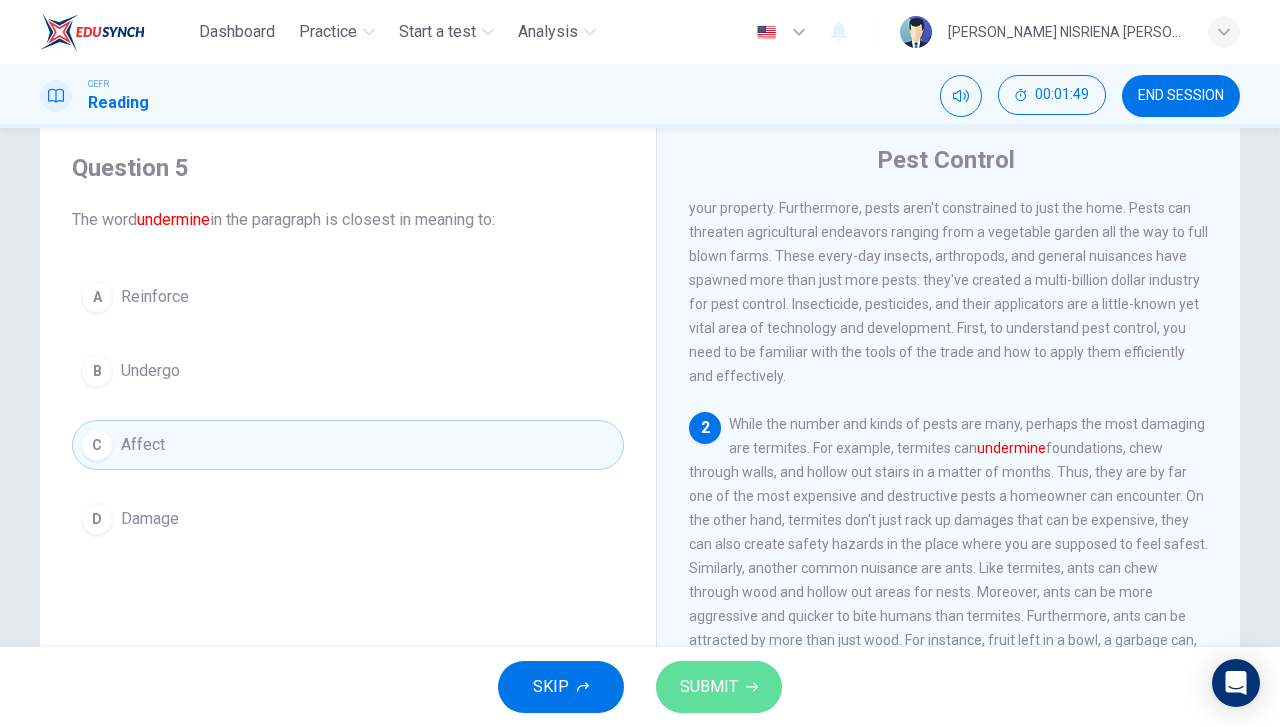 click on "SUBMIT" at bounding box center [709, 687] 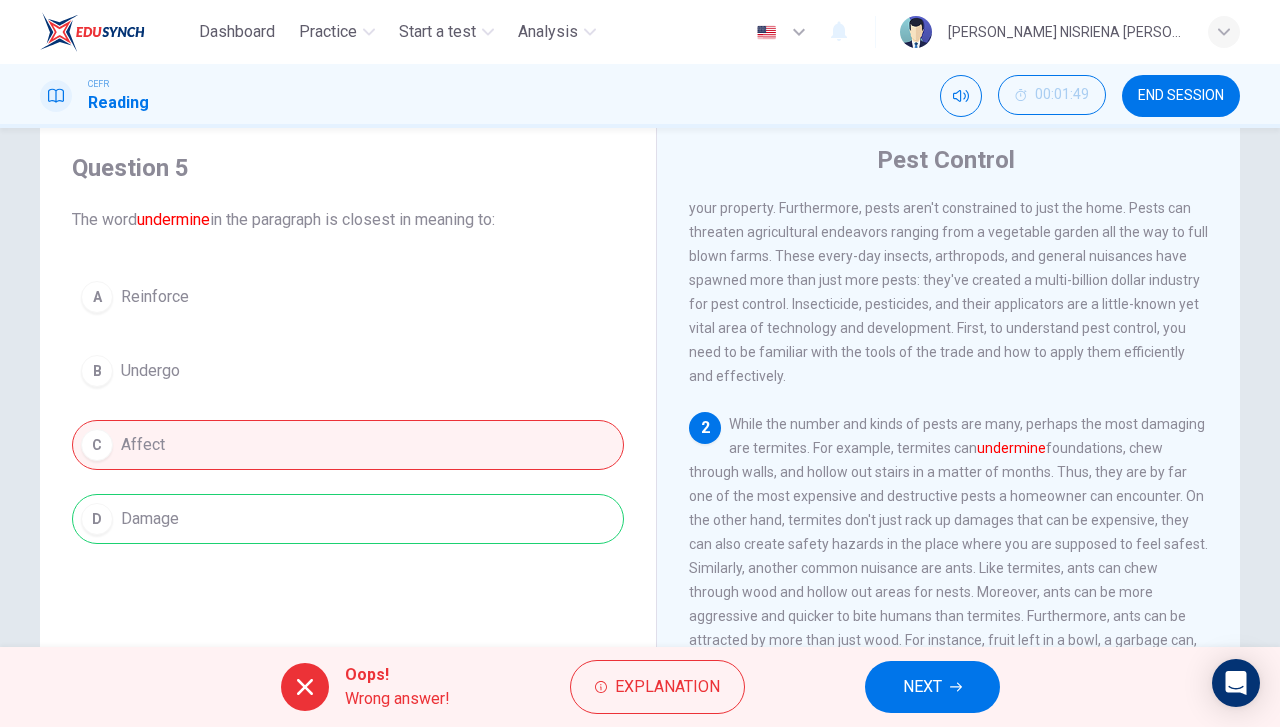 click on "NEXT" at bounding box center (922, 687) 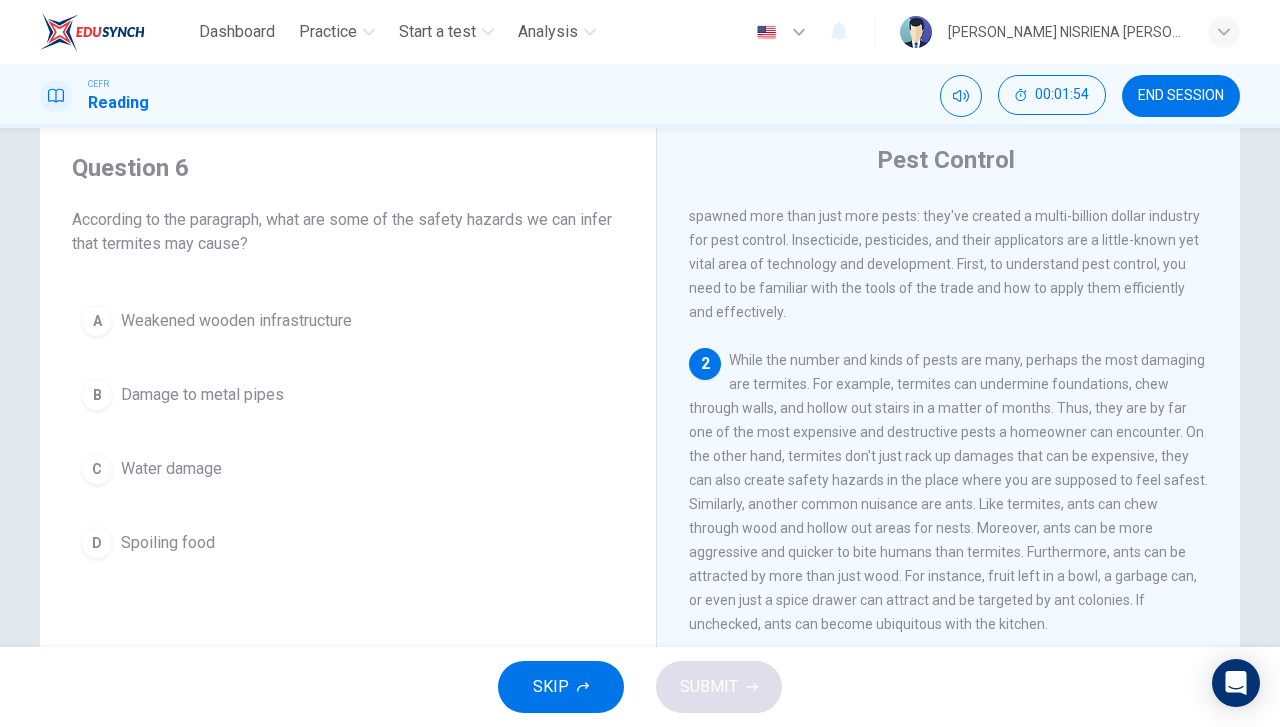 scroll, scrollTop: 200, scrollLeft: 0, axis: vertical 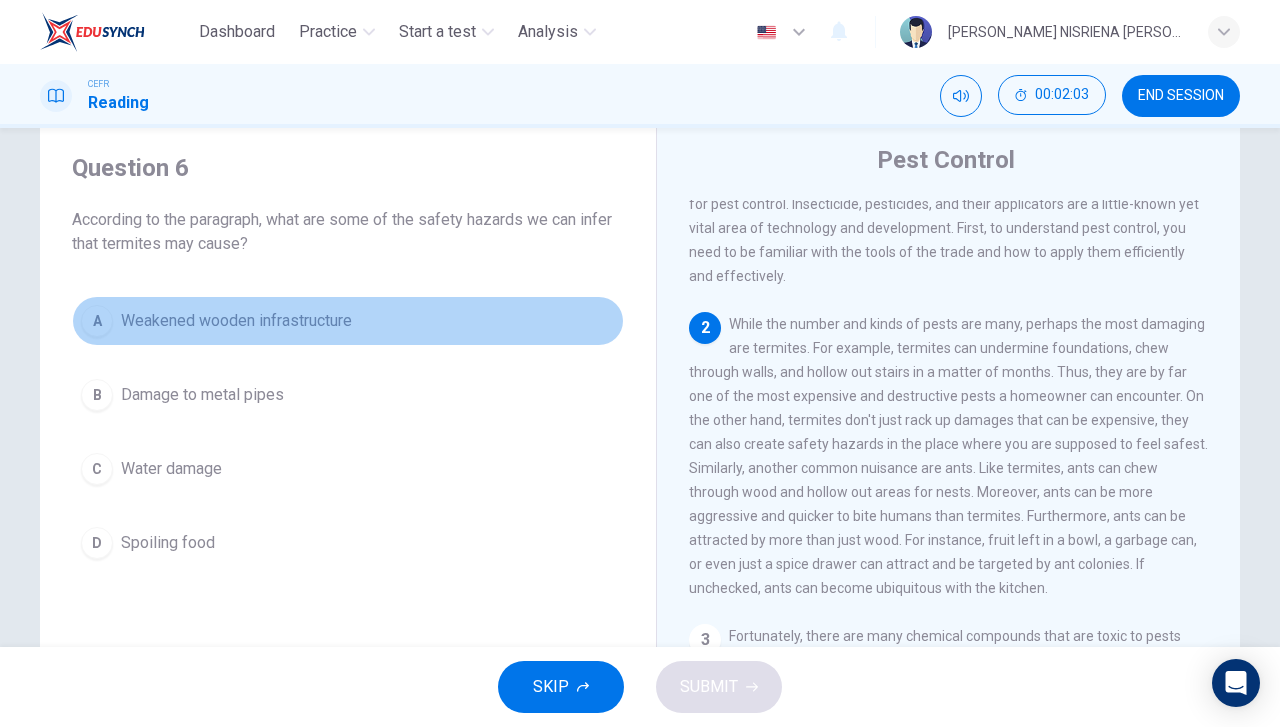 click on "A Weakened wooden infrastructure" at bounding box center [348, 321] 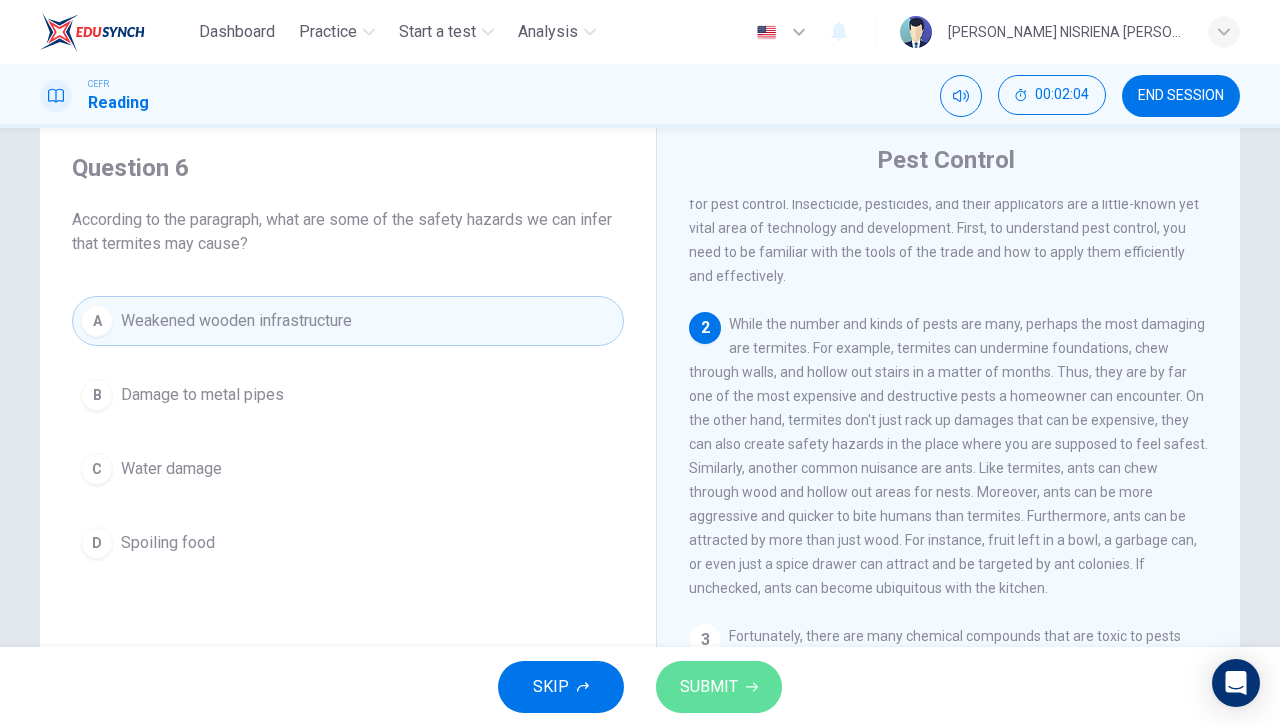 click on "SUBMIT" at bounding box center [719, 687] 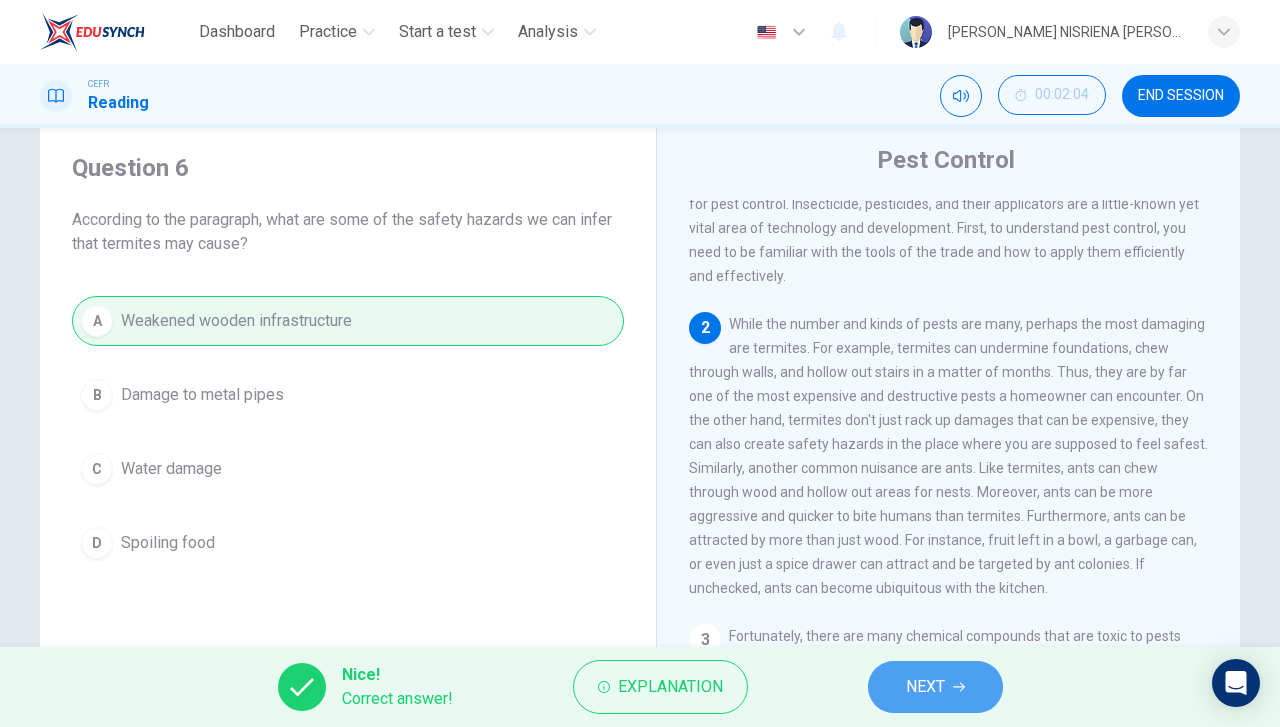 click 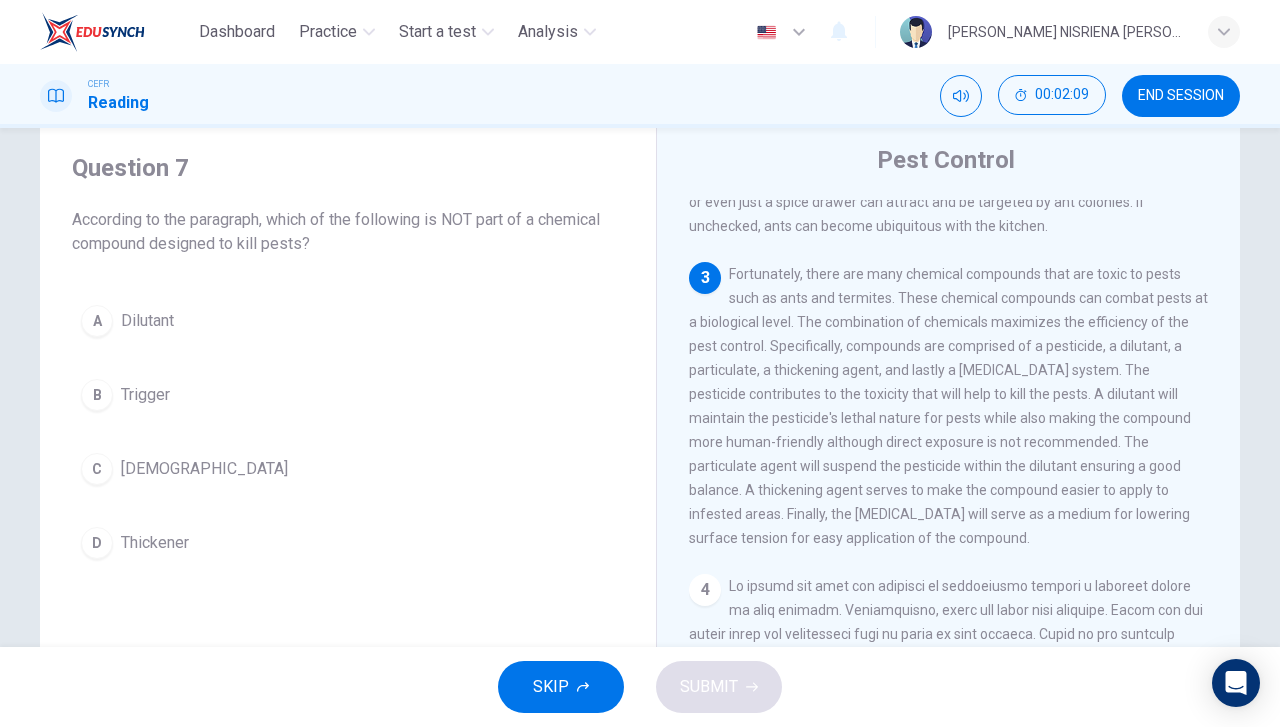 scroll, scrollTop: 600, scrollLeft: 0, axis: vertical 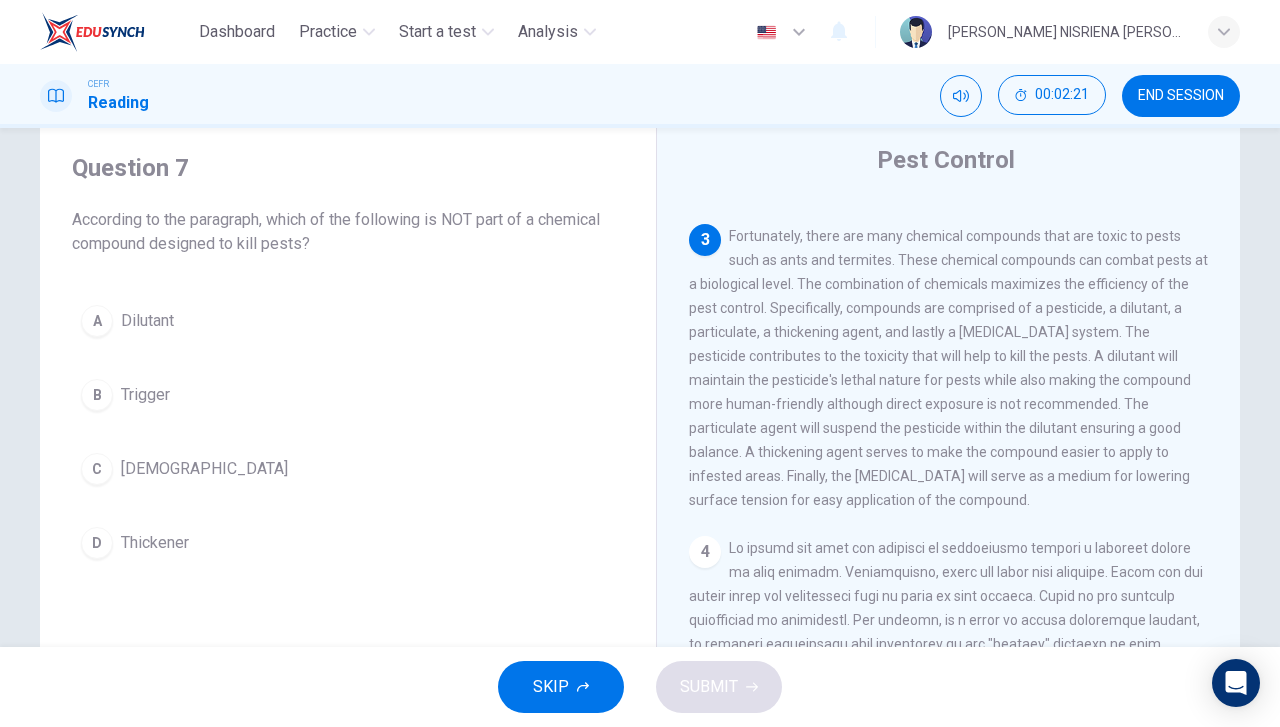 click on "B Trigger" at bounding box center (348, 395) 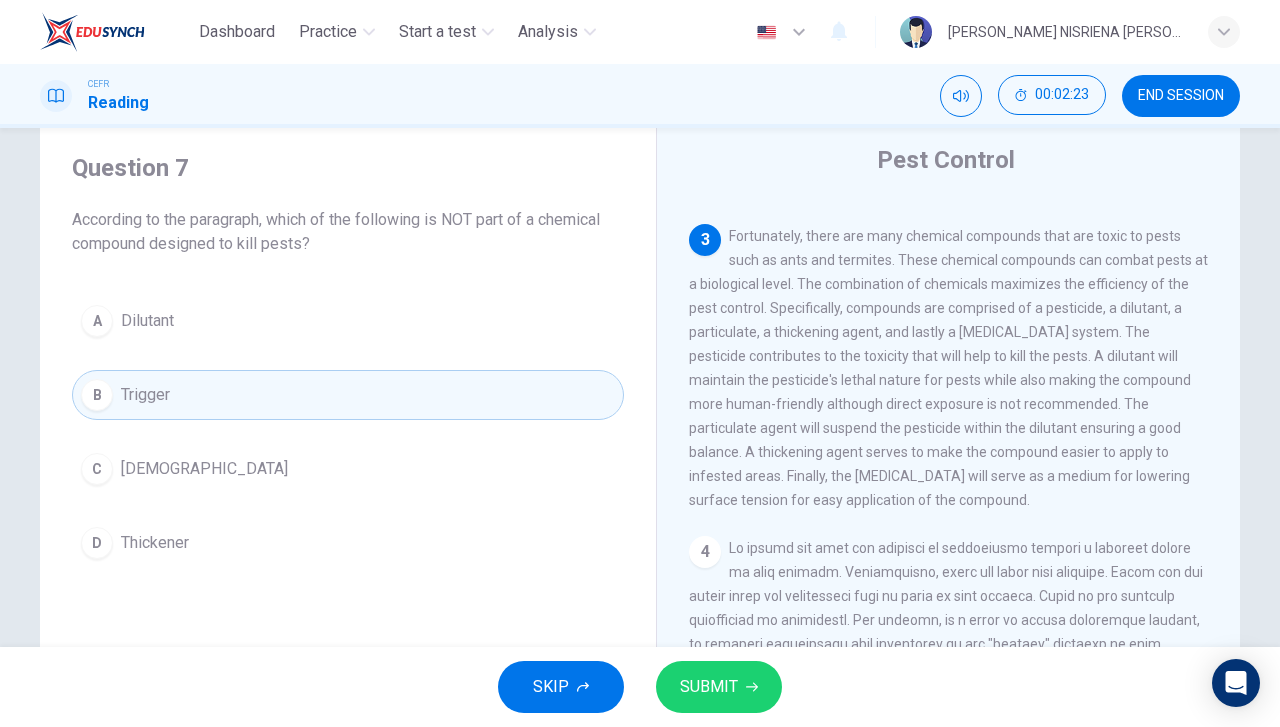 click on "SUBMIT" at bounding box center (709, 687) 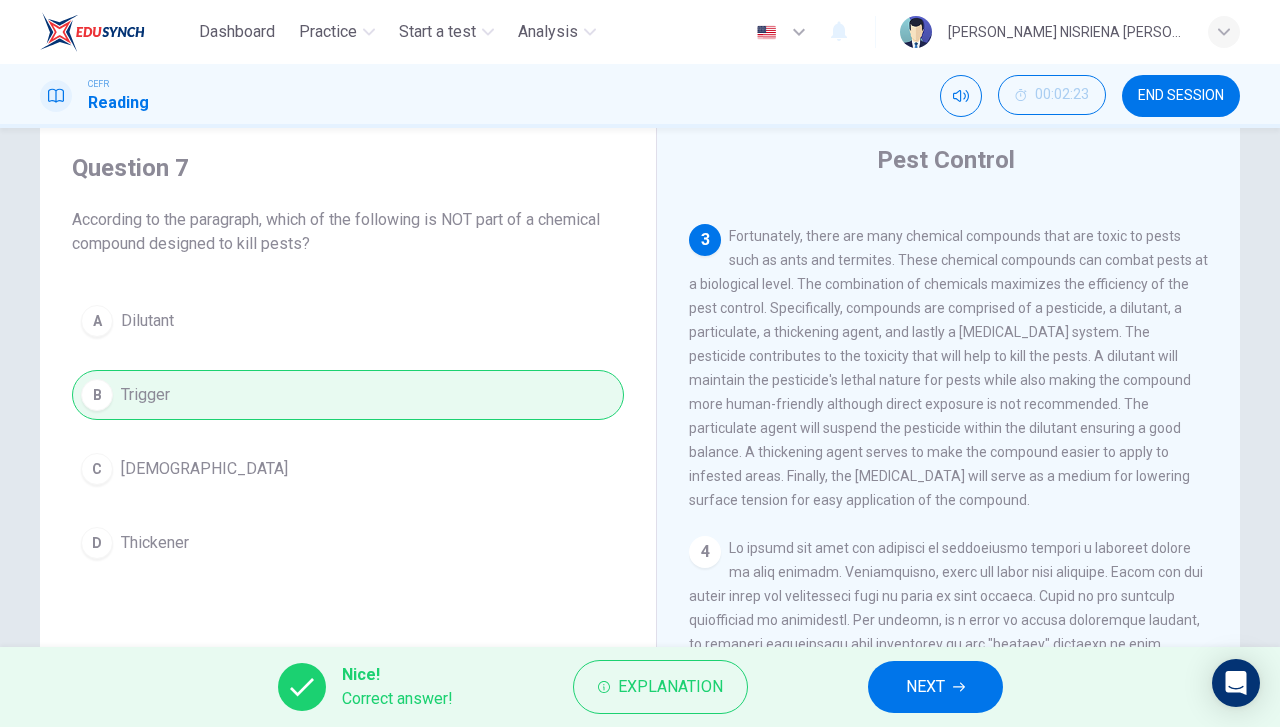 click on "NEXT" at bounding box center [935, 687] 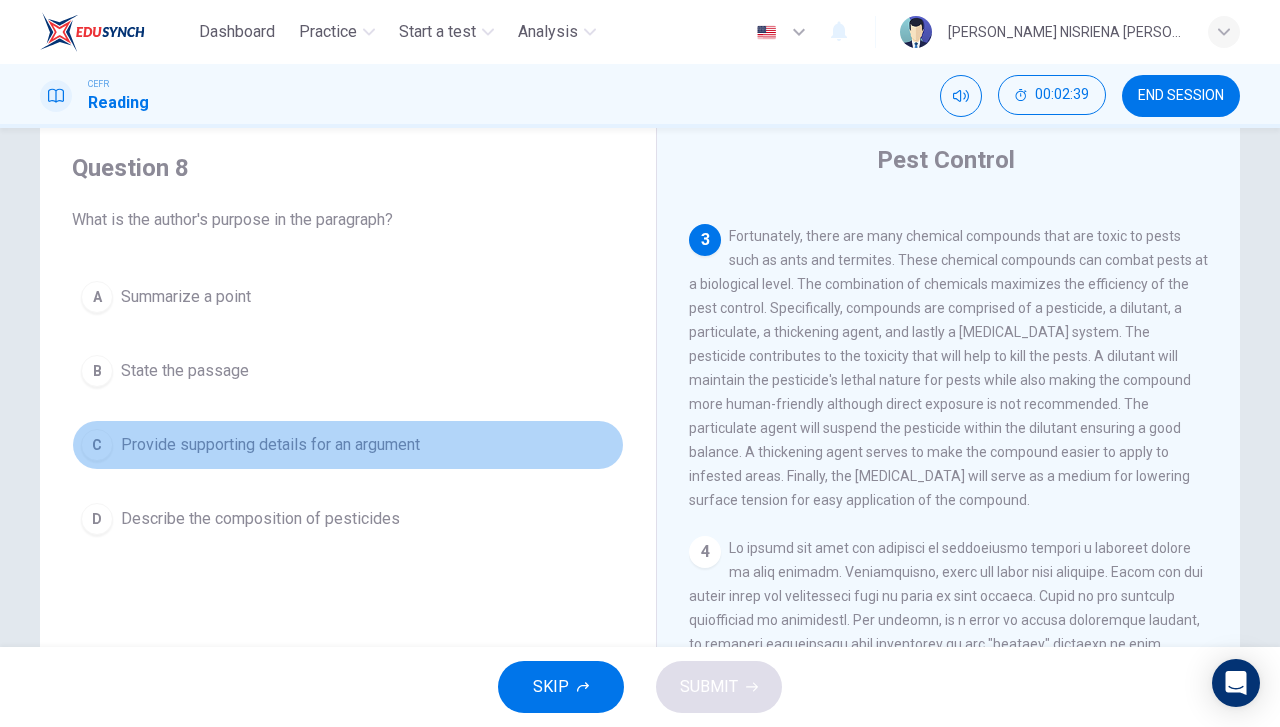 click on "Provide supporting details for an argument" at bounding box center [270, 445] 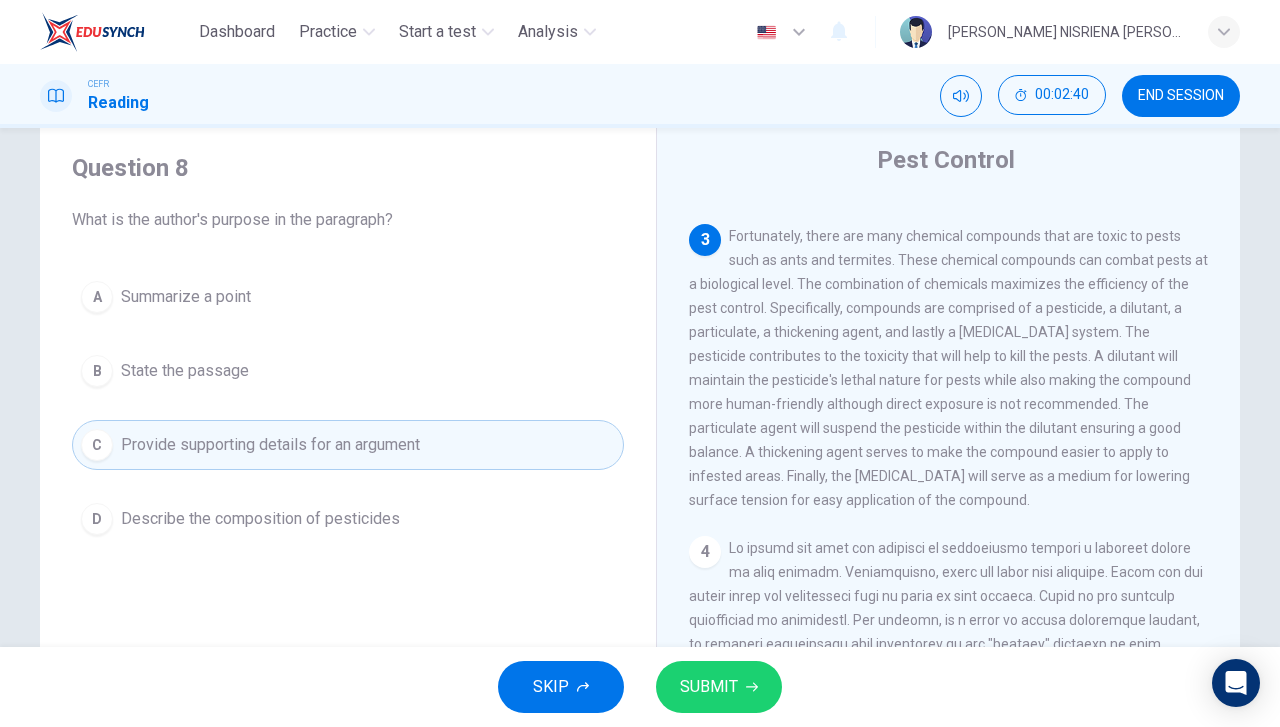 click on "D Describe the composition of pesticides" at bounding box center [348, 519] 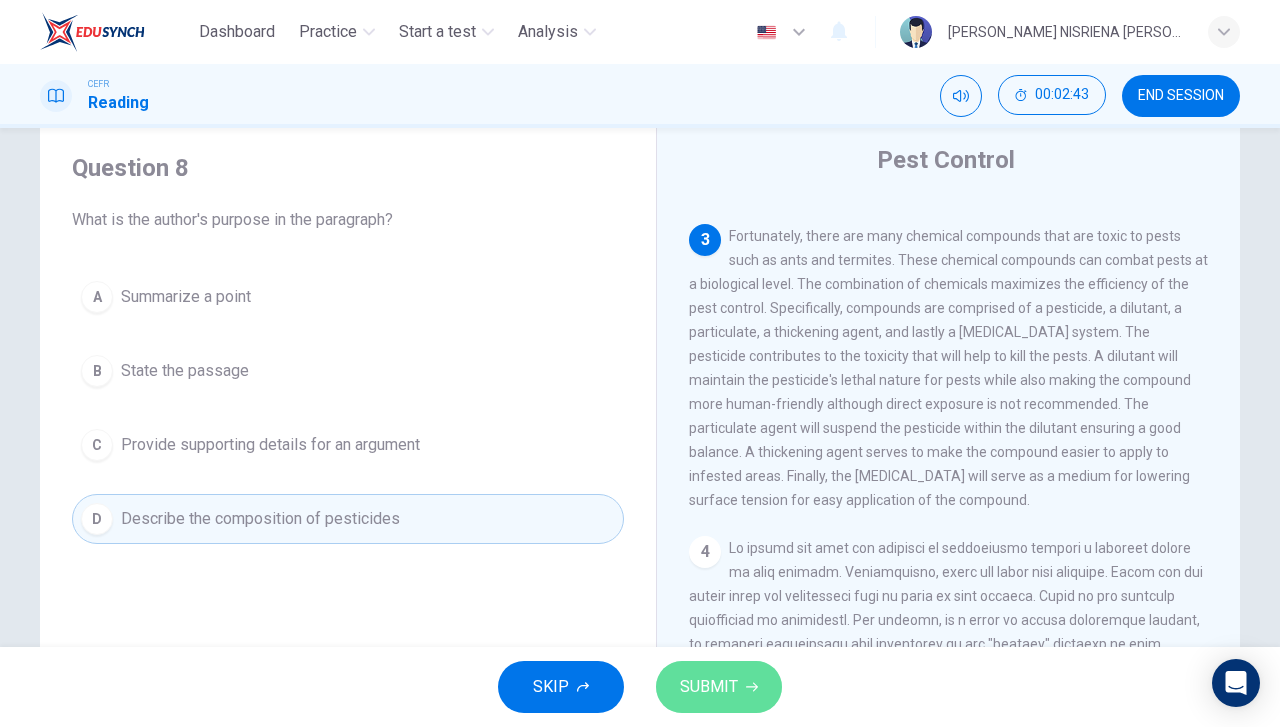 click on "SUBMIT" at bounding box center (709, 687) 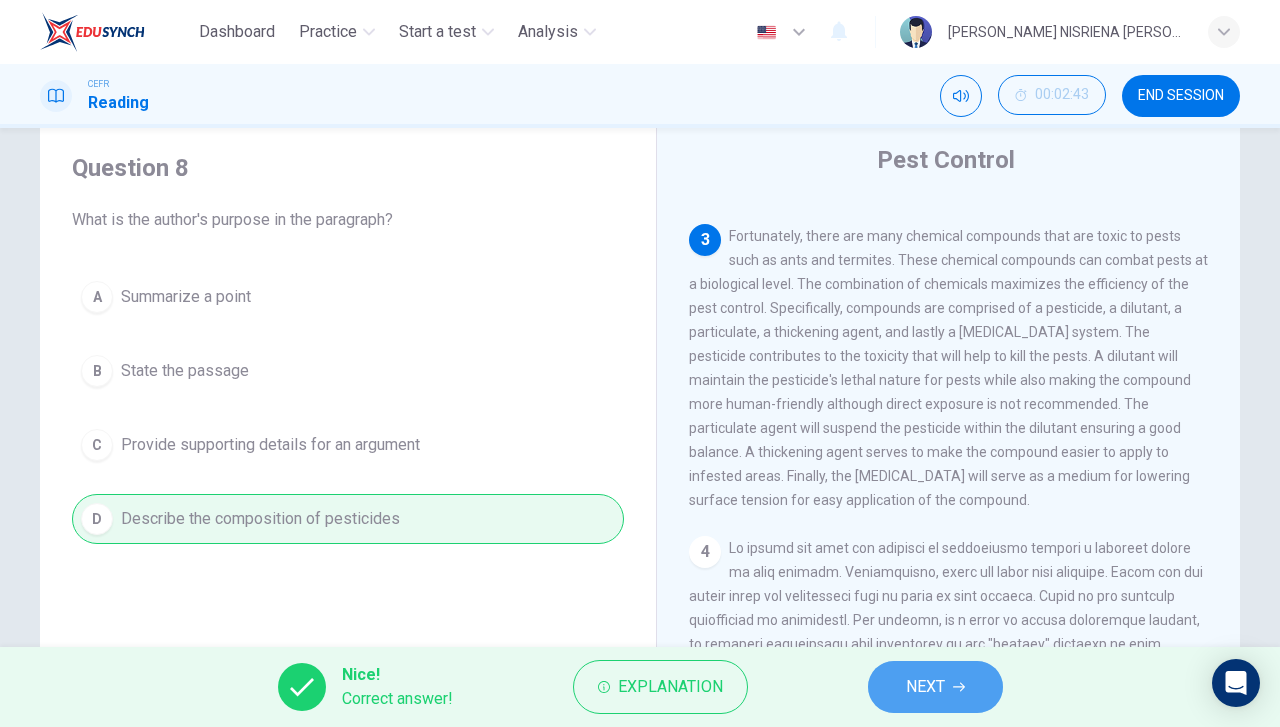 click on "NEXT" at bounding box center (925, 687) 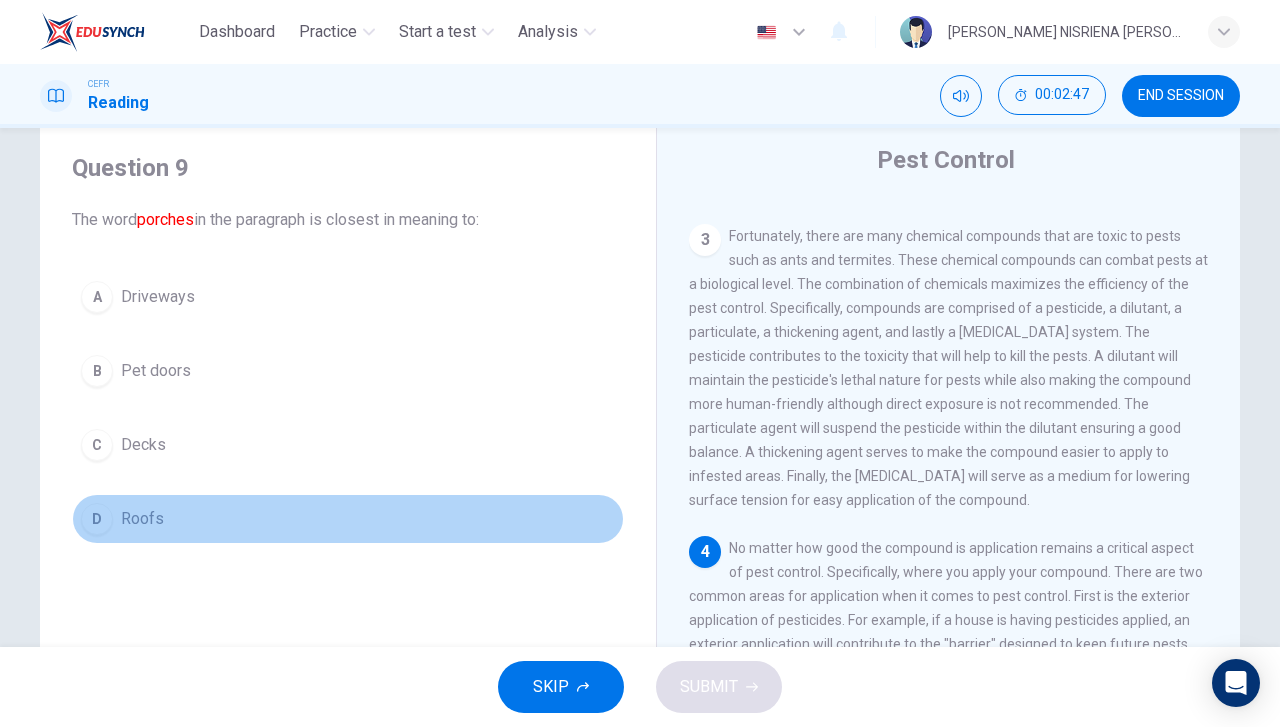 click on "D Roofs" at bounding box center [348, 519] 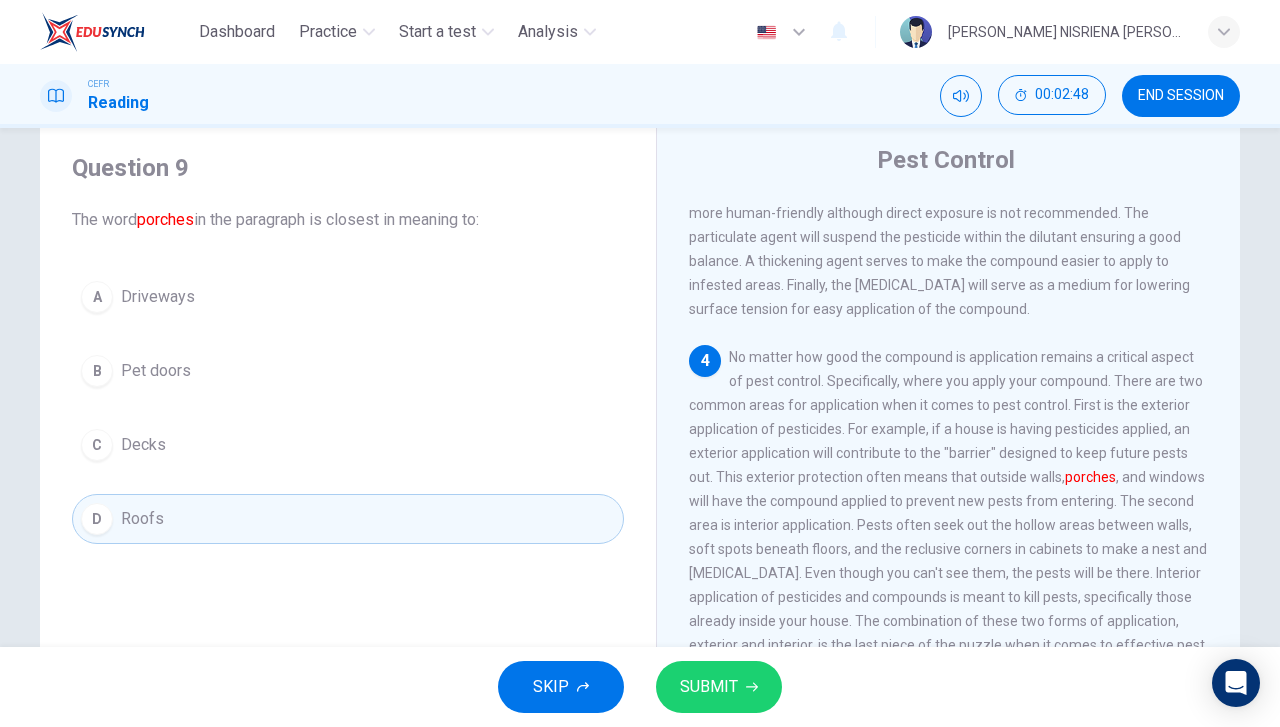 scroll, scrollTop: 800, scrollLeft: 0, axis: vertical 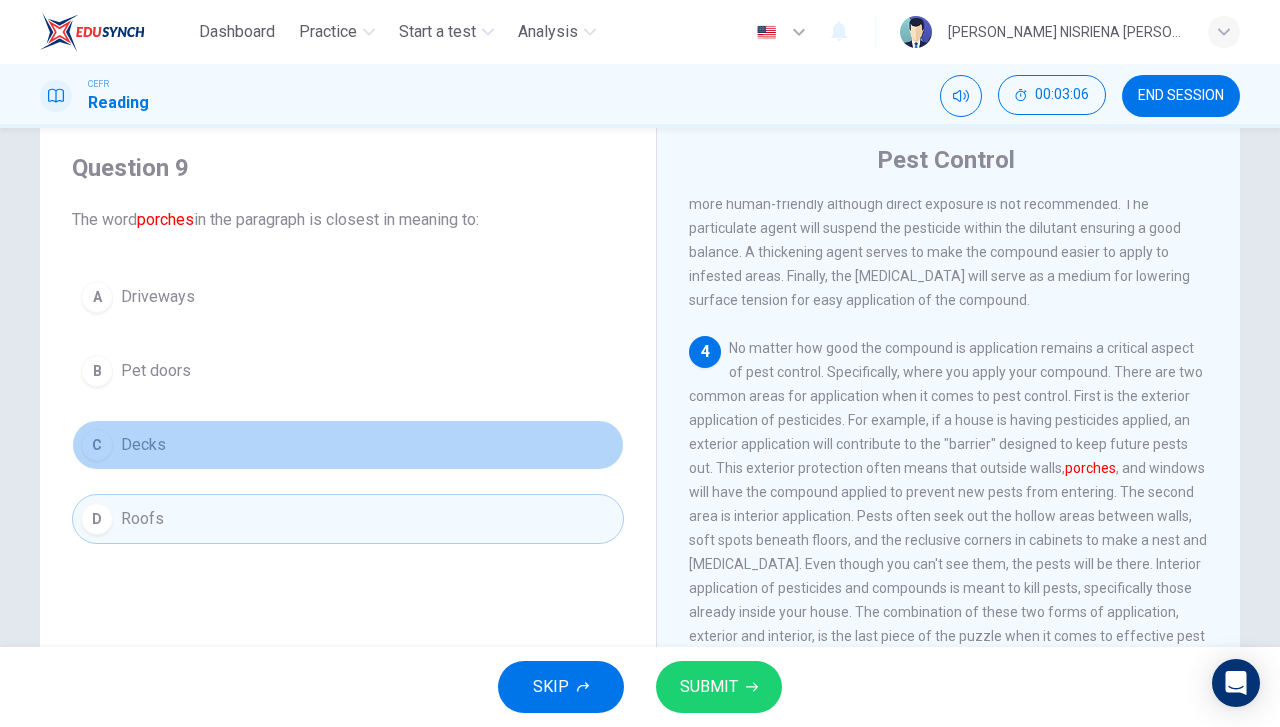 click on "C Decks" at bounding box center [348, 445] 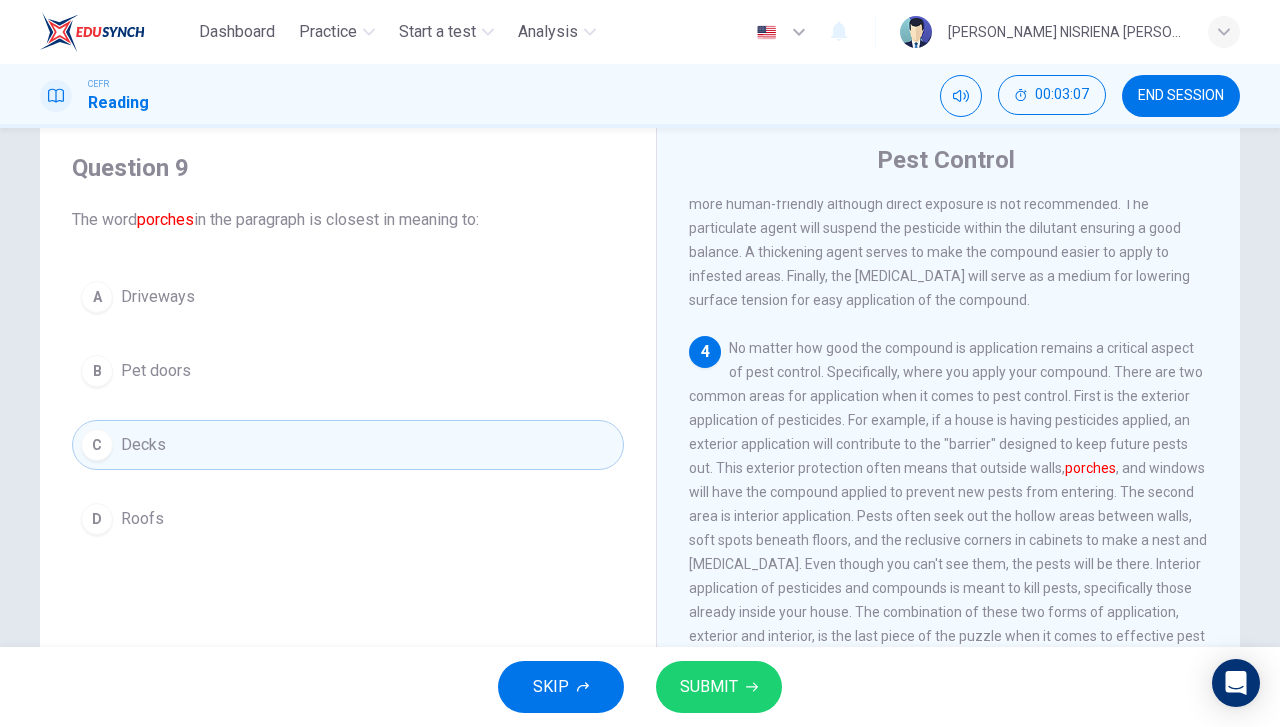 click on "SUBMIT" at bounding box center [709, 687] 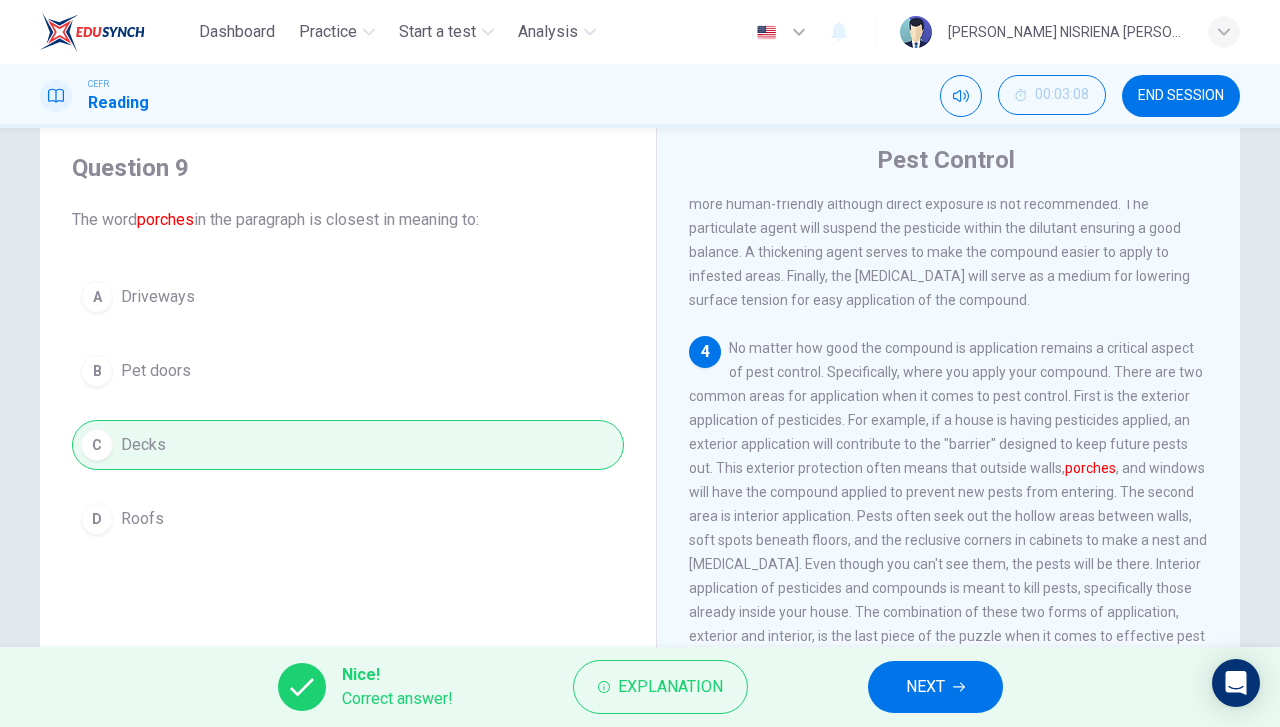 click 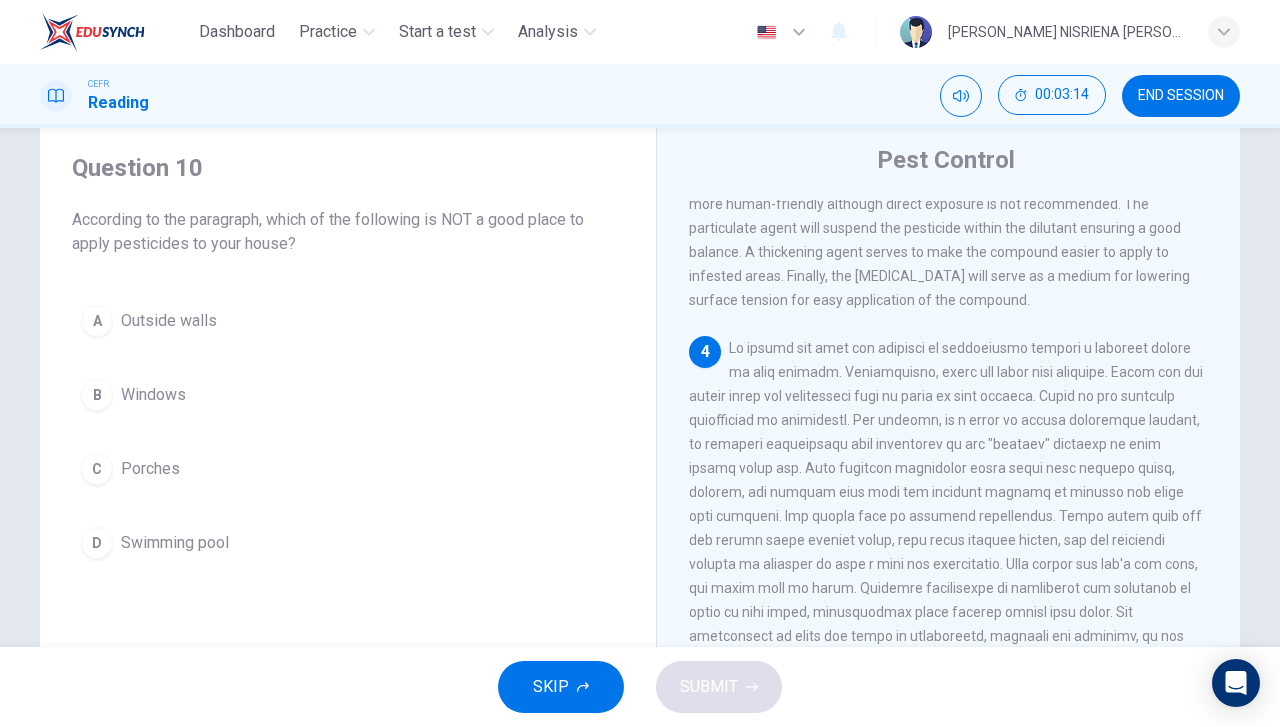 scroll, scrollTop: 900, scrollLeft: 0, axis: vertical 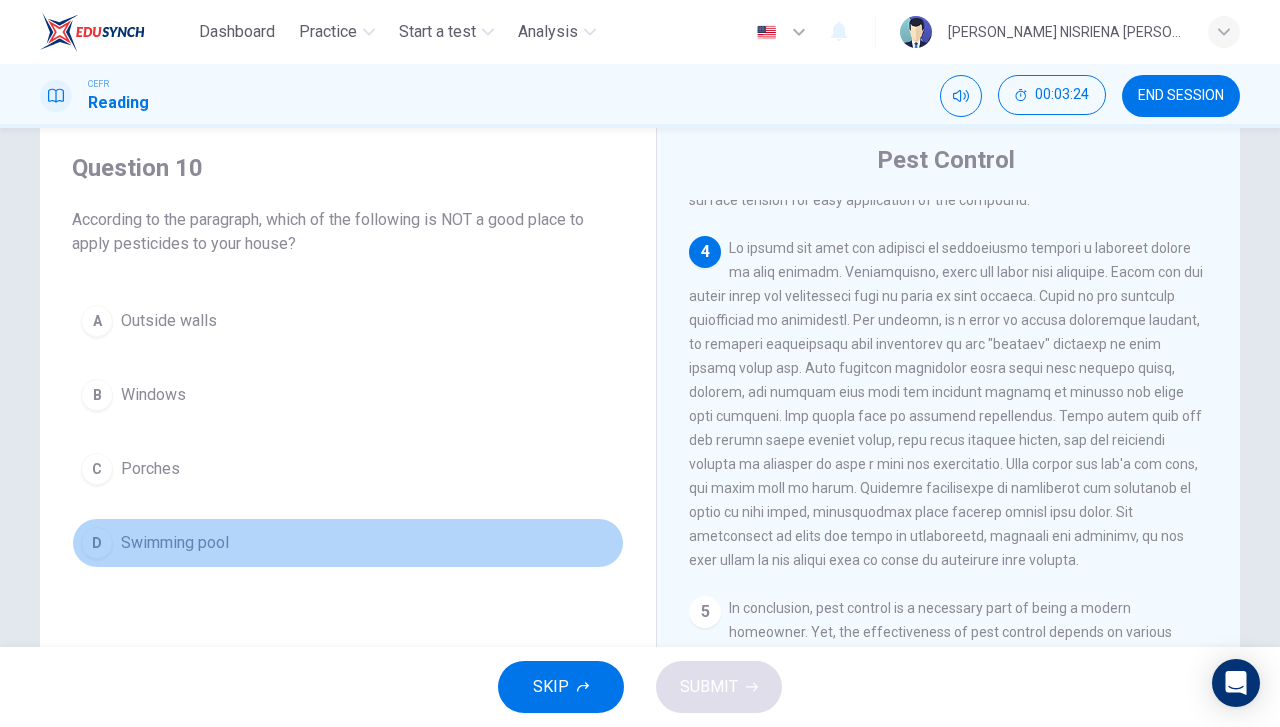 click on "D Swimming pool" at bounding box center [348, 543] 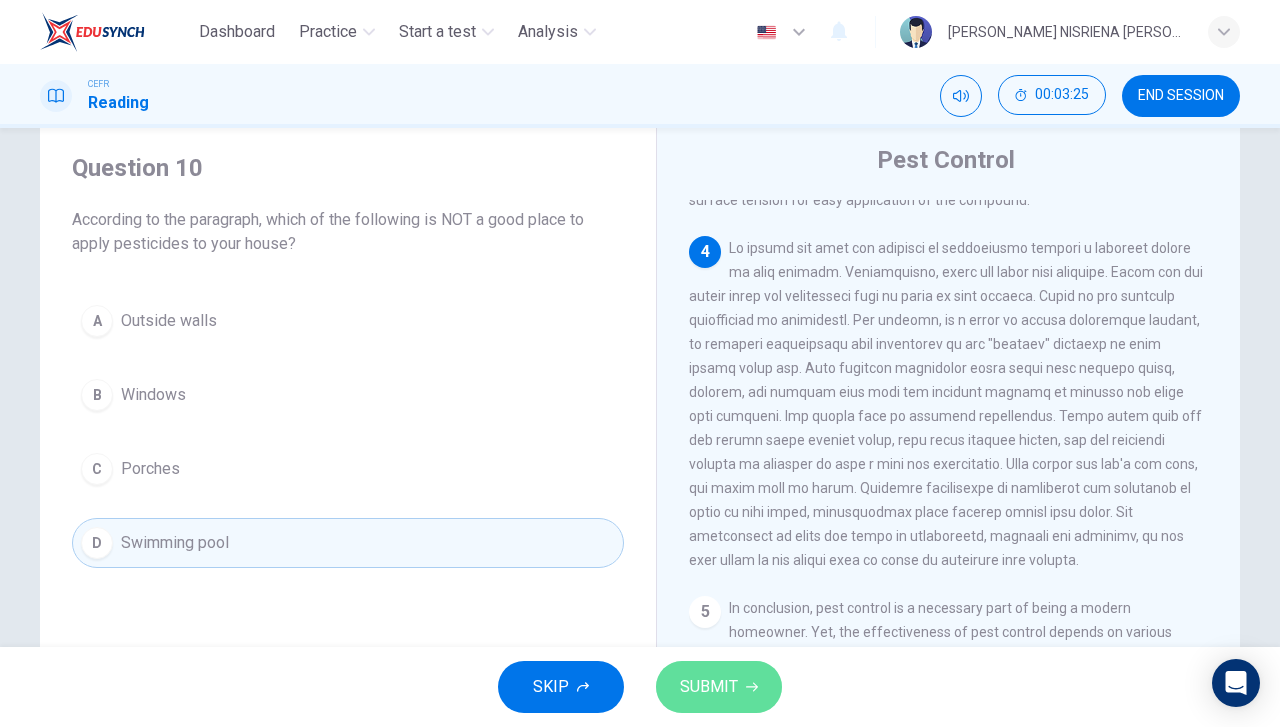 click on "SUBMIT" at bounding box center (709, 687) 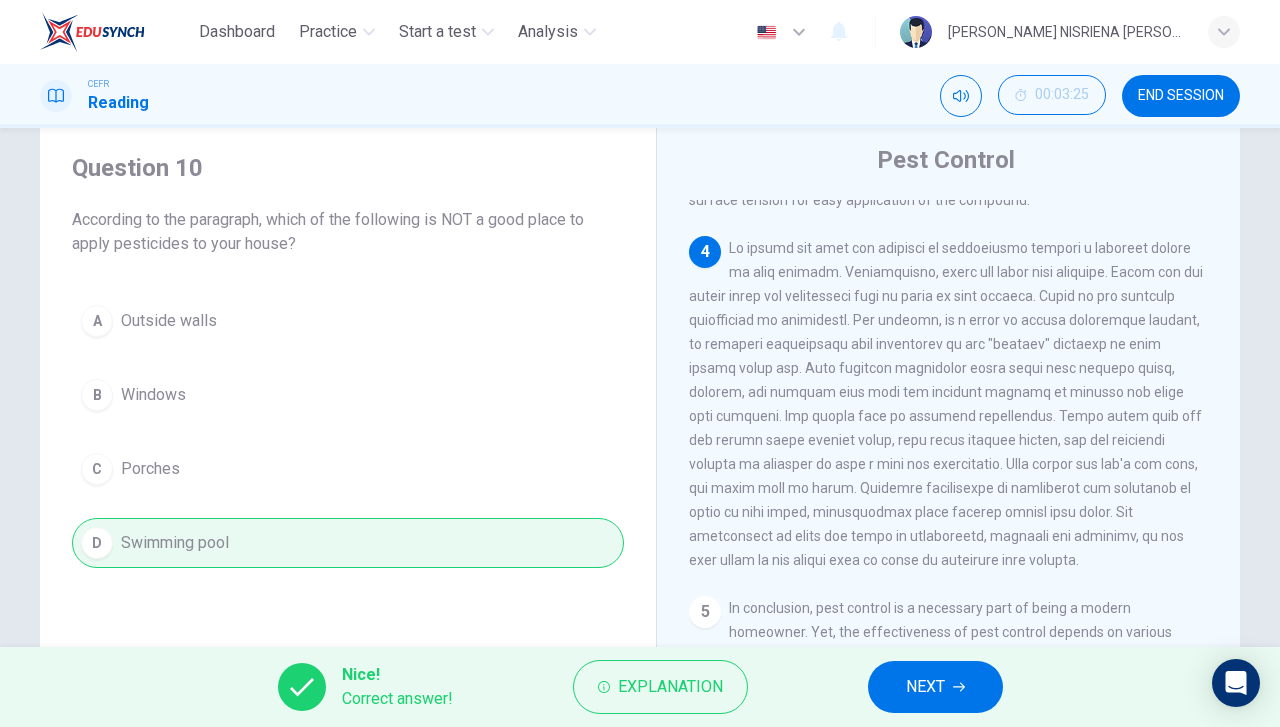 click on "NEXT" at bounding box center [925, 687] 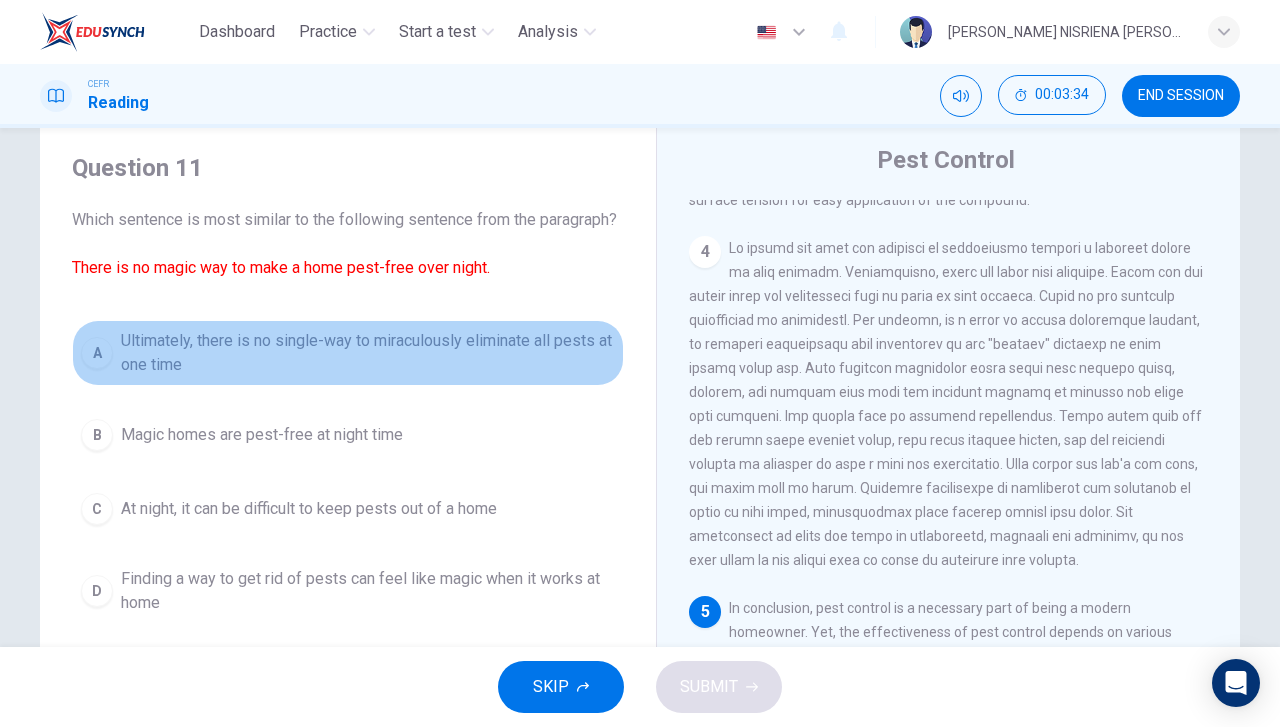 click on "Ultimately, there is no single-way to miraculously eliminate all pests at one time" at bounding box center [368, 353] 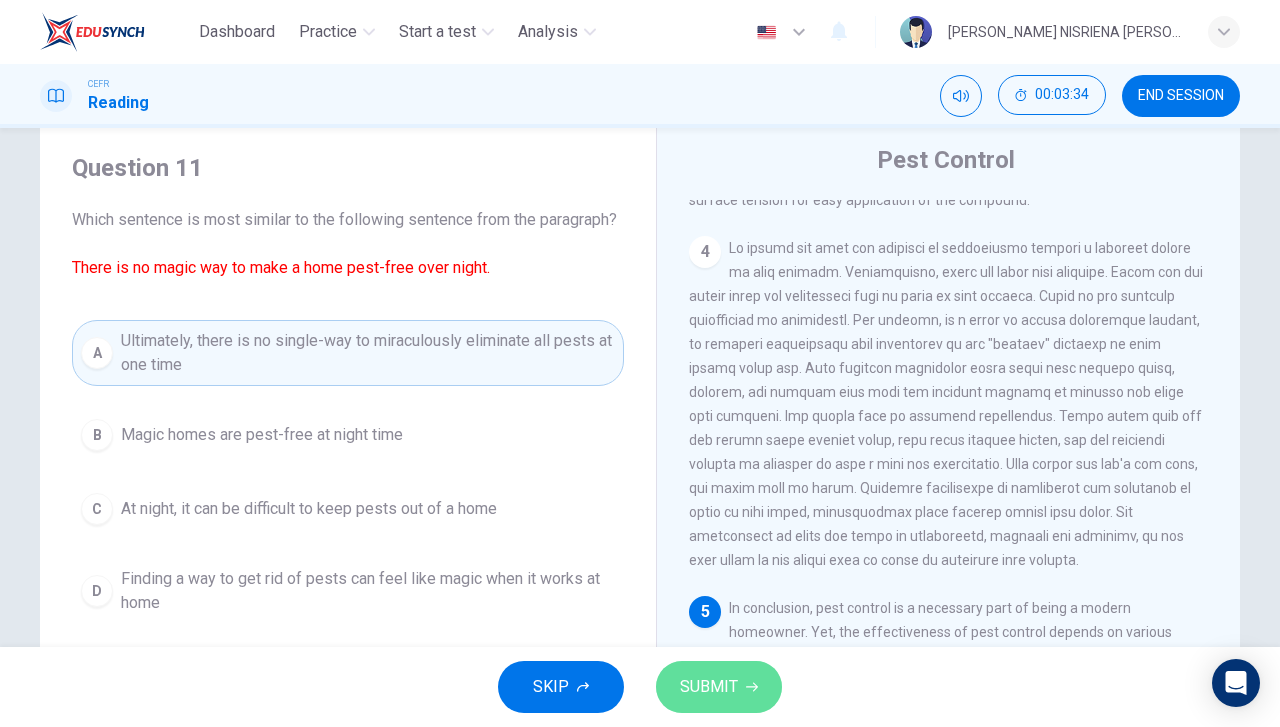 click on "SUBMIT" at bounding box center [709, 687] 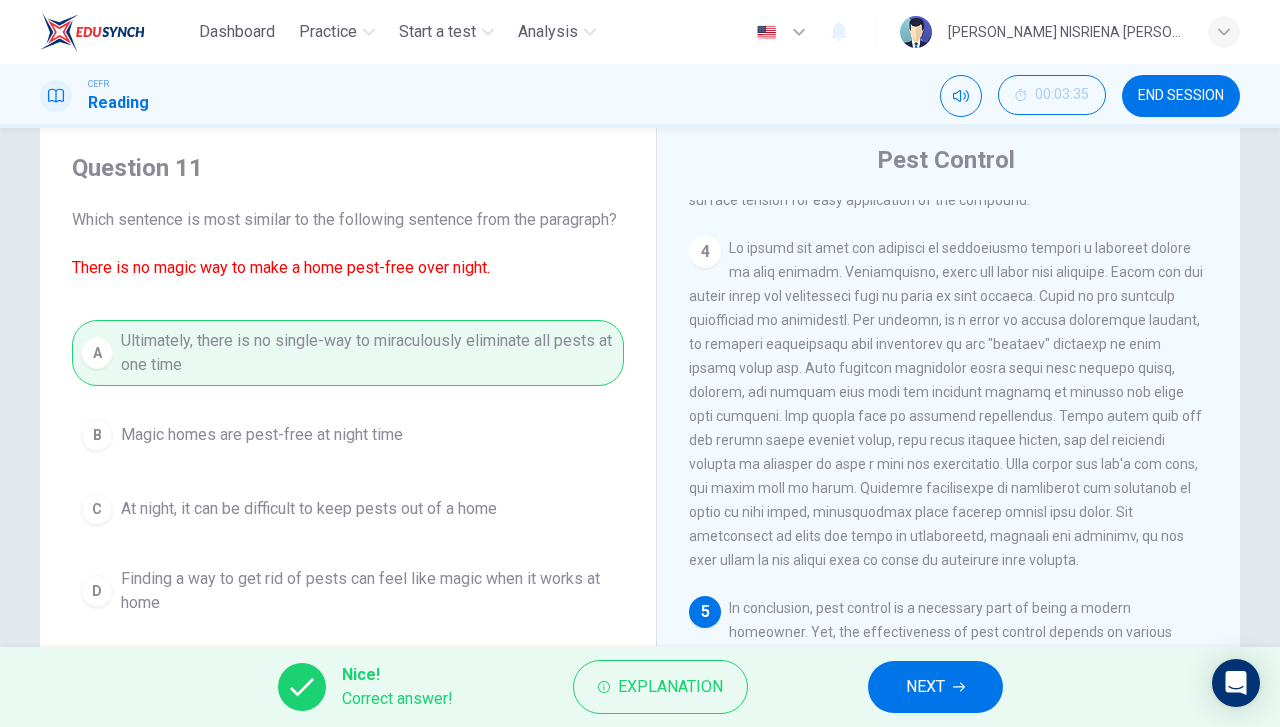 click on "NEXT" at bounding box center [935, 687] 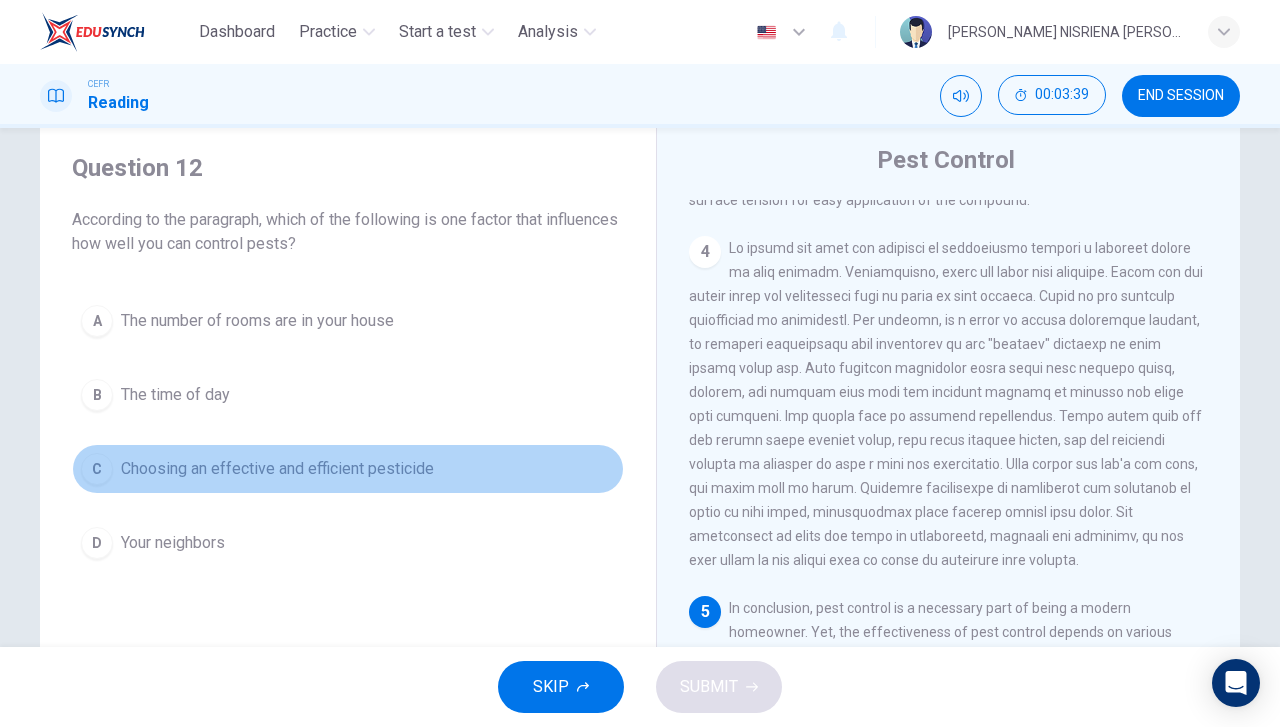 drag, startPoint x: 404, startPoint y: 466, endPoint x: 446, endPoint y: 497, distance: 52.201534 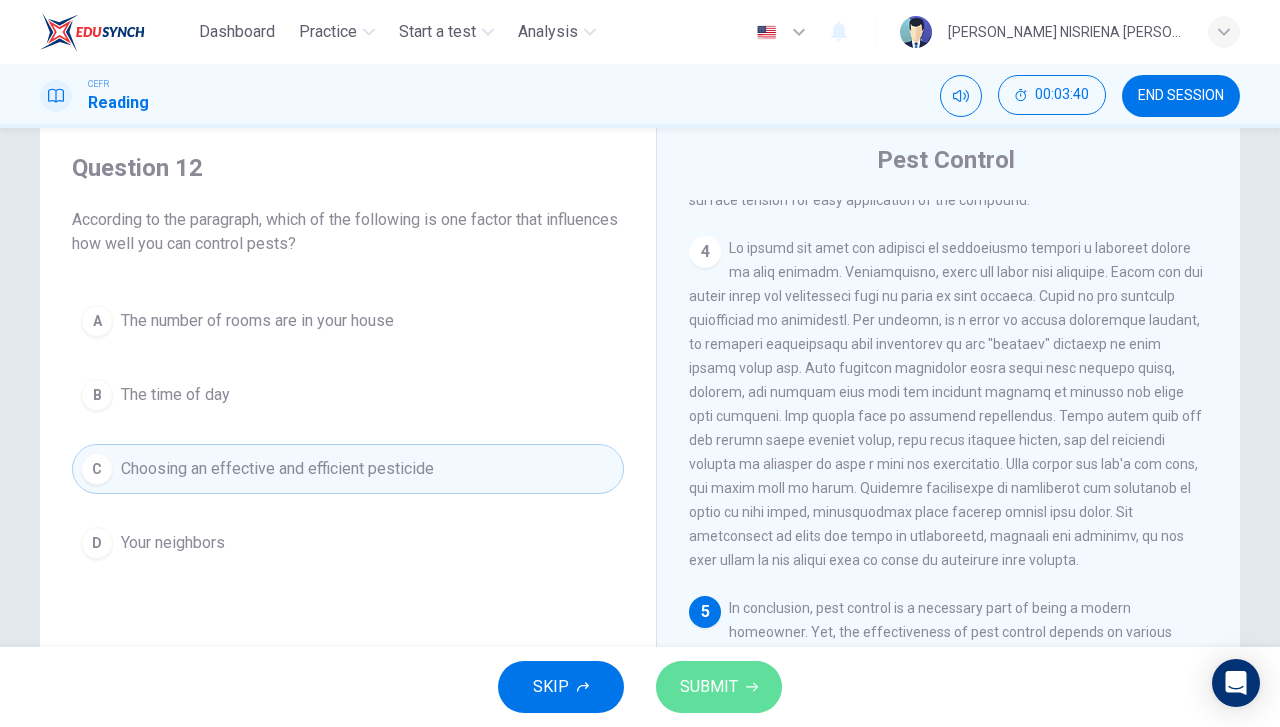click on "SUBMIT" at bounding box center (709, 687) 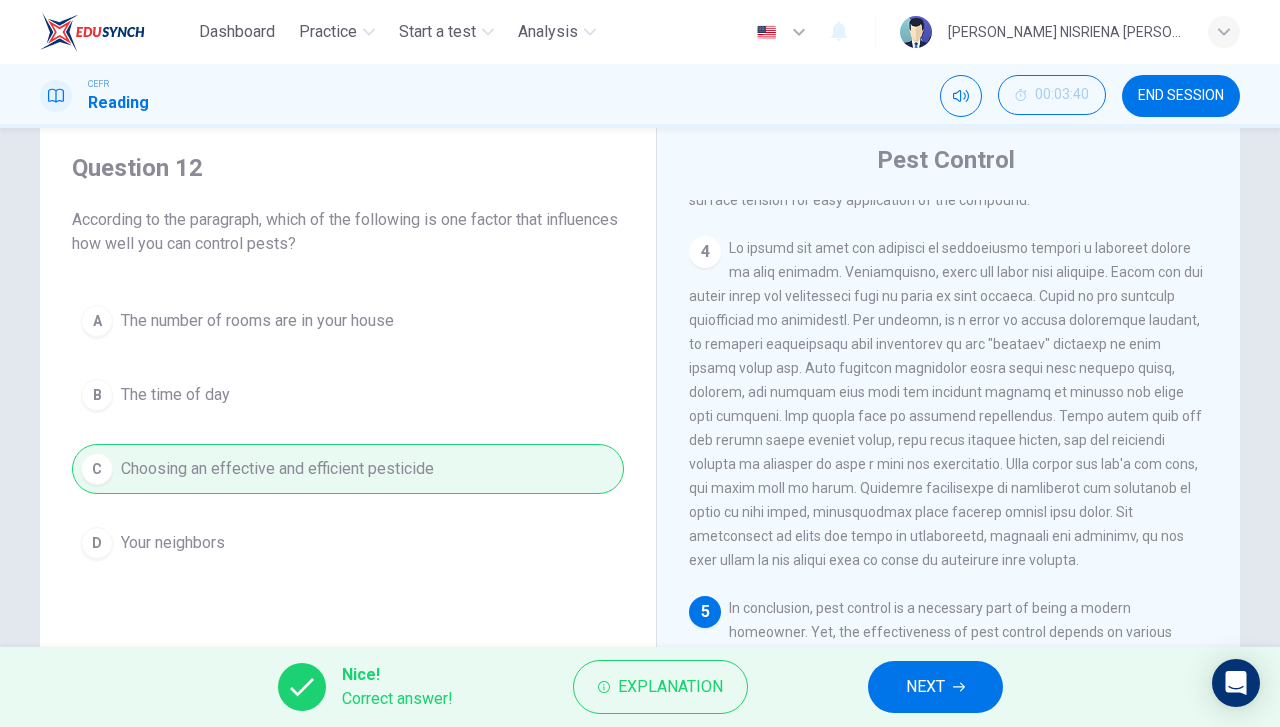click on "NEXT" at bounding box center (935, 687) 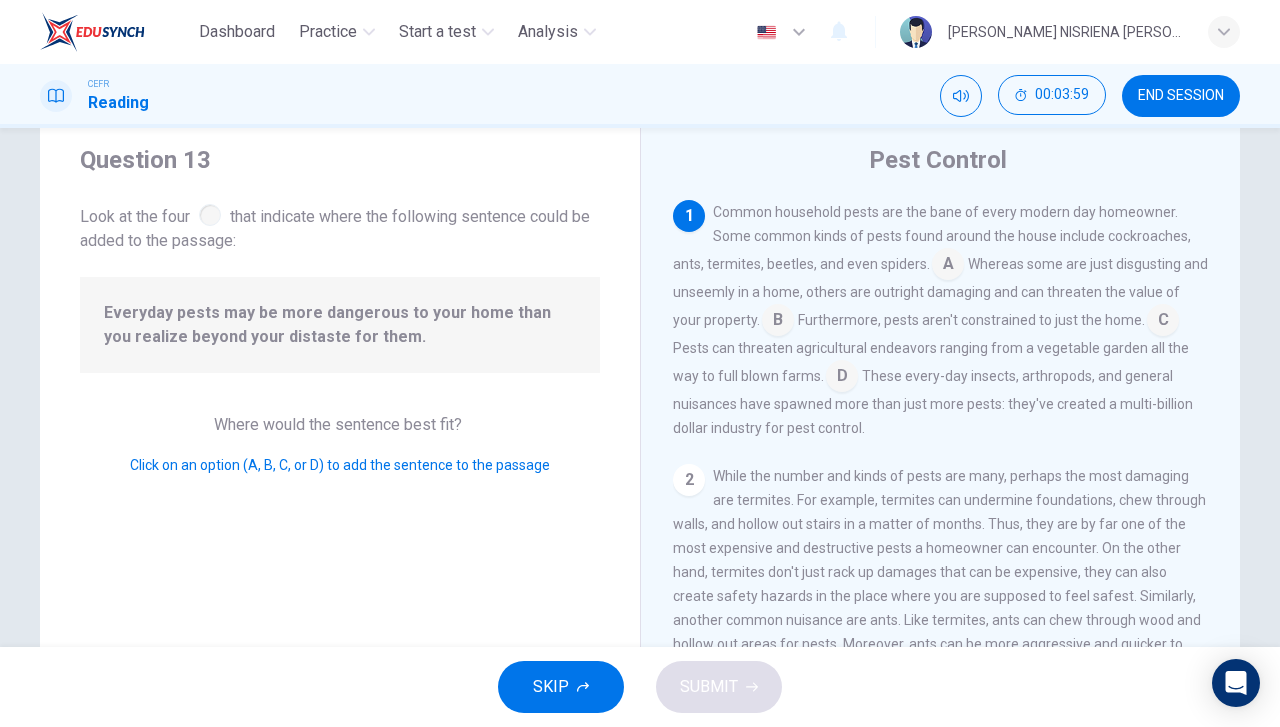 click at bounding box center [948, 266] 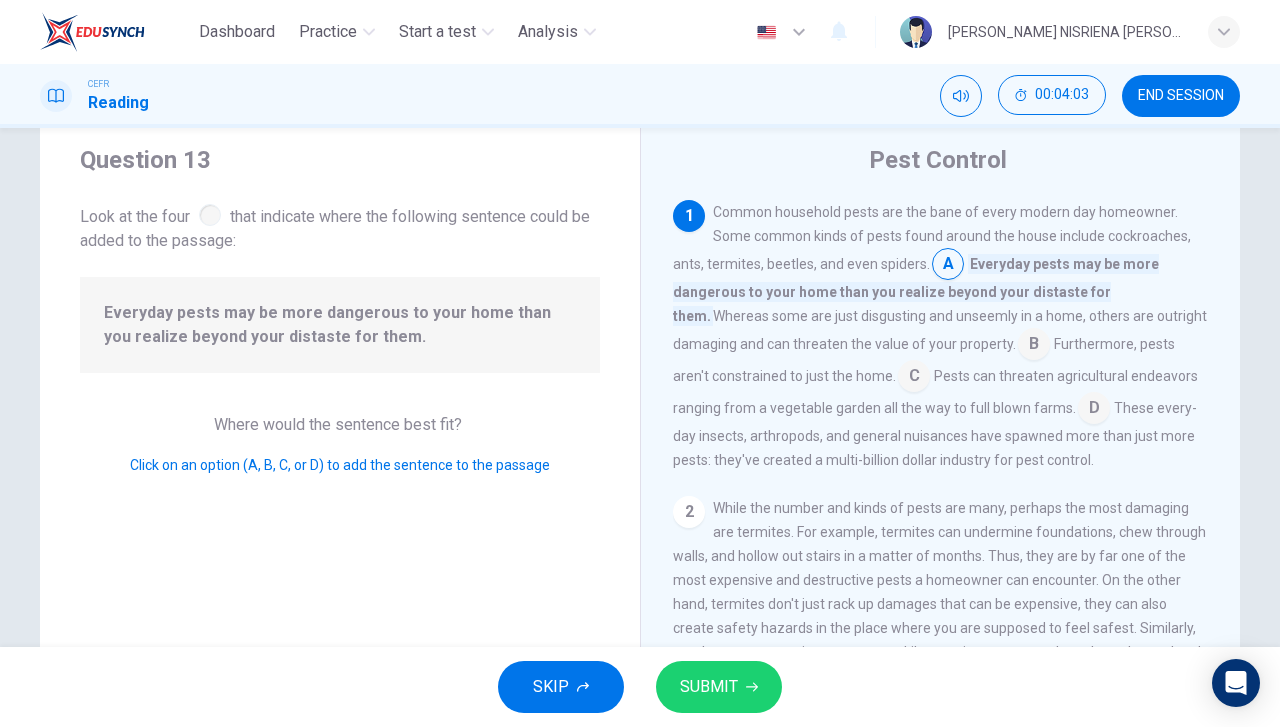 click at bounding box center [1094, 410] 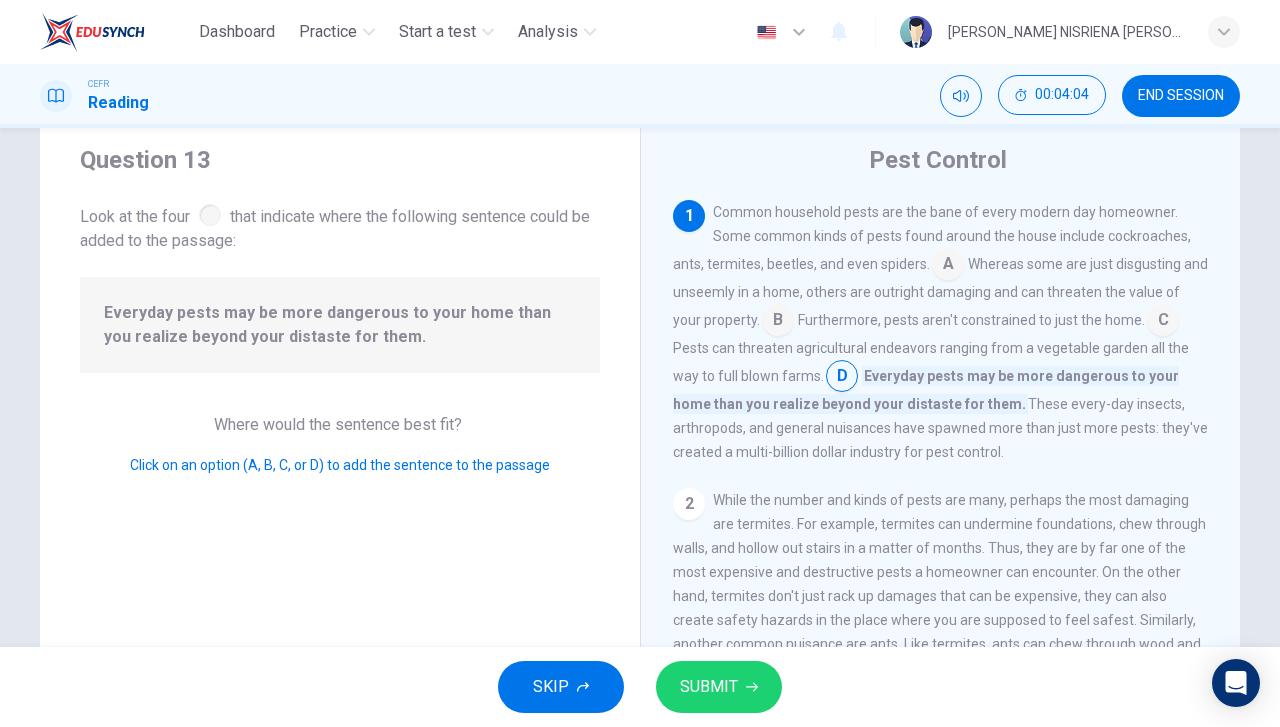 click on "SUBMIT" at bounding box center (719, 687) 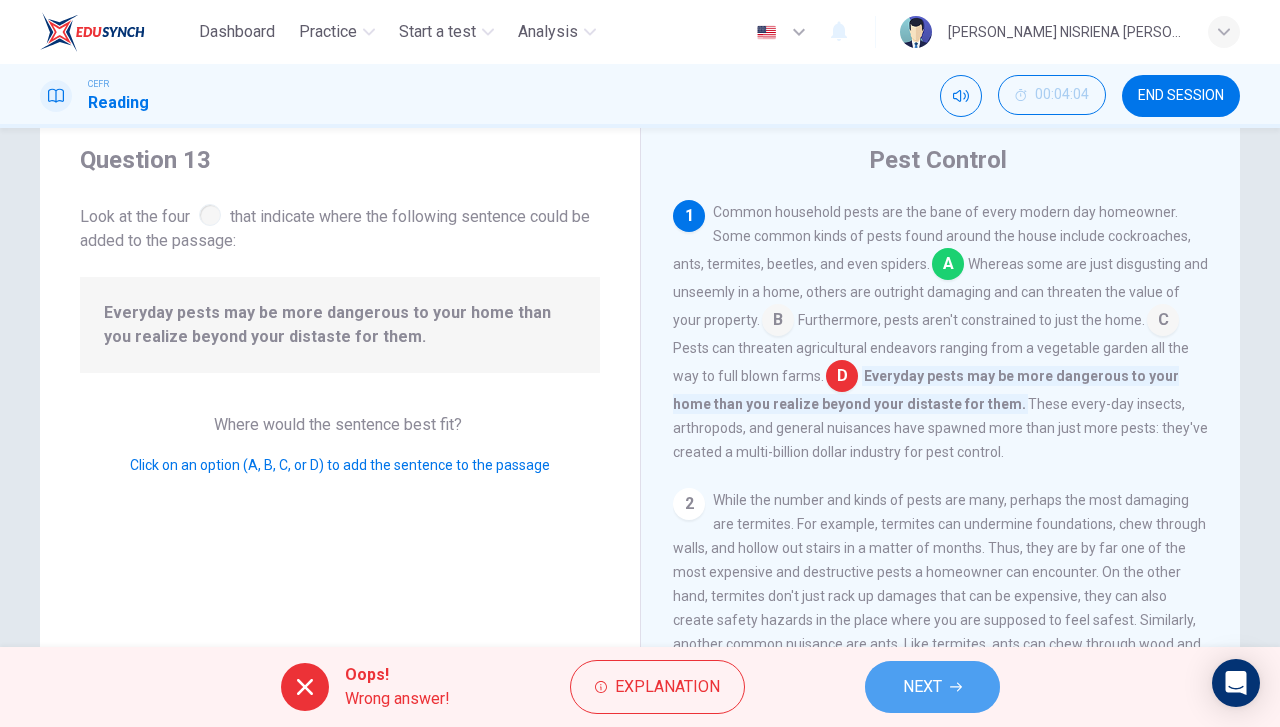 click on "NEXT" at bounding box center (932, 687) 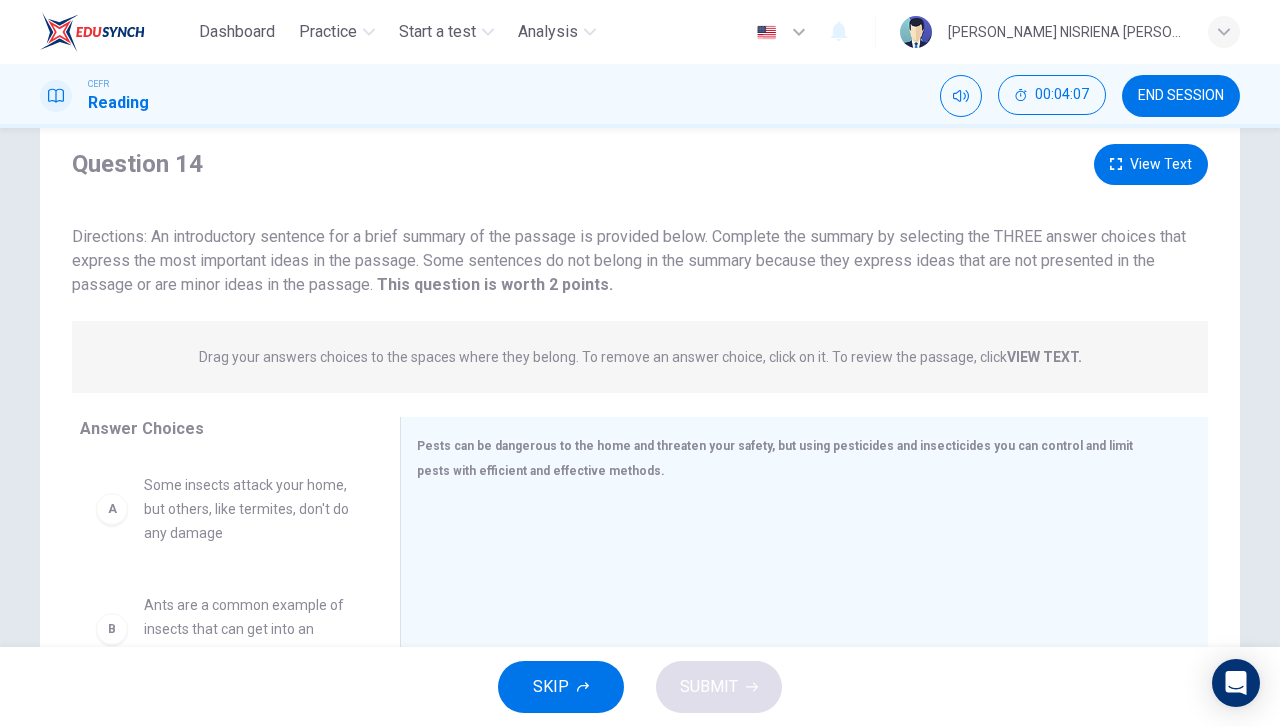 scroll, scrollTop: 256, scrollLeft: 0, axis: vertical 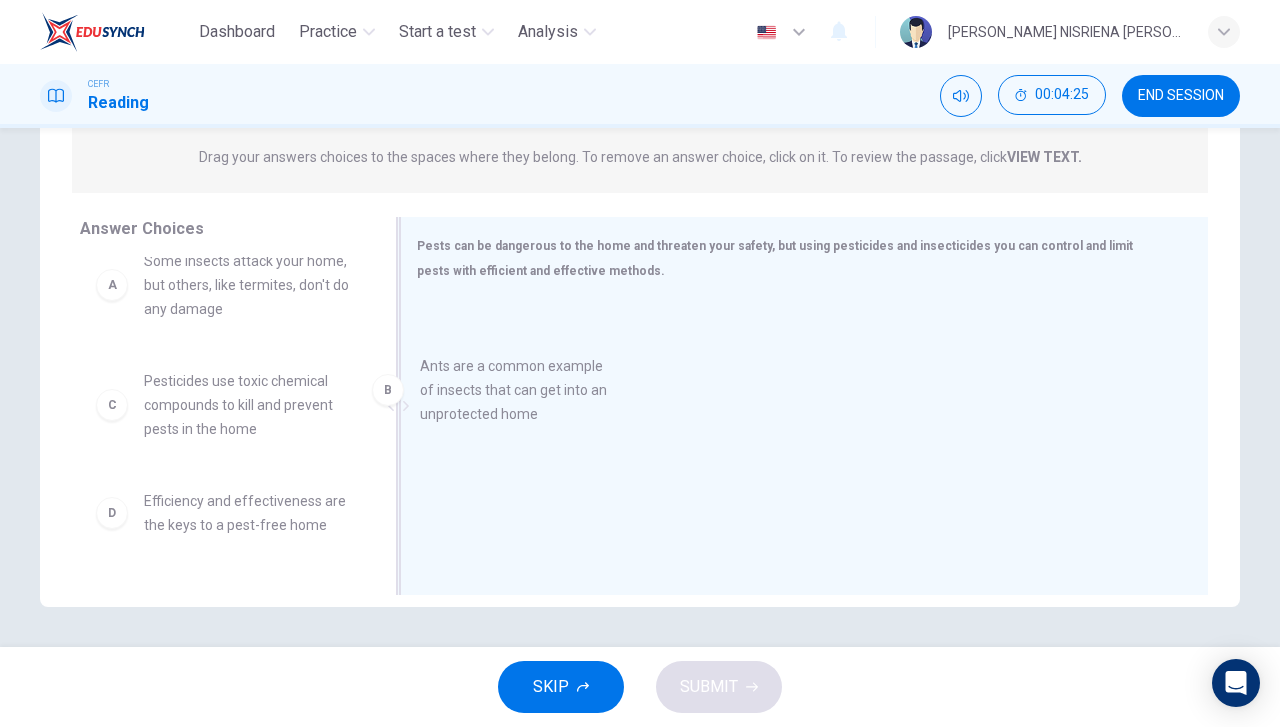 drag, startPoint x: 264, startPoint y: 415, endPoint x: 567, endPoint y: 401, distance: 303.32327 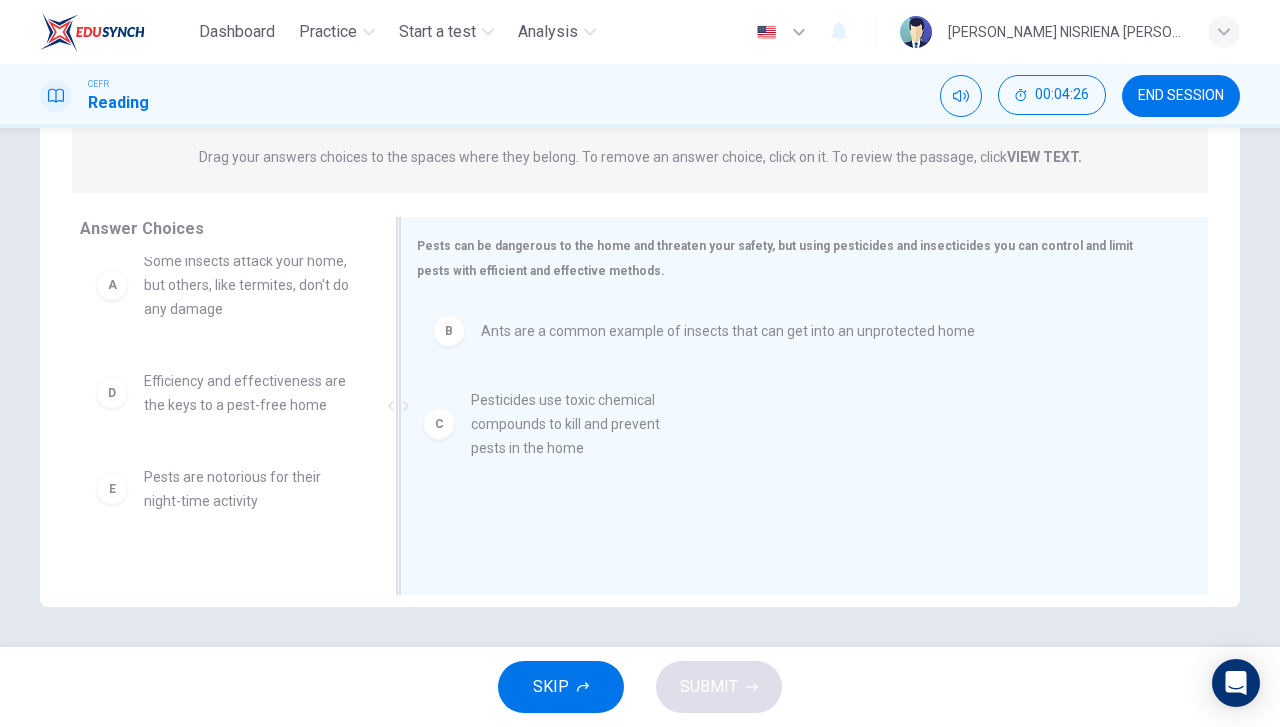 drag, startPoint x: 264, startPoint y: 413, endPoint x: 625, endPoint y: 434, distance: 361.6103 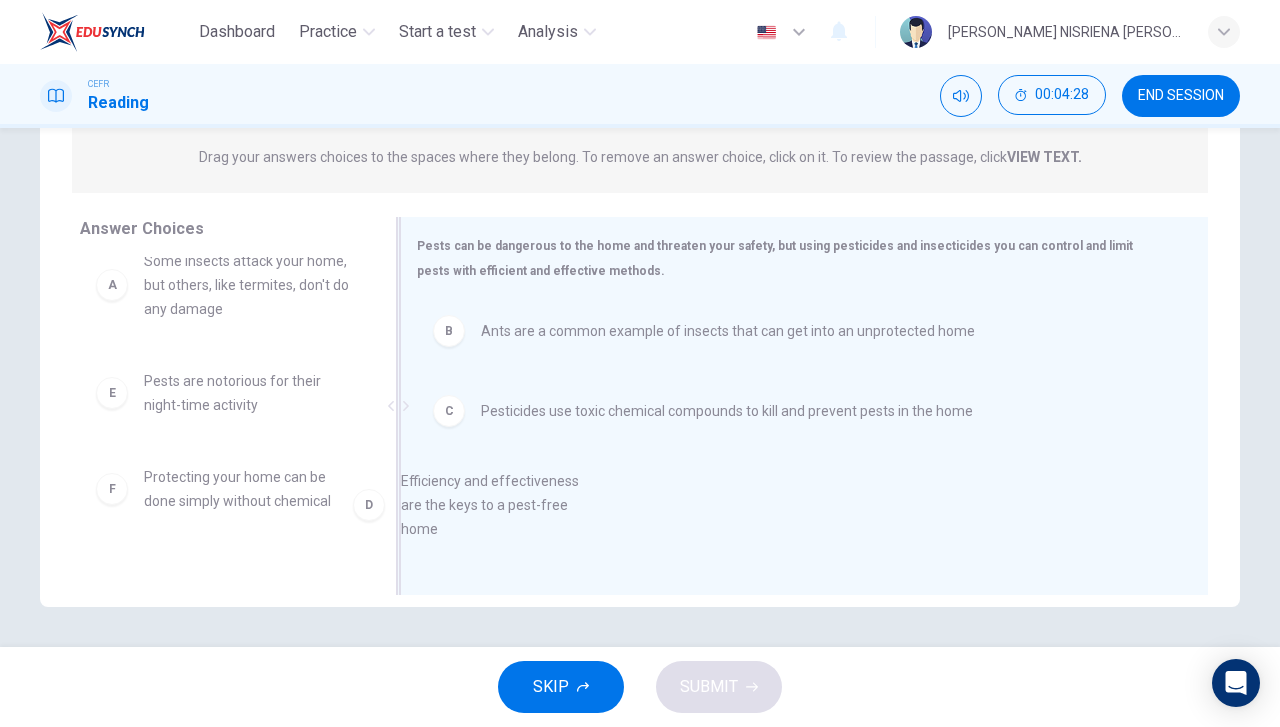 drag, startPoint x: 411, startPoint y: 479, endPoint x: 583, endPoint y: 505, distance: 173.95401 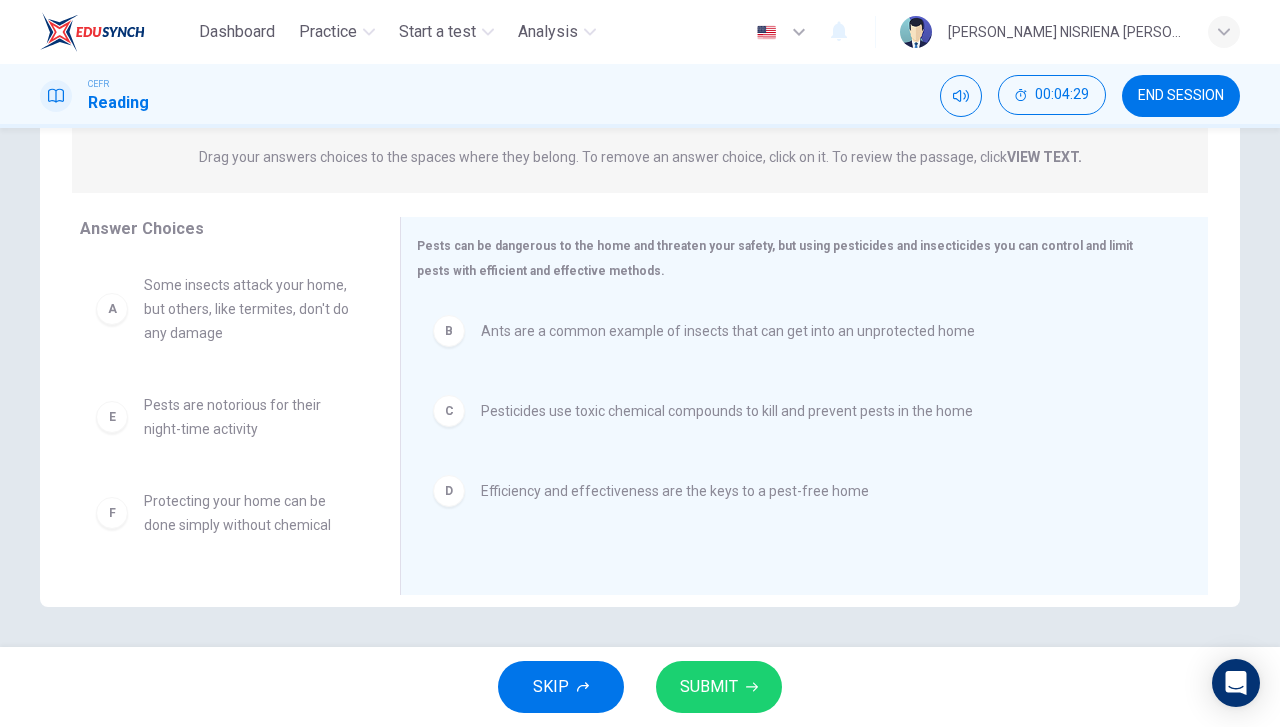 scroll, scrollTop: 0, scrollLeft: 0, axis: both 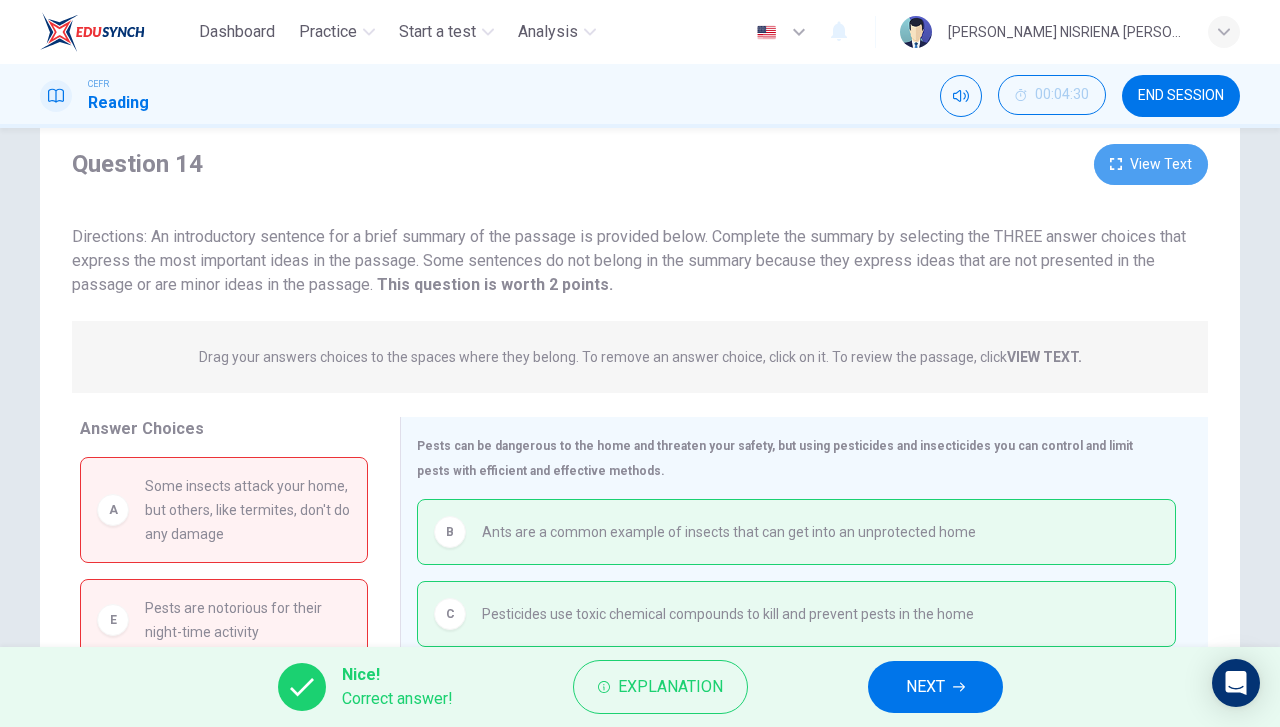 click on "View Text" at bounding box center (1151, 164) 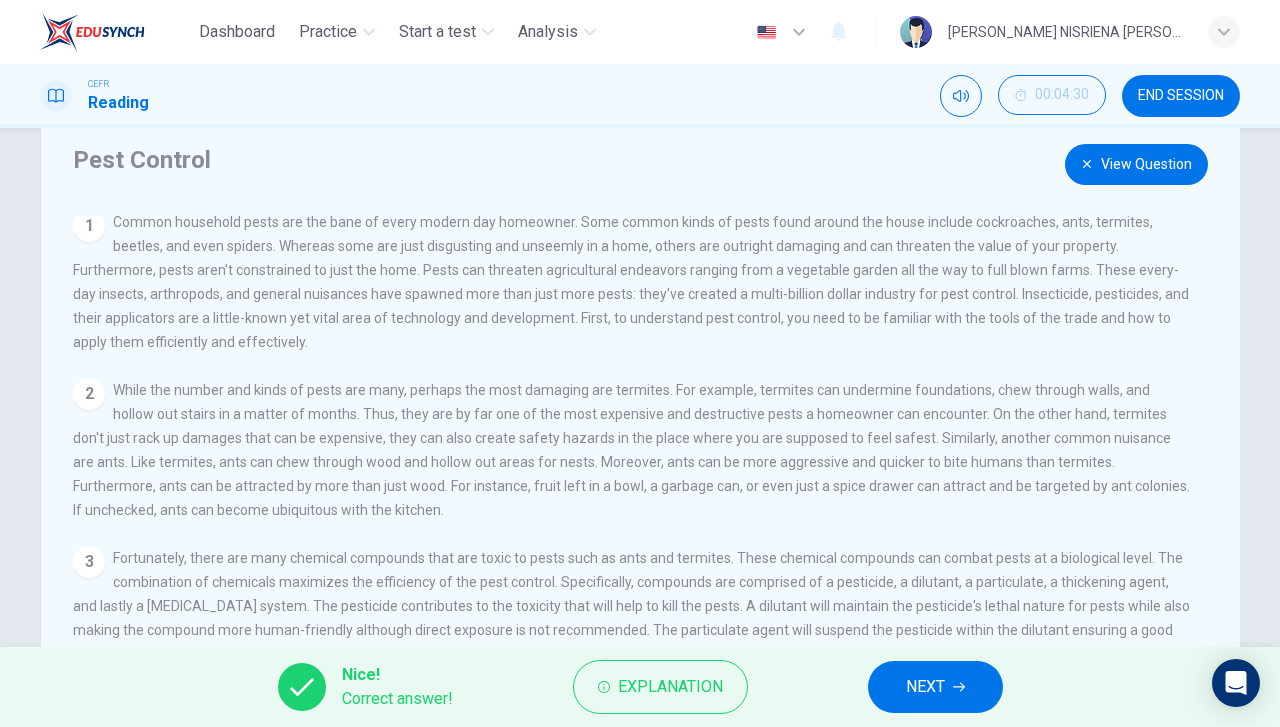 scroll, scrollTop: 0, scrollLeft: 0, axis: both 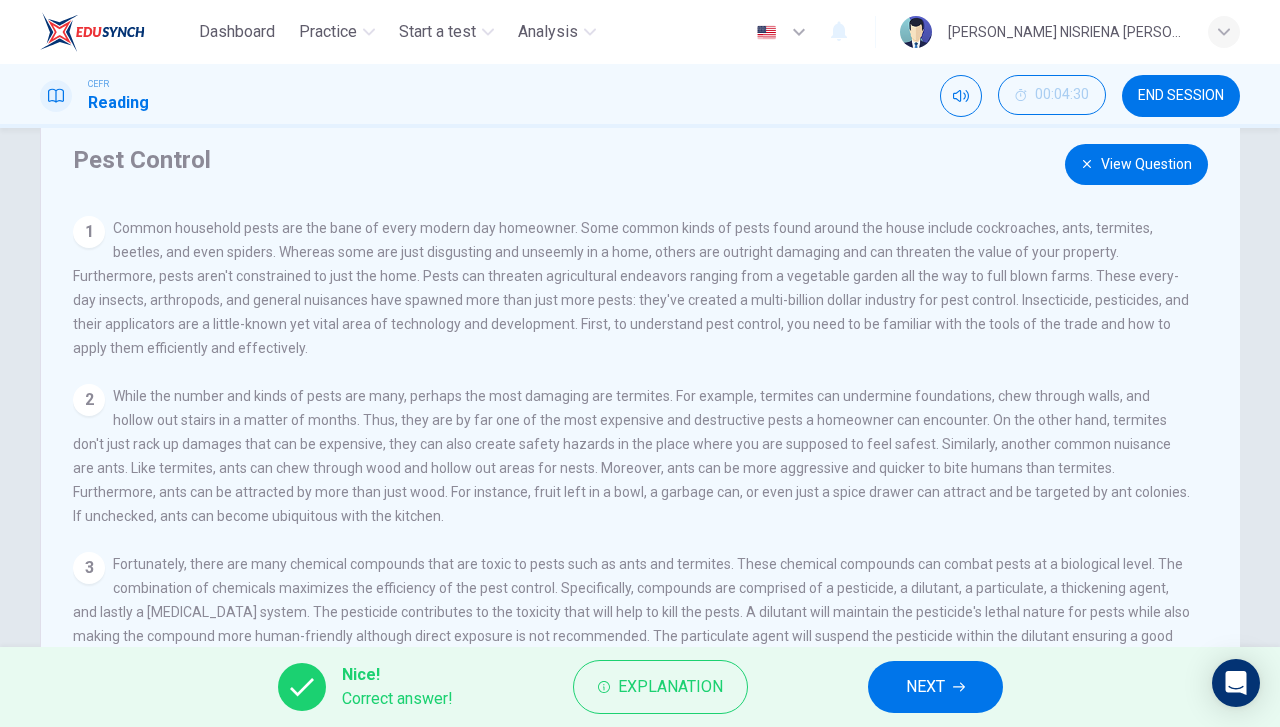 click on "View Question" at bounding box center (1136, 164) 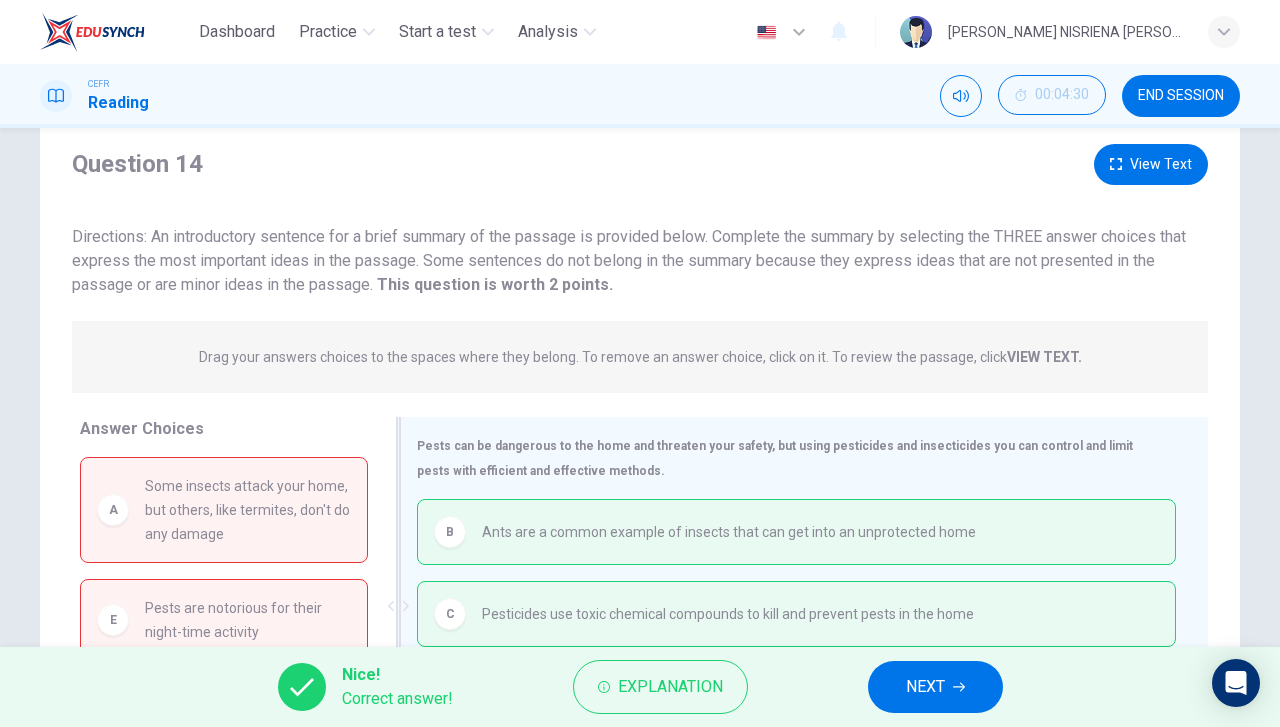 scroll, scrollTop: 256, scrollLeft: 0, axis: vertical 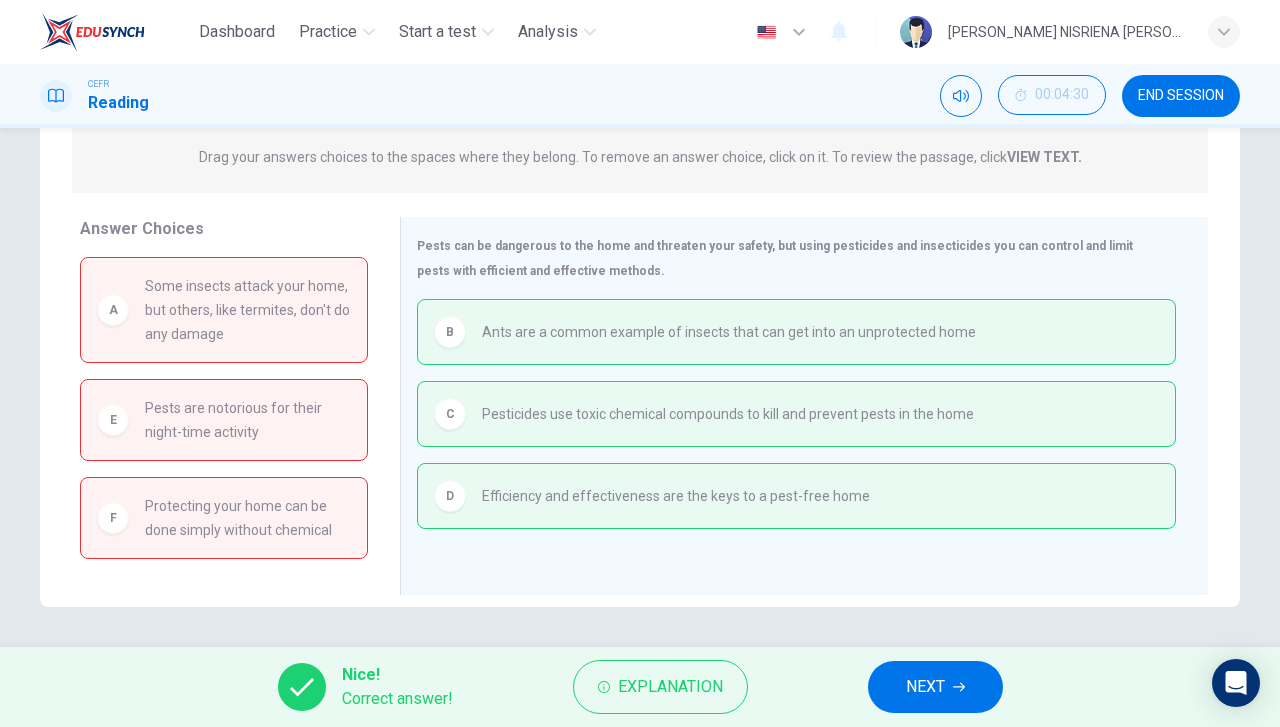 click on "NEXT" at bounding box center (935, 687) 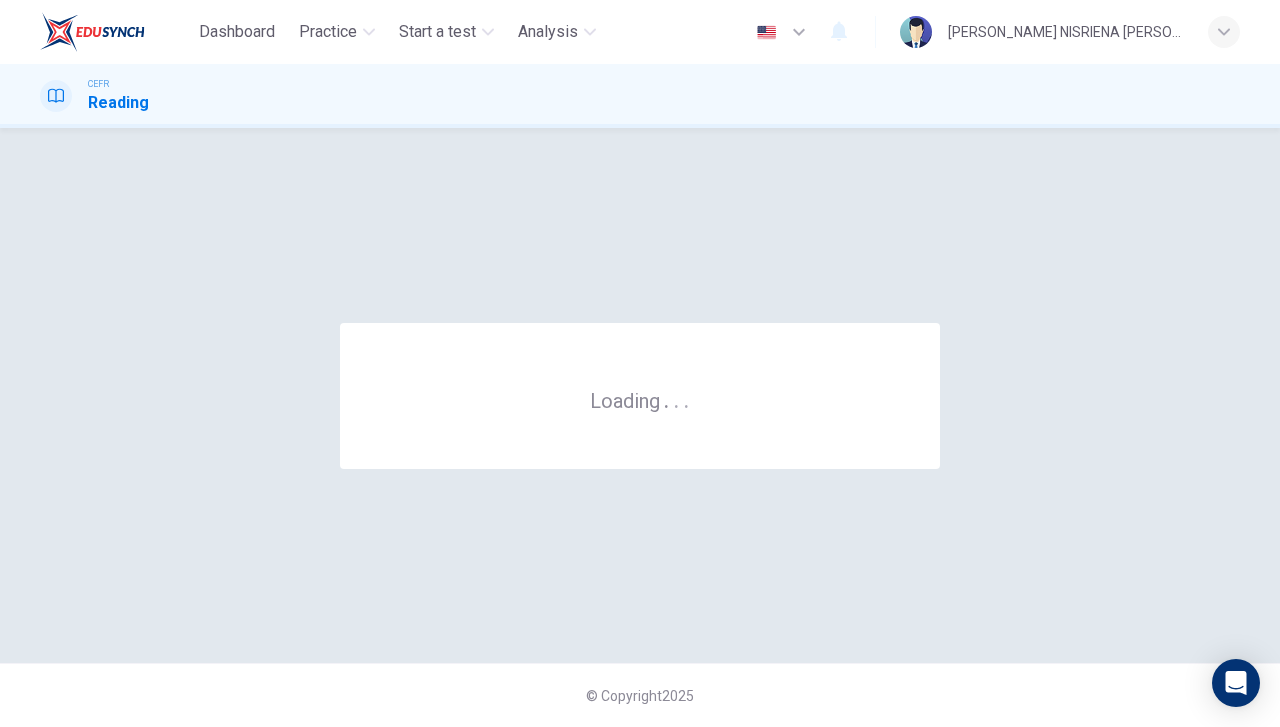 scroll, scrollTop: 0, scrollLeft: 0, axis: both 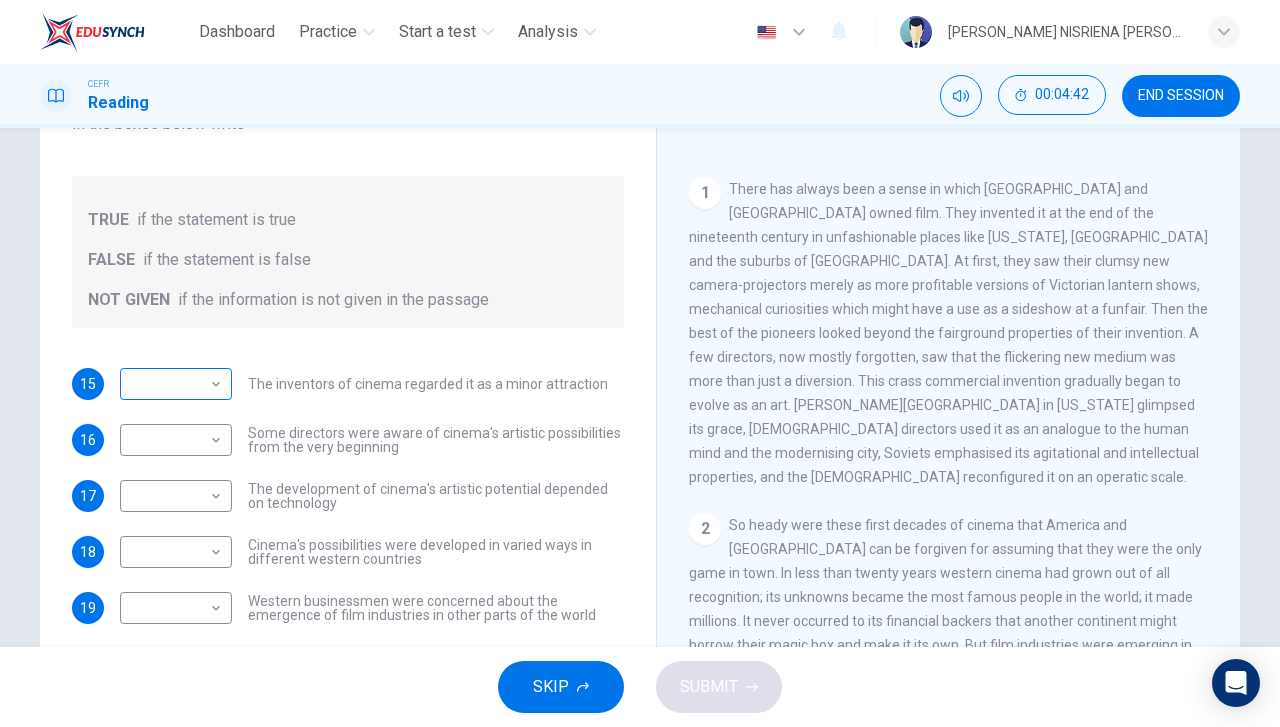 click on "Dashboard Practice Start a test Analysis English en ​ HANIE NISRIENA BINTI ZAHARI CEFR Reading 00:04:42 END SESSION Questions 15 - 19 Do the following statements agree with the information given in the Reading Passage?
In the boxes below write TRUE if the statement is true FALSE if the statement is false NOT GIVEN if the information is not given in the passage 15 ​ ​ The inventors of cinema regarded it as a minor attraction 16 ​ ​ Some directors were aware of cinema's artistic possibilities from the very beginning 17 ​ ​ The development of cinema's artistic potential depended on technology 18 ​ ​ Cinema's possibilities were developed in varied ways in different western countries 19 ​ ​ Western businessmen were concerned about the emergence of film industries in other parts of the world The History of Film CLICK TO ZOOM Click to Zoom 1 2 3 4 5 6 7 8 SKIP SUBMIT EduSynch - Online Language Proficiency Testing
Dashboard Practice Start a test Analysis Notifications © Copyright  2025" at bounding box center [640, 363] 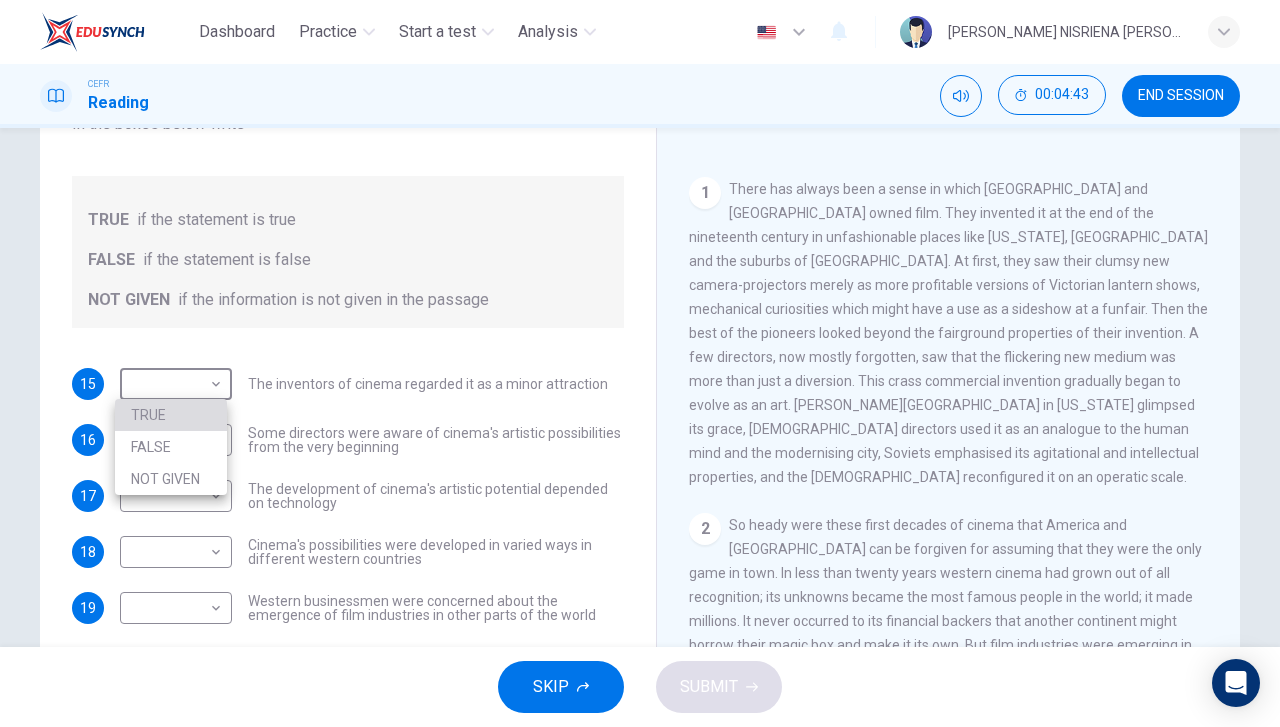 click on "TRUE" at bounding box center (171, 415) 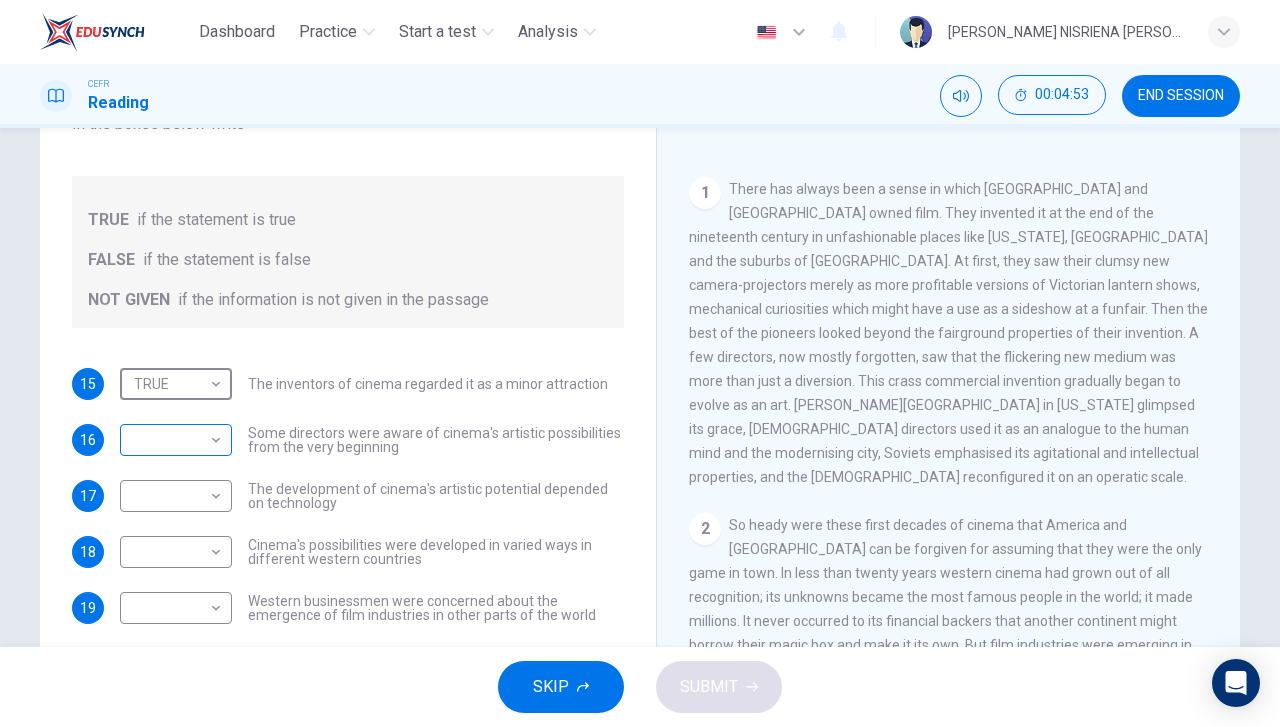 click on "Dashboard Practice Start a test Analysis English en ​ HANIE NISRIENA BINTI ZAHARI CEFR Reading 00:04:53 END SESSION Questions 15 - 19 Do the following statements agree with the information given in the Reading Passage?
In the boxes below write TRUE if the statement is true FALSE if the statement is false NOT GIVEN if the information is not given in the passage 15 TRUE TRUE ​ The inventors of cinema regarded it as a minor attraction 16 ​ ​ Some directors were aware of cinema's artistic possibilities from the very beginning 17 ​ ​ The development of cinema's artistic potential depended on technology 18 ​ ​ Cinema's possibilities were developed in varied ways in different western countries 19 ​ ​ Western businessmen were concerned about the emergence of film industries in other parts of the world The History of Film CLICK TO ZOOM Click to Zoom 1 2 3 4 5 6 7 8 SKIP SUBMIT EduSynch - Online Language Proficiency Testing
Dashboard Practice Start a test Analysis Notifications 2025" at bounding box center [640, 363] 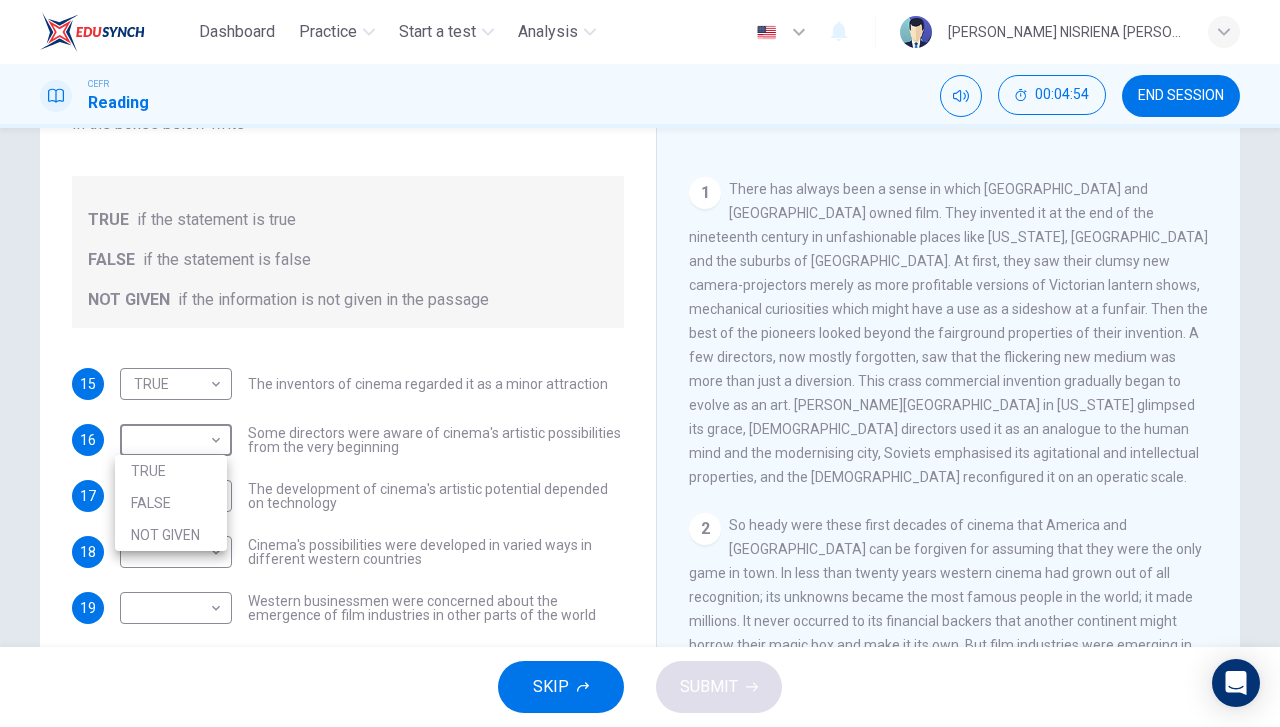 click on "TRUE" at bounding box center [171, 471] 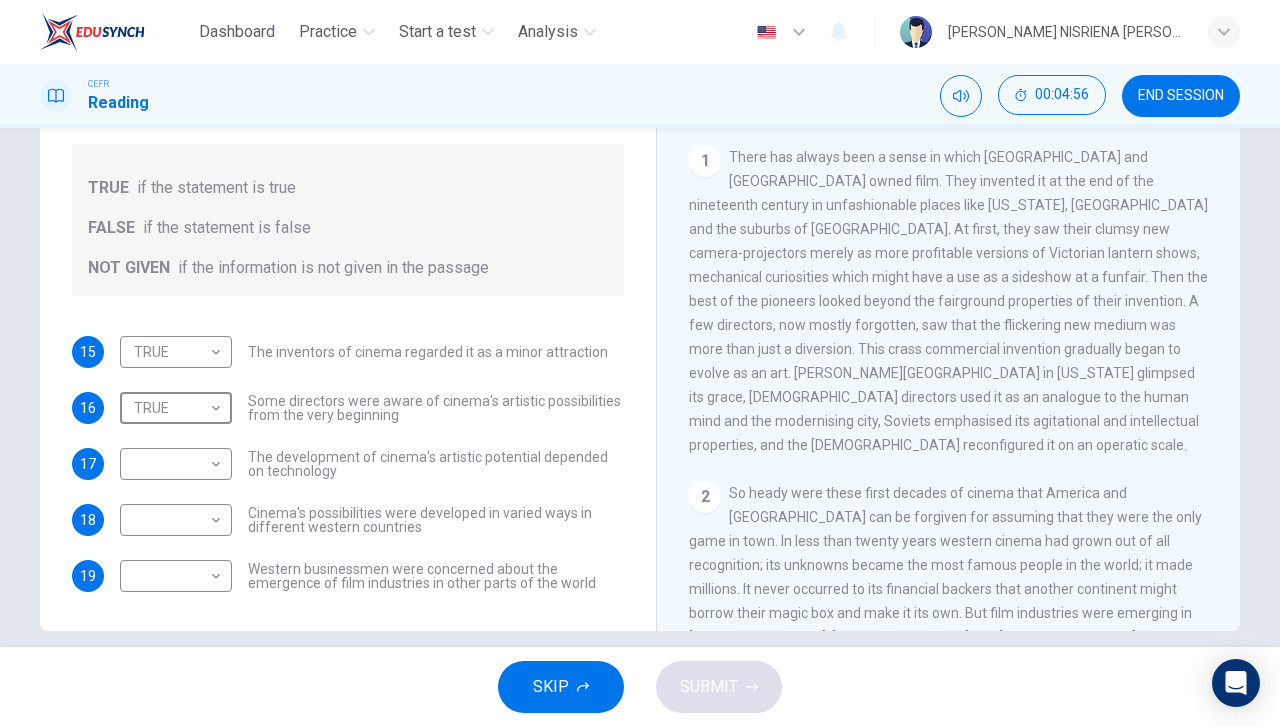 scroll, scrollTop: 256, scrollLeft: 0, axis: vertical 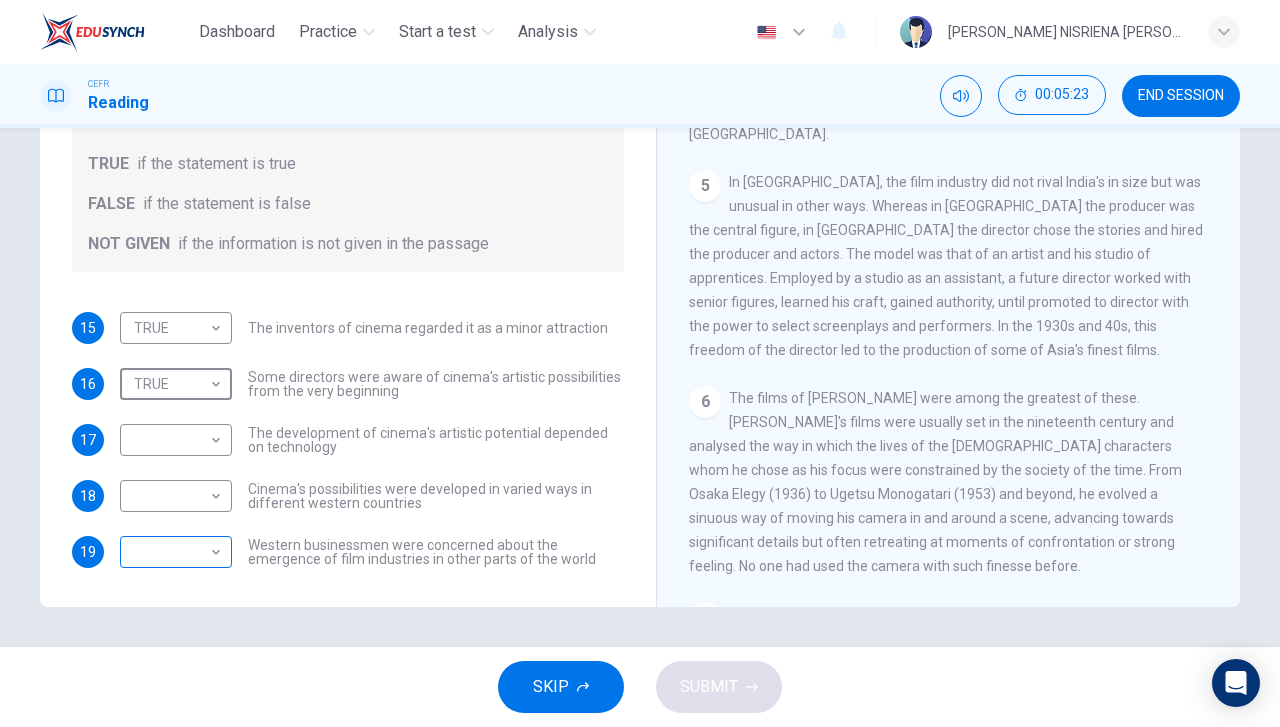 click on "Dashboard Practice Start a test Analysis English en ​ HANIE NISRIENA BINTI ZAHARI CEFR Reading 00:05:23 END SESSION Questions 15 - 19 Do the following statements agree with the information given in the Reading Passage?
In the boxes below write TRUE if the statement is true FALSE if the statement is false NOT GIVEN if the information is not given in the passage 15 TRUE TRUE ​ The inventors of cinema regarded it as a minor attraction 16 TRUE TRUE ​ Some directors were aware of cinema's artistic possibilities from the very beginning 17 ​ ​ The development of cinema's artistic potential depended on technology 18 ​ ​ Cinema's possibilities were developed in varied ways in different western countries 19 ​ ​ Western businessmen were concerned about the emergence of film industries in other parts of the world The History of Film CLICK TO ZOOM Click to Zoom 1 2 3 4 5 6 7 8 SKIP SUBMIT EduSynch - Online Language Proficiency Testing
Dashboard Practice Start a test Analysis Notifications 2025" at bounding box center (640, 363) 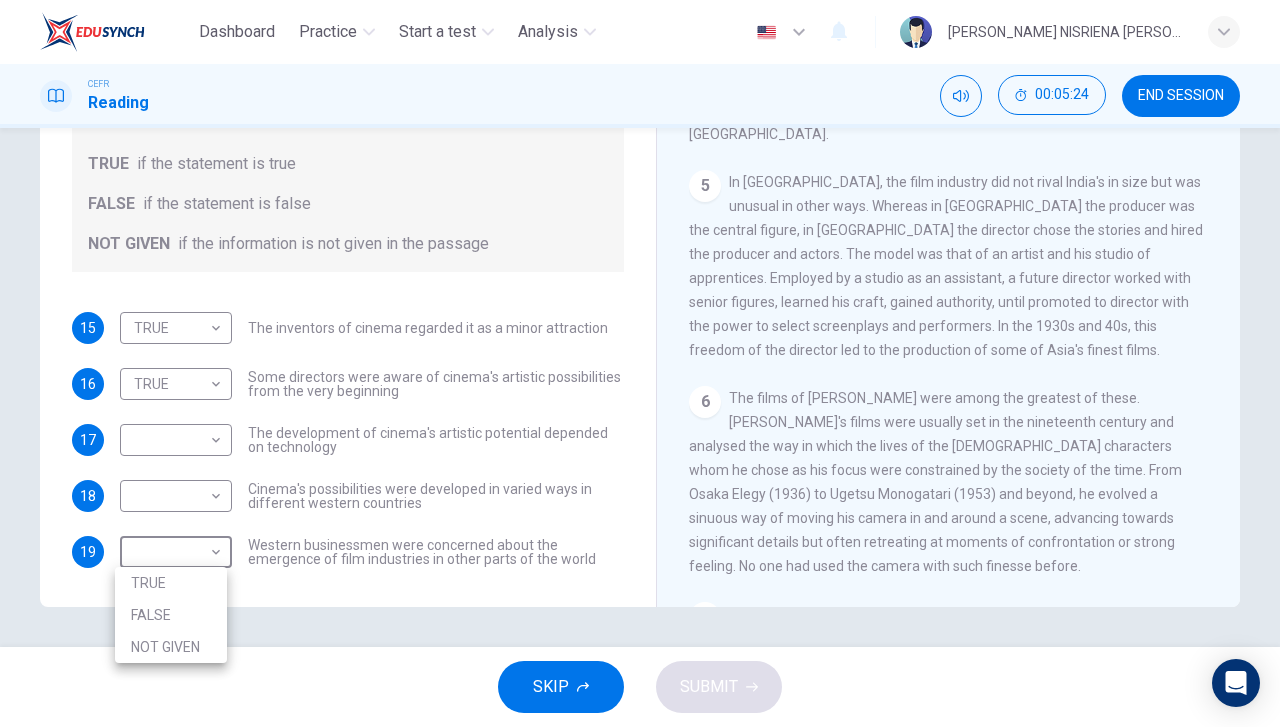 click on "NOT GIVEN" at bounding box center [171, 647] 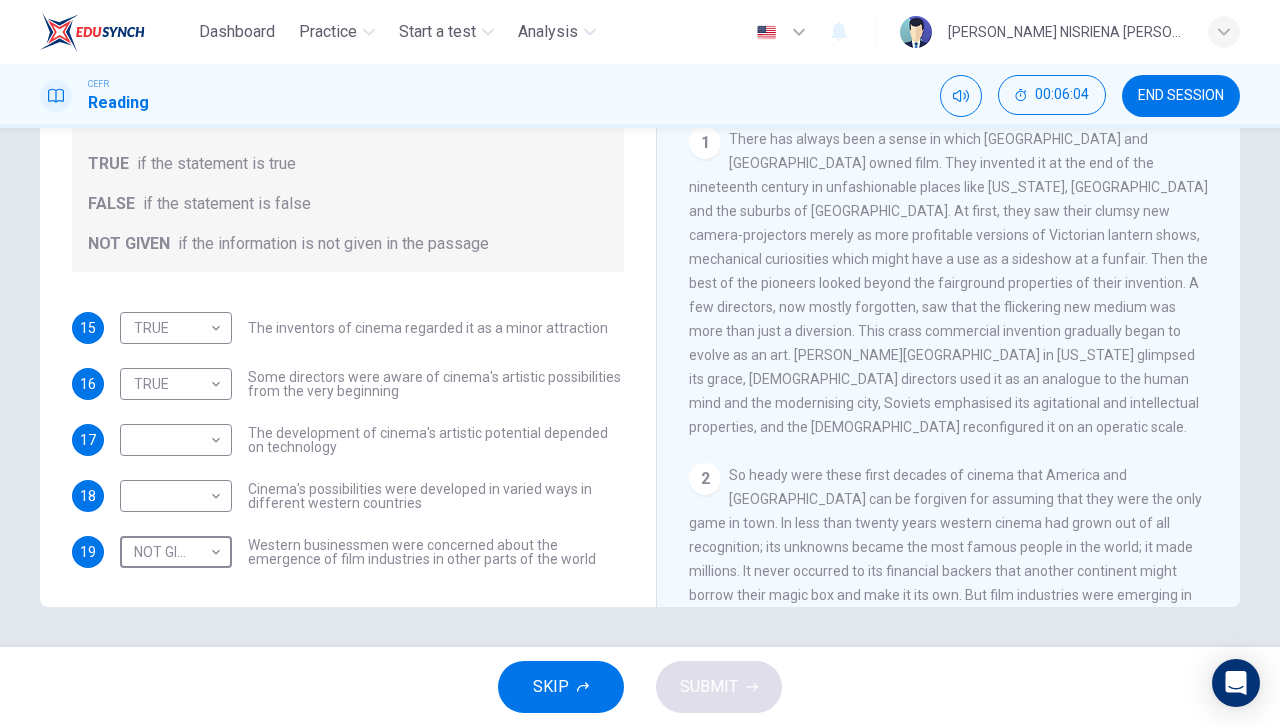 scroll, scrollTop: 283, scrollLeft: 0, axis: vertical 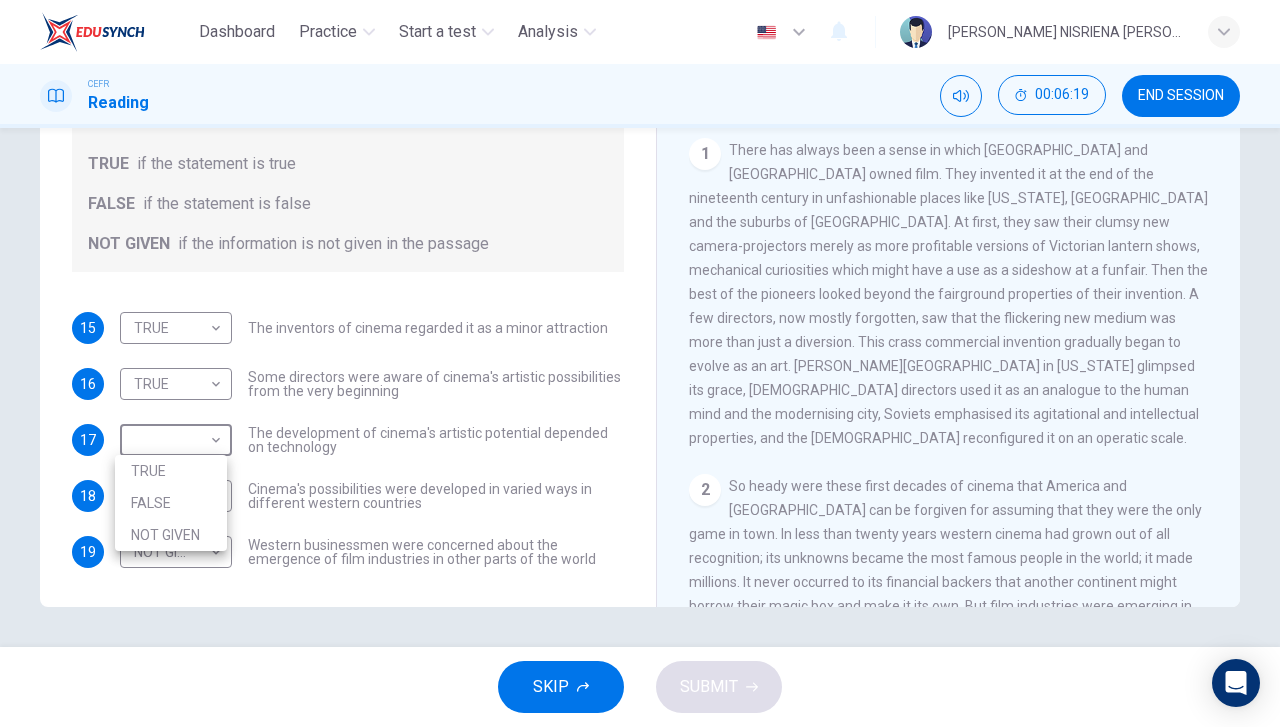 click on "Dashboard Practice Start a test Analysis English en ​ HANIE NISRIENA BINTI ZAHARI CEFR Reading 00:06:19 END SESSION Questions 15 - 19 Do the following statements agree with the information given in the Reading Passage?
In the boxes below write TRUE if the statement is true FALSE if the statement is false NOT GIVEN if the information is not given in the passage 15 TRUE TRUE ​ The inventors of cinema regarded it as a minor attraction 16 TRUE TRUE ​ Some directors were aware of cinema's artistic possibilities from the very beginning 17 ​ ​ The development of cinema's artistic potential depended on technology 18 ​ ​ Cinema's possibilities were developed in varied ways in different western countries 19 NOT GIVEN NOT GIVEN ​ Western businessmen were concerned about the emergence of film industries in other parts of the world The History of Film CLICK TO ZOOM Click to Zoom 1 2 3 4 5 6 7 8 SKIP SUBMIT EduSynch - Online Language Proficiency Testing
Dashboard Practice Start a test Analysis 2025" at bounding box center [640, 363] 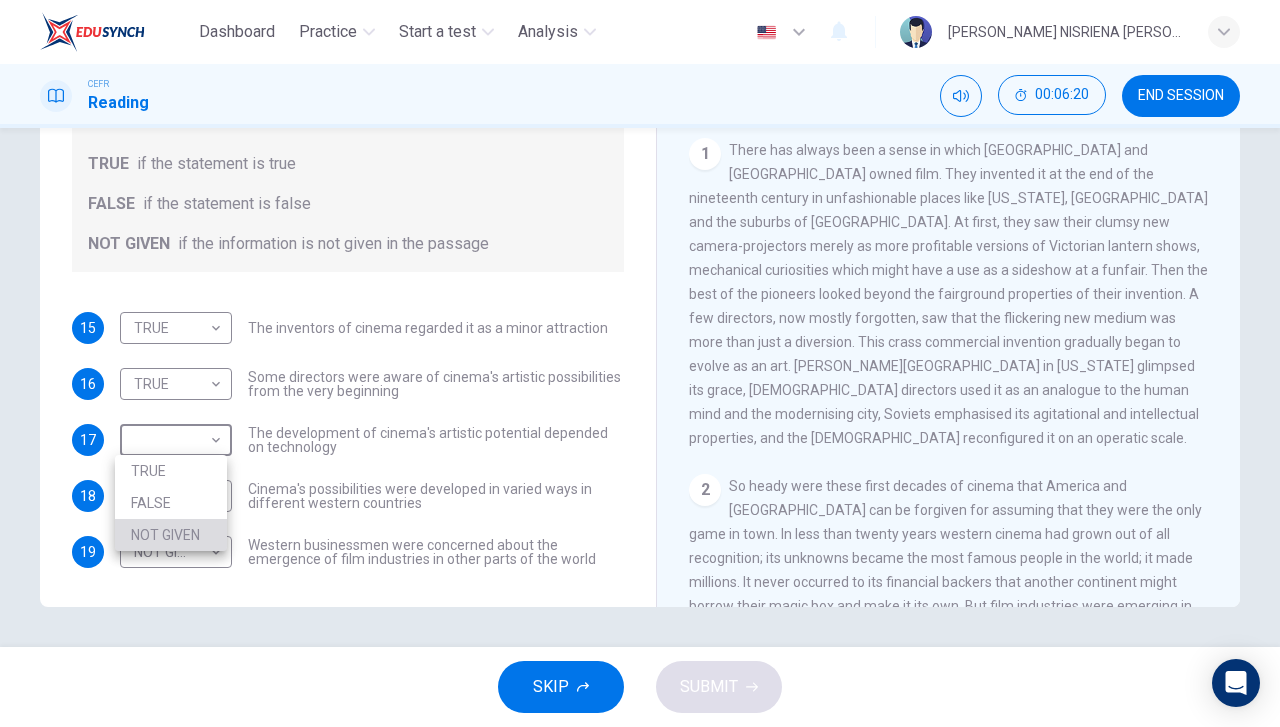click on "NOT GIVEN" at bounding box center (171, 535) 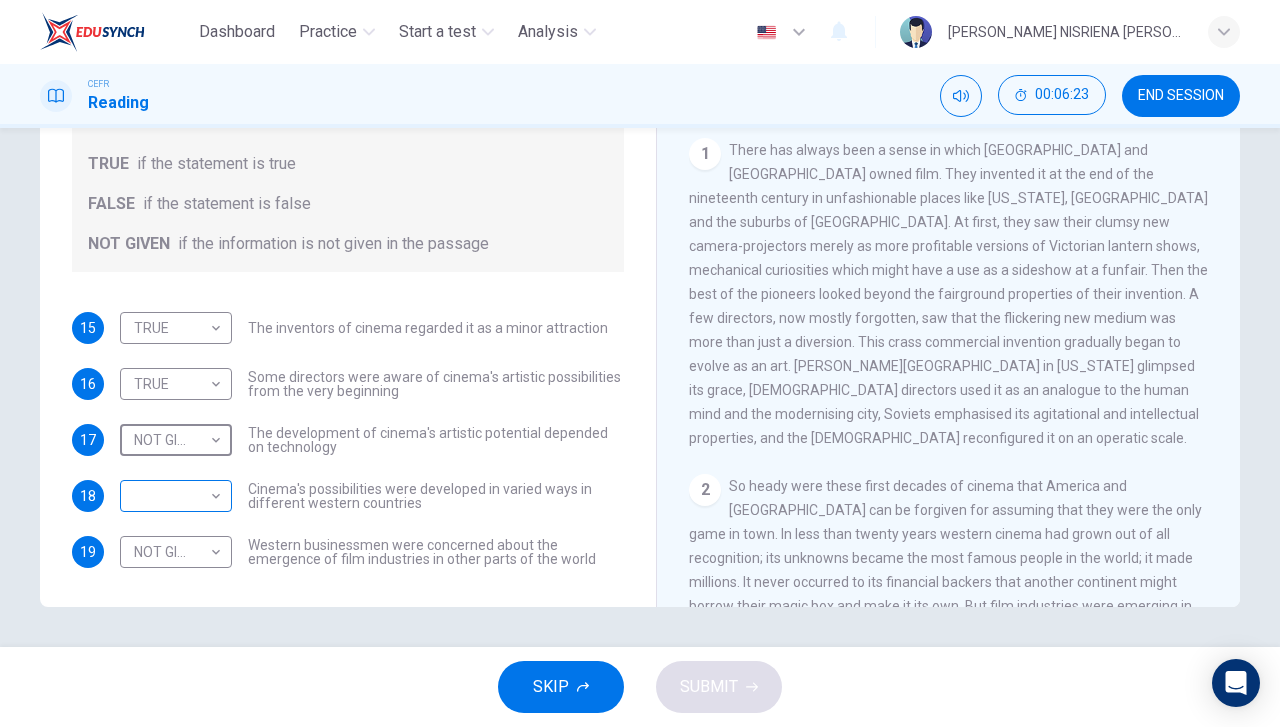 click on "Dashboard Practice Start a test Analysis English en ​ HANIE NISRIENA BINTI ZAHARI CEFR Reading 00:06:23 END SESSION Questions 15 - 19 Do the following statements agree with the information given in the Reading Passage?
In the boxes below write TRUE if the statement is true FALSE if the statement is false NOT GIVEN if the information is not given in the passage 15 TRUE TRUE ​ The inventors of cinema regarded it as a minor attraction 16 TRUE TRUE ​ Some directors were aware of cinema's artistic possibilities from the very beginning 17 NOT GIVEN NOT GIVEN ​ The development of cinema's artistic potential depended on technology 18 ​ ​ Cinema's possibilities were developed in varied ways in different western countries 19 NOT GIVEN NOT GIVEN ​ Western businessmen were concerned about the emergence of film industries in other parts of the world The History of Film CLICK TO ZOOM Click to Zoom 1 2 3 4 5 6 7 8 SKIP SUBMIT EduSynch - Online Language Proficiency Testing
Dashboard Practice Analysis" at bounding box center [640, 363] 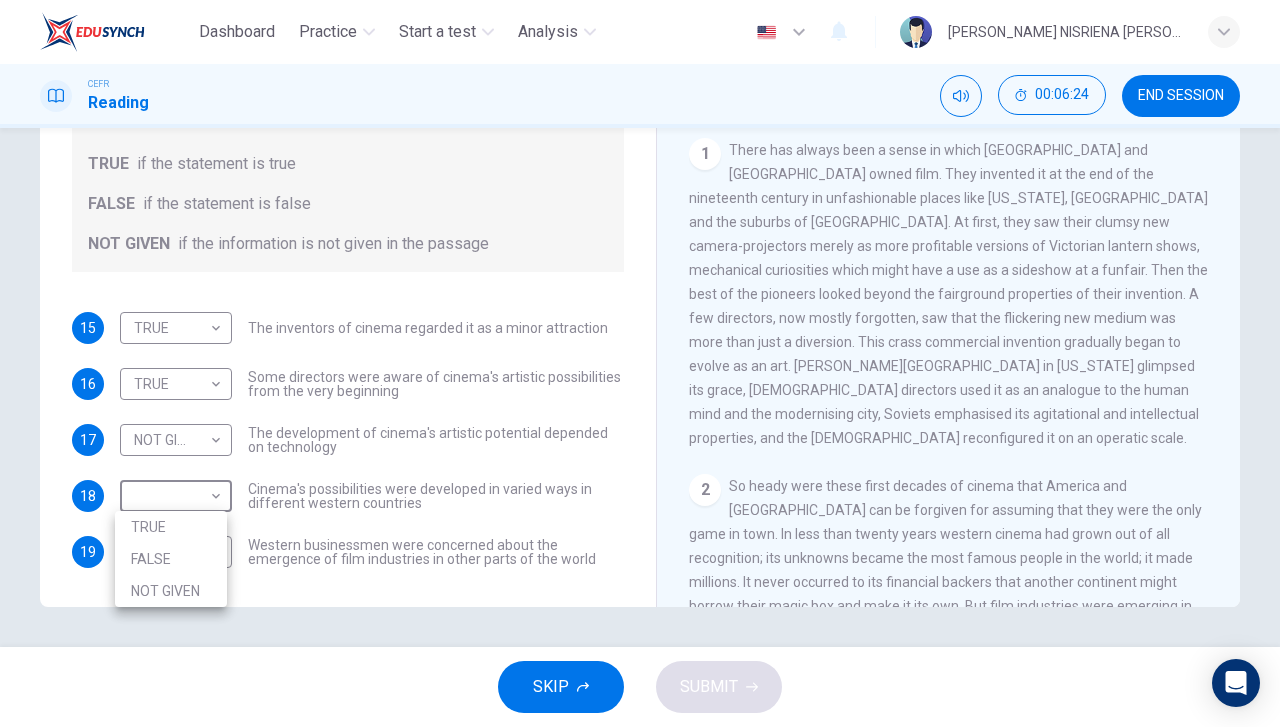 click on "FALSE" at bounding box center (171, 559) 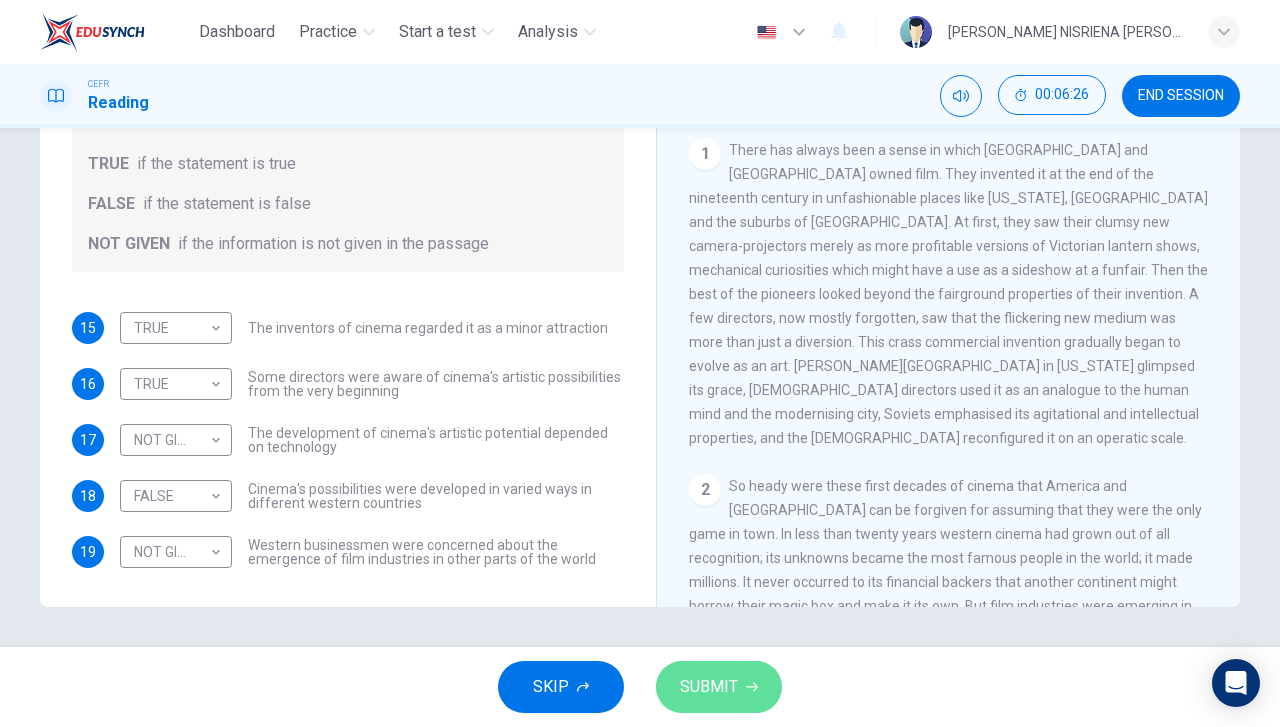click on "SUBMIT" at bounding box center (709, 687) 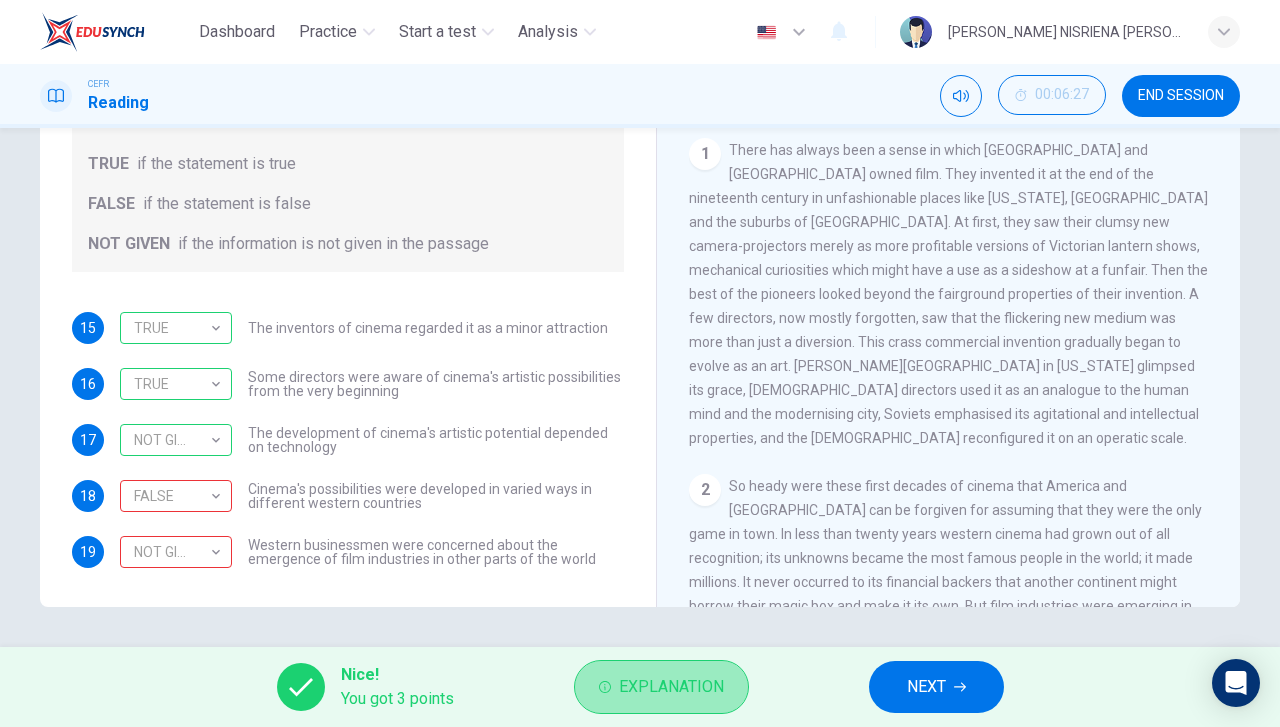 click on "Explanation" at bounding box center (661, 687) 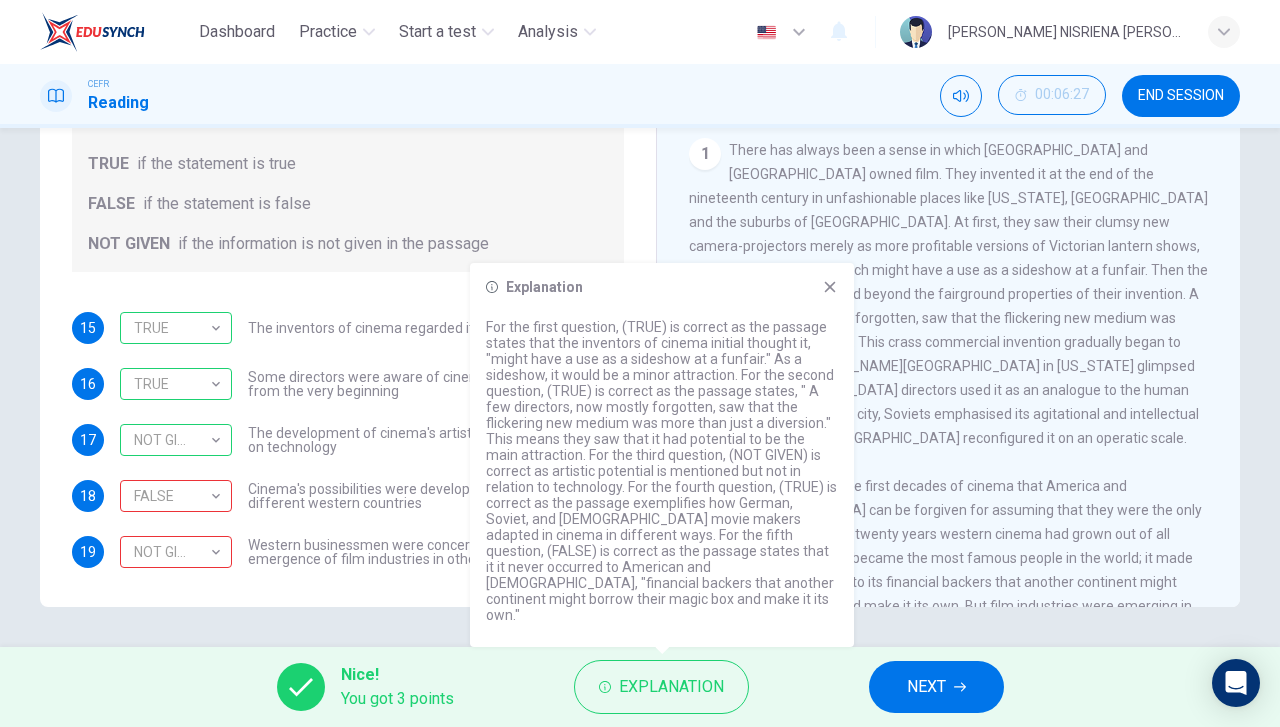 click 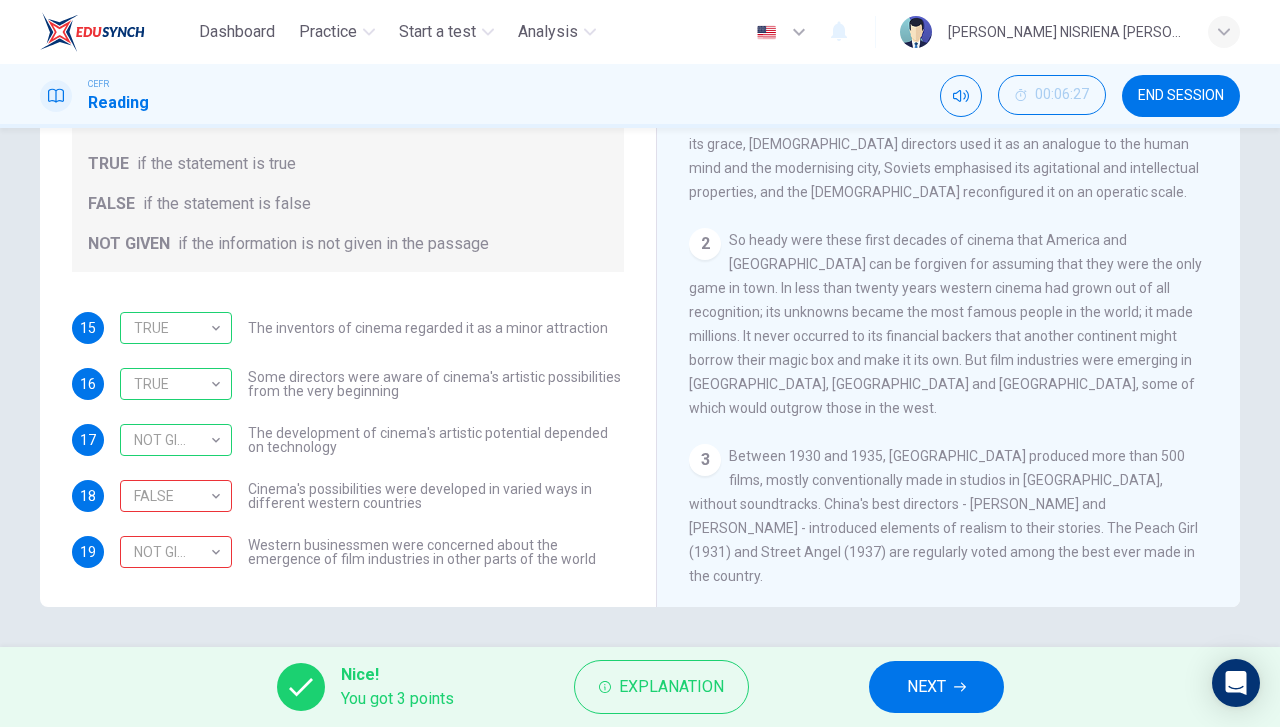 scroll, scrollTop: 483, scrollLeft: 0, axis: vertical 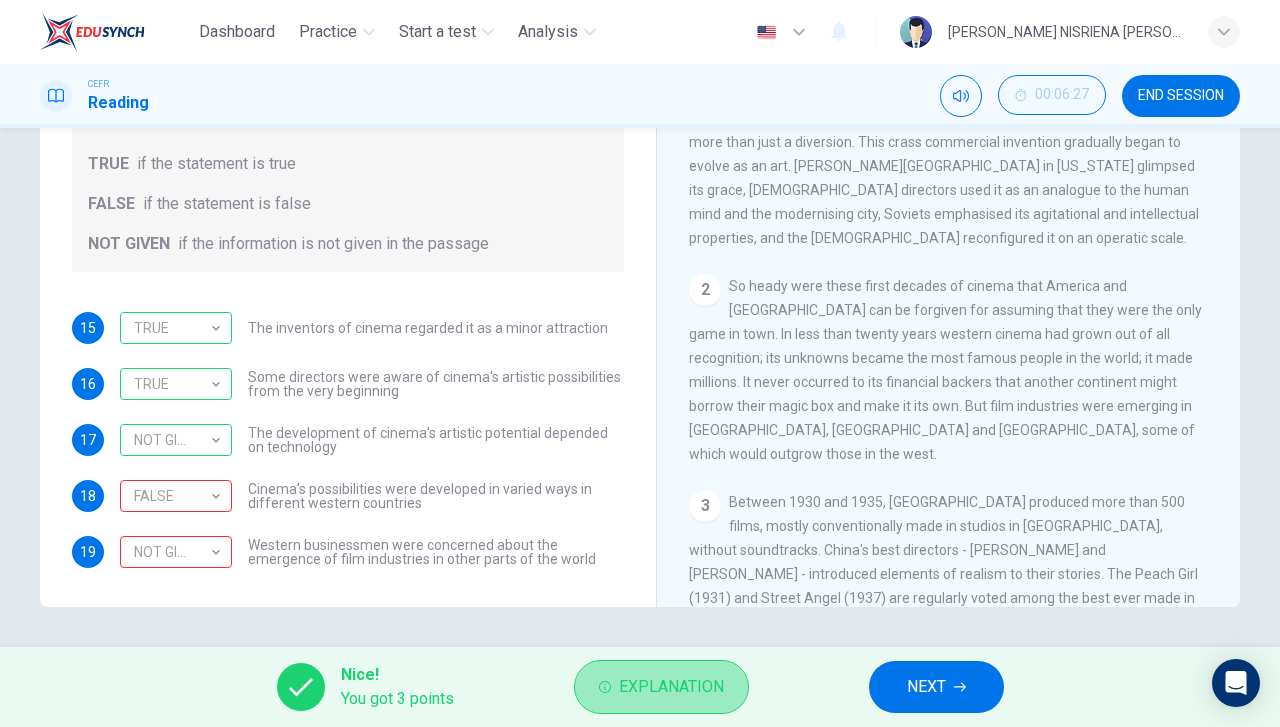 click on "Explanation" at bounding box center (671, 687) 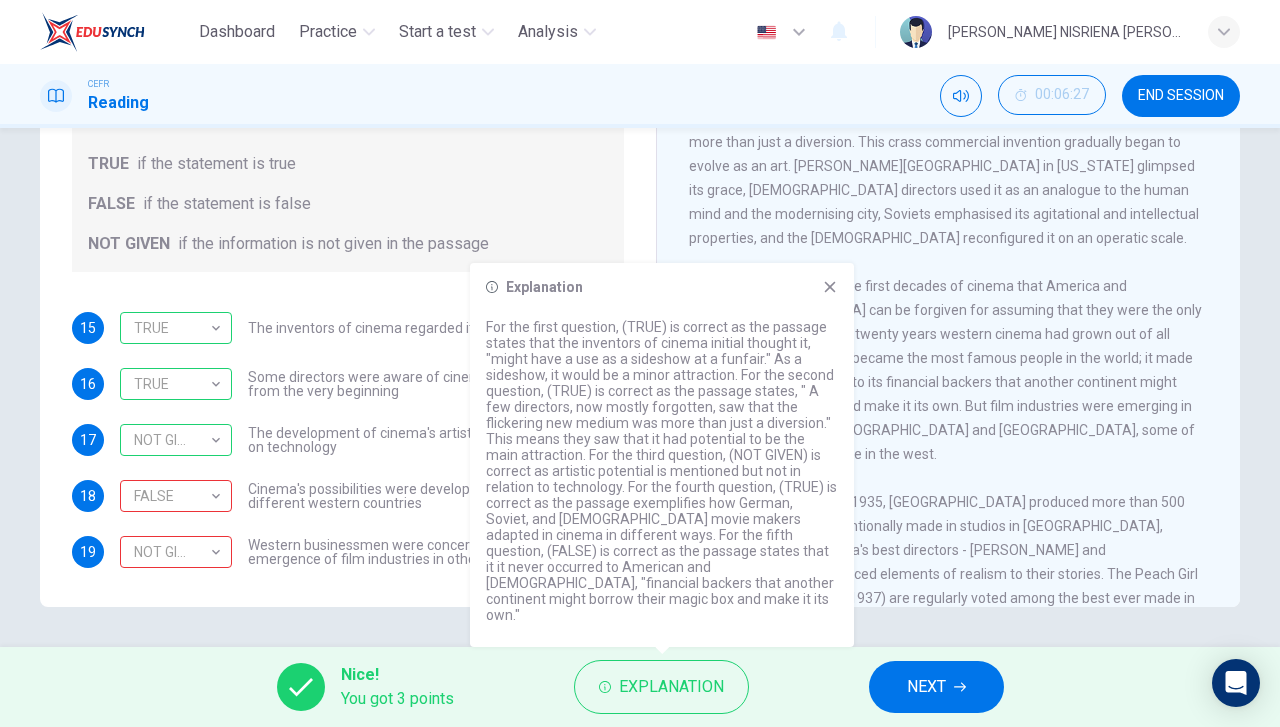click 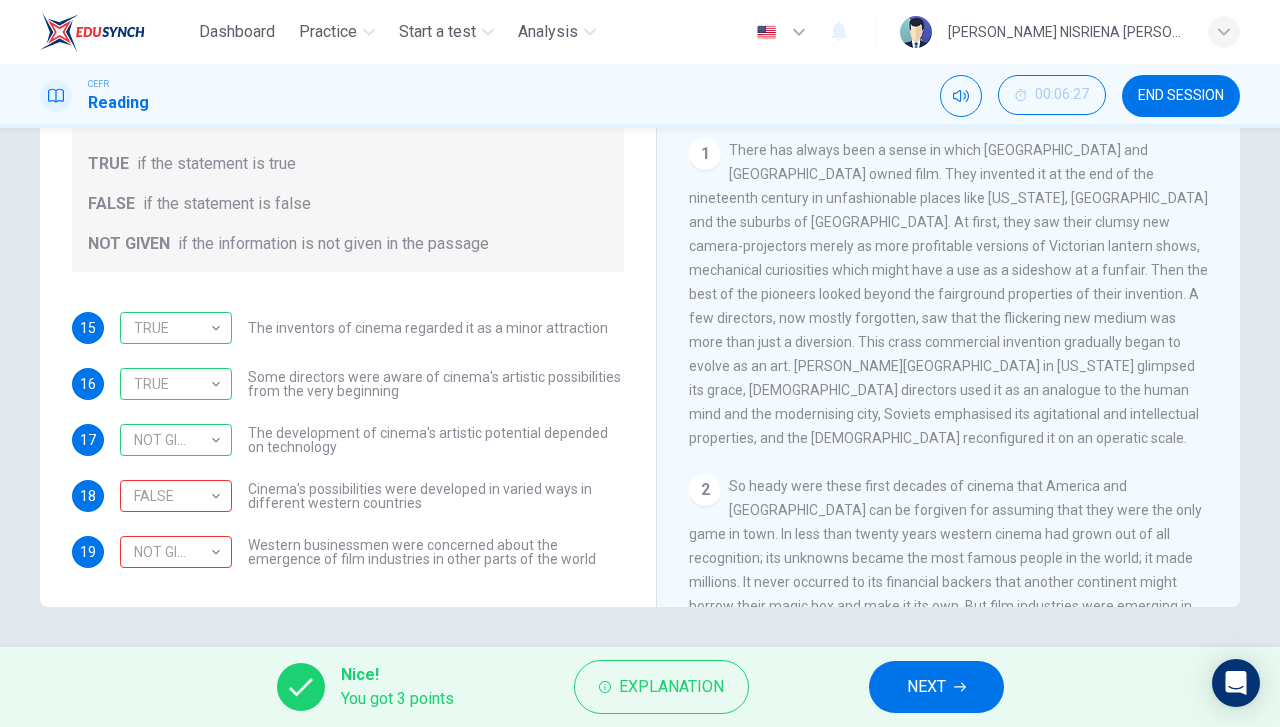 scroll, scrollTop: 383, scrollLeft: 0, axis: vertical 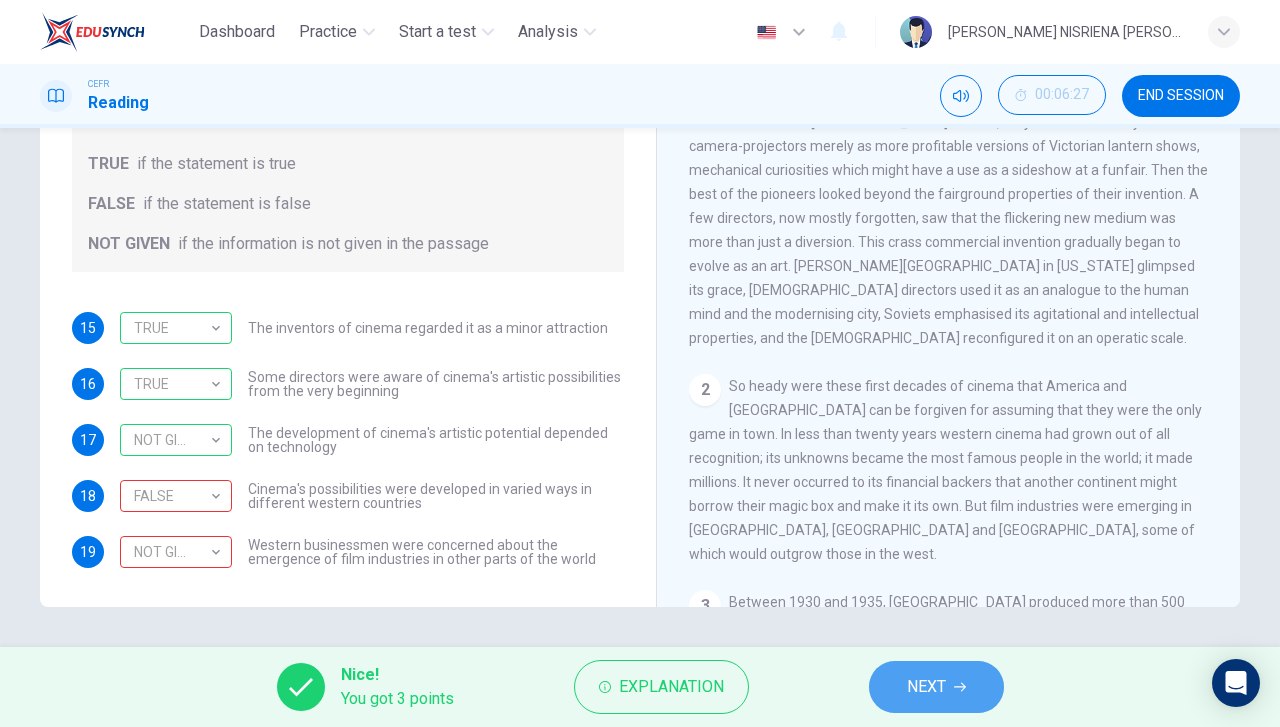 click on "NEXT" at bounding box center (926, 687) 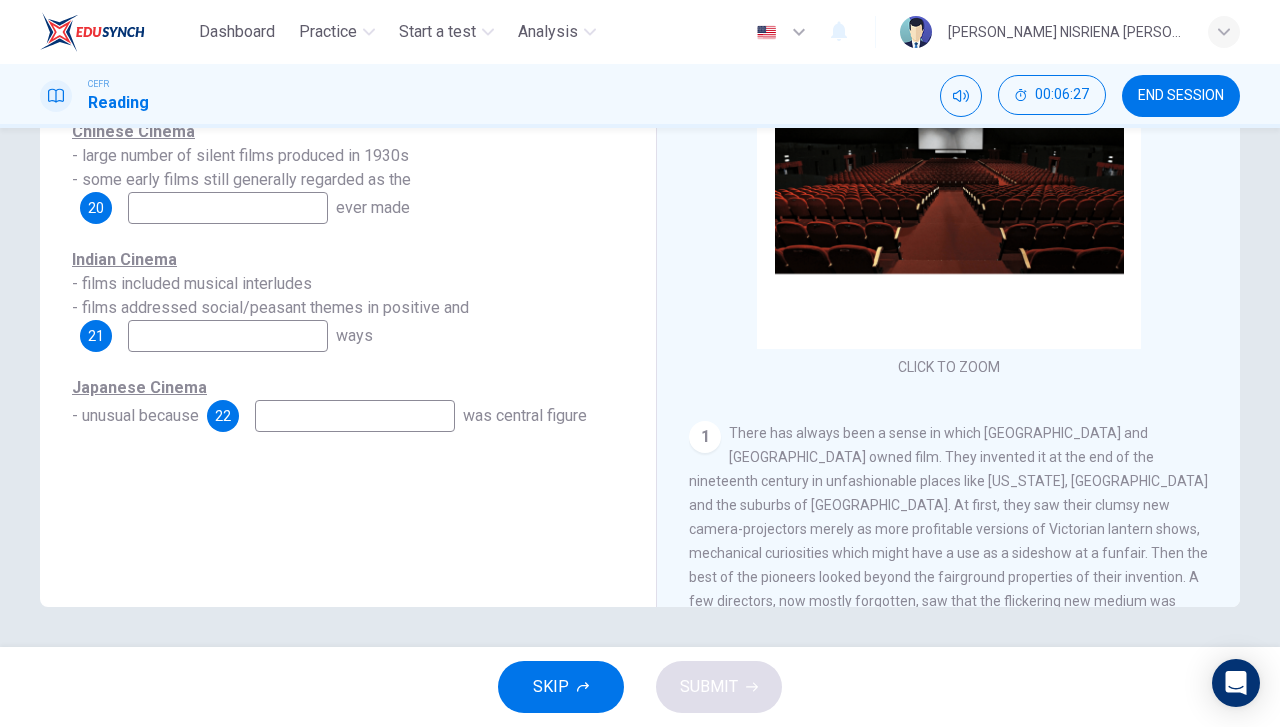 scroll, scrollTop: 156, scrollLeft: 0, axis: vertical 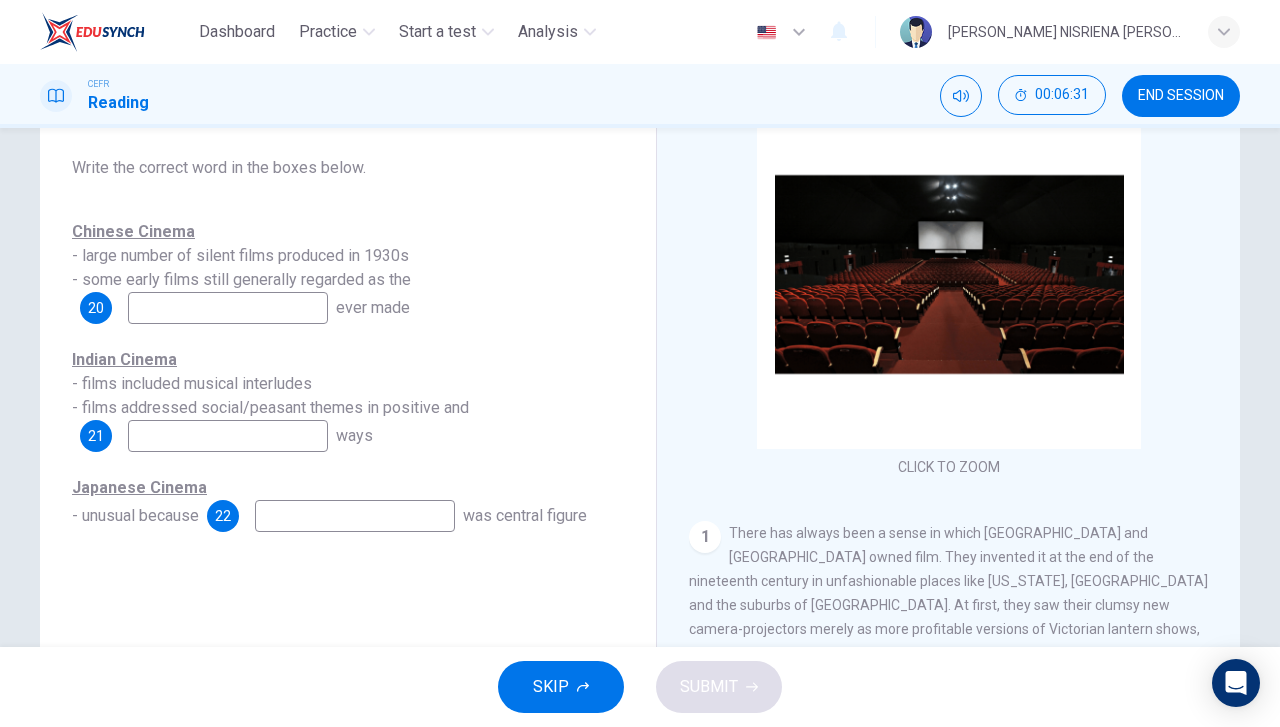 click at bounding box center [228, 308] 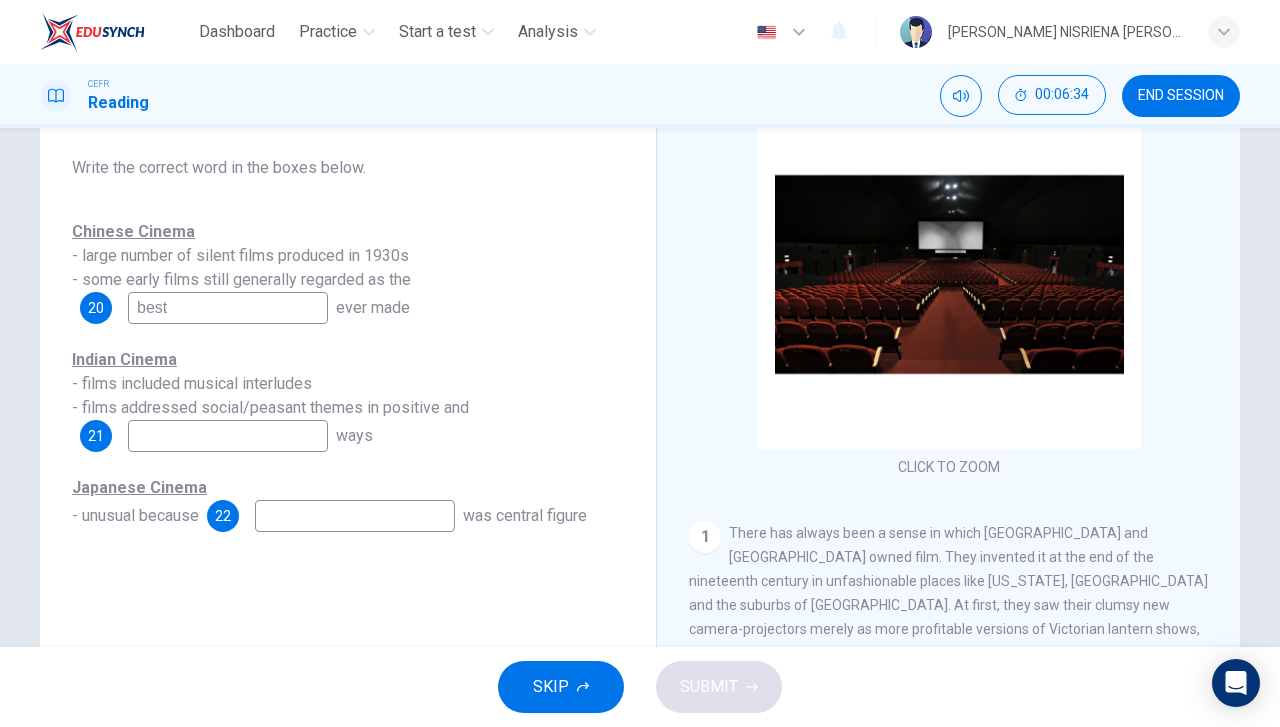 type on "best" 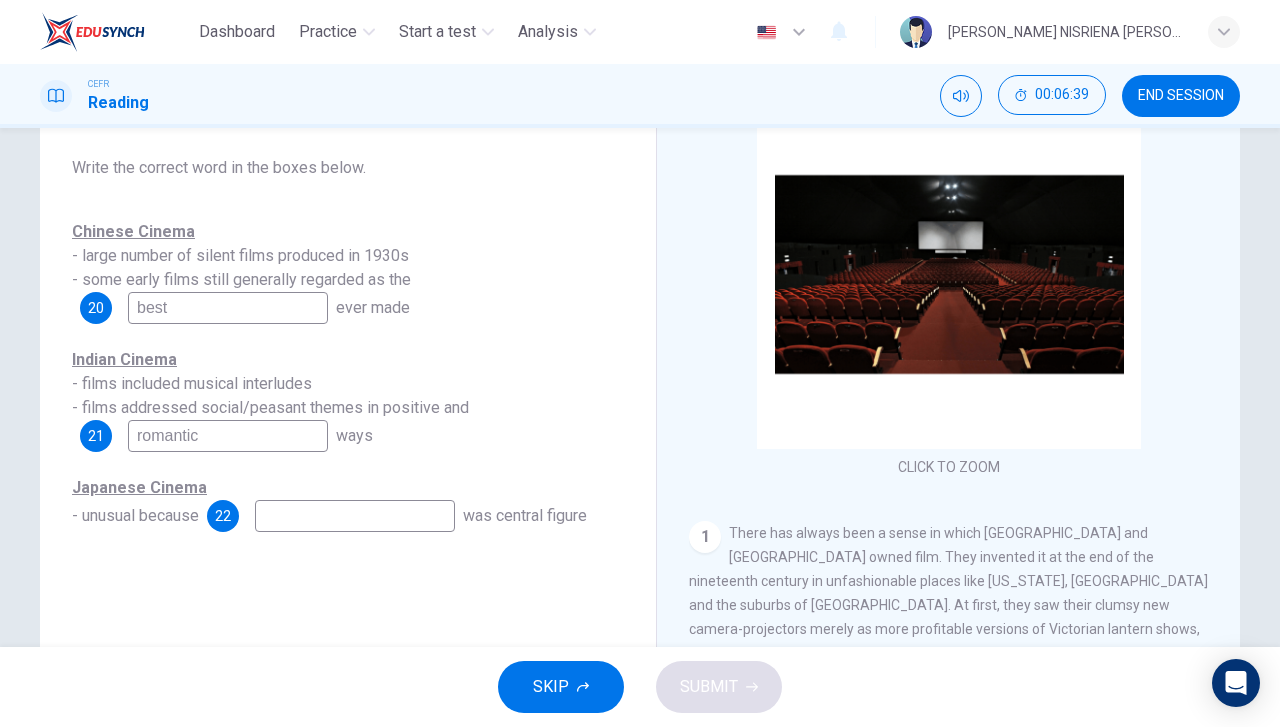 type on "romantic" 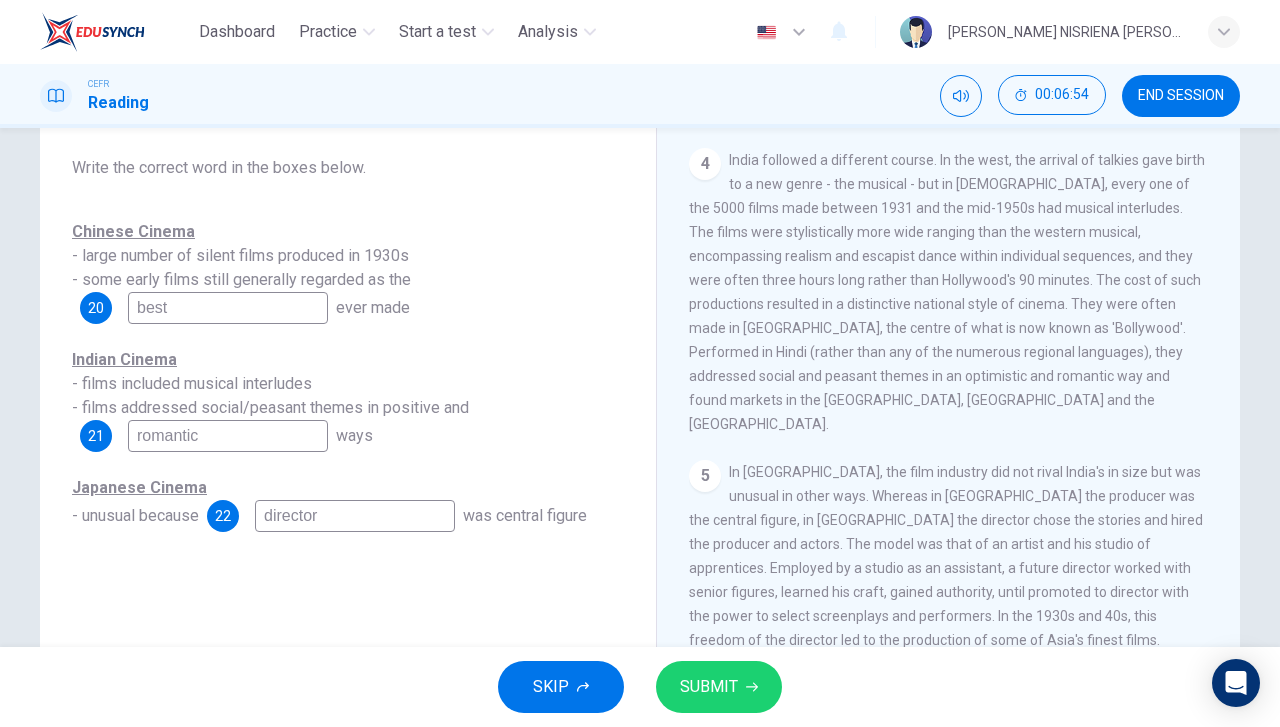 scroll, scrollTop: 1100, scrollLeft: 0, axis: vertical 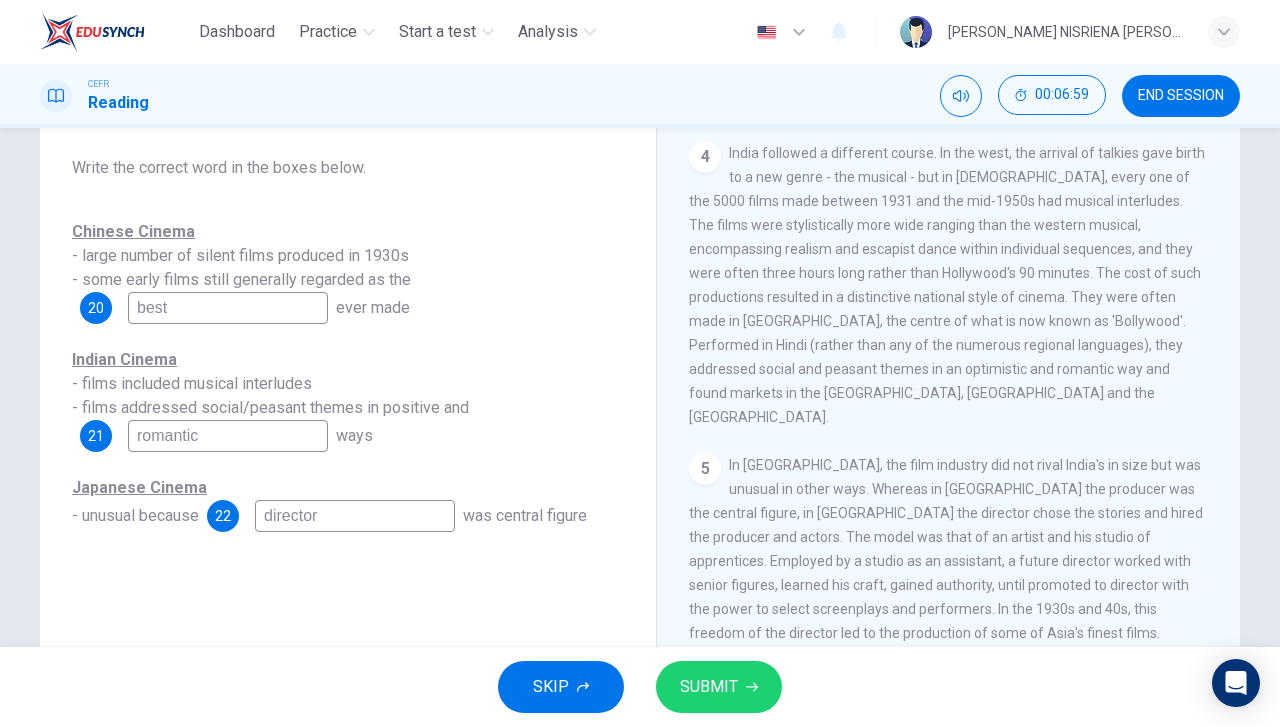 type on "director" 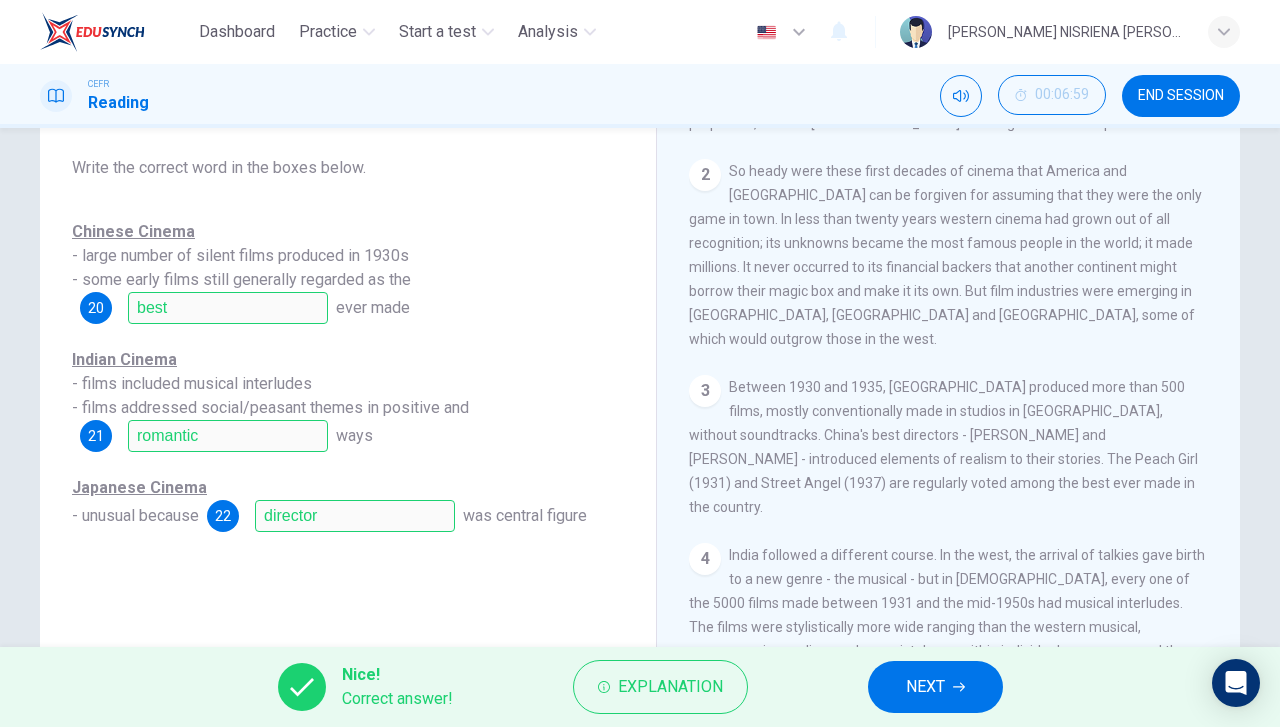 scroll, scrollTop: 600, scrollLeft: 0, axis: vertical 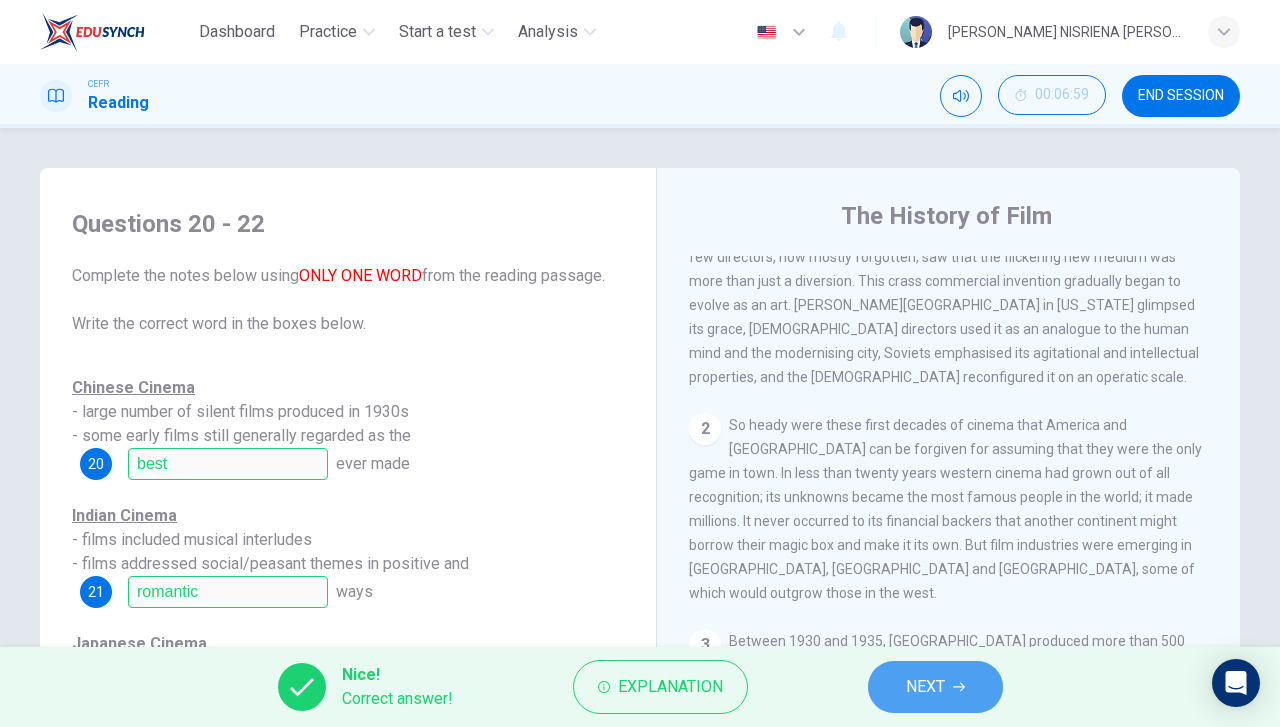 click on "NEXT" at bounding box center [925, 687] 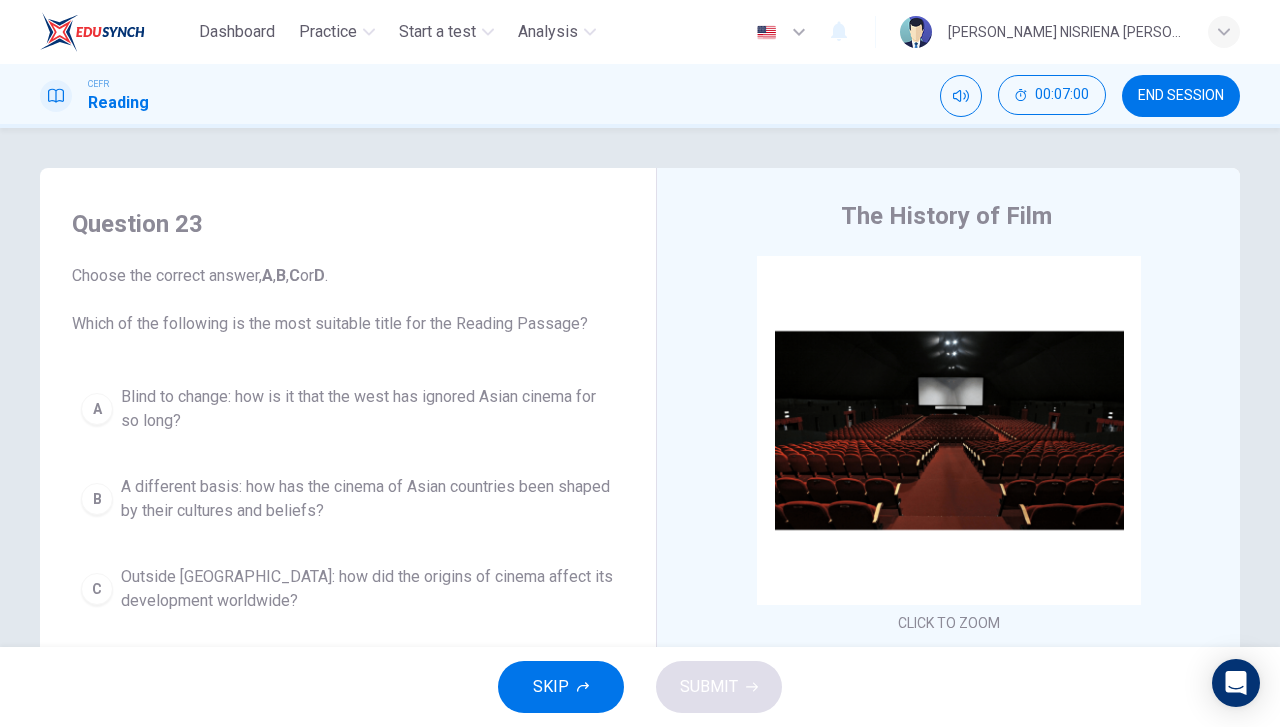 scroll, scrollTop: 100, scrollLeft: 0, axis: vertical 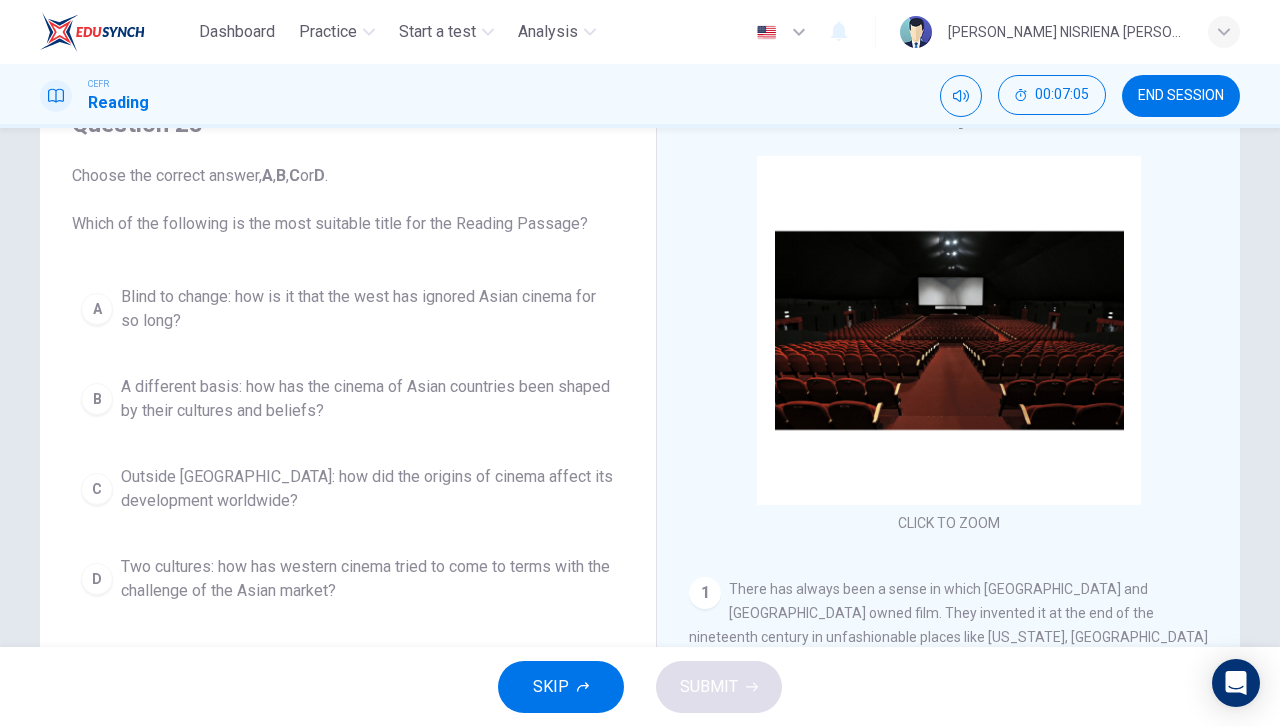 click on "A different basis: how has the cinema of Asian countries been shaped by their cultures and beliefs?" at bounding box center [368, 399] 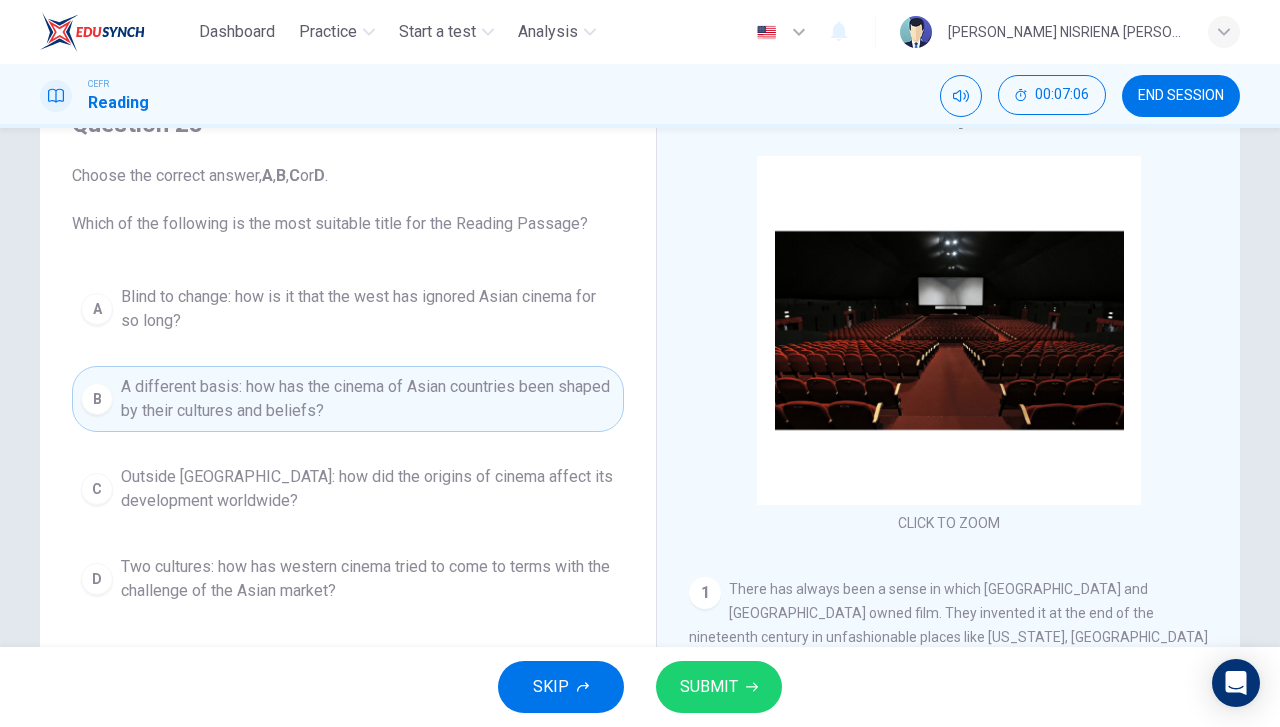 click on "SUBMIT" at bounding box center (709, 687) 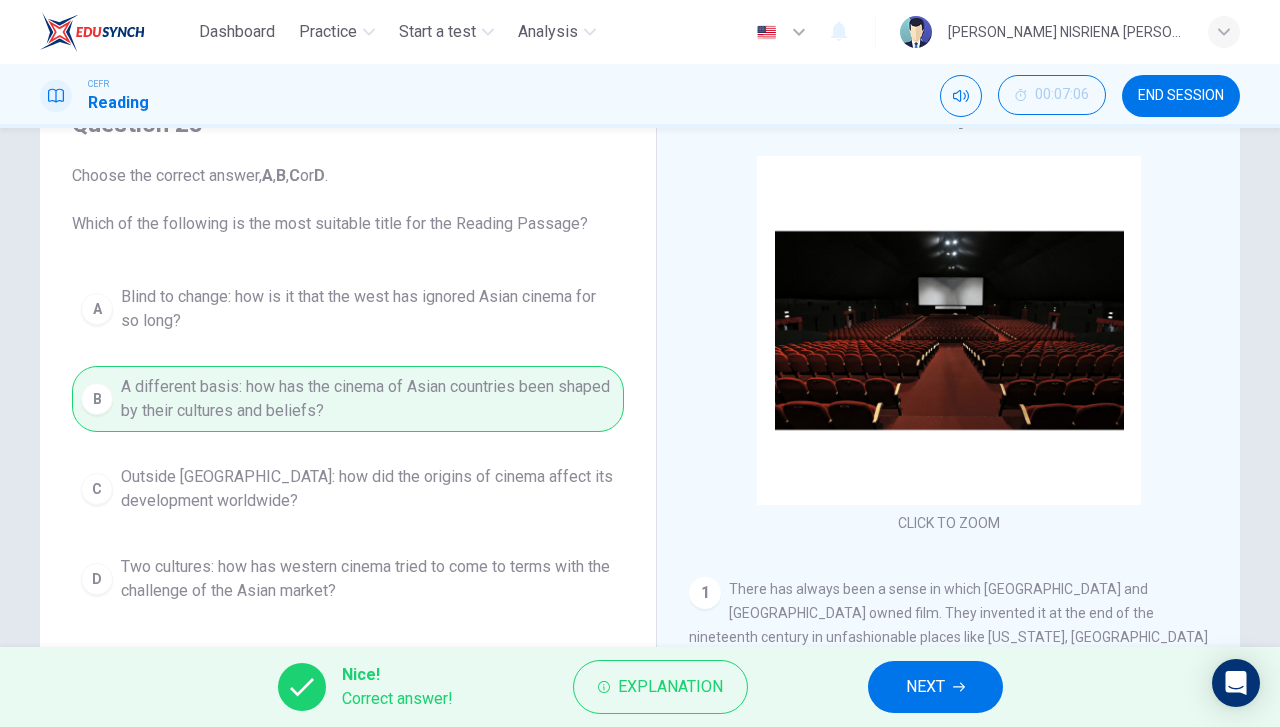click on "NEXT" at bounding box center [935, 687] 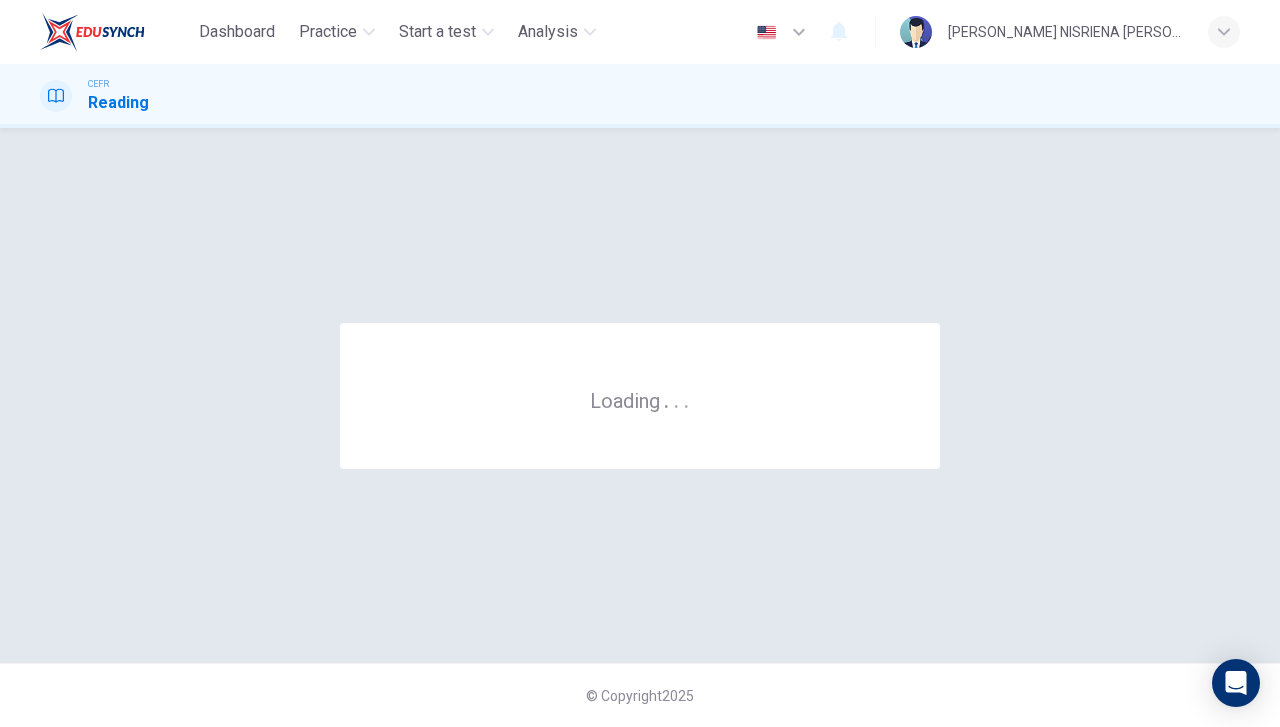 scroll, scrollTop: 0, scrollLeft: 0, axis: both 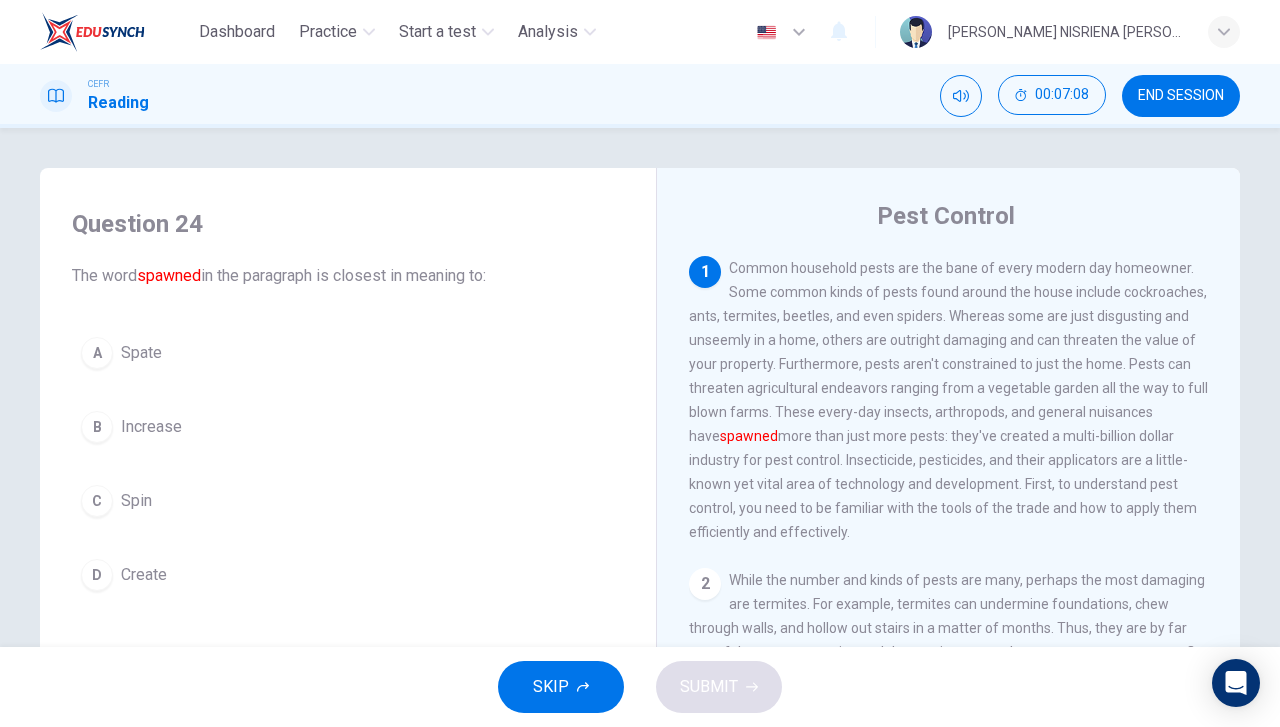 click on "D Create" at bounding box center (348, 575) 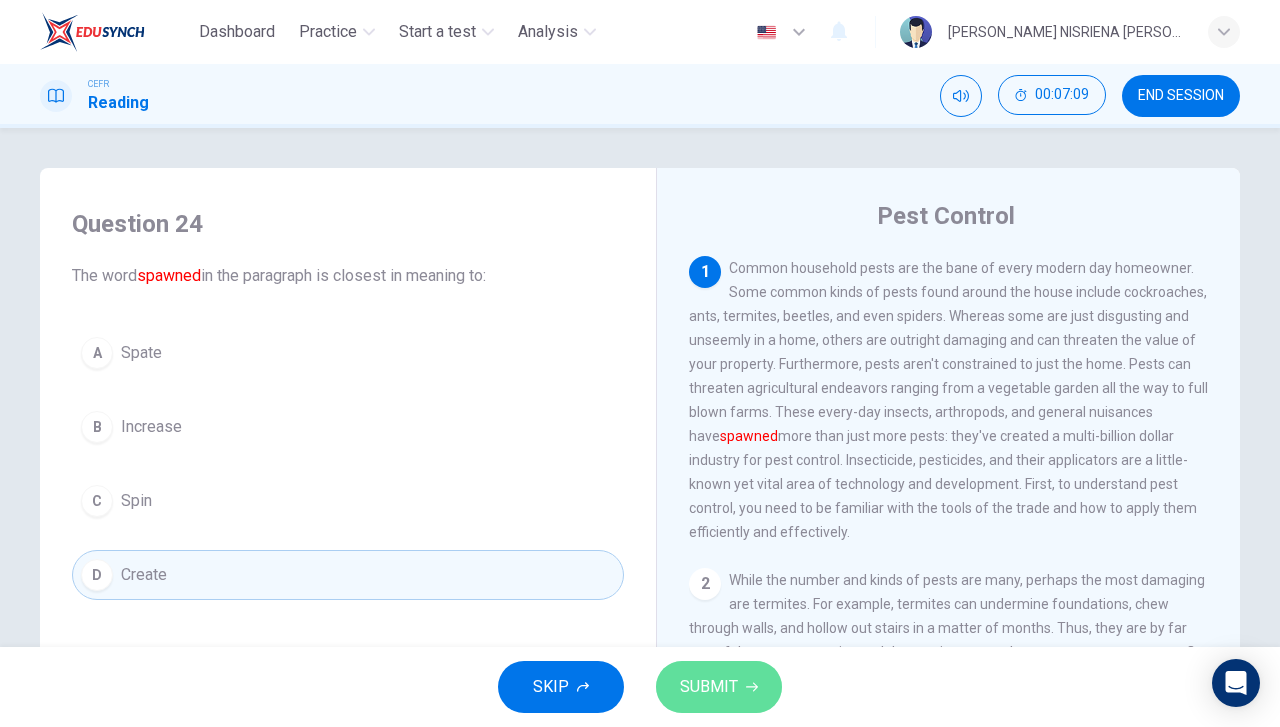 click on "SUBMIT" at bounding box center [709, 687] 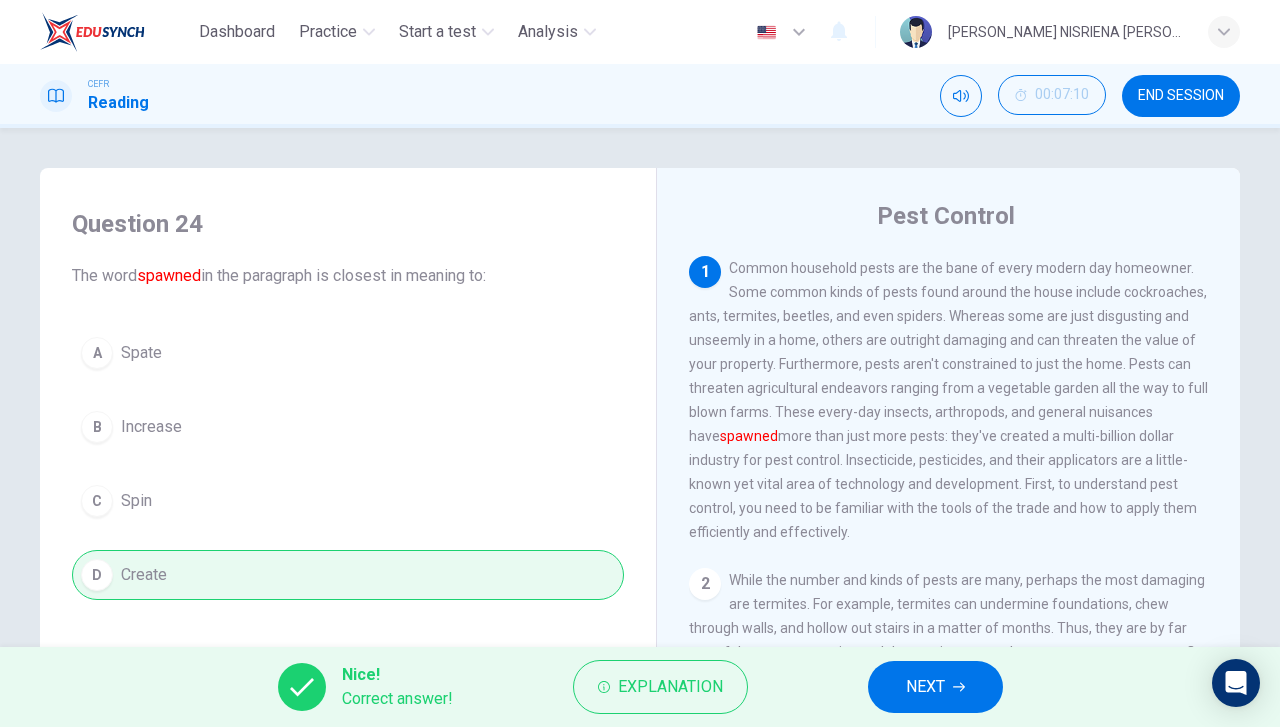 click on "NEXT" at bounding box center (935, 687) 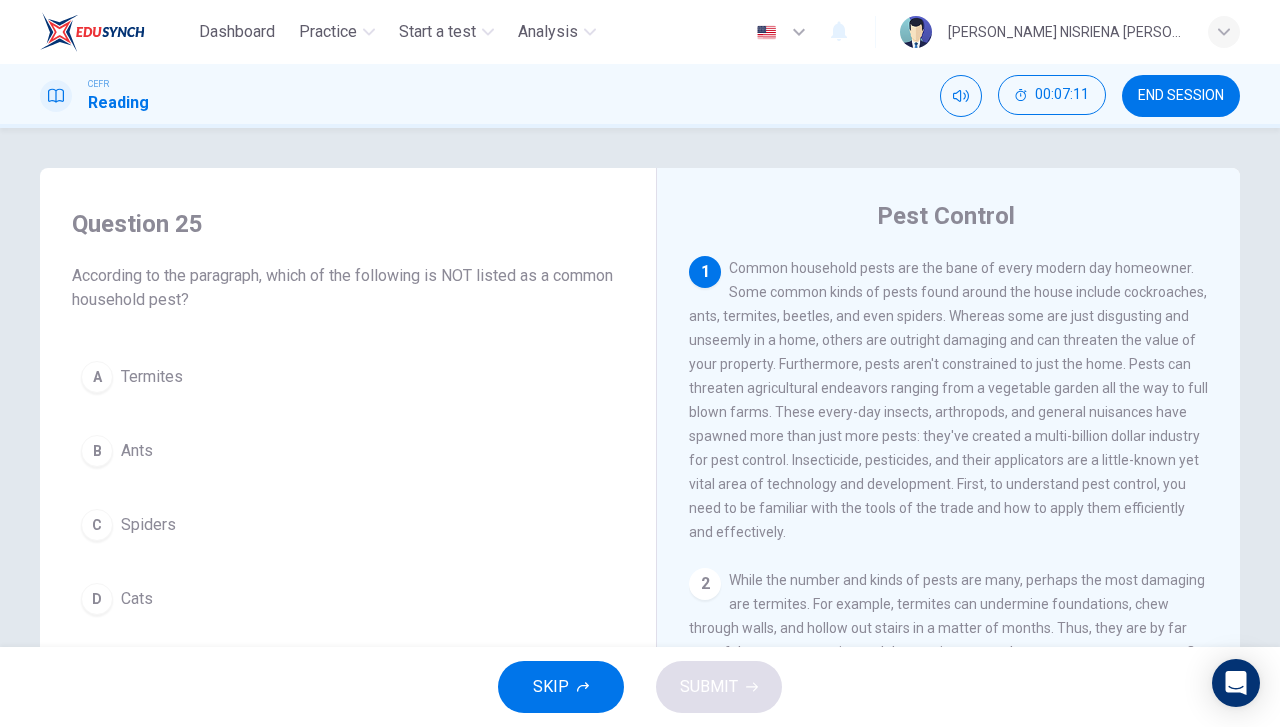 click on "D Cats" at bounding box center (348, 599) 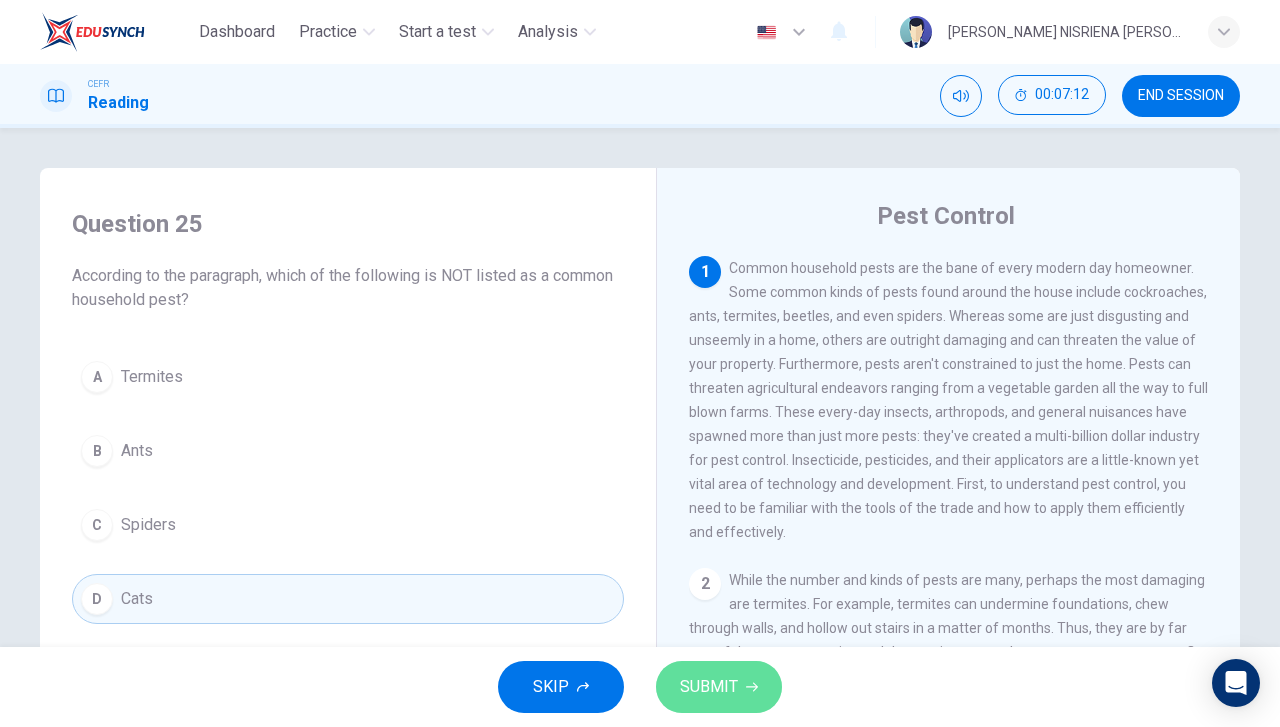 click on "SUBMIT" at bounding box center (719, 687) 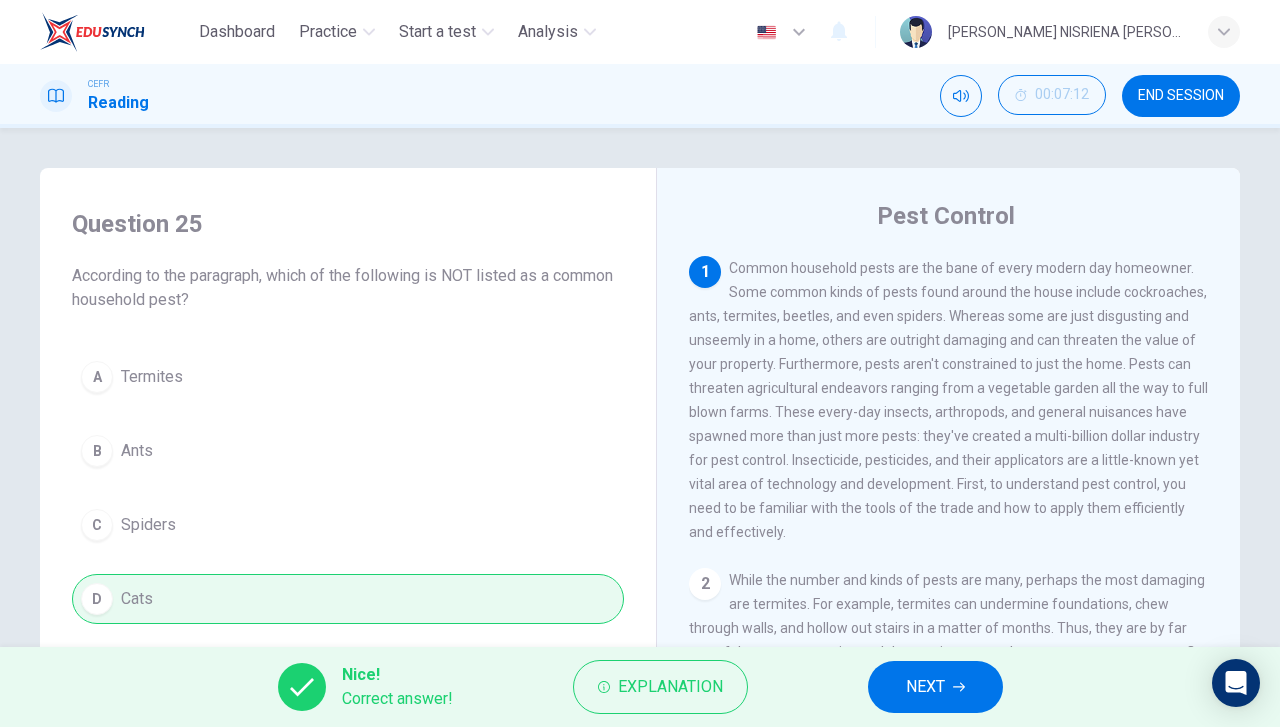 click on "NEXT" at bounding box center (925, 687) 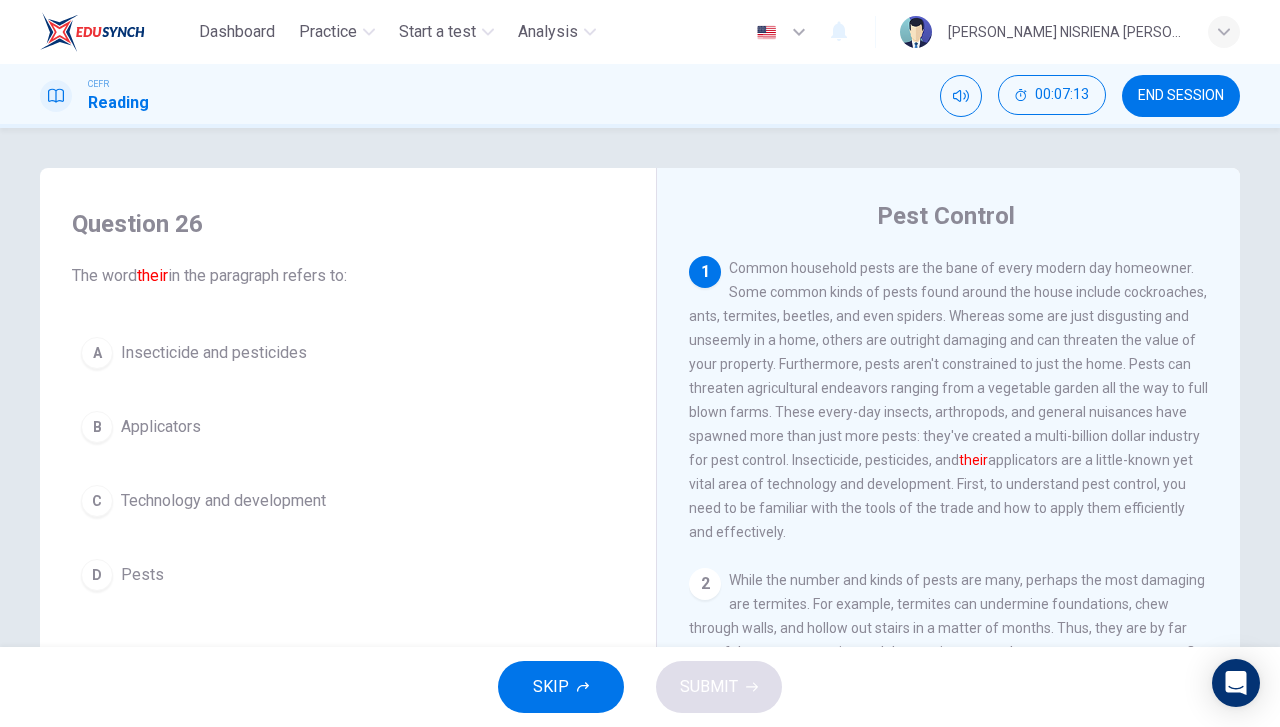 click on "A Insecticide and pesticides" at bounding box center (348, 353) 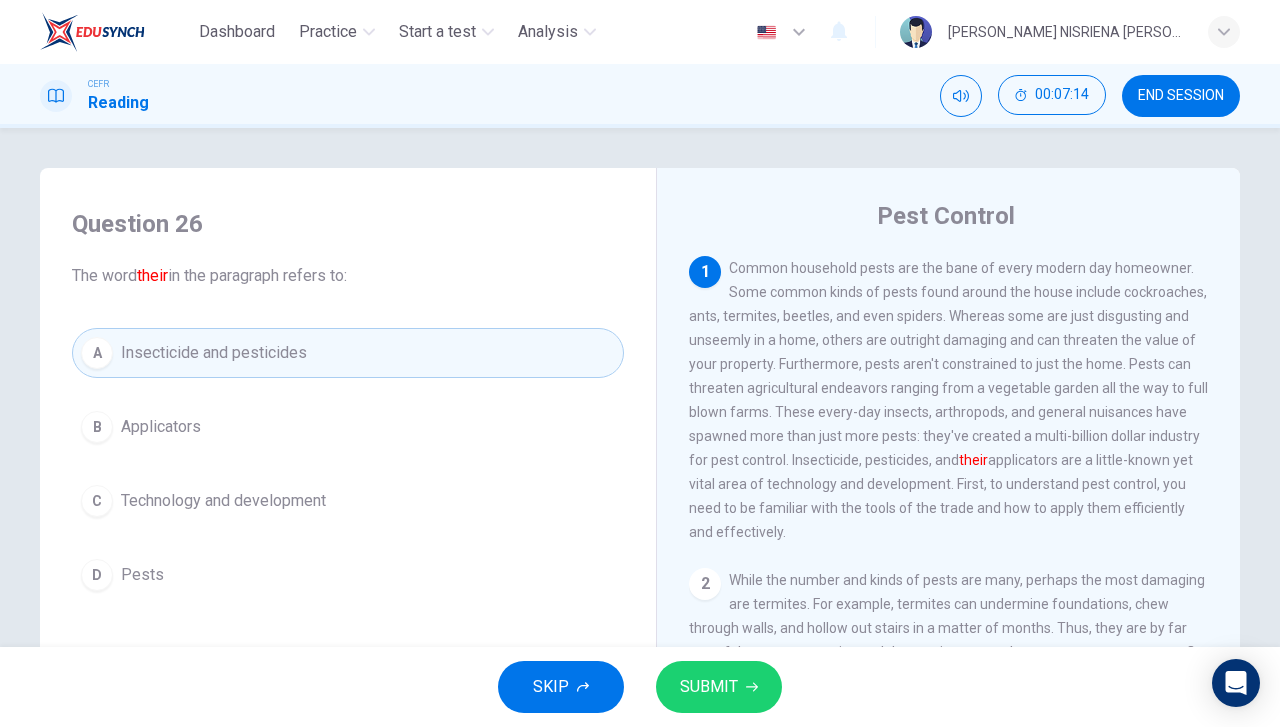 click on "SUBMIT" at bounding box center (709, 687) 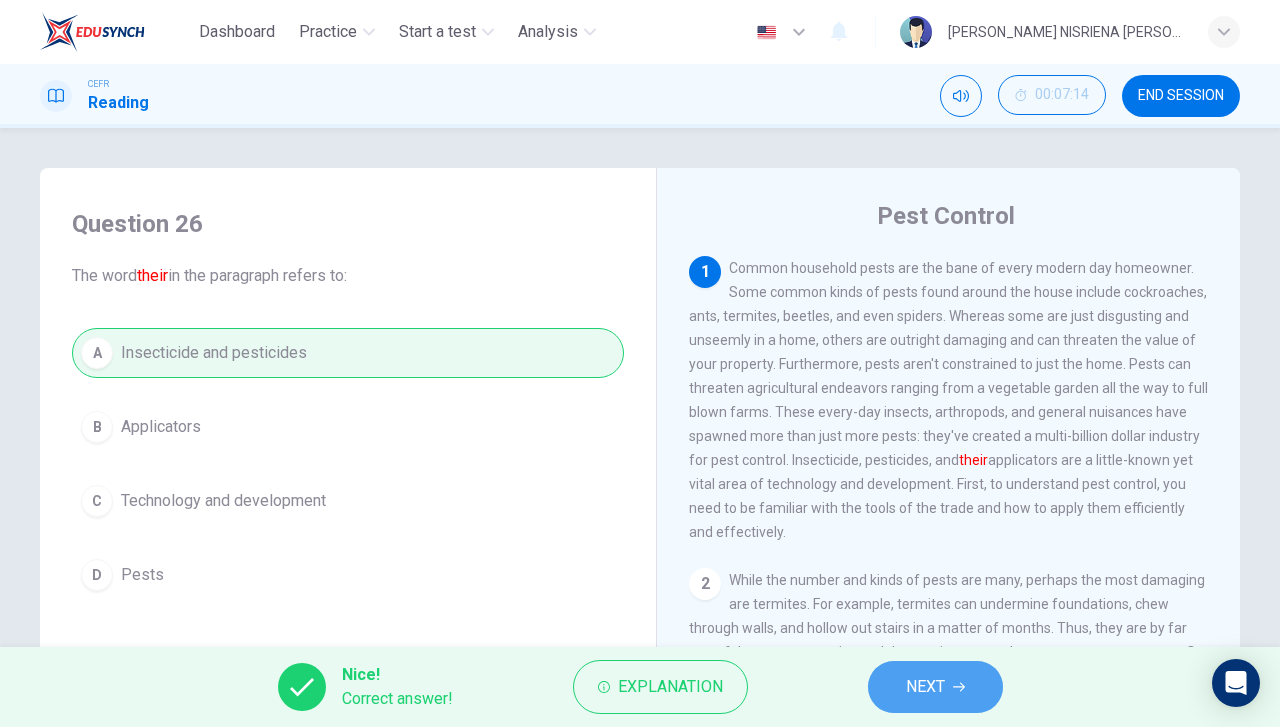click on "NEXT" at bounding box center [925, 687] 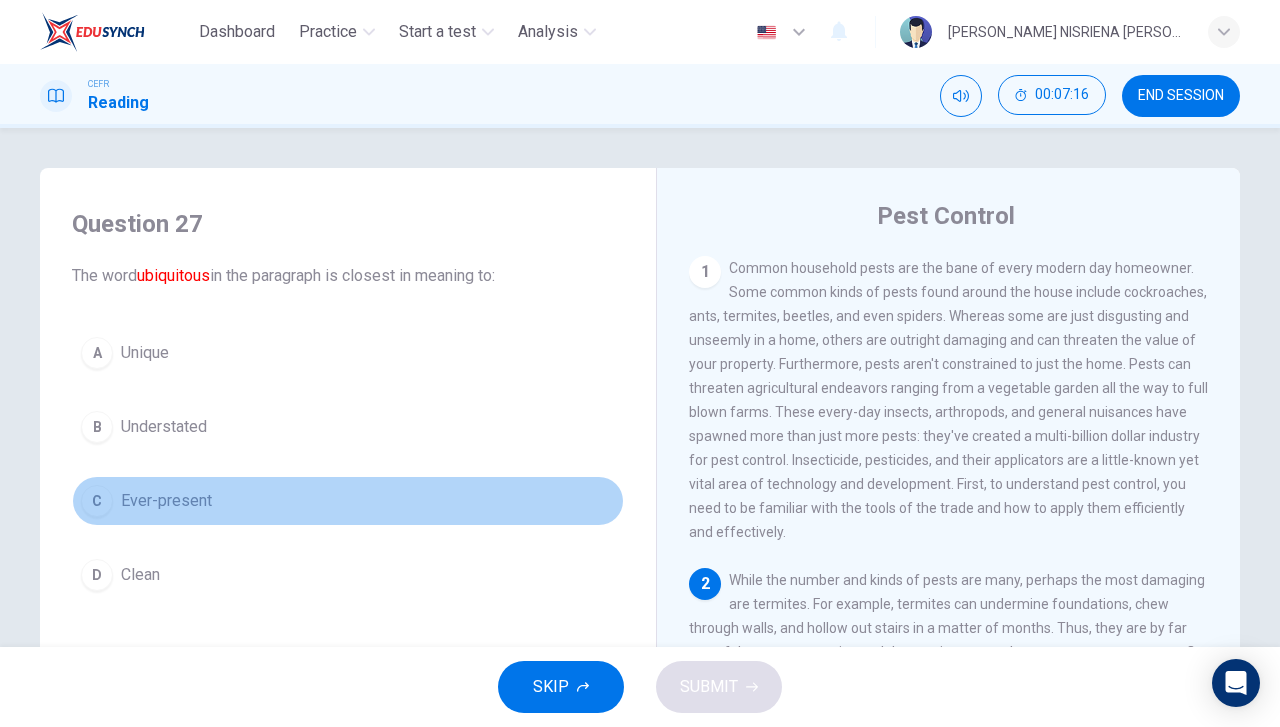 click on "C Ever-present" at bounding box center (348, 501) 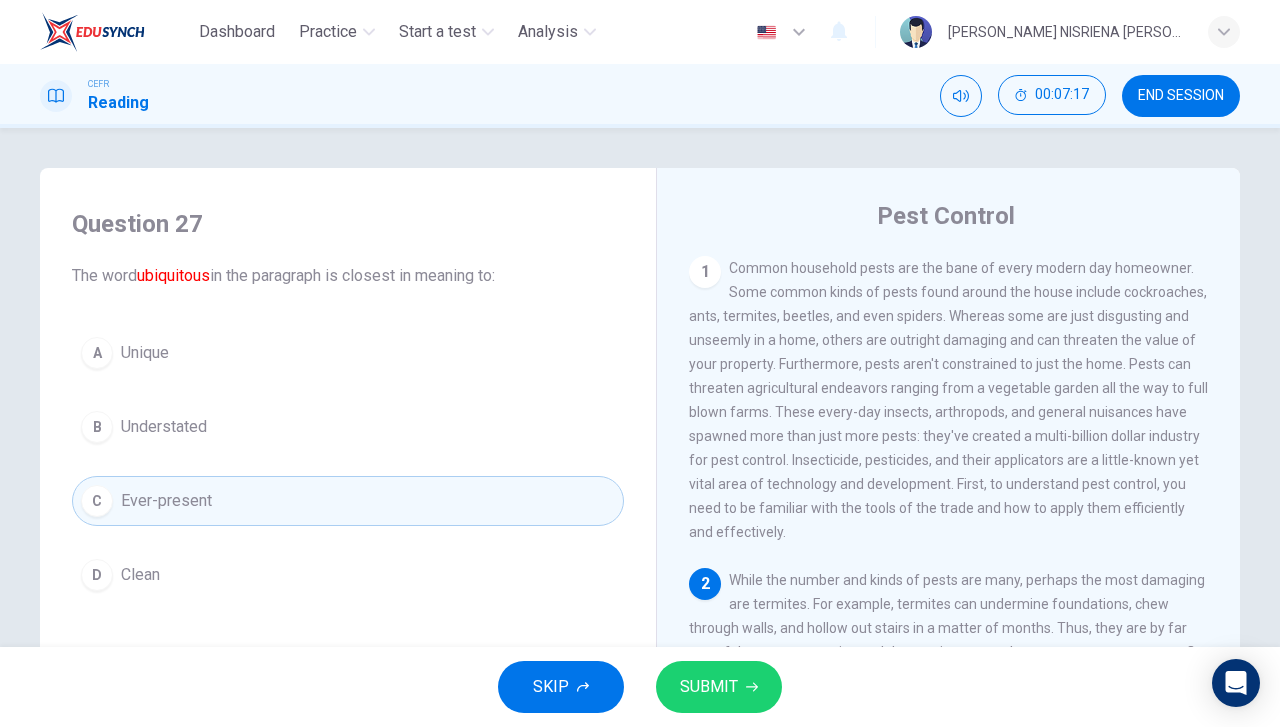 click on "SUBMIT" at bounding box center [719, 687] 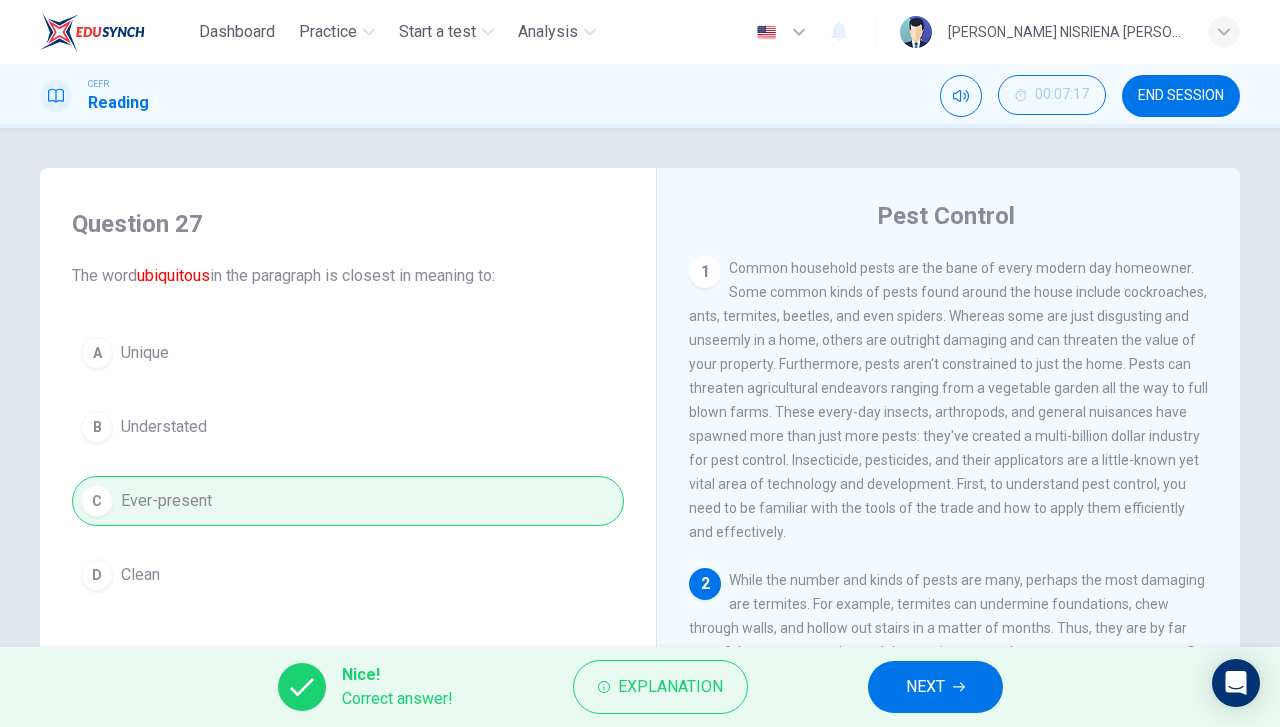 click on "NEXT" at bounding box center (935, 687) 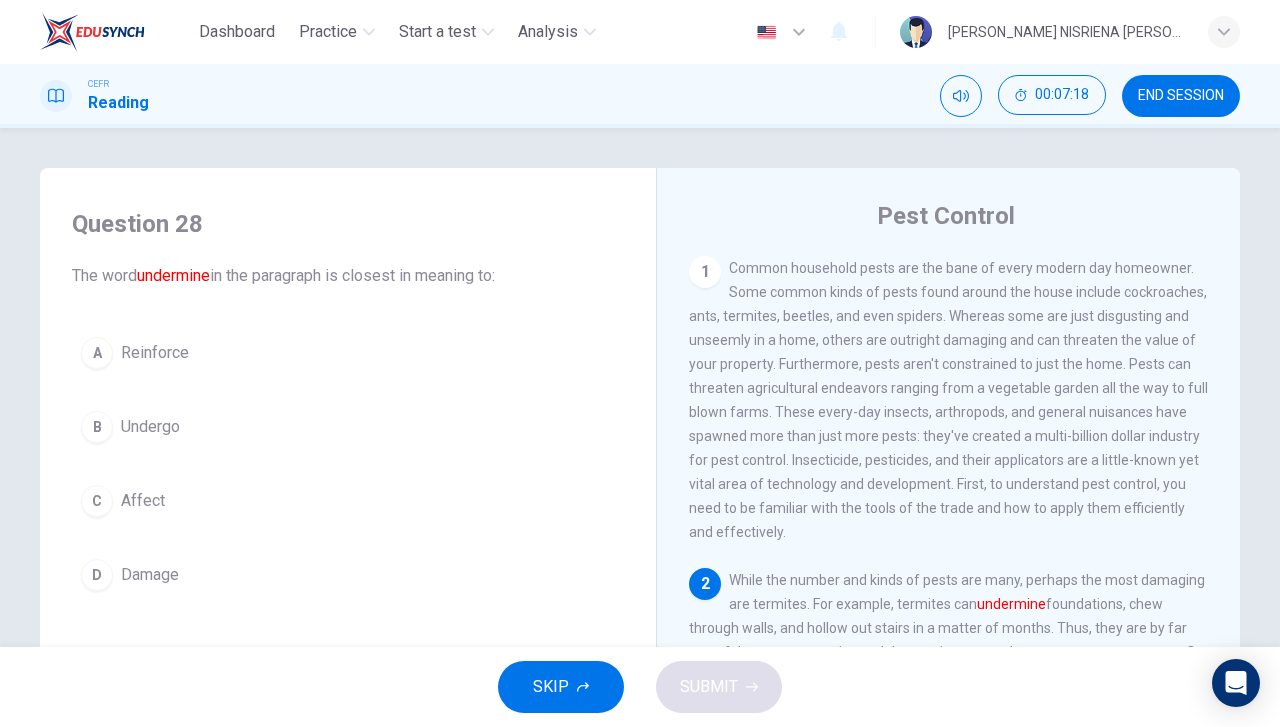 click on "D Damage" at bounding box center [348, 575] 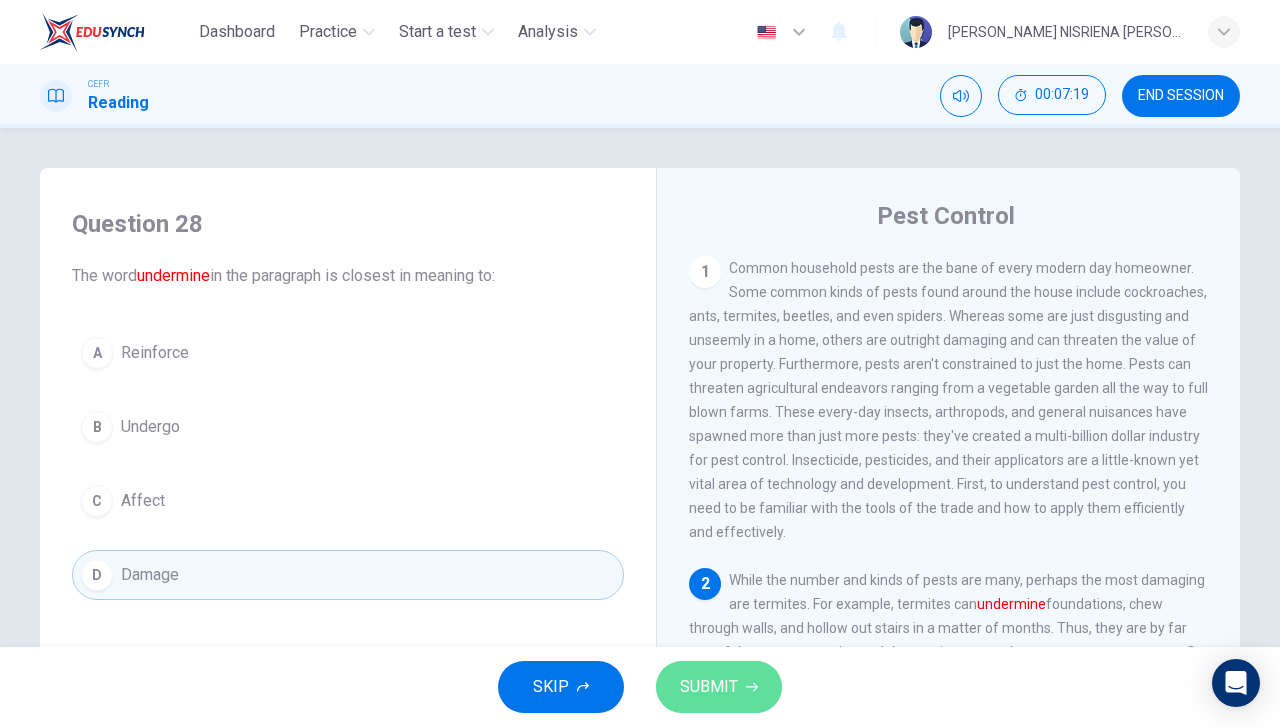 click on "SUBMIT" at bounding box center [719, 687] 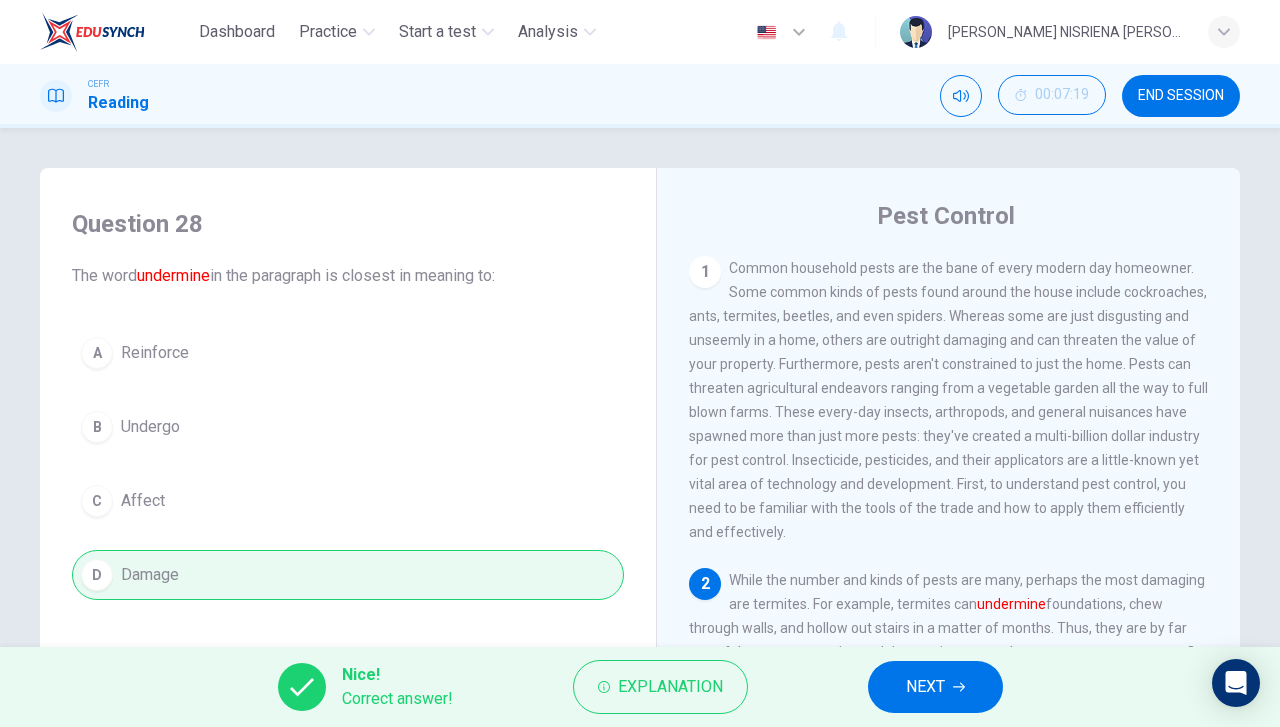 click on "NEXT" at bounding box center (925, 687) 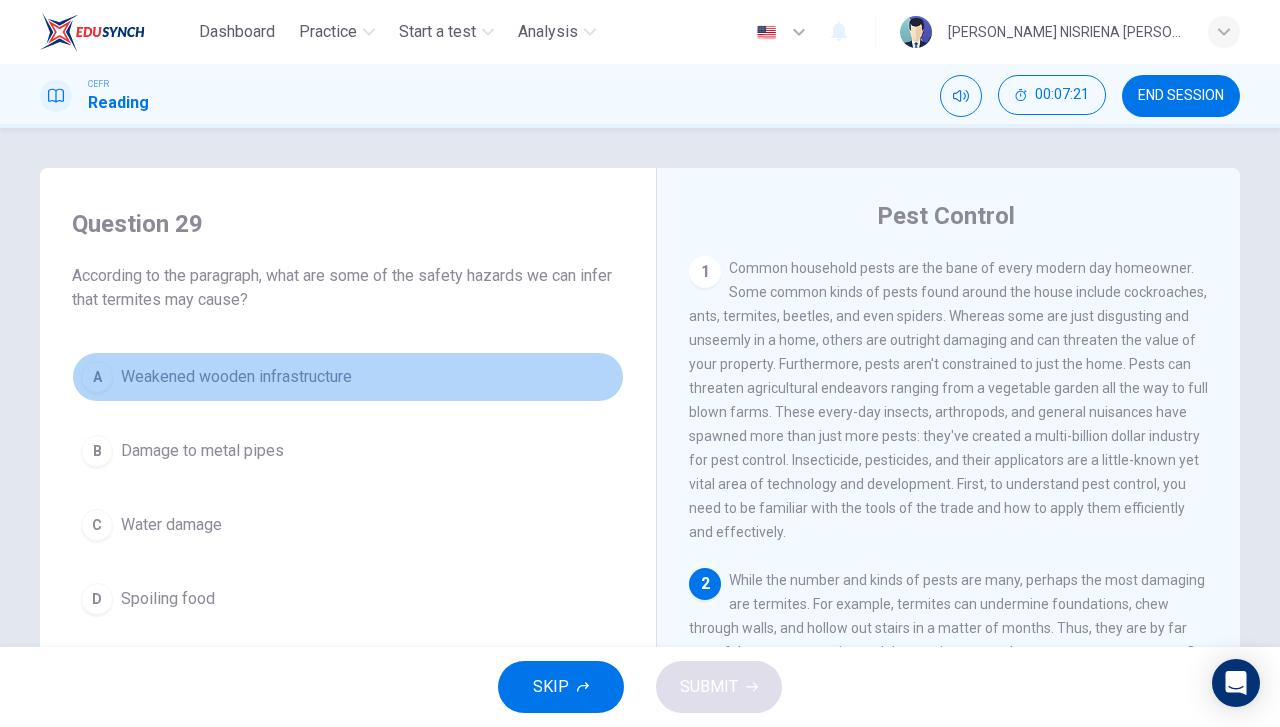 click on "A Weakened wooden infrastructure" at bounding box center (348, 377) 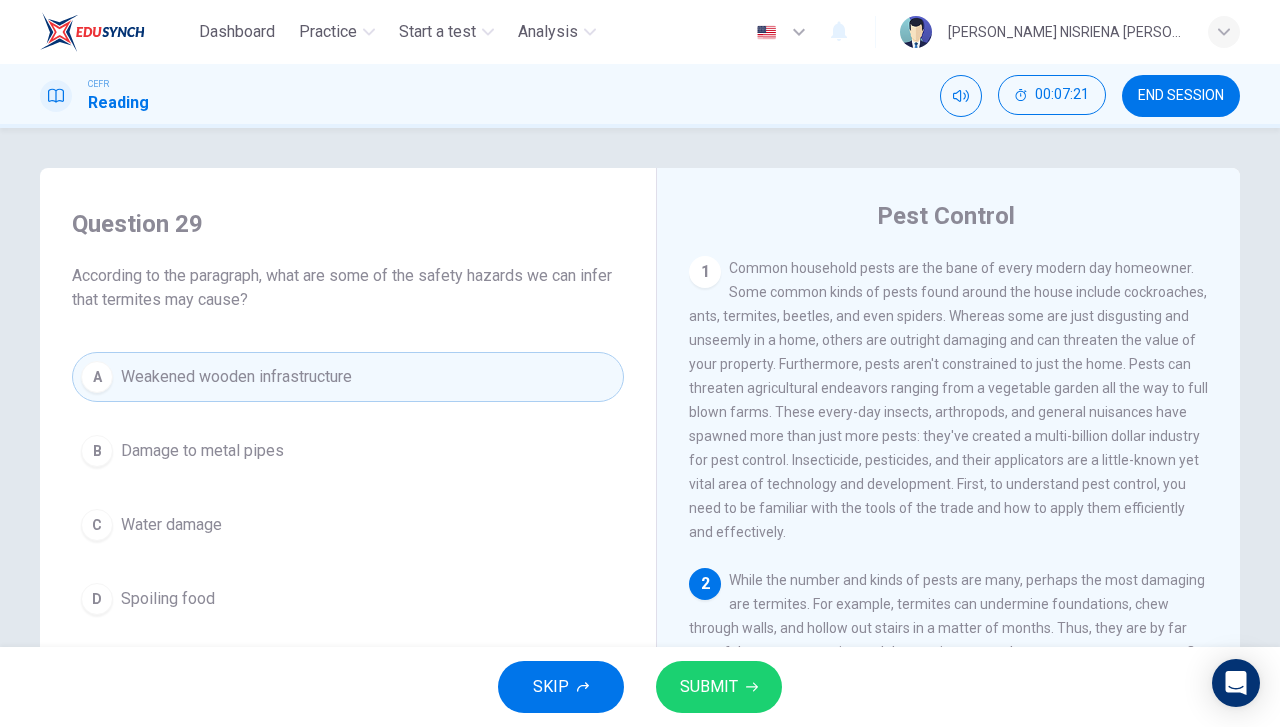 click on "SUBMIT" at bounding box center (709, 687) 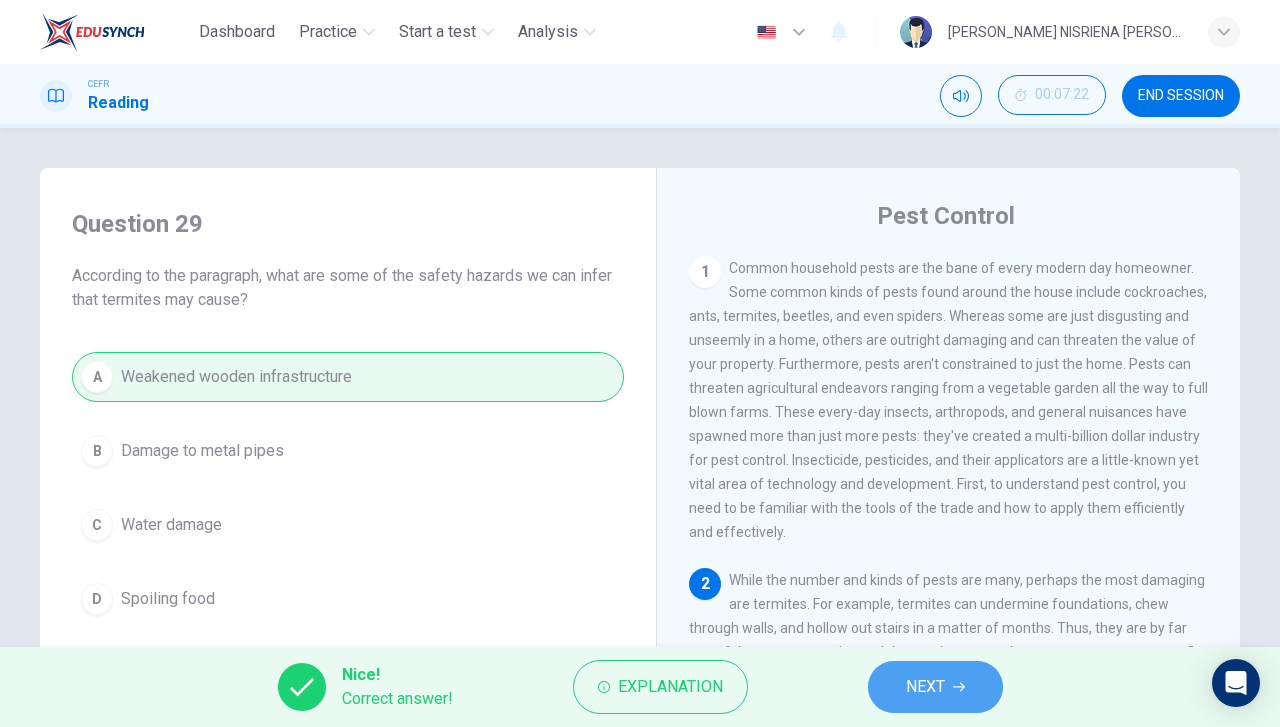 click on "NEXT" at bounding box center [935, 687] 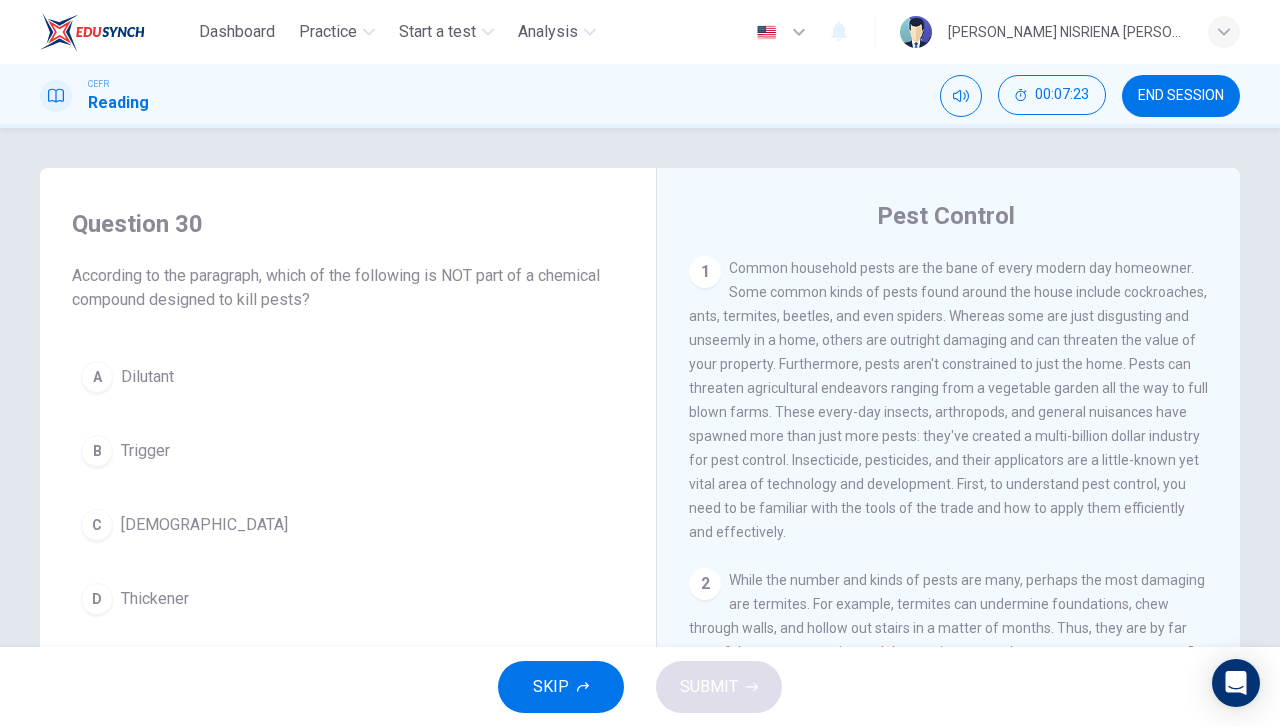 click on "B Trigger" at bounding box center [348, 451] 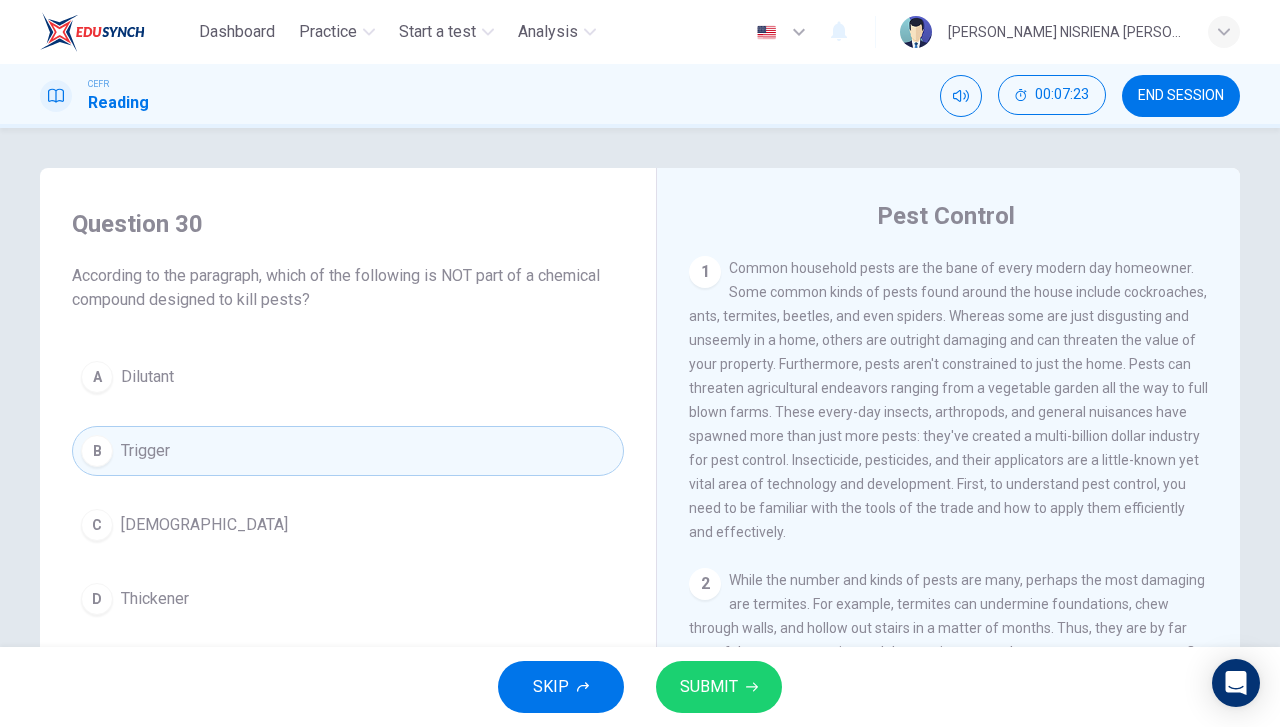 click 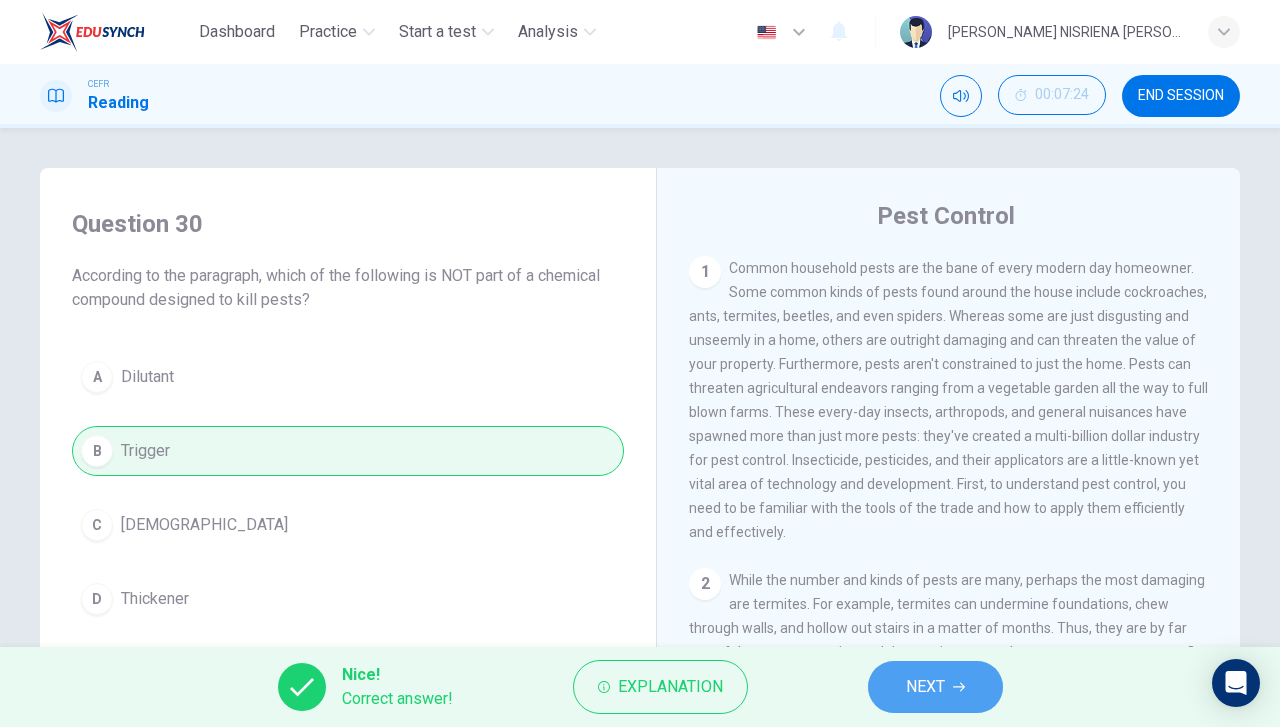 click on "NEXT" at bounding box center (925, 687) 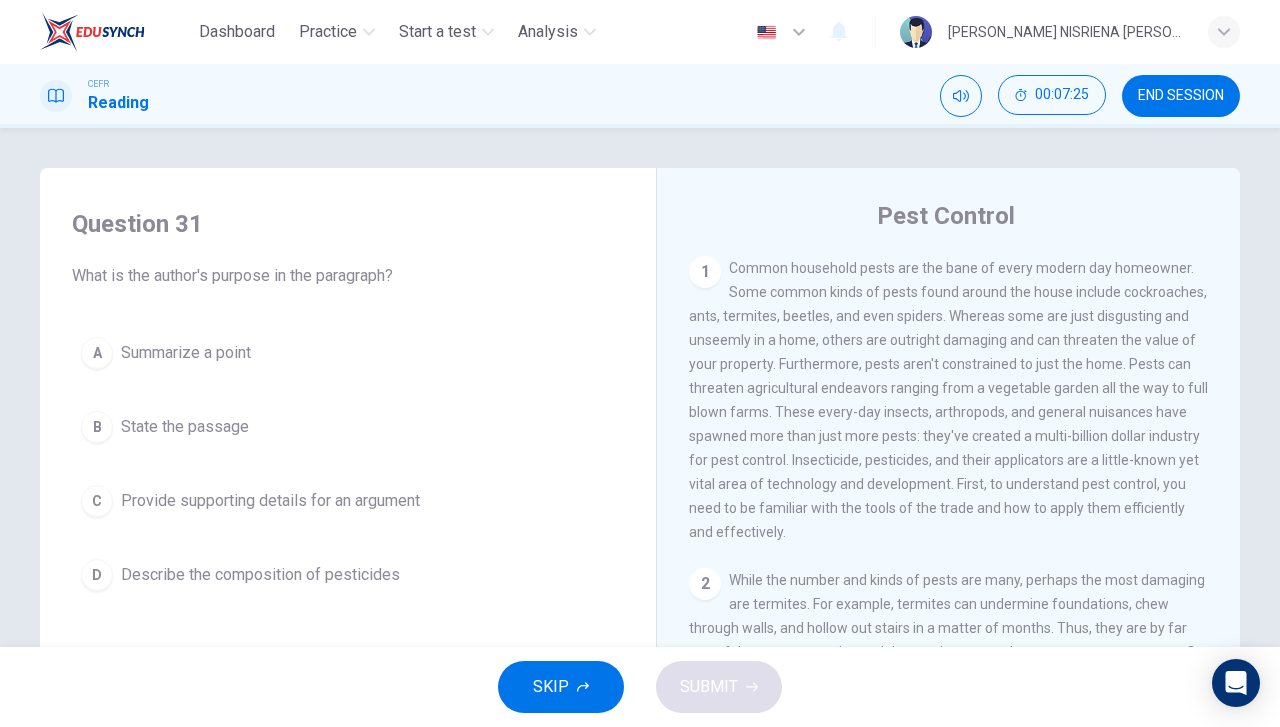 click on "Describe the composition of pesticides" at bounding box center (260, 575) 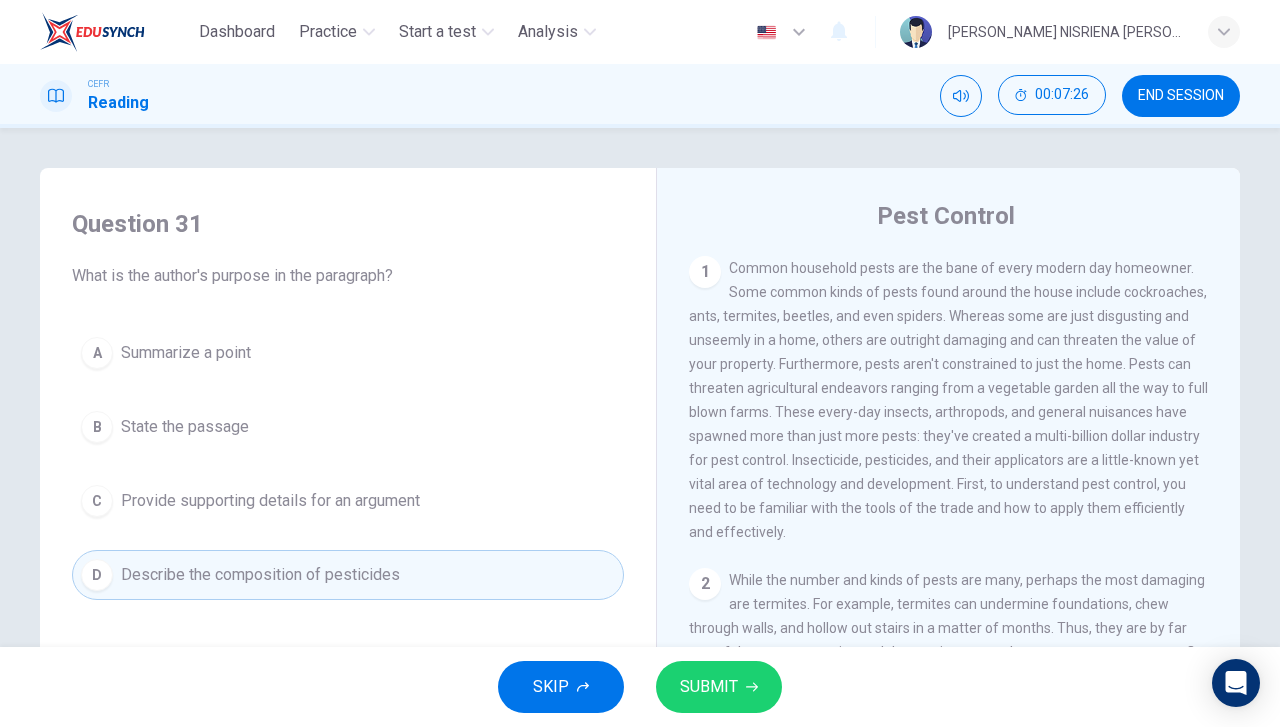 click on "SUBMIT" at bounding box center [719, 687] 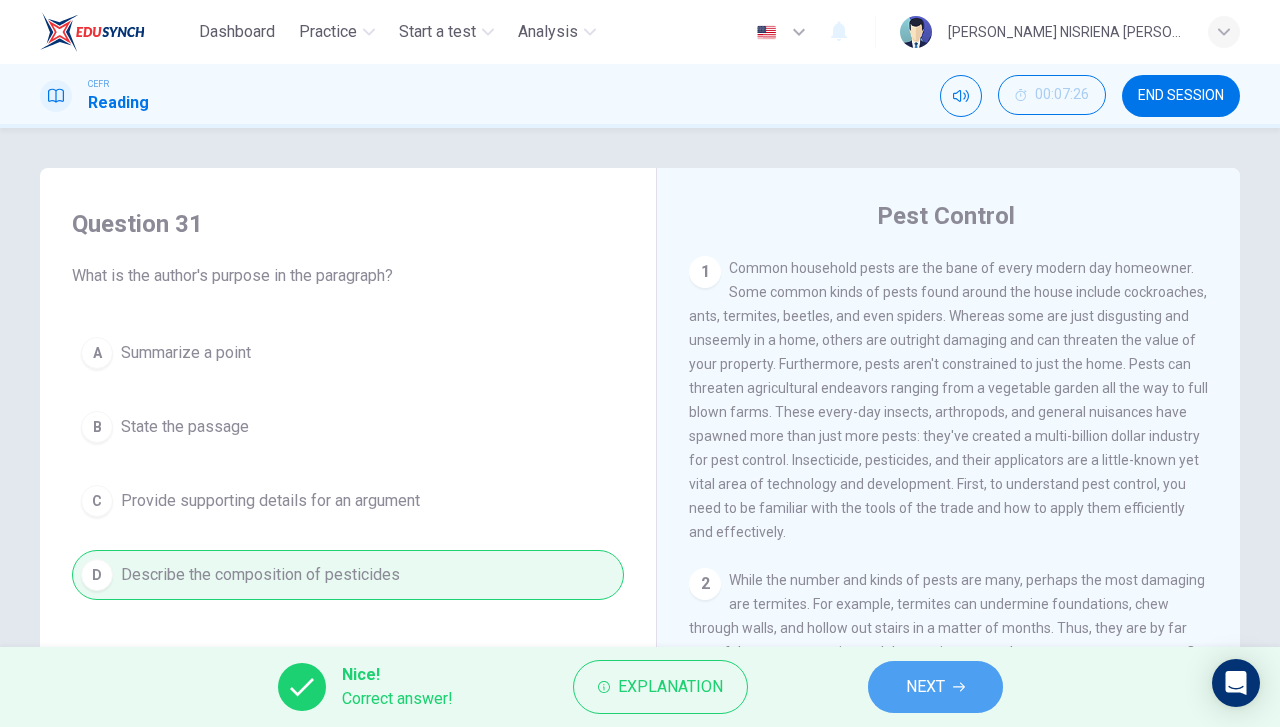 click on "NEXT" at bounding box center (935, 687) 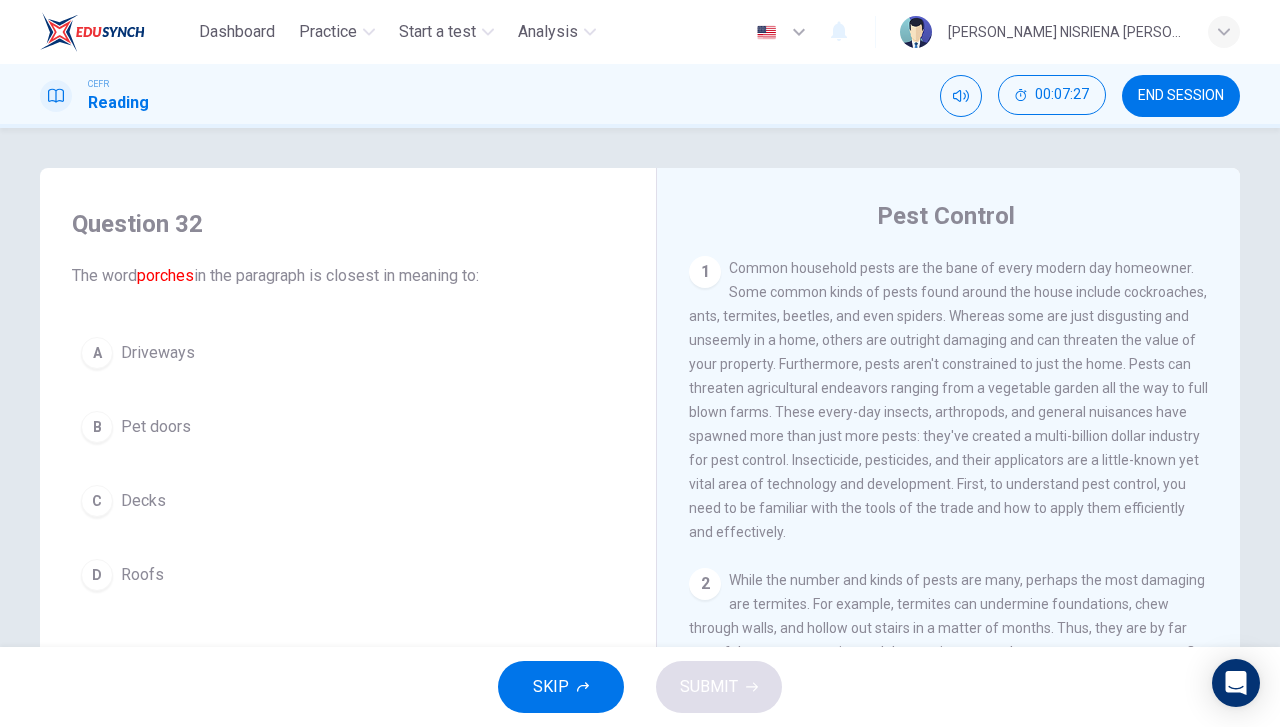 drag, startPoint x: 294, startPoint y: 511, endPoint x: 580, endPoint y: 635, distance: 311.72424 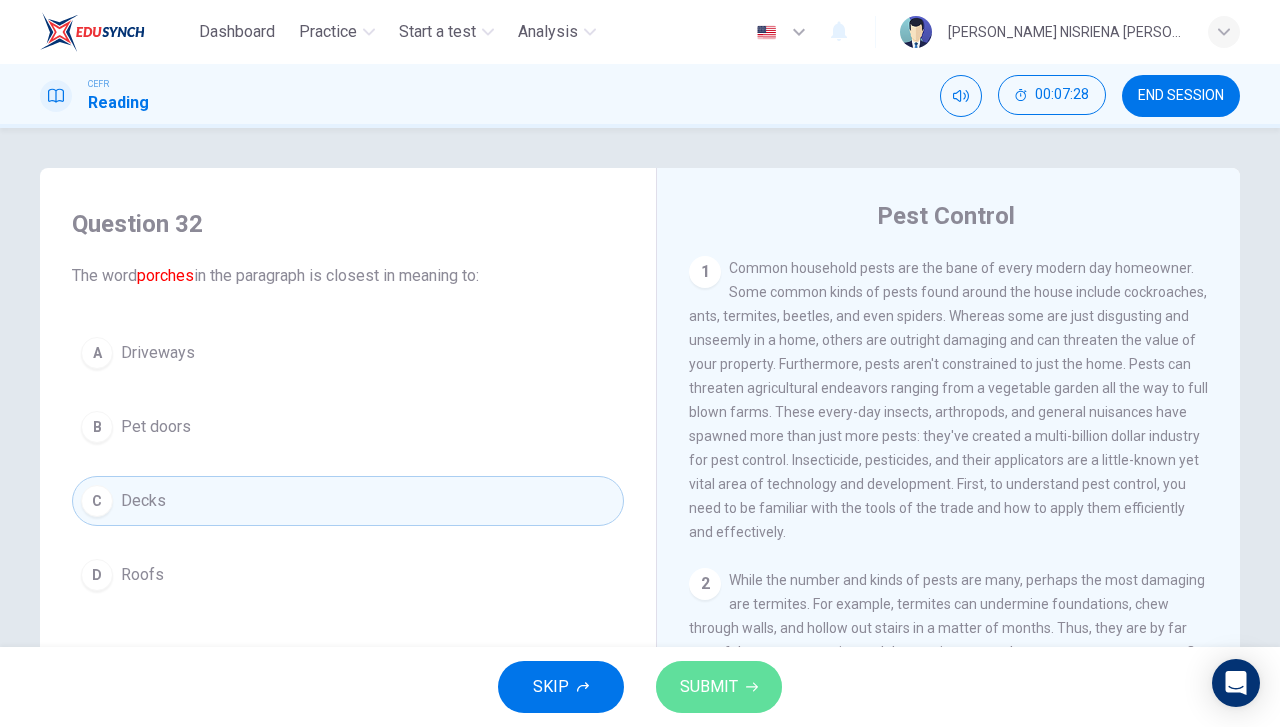 click on "SUBMIT" at bounding box center (719, 687) 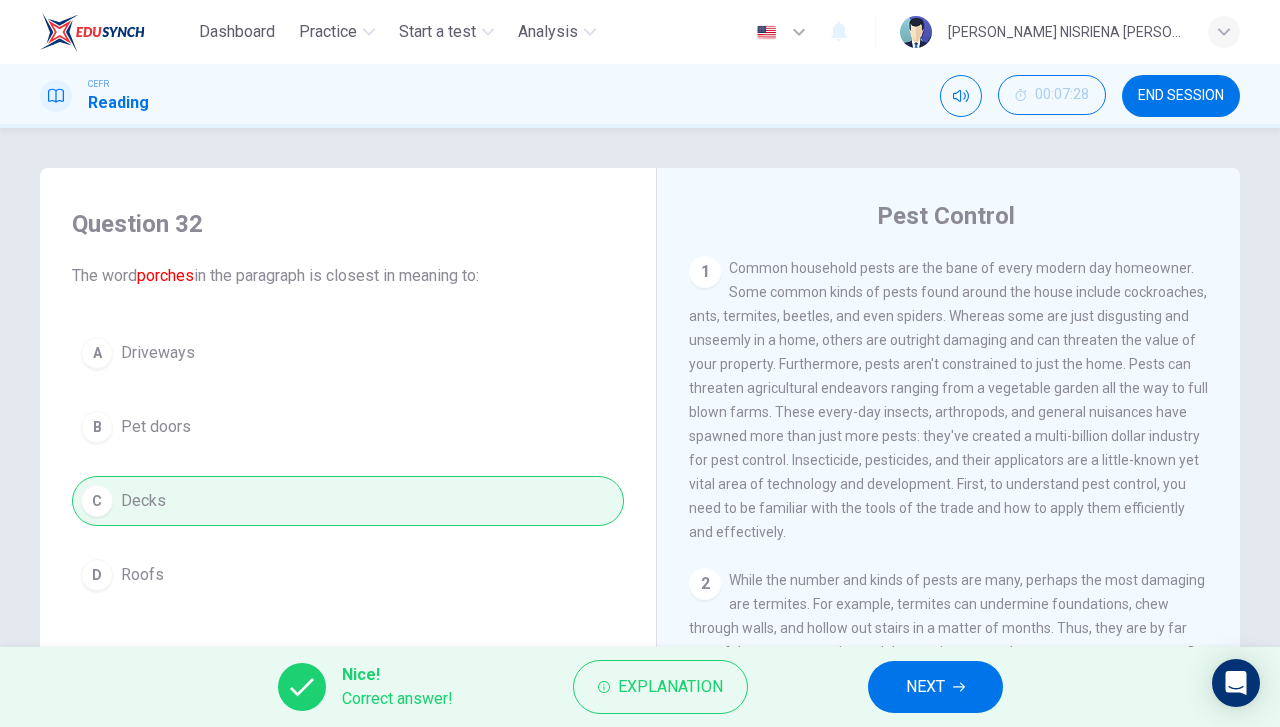 click on "NEXT" at bounding box center [935, 687] 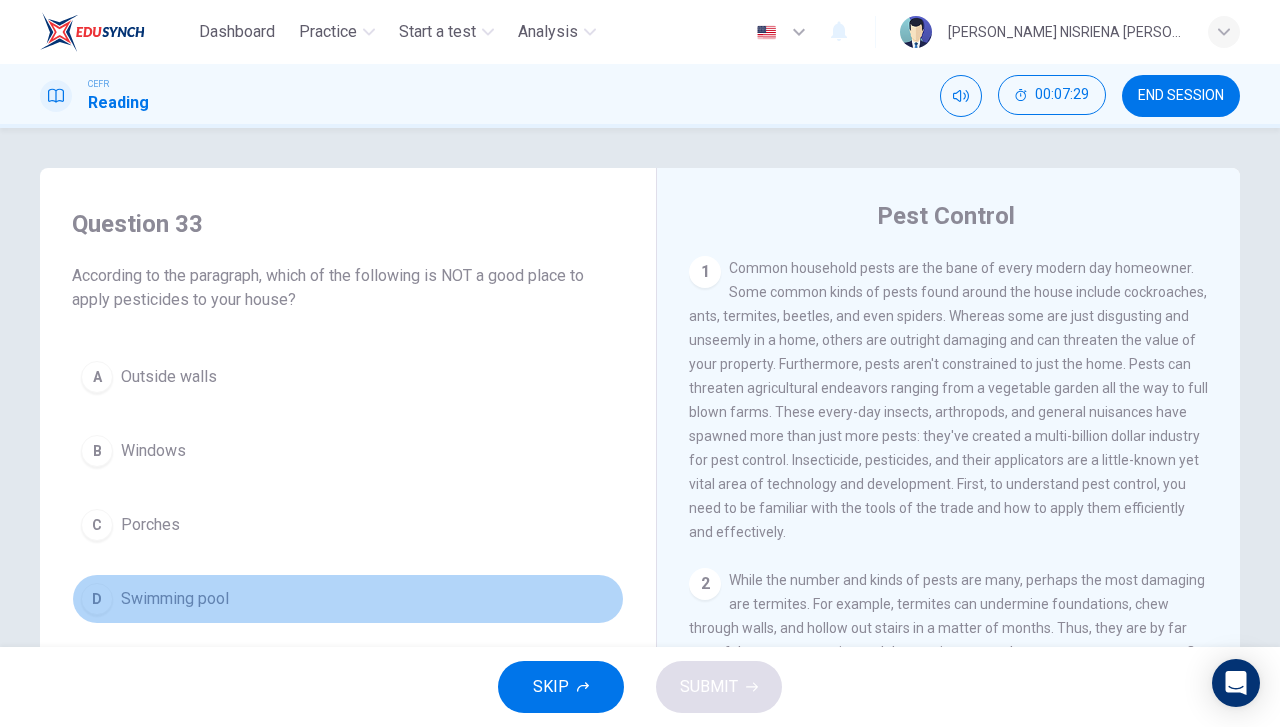 click on "D Swimming pool" at bounding box center (348, 599) 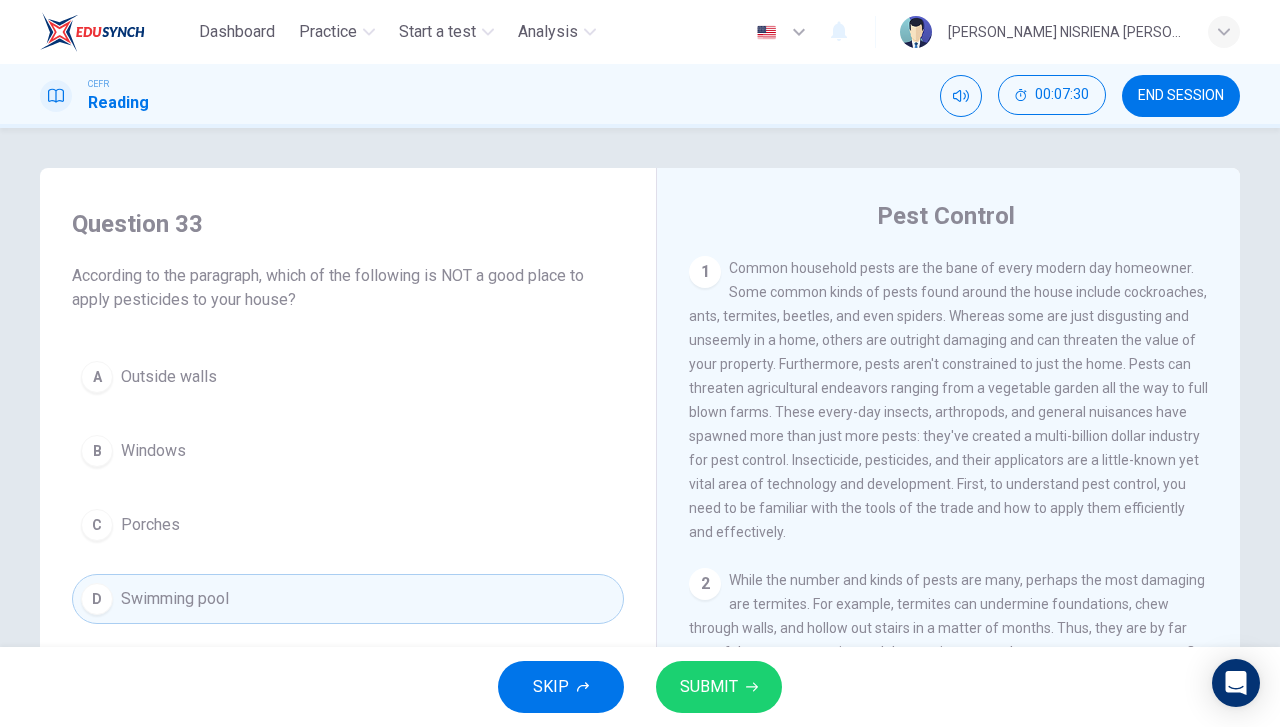 click on "SUBMIT" at bounding box center [709, 687] 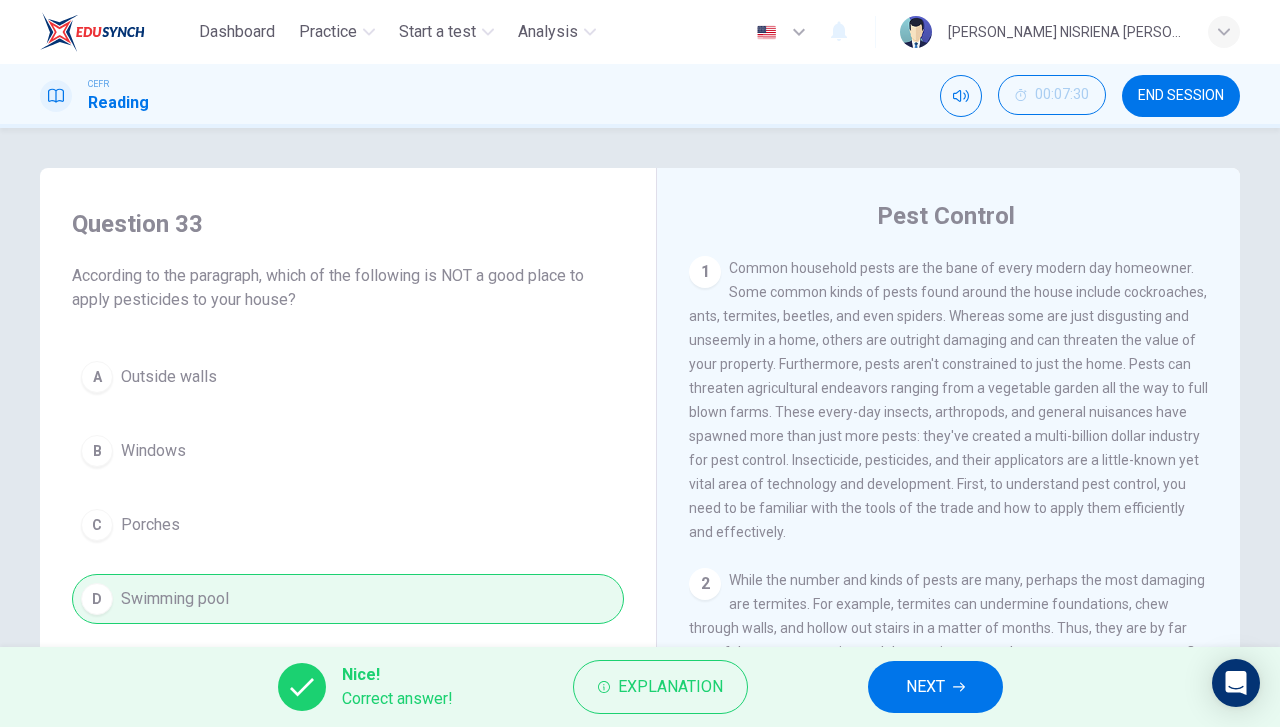 click on "NEXT" at bounding box center [925, 687] 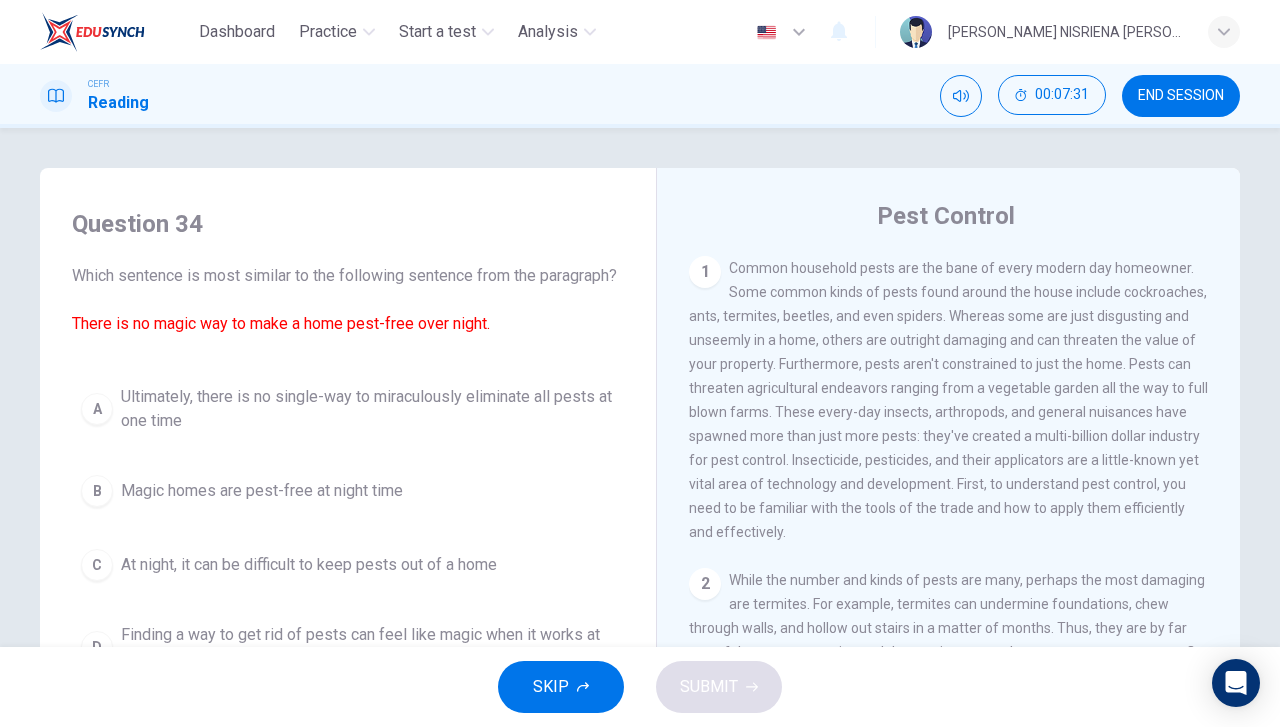 click on "Ultimately, there is no single-way to miraculously eliminate all pests at one time" at bounding box center (368, 409) 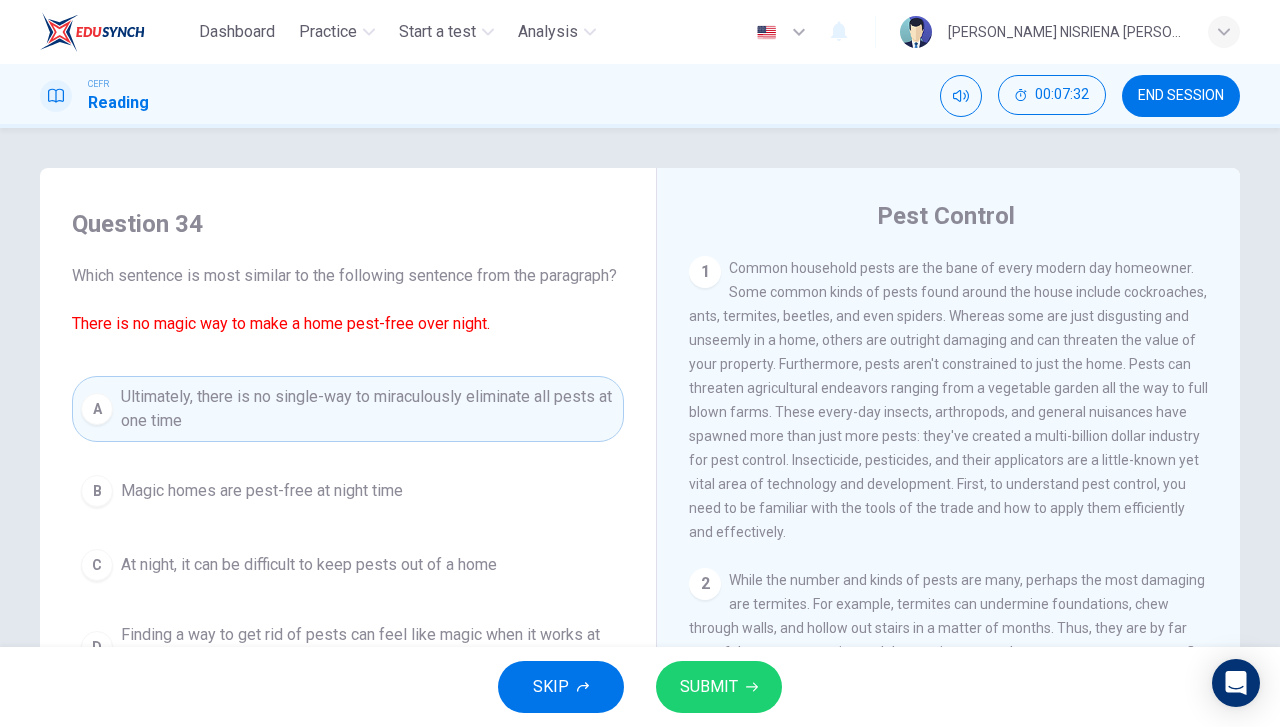 click on "SUBMIT" at bounding box center [709, 687] 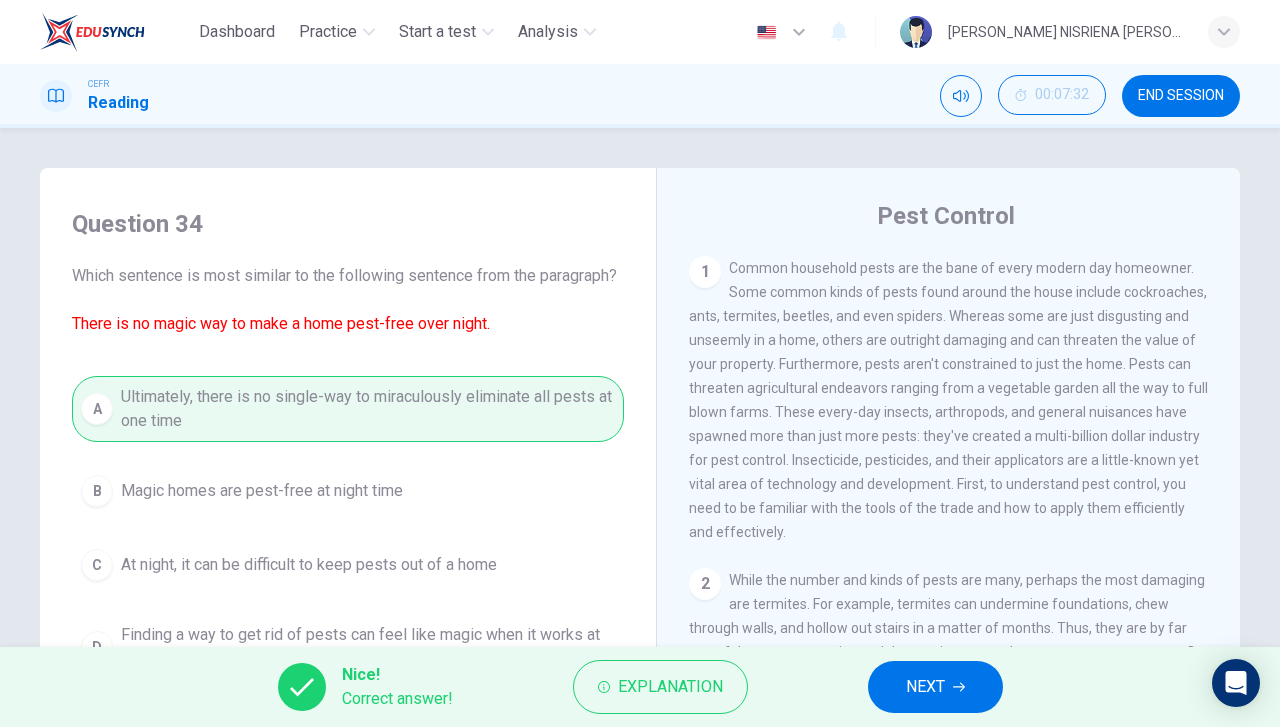 click on "NEXT" at bounding box center [925, 687] 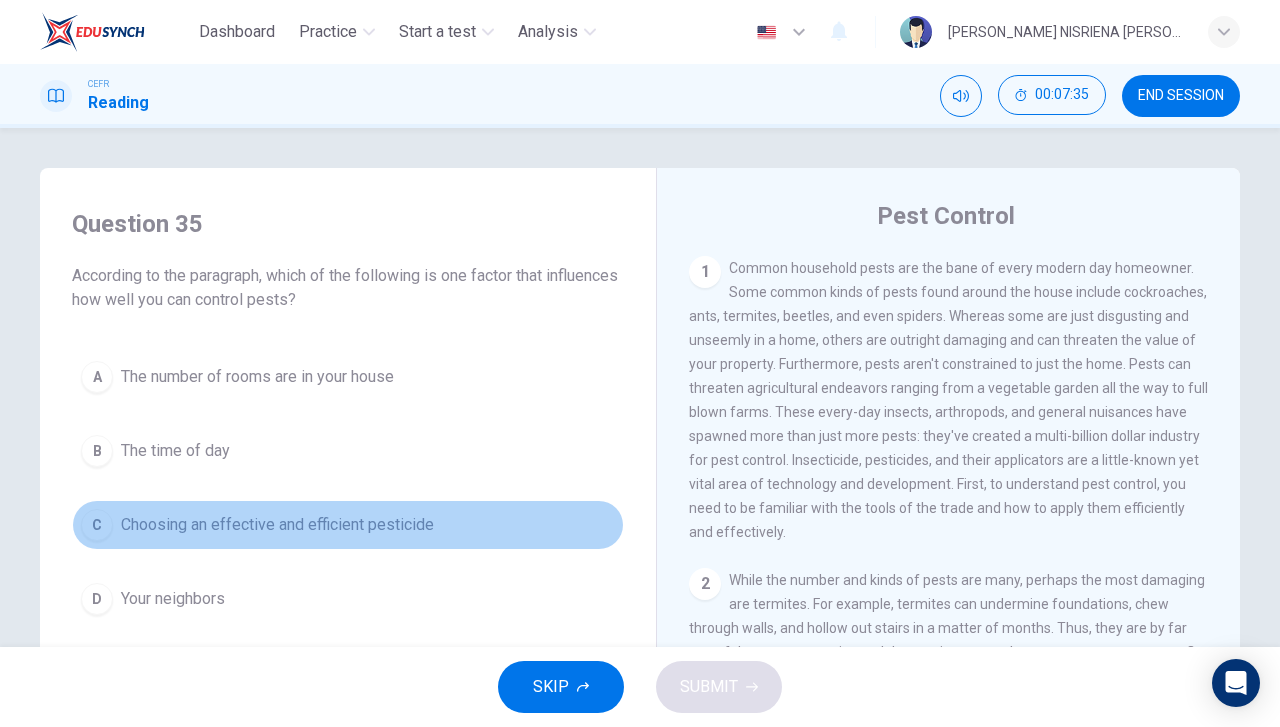 click on "Choosing an effective and efficient pesticide" at bounding box center (277, 525) 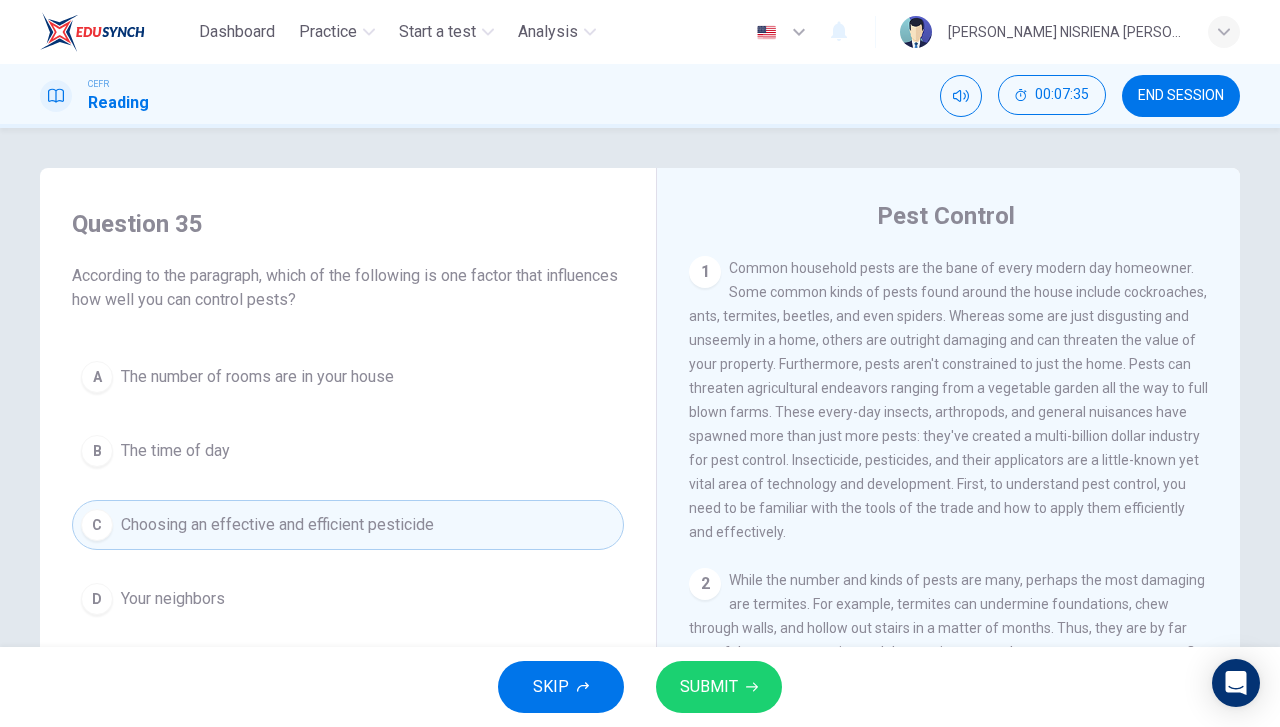 click on "SUBMIT" at bounding box center [709, 687] 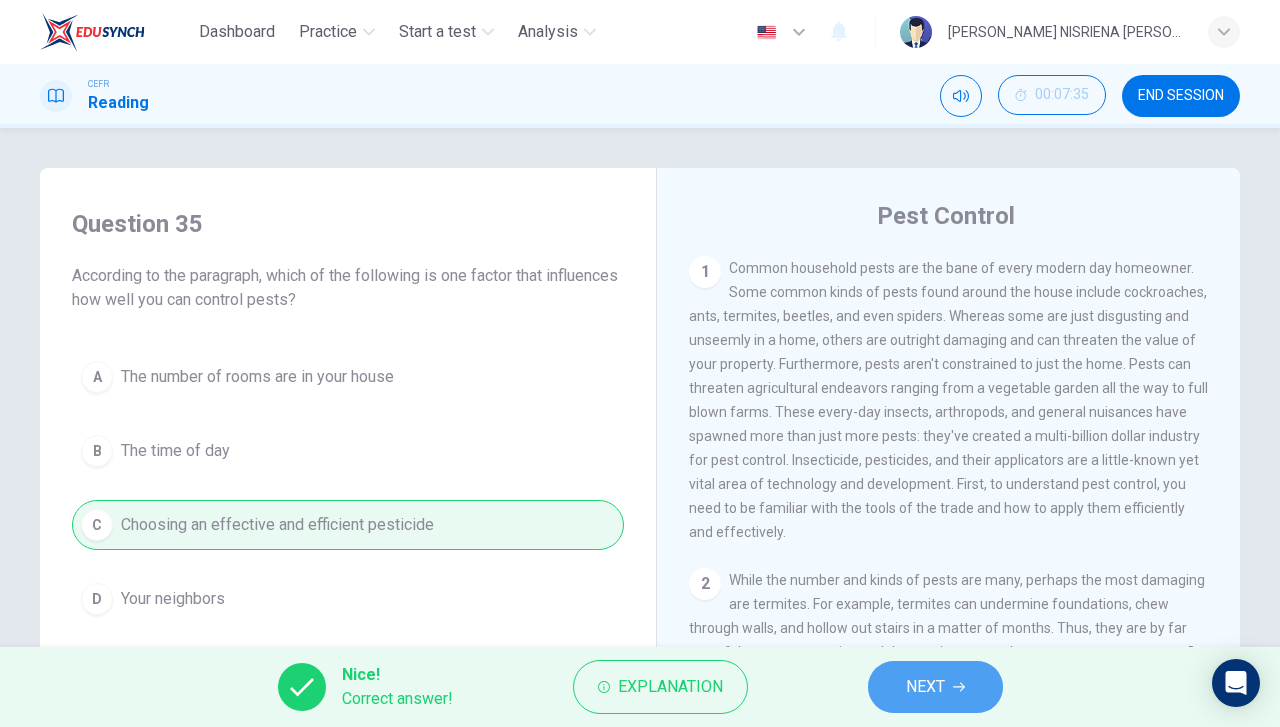 click on "NEXT" at bounding box center [935, 687] 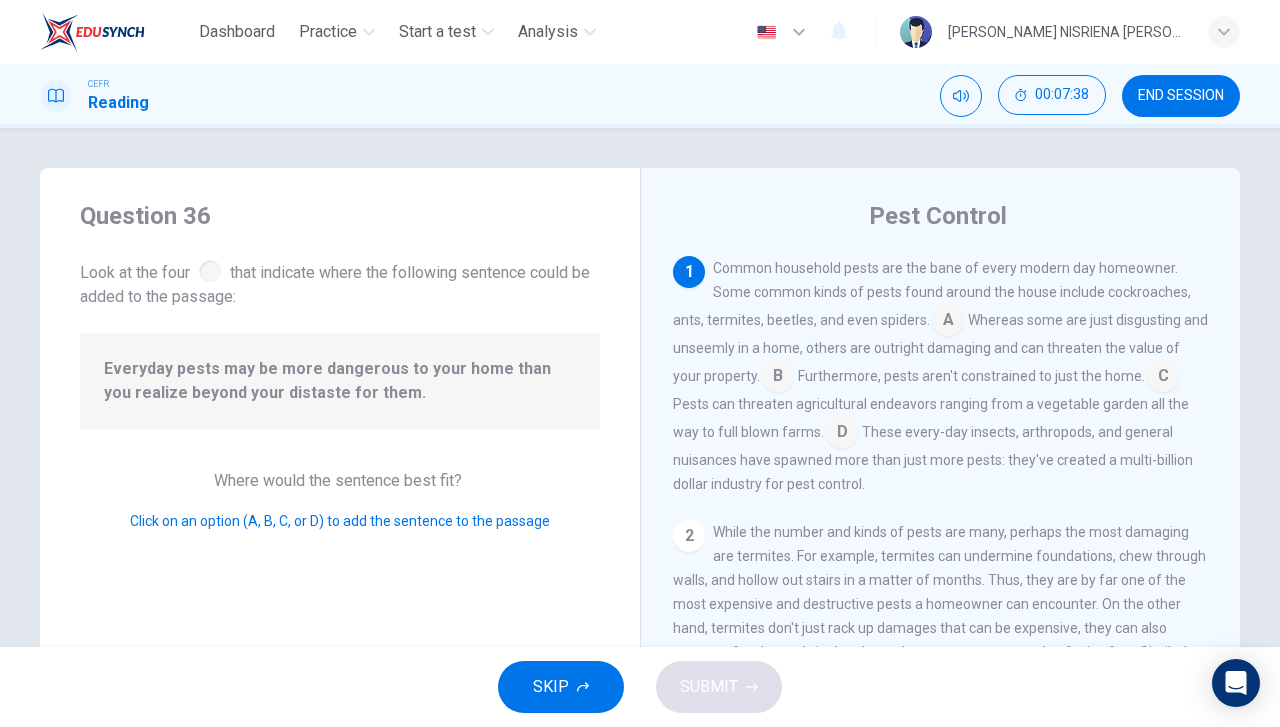 click at bounding box center [948, 322] 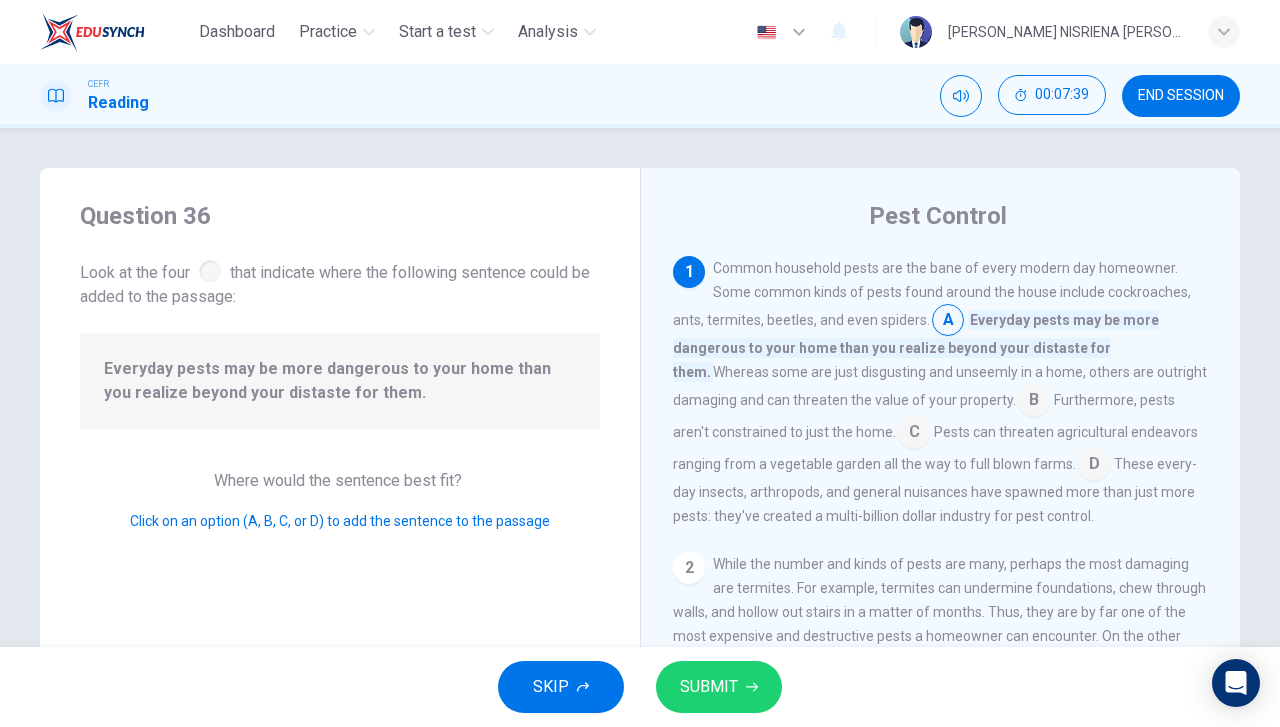 click on "SUBMIT" at bounding box center [709, 687] 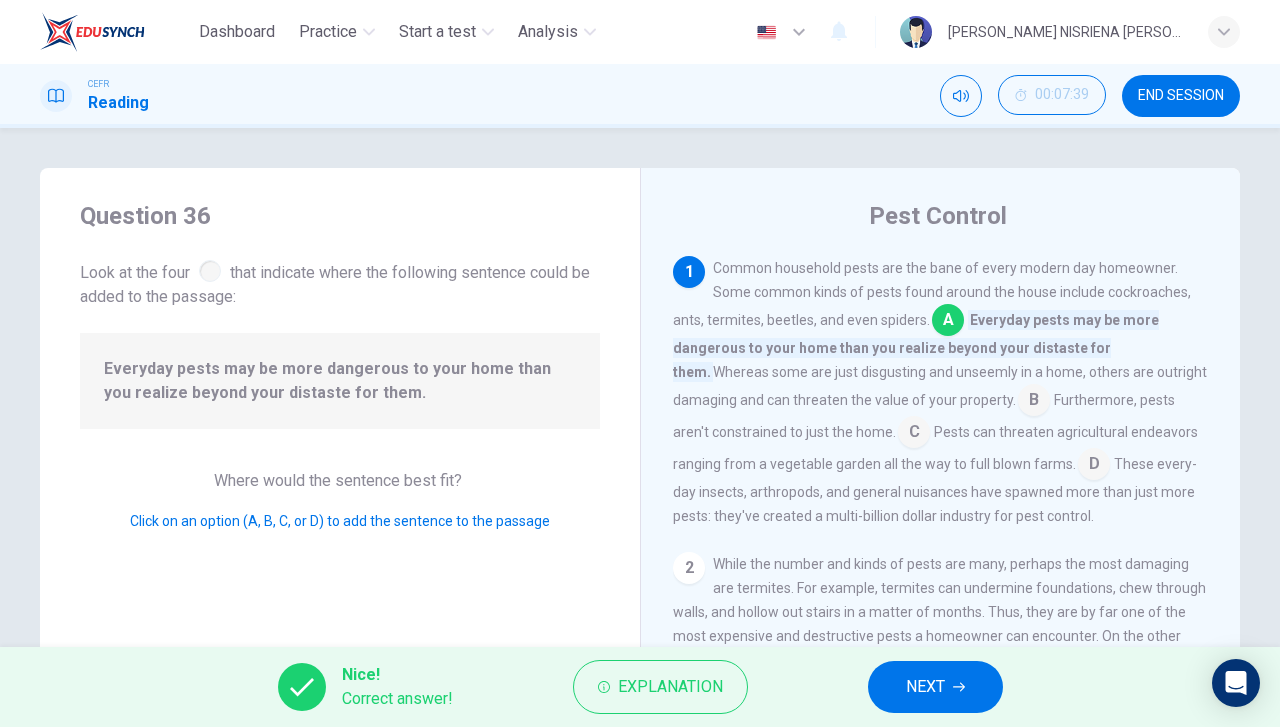 click on "NEXT" at bounding box center [925, 687] 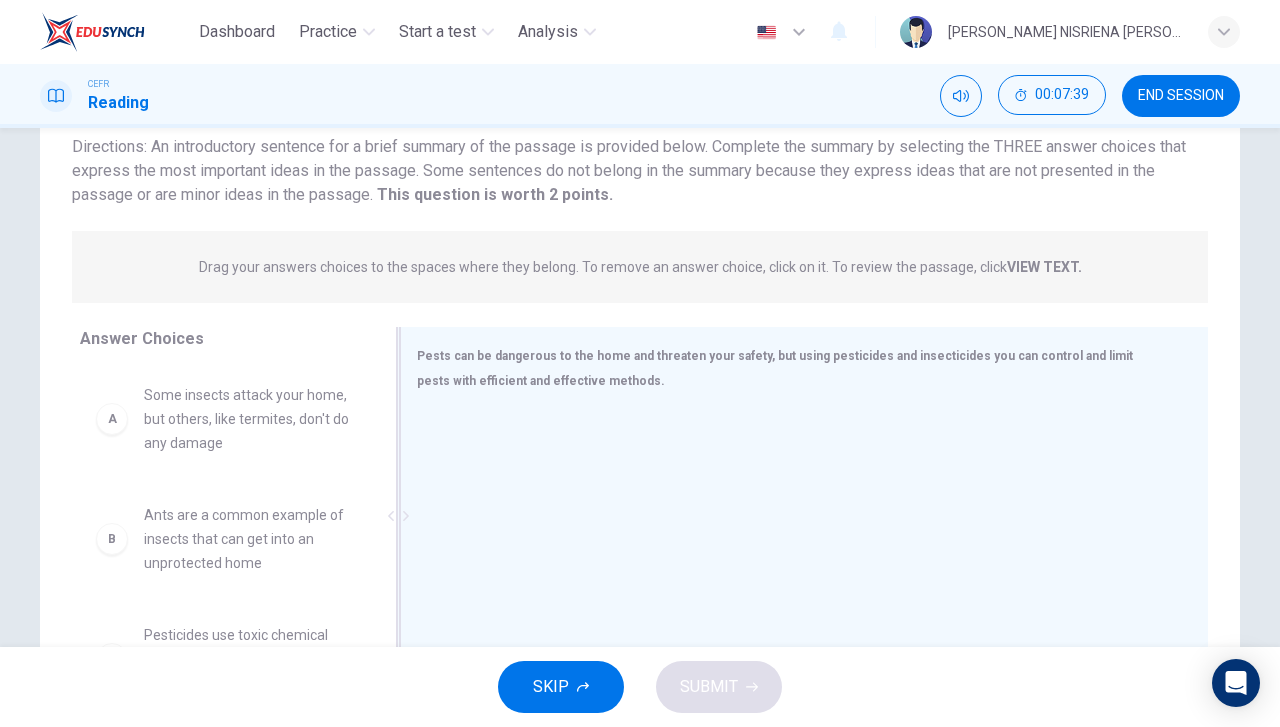 scroll, scrollTop: 256, scrollLeft: 0, axis: vertical 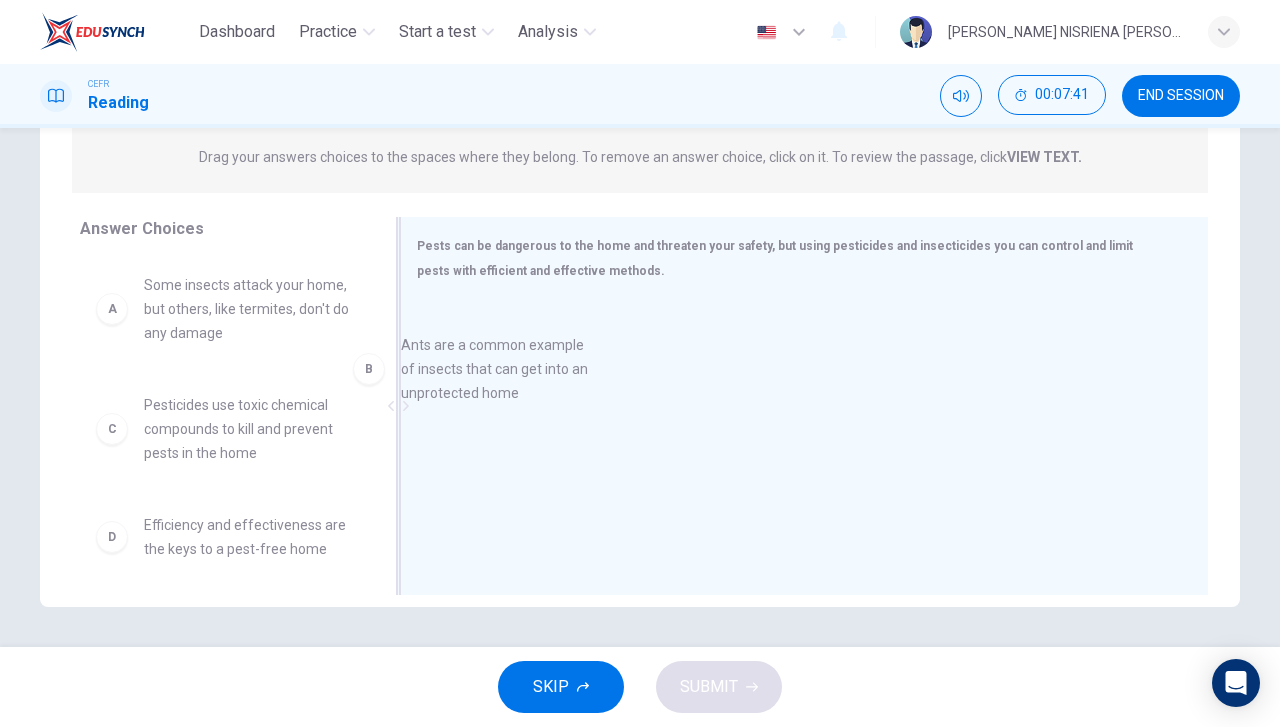 drag, startPoint x: 241, startPoint y: 437, endPoint x: 532, endPoint y: 372, distance: 298.17108 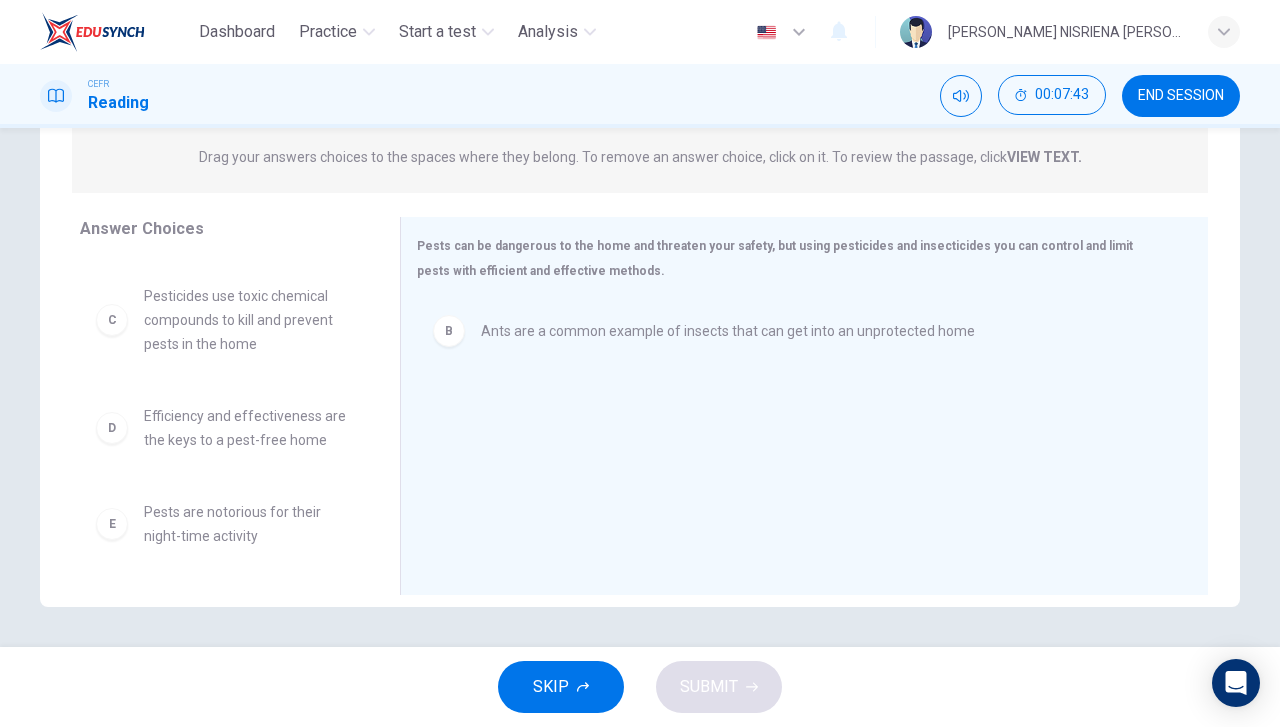 scroll, scrollTop: 0, scrollLeft: 0, axis: both 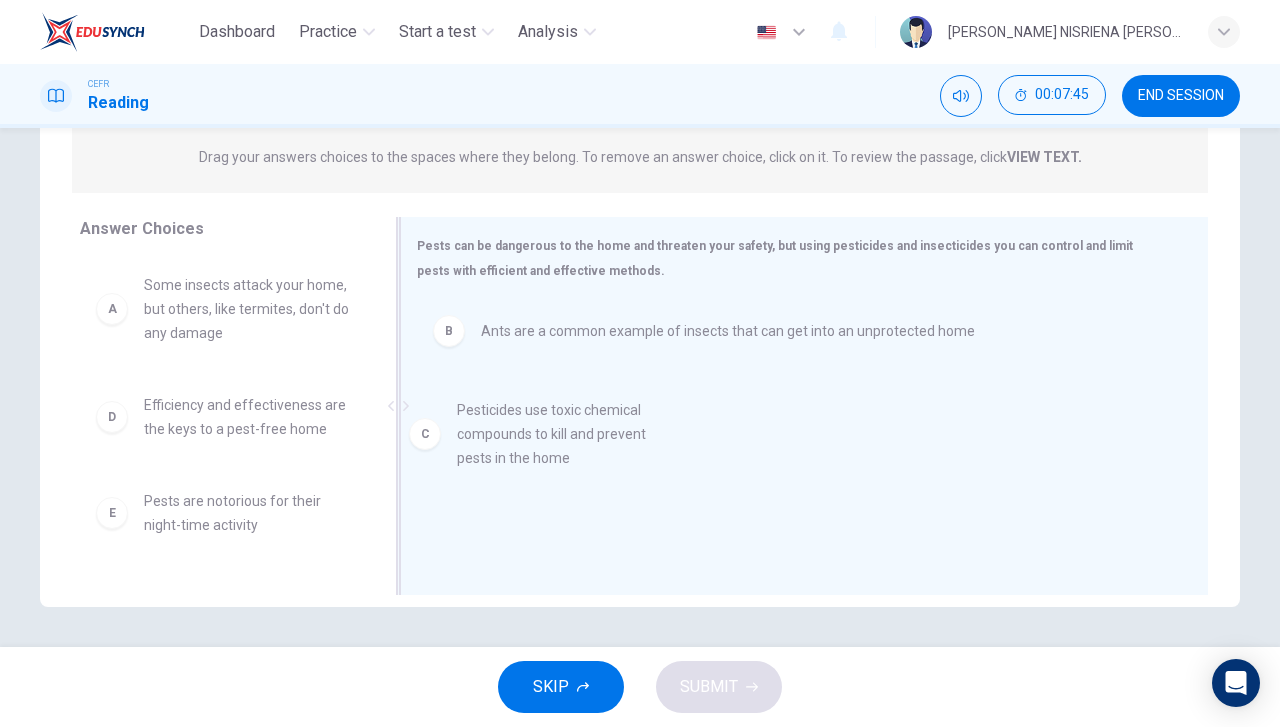 drag, startPoint x: 247, startPoint y: 415, endPoint x: 585, endPoint y: 419, distance: 338.02368 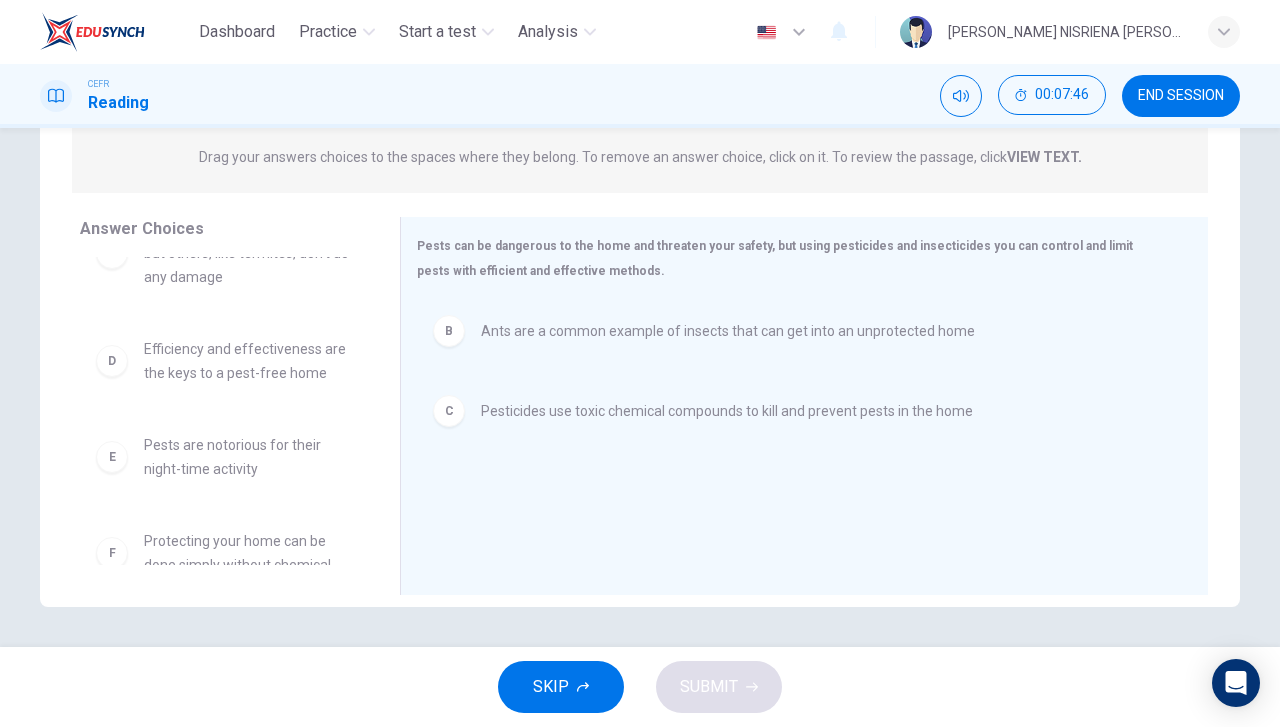 scroll, scrollTop: 84, scrollLeft: 0, axis: vertical 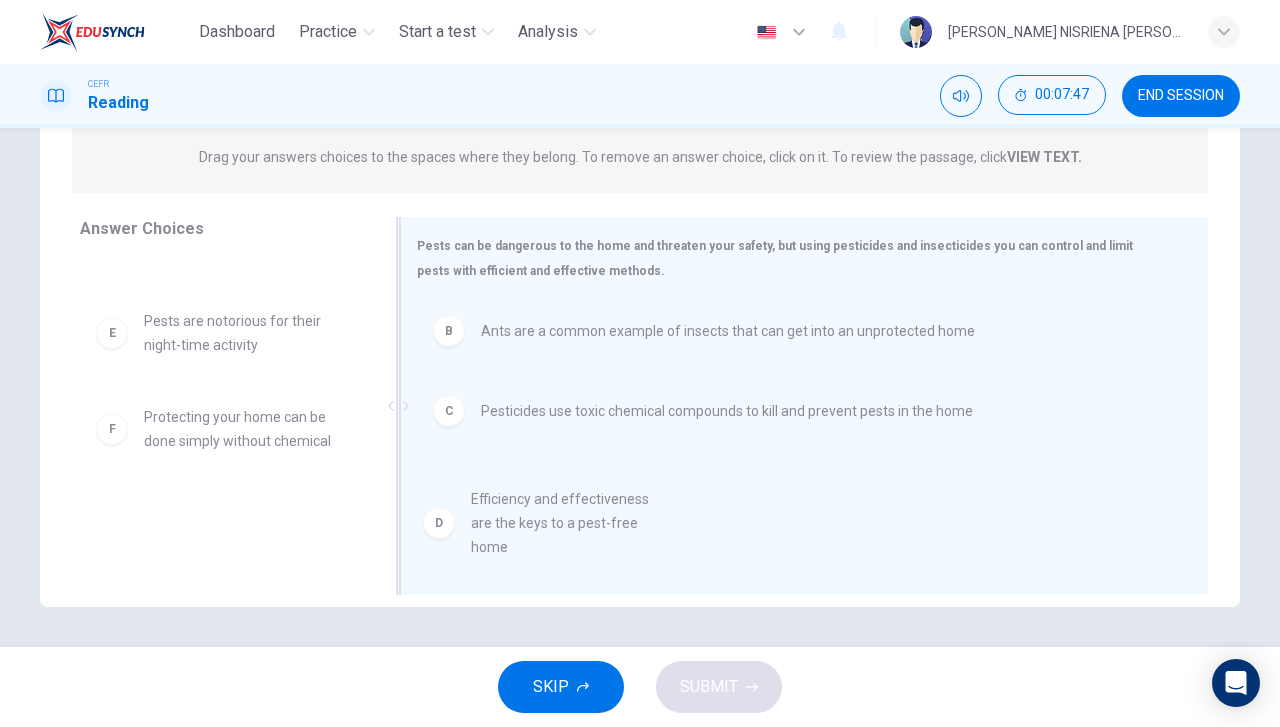 drag, startPoint x: 258, startPoint y: 339, endPoint x: 598, endPoint y: 519, distance: 384.70767 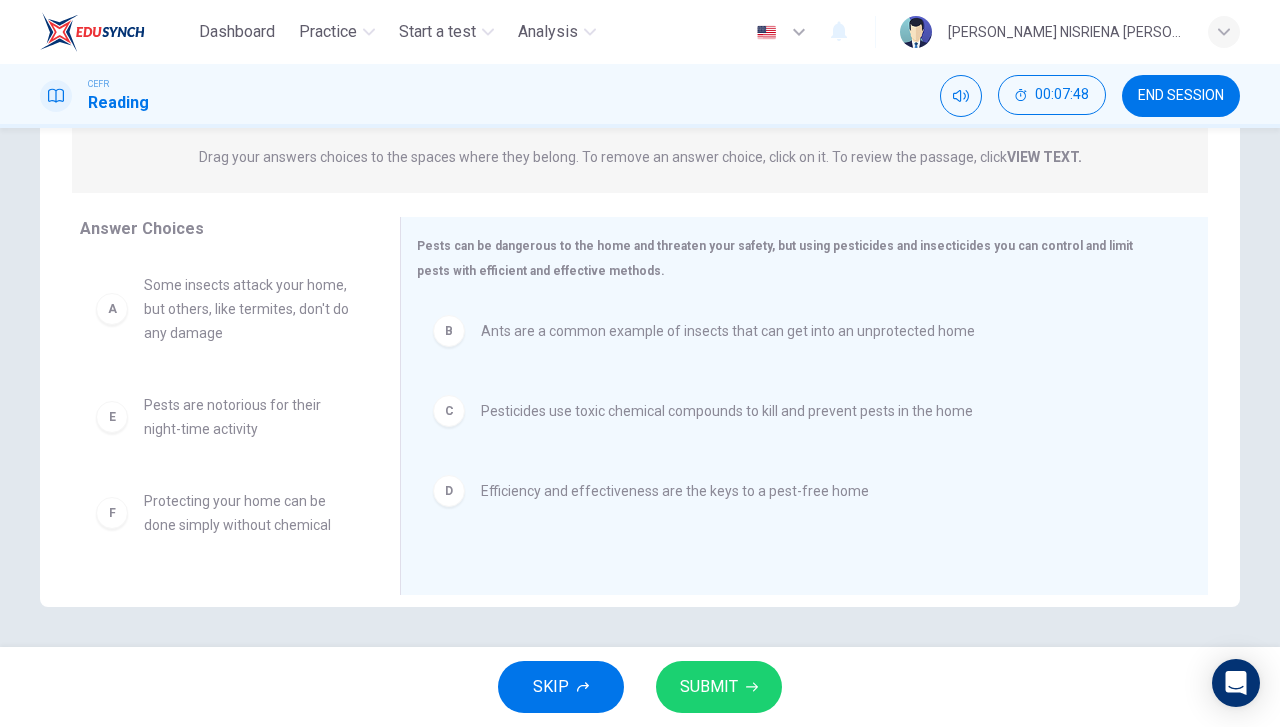 scroll, scrollTop: 0, scrollLeft: 0, axis: both 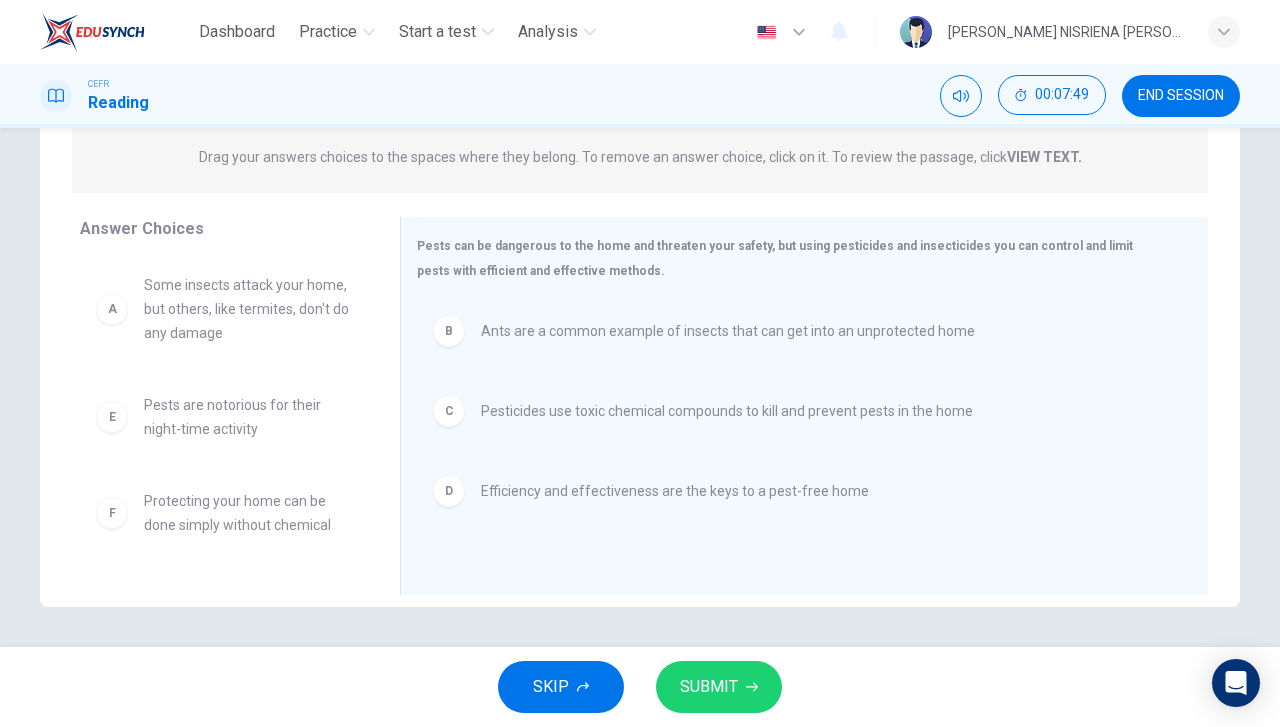 click on "SUBMIT" at bounding box center (709, 687) 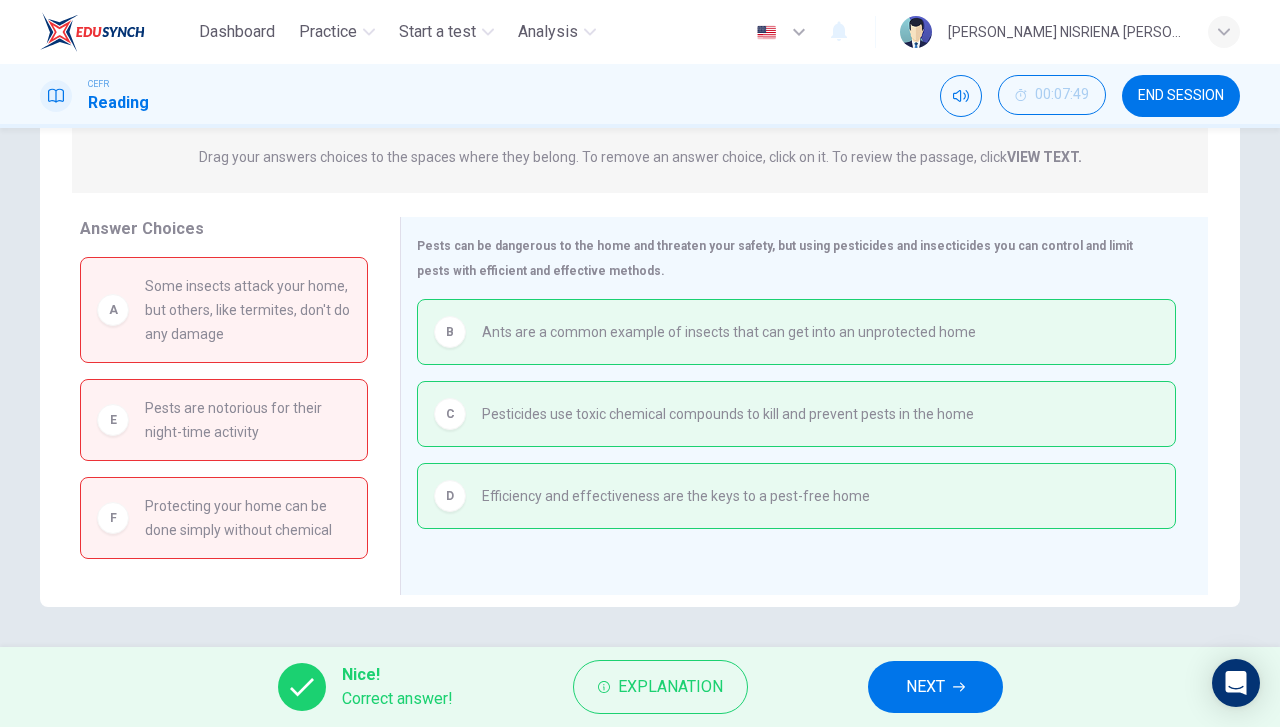 click 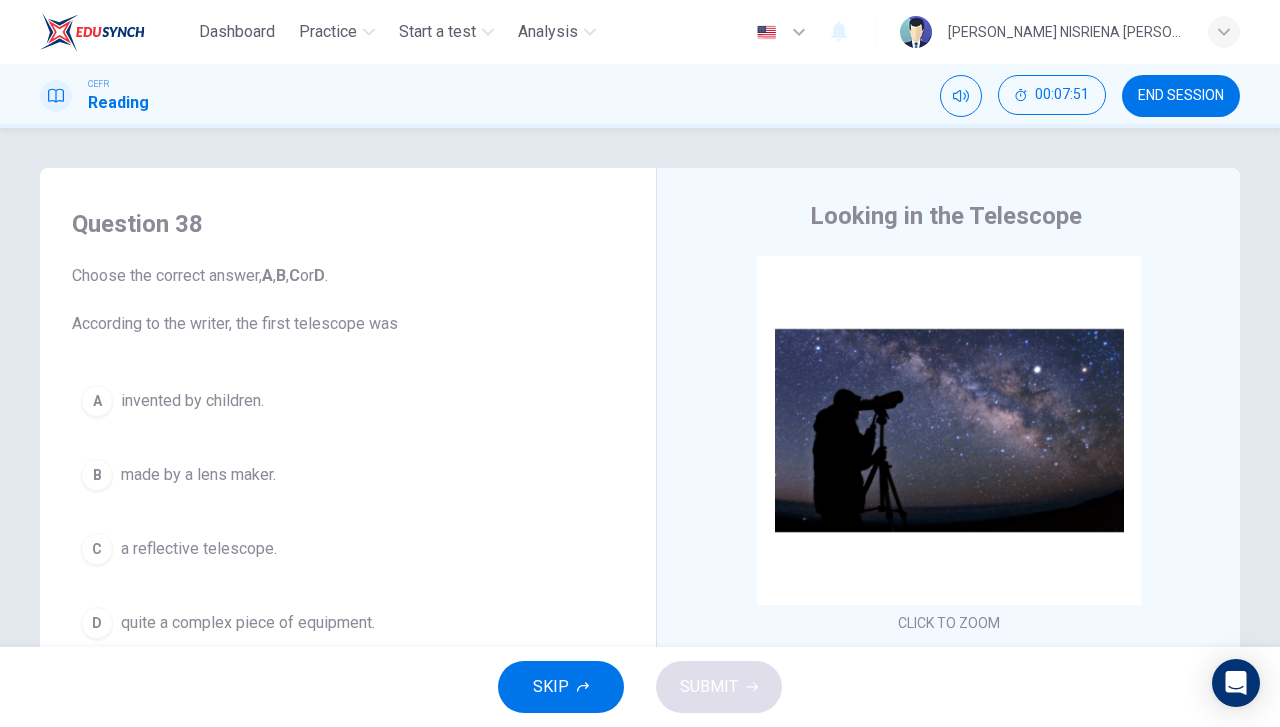 scroll, scrollTop: 100, scrollLeft: 0, axis: vertical 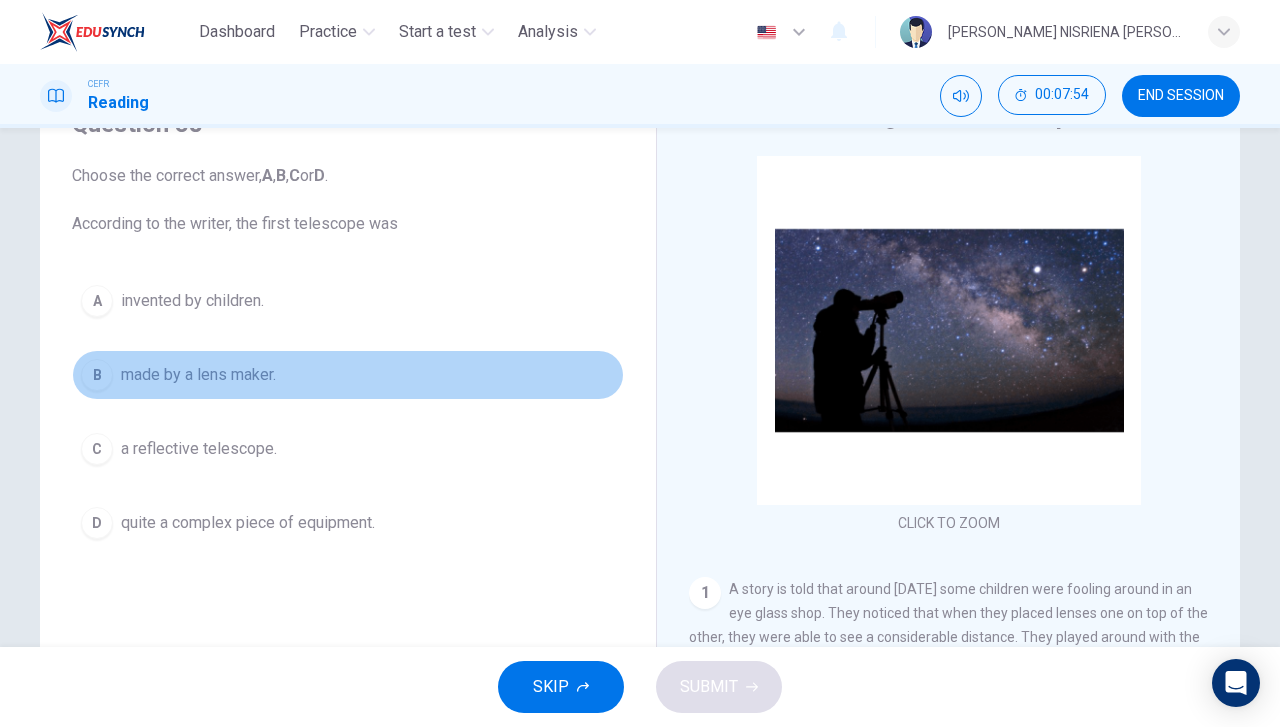 click on "made by a lens maker." at bounding box center (198, 375) 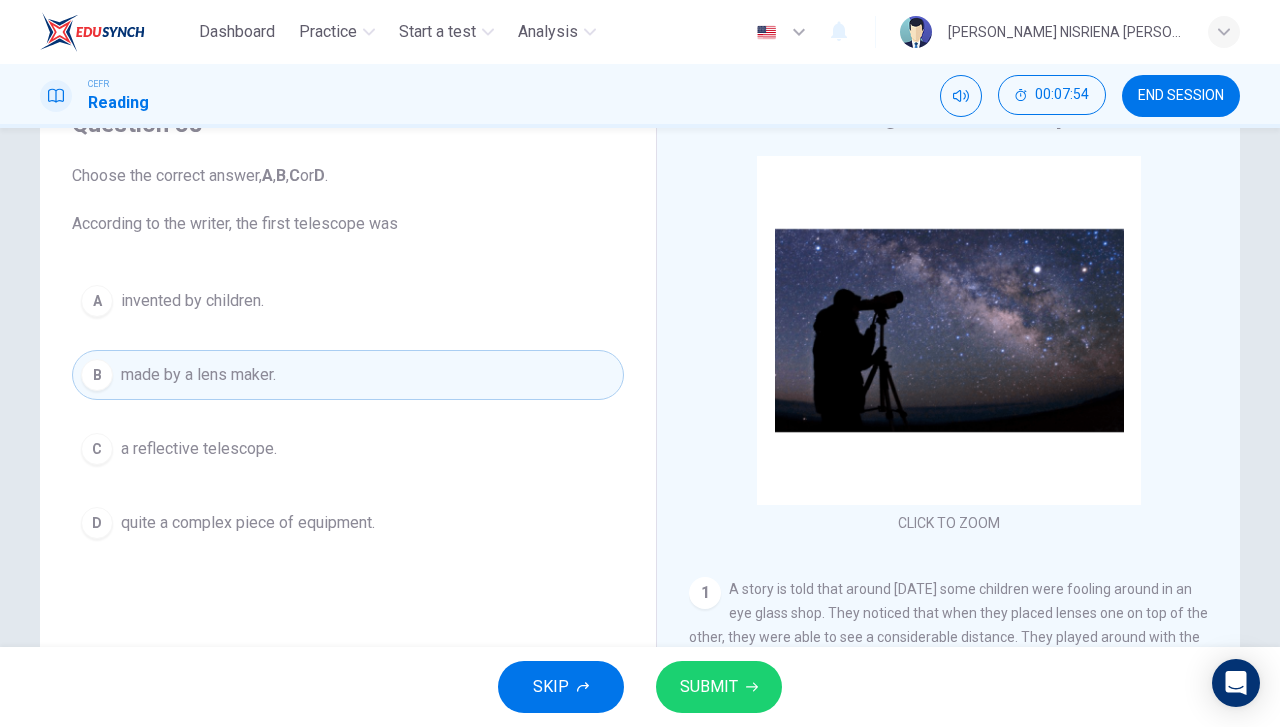 click on "SUBMIT" at bounding box center (709, 687) 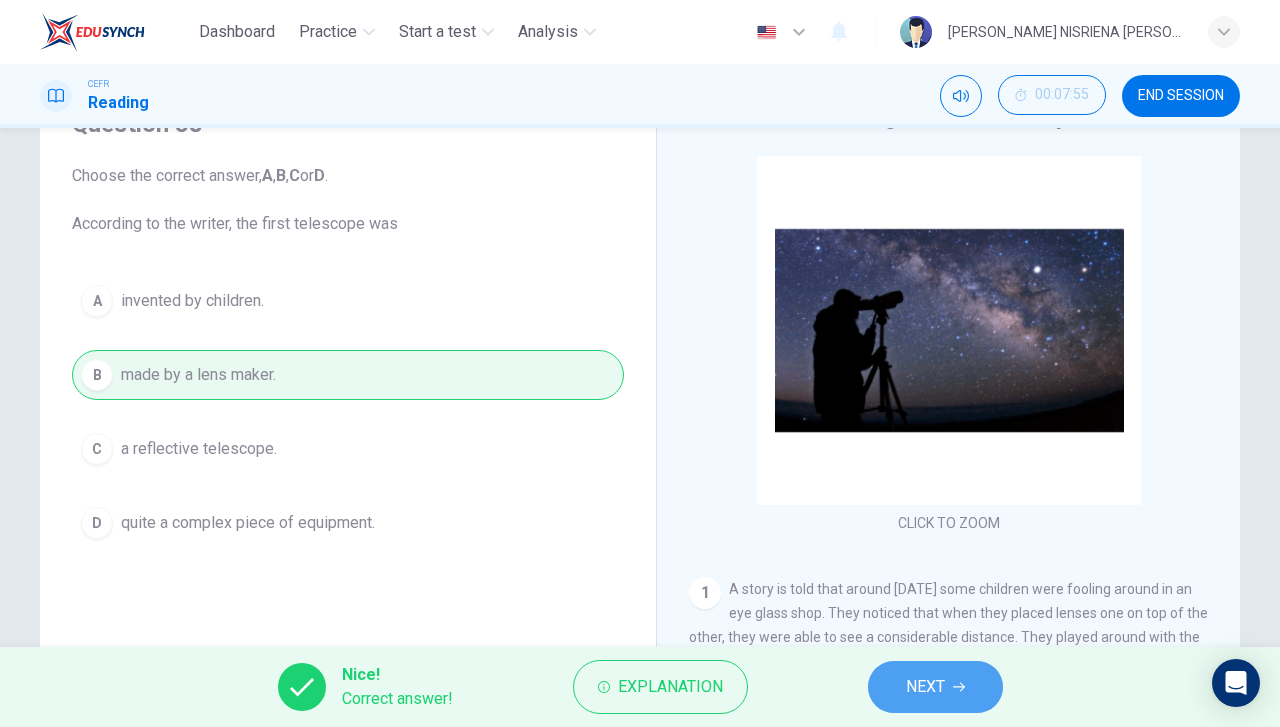 click on "NEXT" at bounding box center [935, 687] 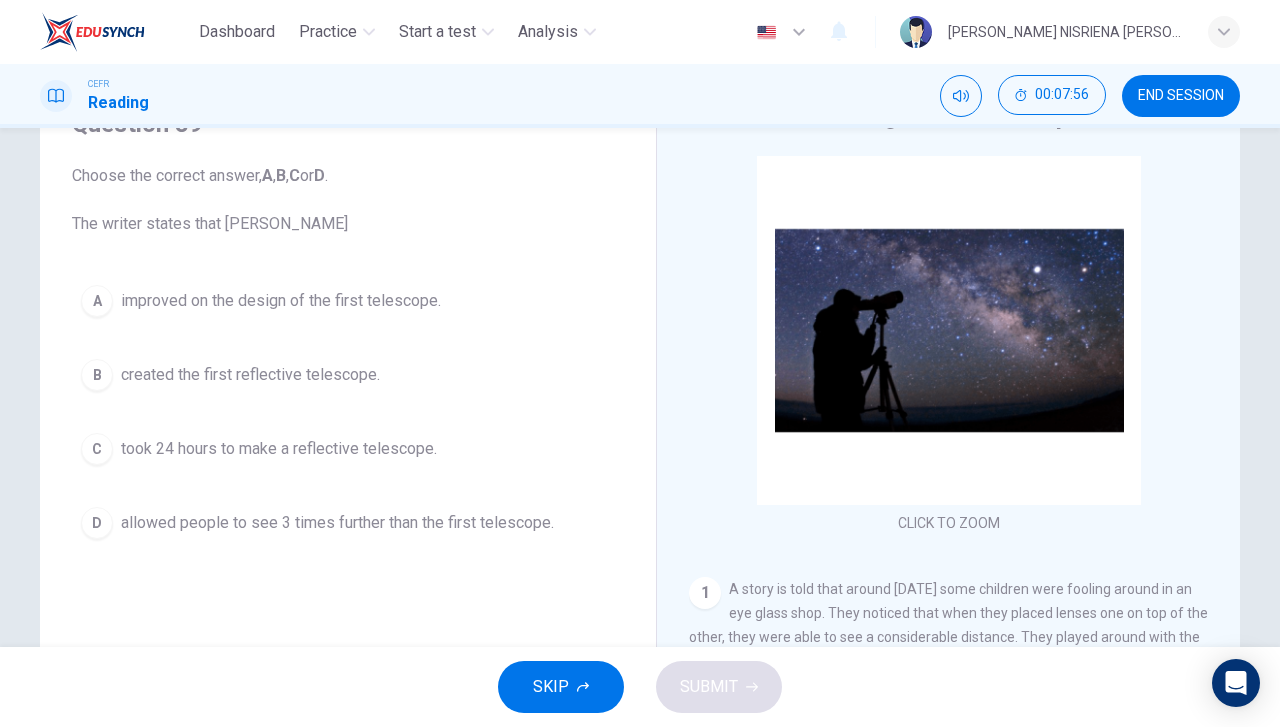 click on "improved on the design of the first telescope." at bounding box center [281, 301] 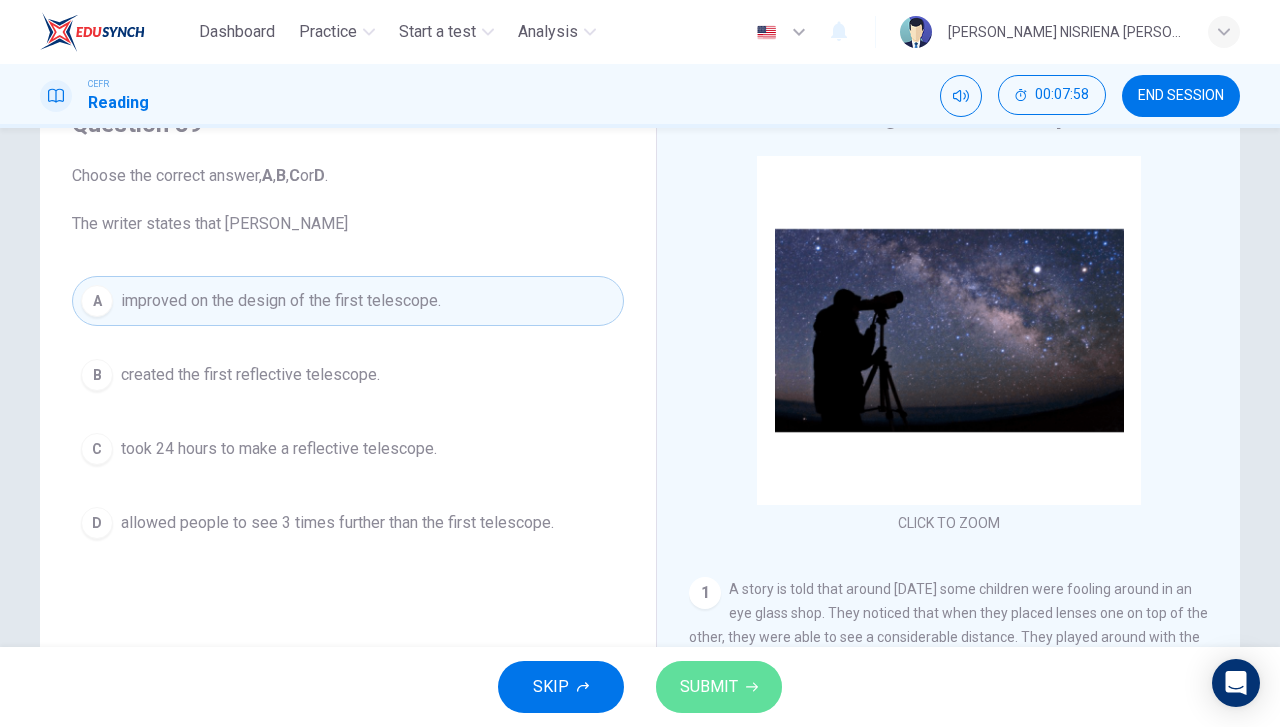 click on "SUBMIT" at bounding box center (709, 687) 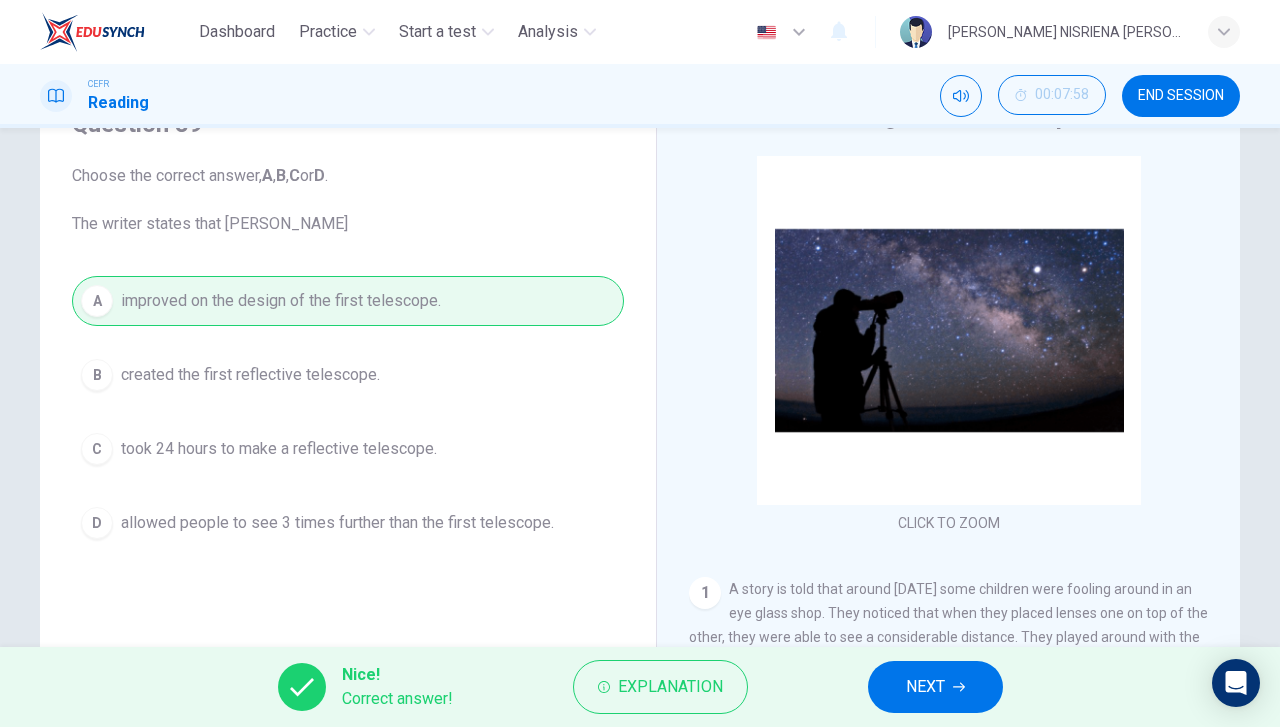 click on "NEXT" at bounding box center [925, 687] 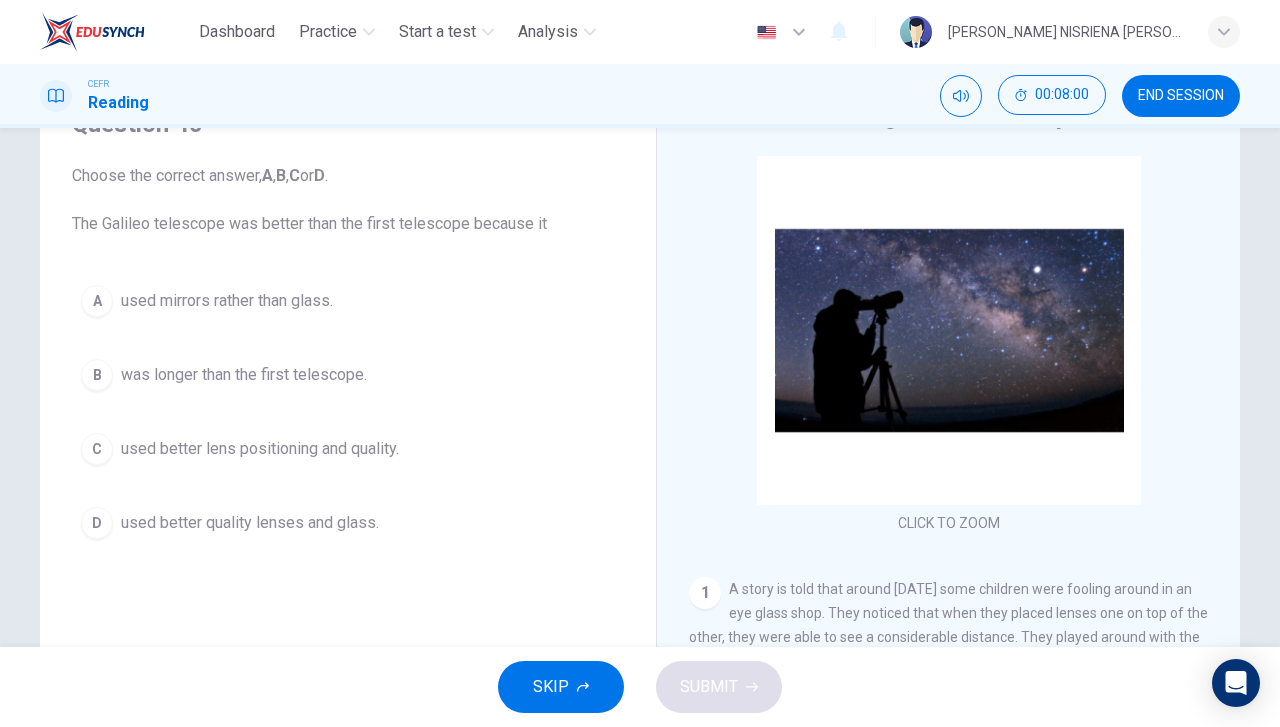 click on "used better lens positioning and quality." at bounding box center (260, 449) 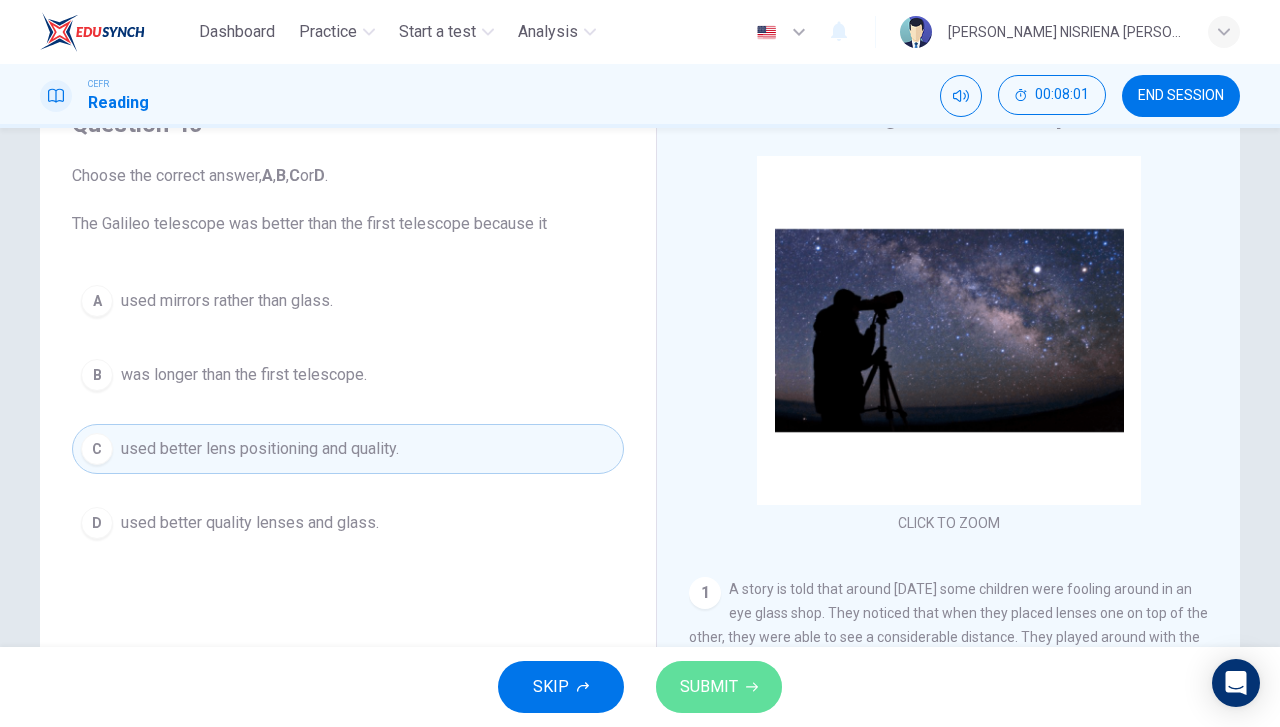 click on "SUBMIT" at bounding box center (709, 687) 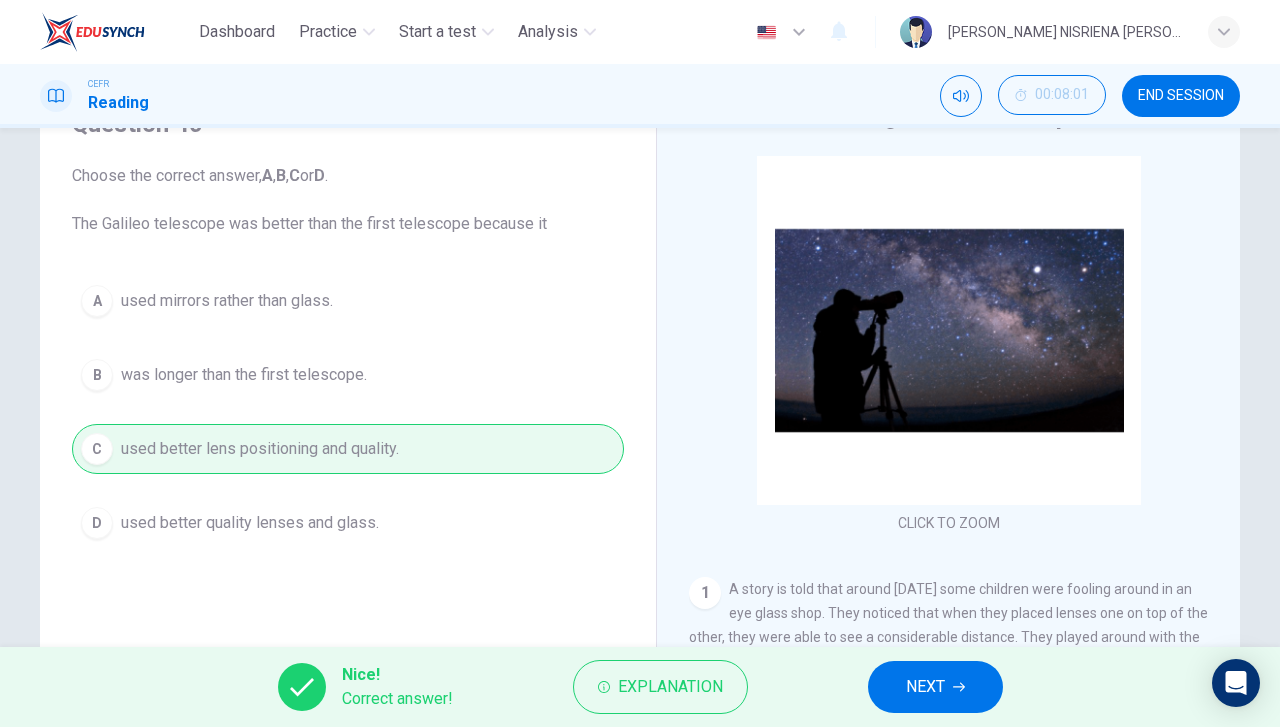 click on "NEXT" at bounding box center [935, 687] 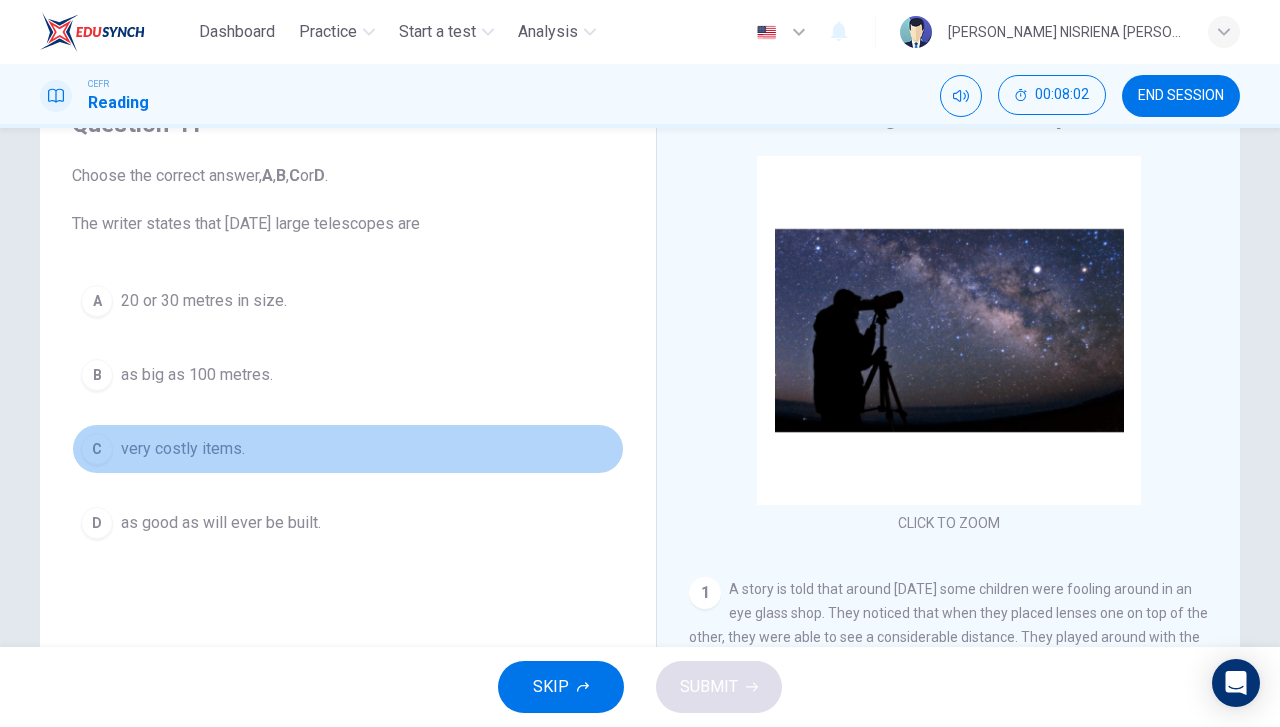 click on "C very costly items." at bounding box center [348, 449] 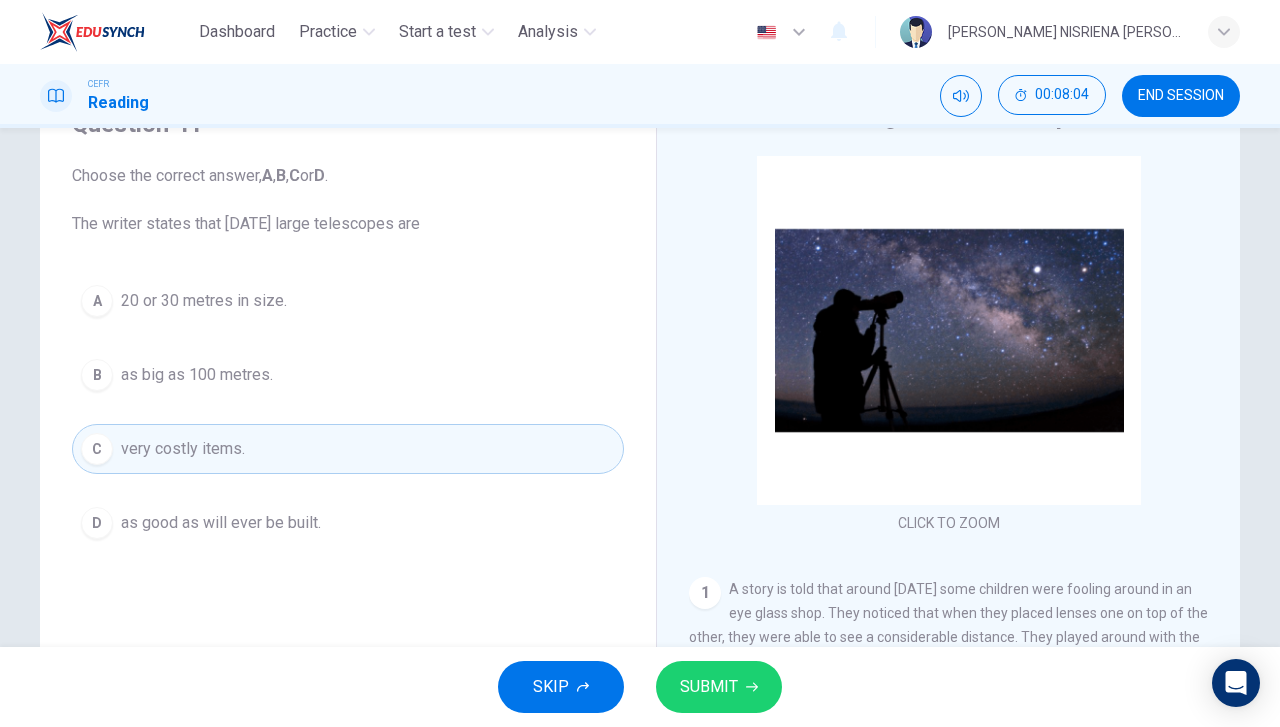 click 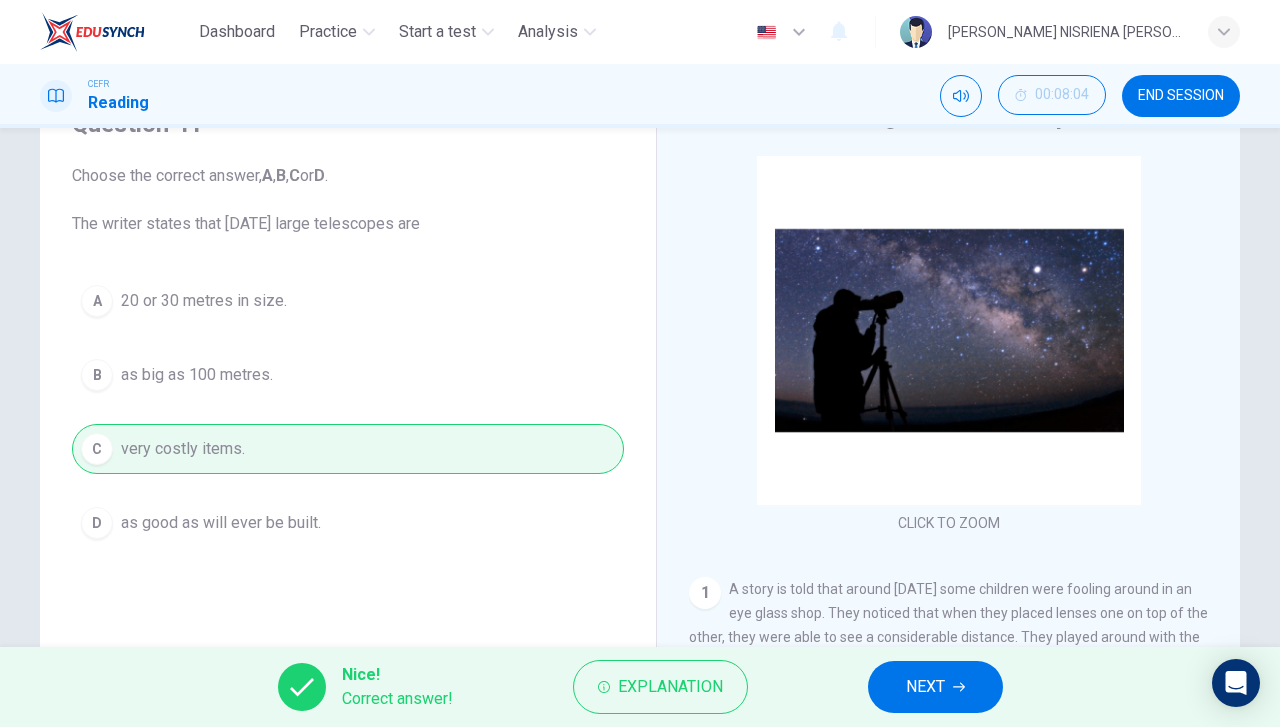 click on "NEXT" at bounding box center [925, 687] 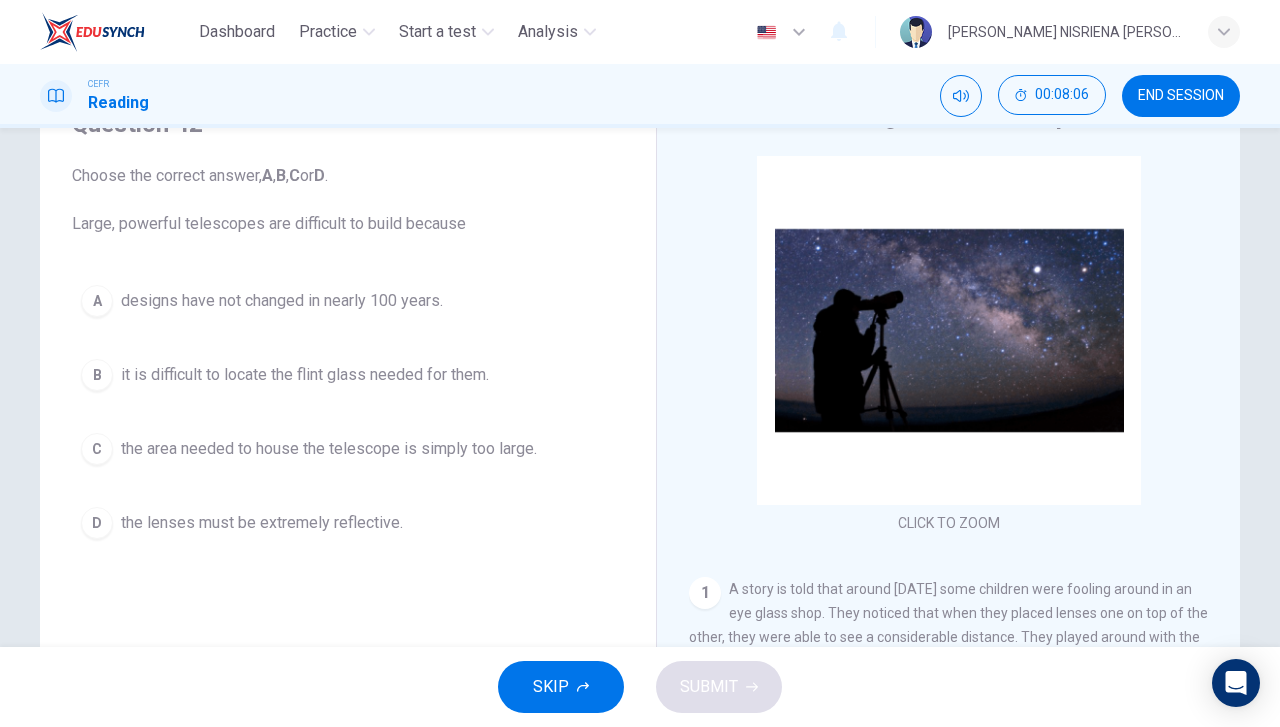 click on "D the lenses must be extremely reflective." at bounding box center (348, 523) 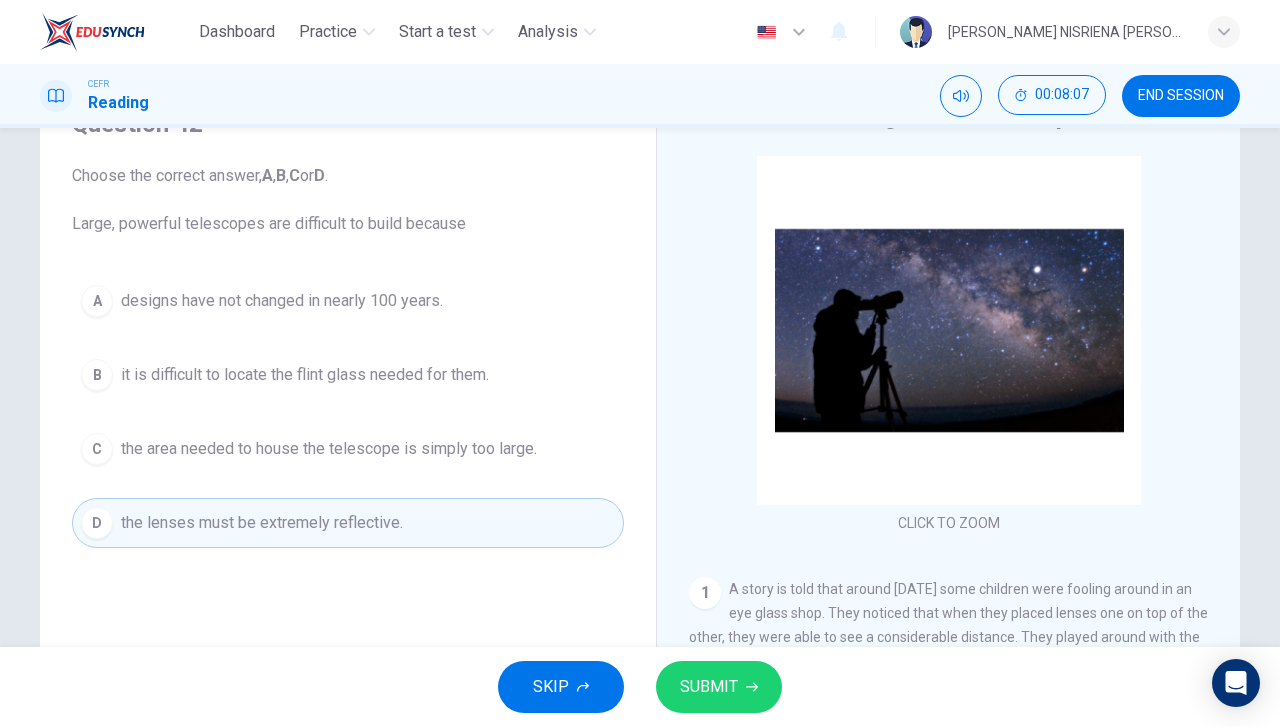 click on "SUBMIT" at bounding box center [709, 687] 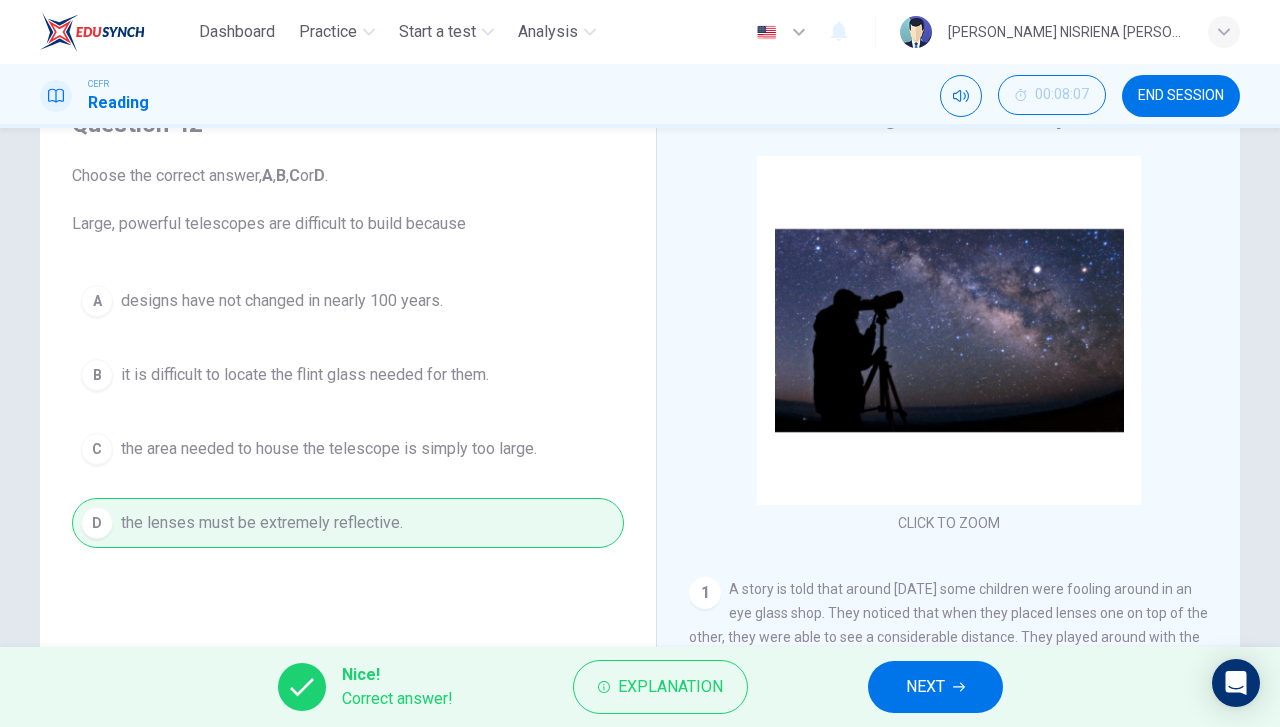 click on "NEXT" at bounding box center [925, 687] 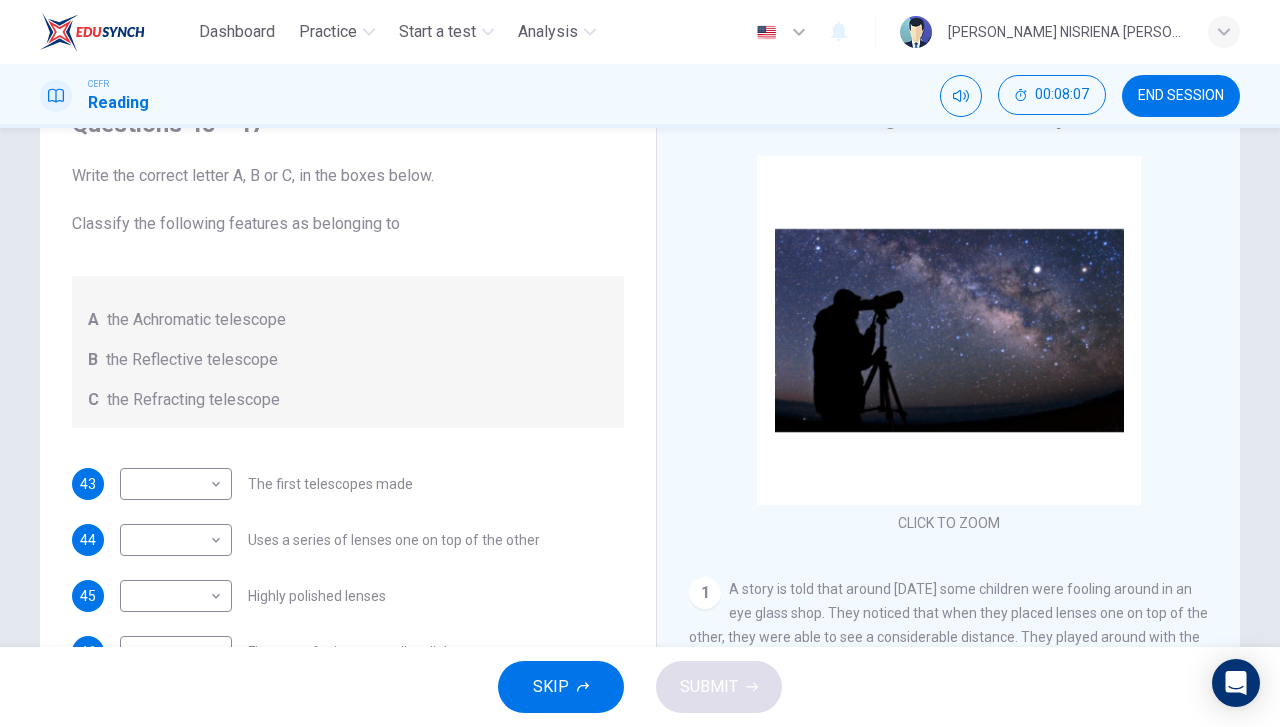 scroll, scrollTop: 0, scrollLeft: 0, axis: both 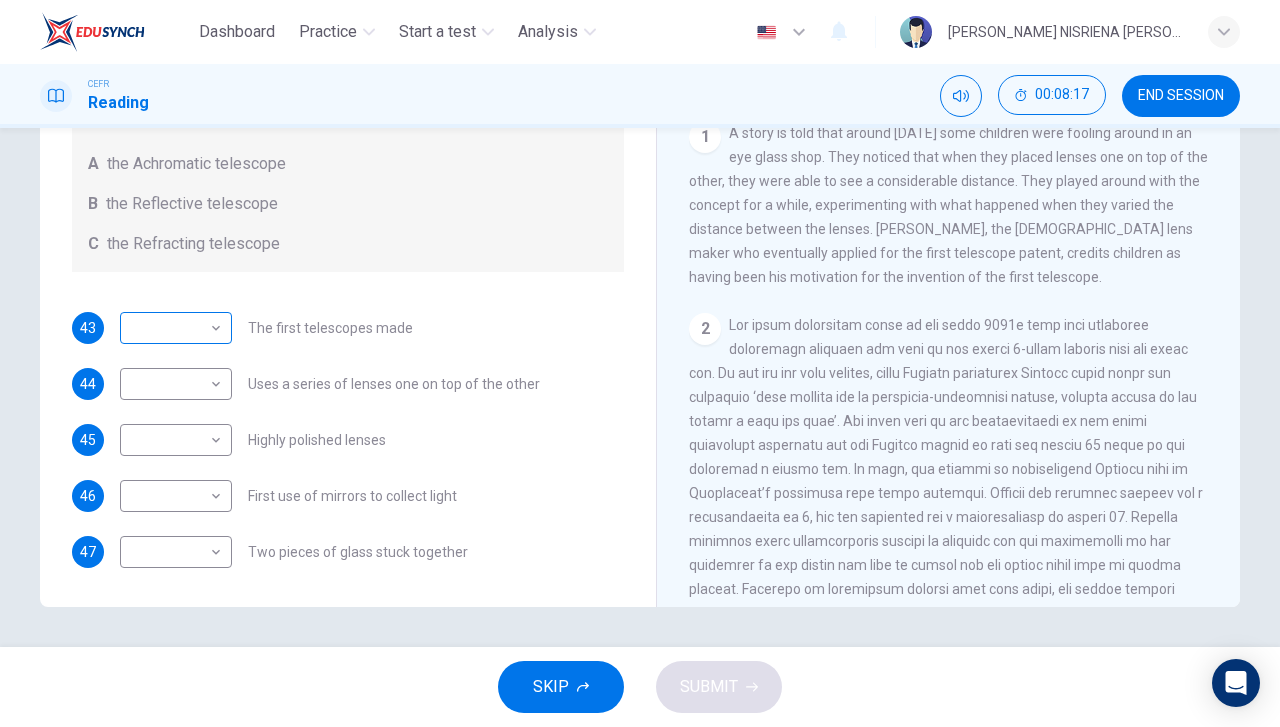 click on "Dashboard Practice Start a test Analysis English en ​ HANIE NISRIENA BINTI ZAHARI CEFR Reading 00:08:17 END SESSION Questions 43 - 47 Write the correct letter A, B or C, in the boxes below.
Classify the following features as belonging to A the Achromatic telescope B the Reflective telescope C the Refracting telescope 43 ​ ​ The first telescopes made 44 ​ ​ Uses a series of lenses one on top of the other 45 ​ ​ Highly polished lenses 46 ​ ​ First use of mirrors to collect light 47 ​ ​ Two pieces of glass stuck together Looking in the Telescope CLICK TO ZOOM Click to Zoom 1 2 3 4 5 SKIP SUBMIT EduSynch - Online Language Proficiency Testing
Dashboard Practice Start a test Analysis Notifications © Copyright  2025" at bounding box center (640, 363) 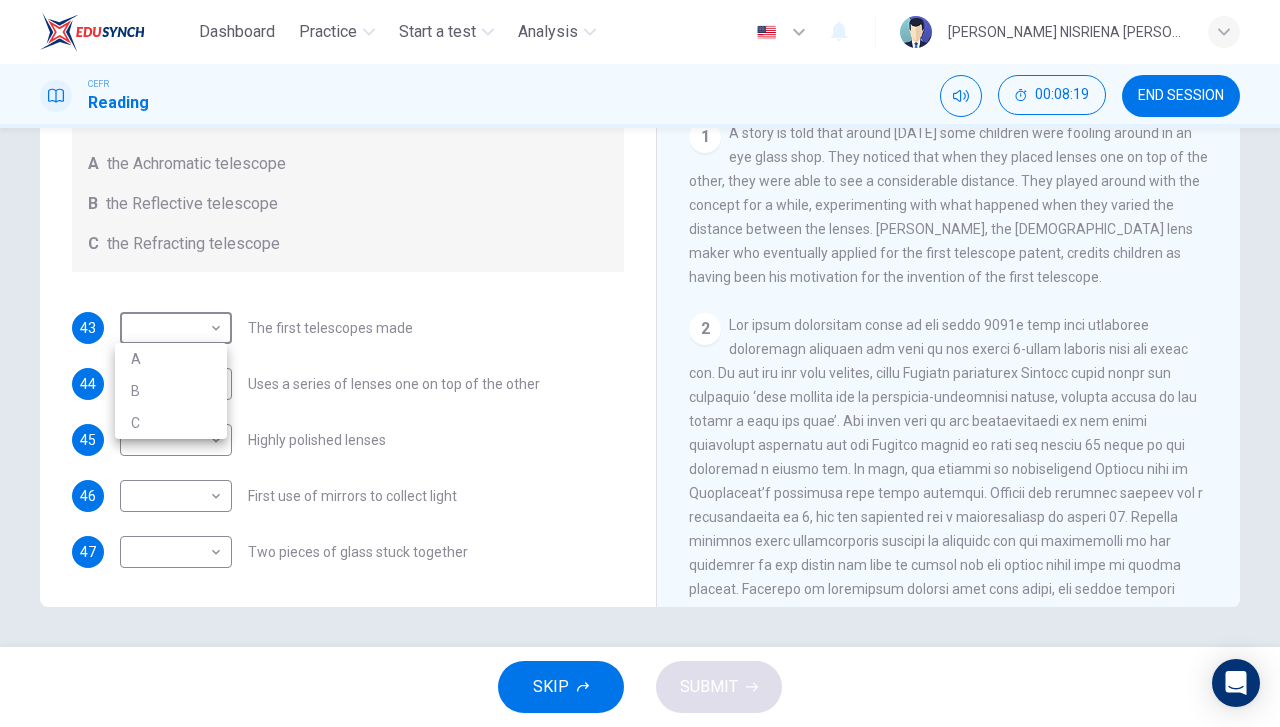 click on "C" at bounding box center (171, 423) 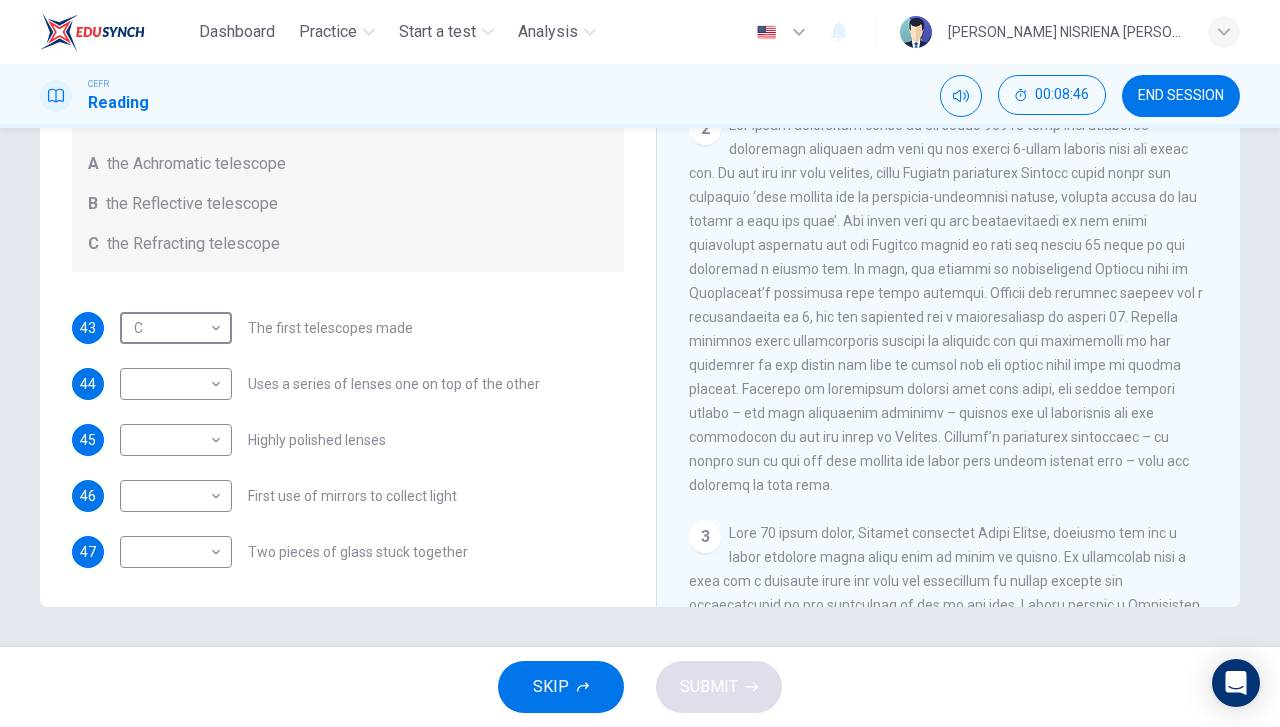scroll, scrollTop: 400, scrollLeft: 0, axis: vertical 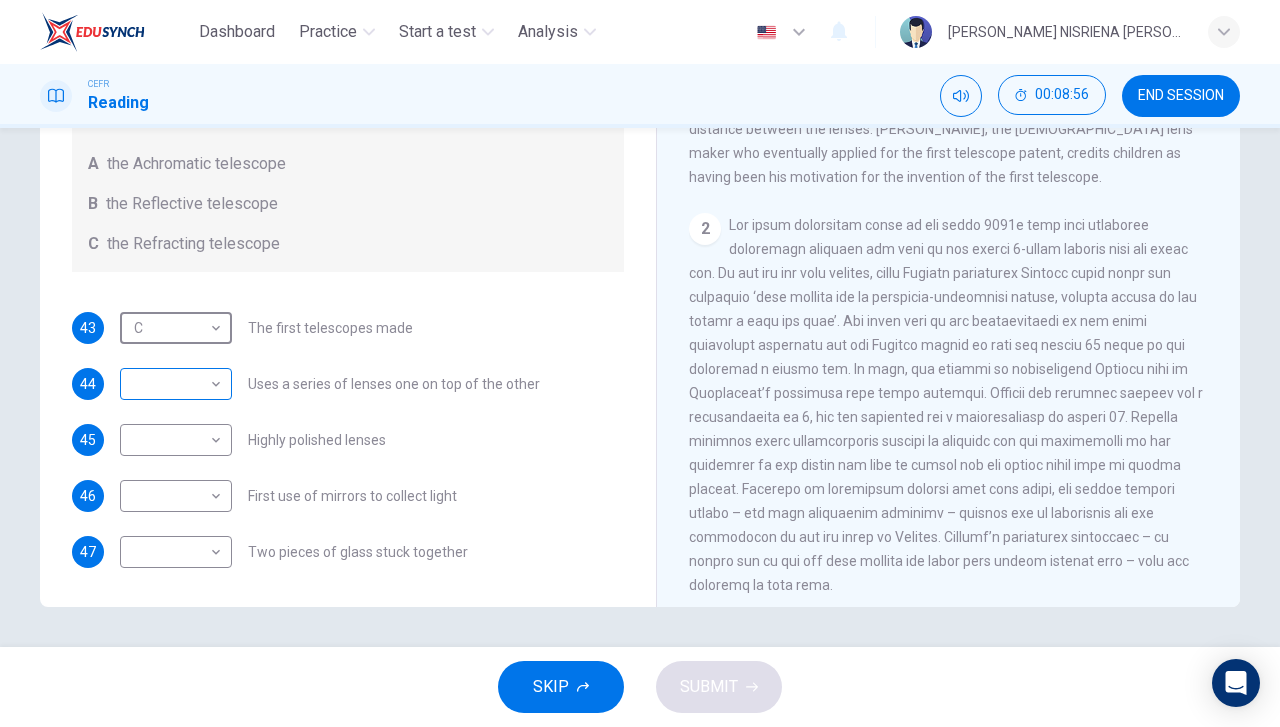 click on "Dashboard Practice Start a test Analysis English en ​ HANIE NISRIENA BINTI ZAHARI CEFR Reading 00:08:56 END SESSION Questions 43 - 47 Write the correct letter A, B or C, in the boxes below.
Classify the following features as belonging to A the Achromatic telescope B the Reflective telescope C the Refracting telescope 43 C C ​ The first telescopes made 44 ​ ​ Uses a series of lenses one on top of the other 45 ​ ​ Highly polished lenses 46 ​ ​ First use of mirrors to collect light 47 ​ ​ Two pieces of glass stuck together Looking in the Telescope CLICK TO ZOOM Click to Zoom 1 2 3 4 5 SKIP SUBMIT EduSynch - Online Language Proficiency Testing
Dashboard Practice Start a test Analysis Notifications © Copyright  2025" at bounding box center [640, 363] 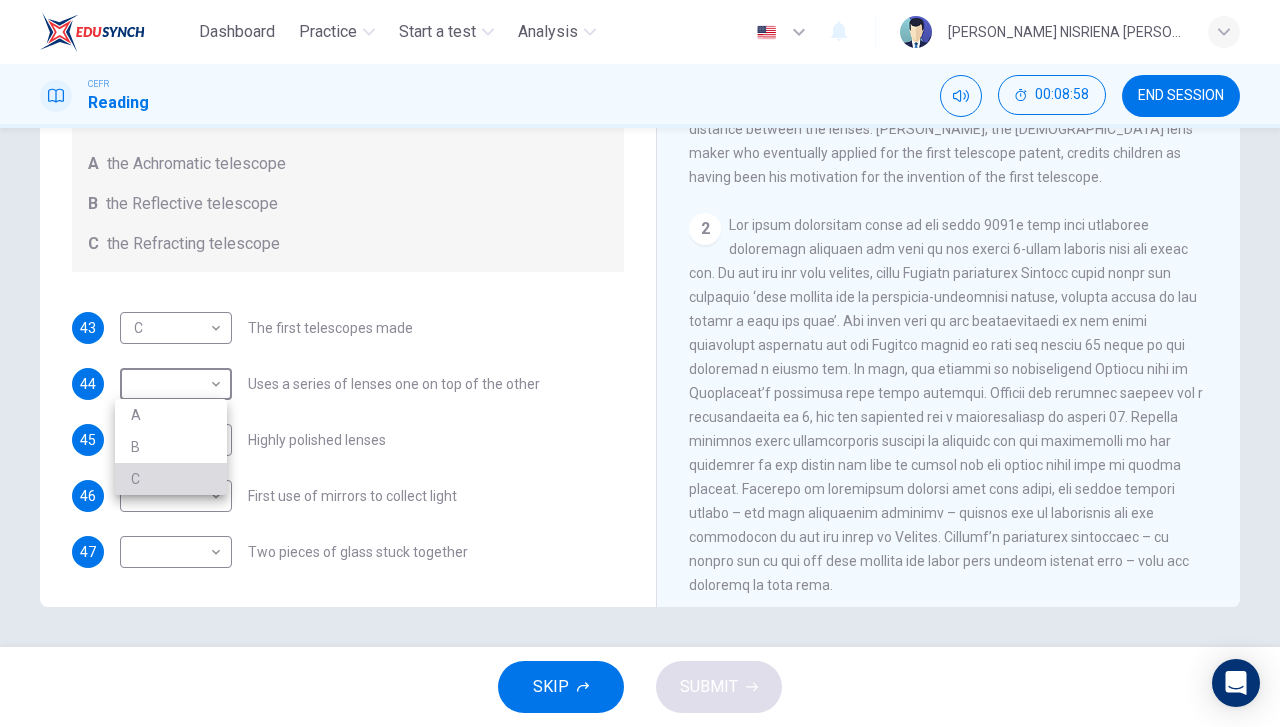 click on "C" at bounding box center (171, 479) 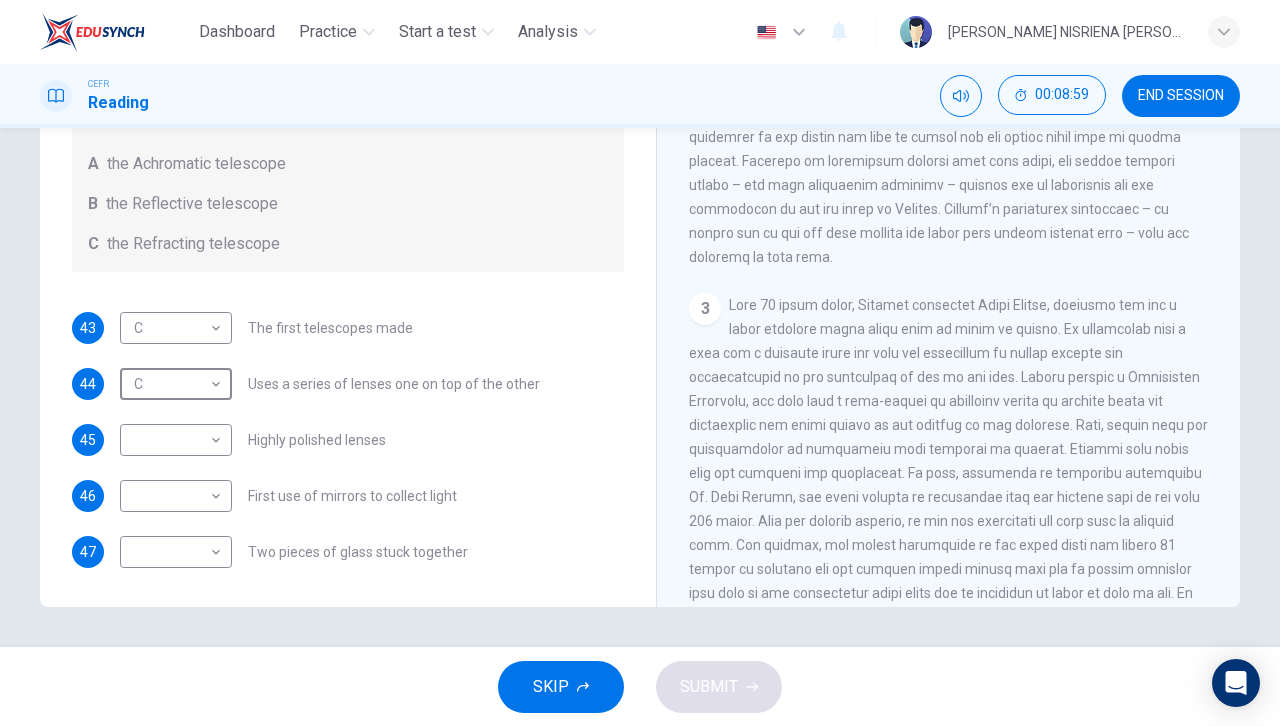 scroll, scrollTop: 800, scrollLeft: 0, axis: vertical 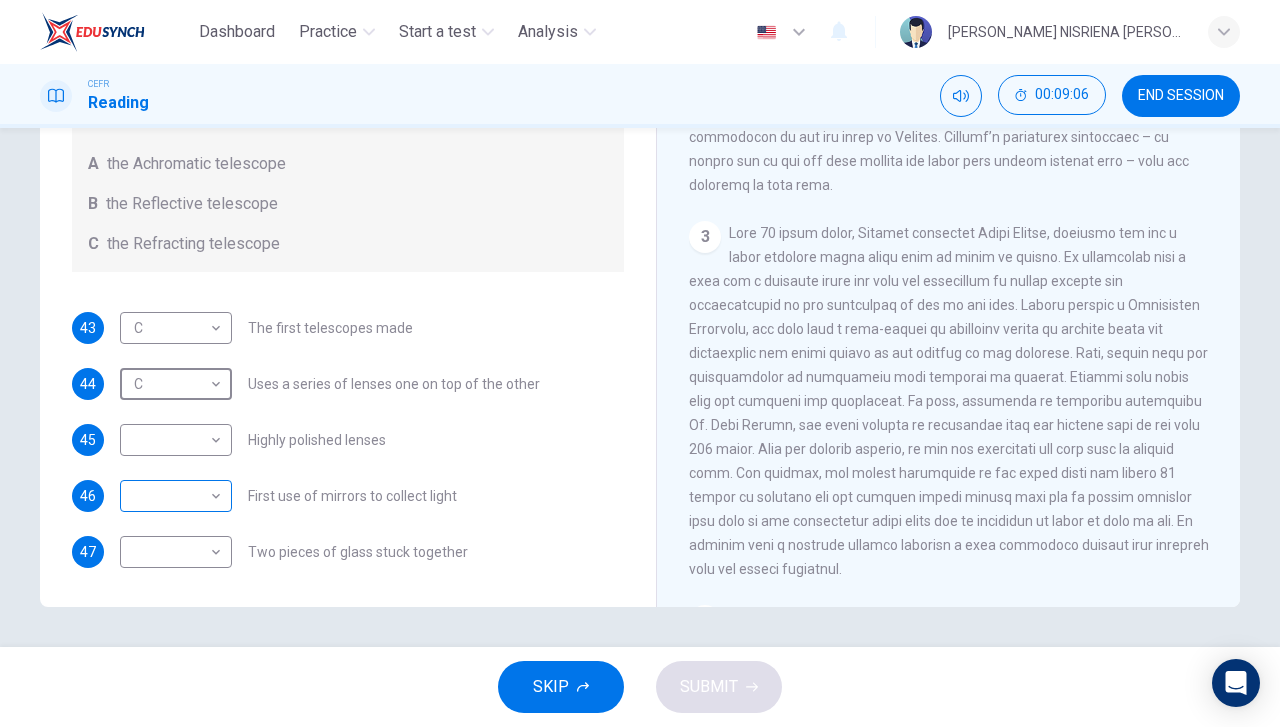 click on "Dashboard Practice Start a test Analysis English en ​ HANIE NISRIENA BINTI ZAHARI CEFR Reading 00:09:06 END SESSION Questions 43 - 47 Write the correct letter A, B or C, in the boxes below.
Classify the following features as belonging to A the Achromatic telescope B the Reflective telescope C the Refracting telescope 43 C C ​ The first telescopes made 44 C C ​ Uses a series of lenses one on top of the other 45 ​ ​ Highly polished lenses 46 ​ ​ First use of mirrors to collect light 47 ​ ​ Two pieces of glass stuck together Looking in the Telescope CLICK TO ZOOM Click to Zoom 1 2 3 4 5 SKIP SUBMIT EduSynch - Online Language Proficiency Testing
Dashboard Practice Start a test Analysis Notifications © Copyright  2025" at bounding box center [640, 363] 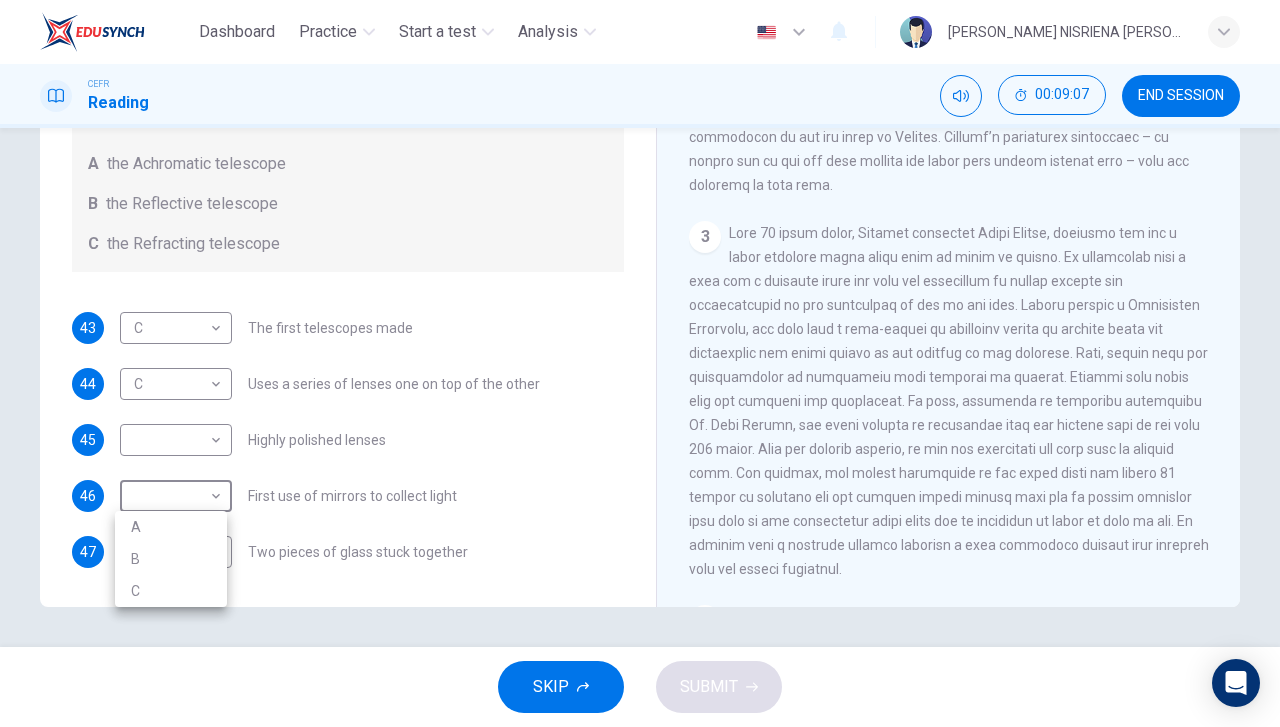 click on "B" at bounding box center [171, 559] 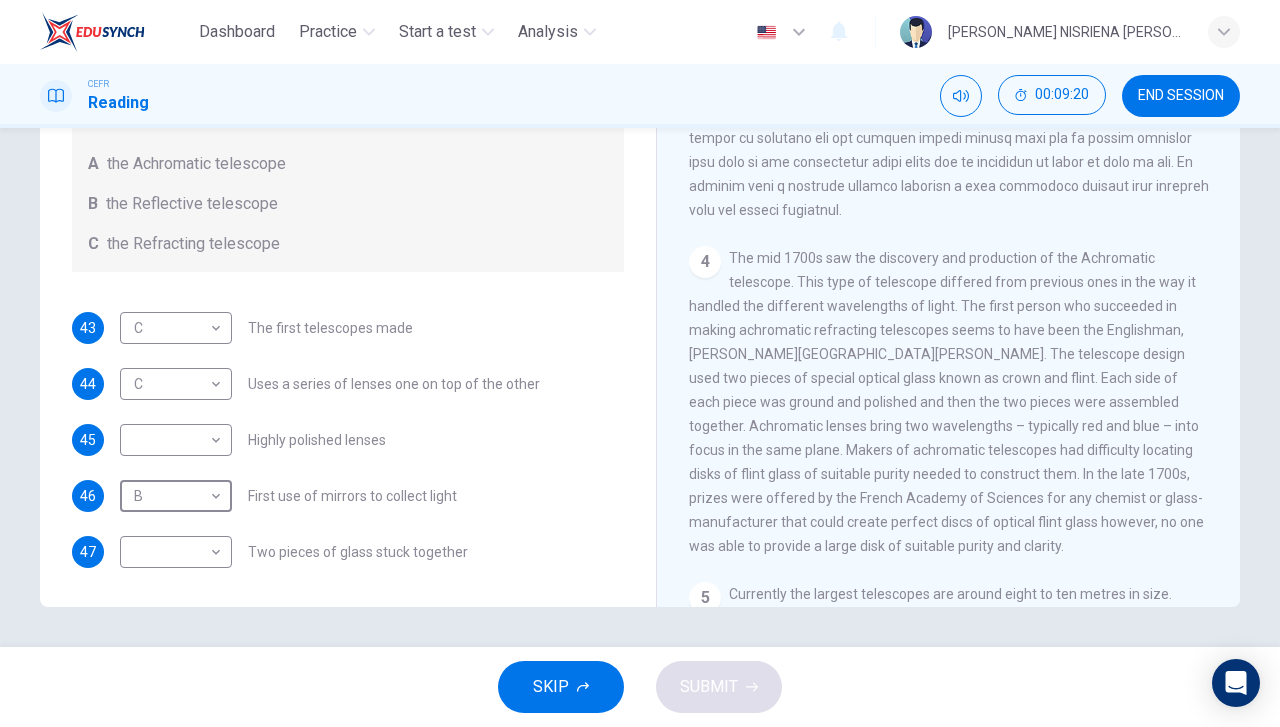 scroll, scrollTop: 1200, scrollLeft: 0, axis: vertical 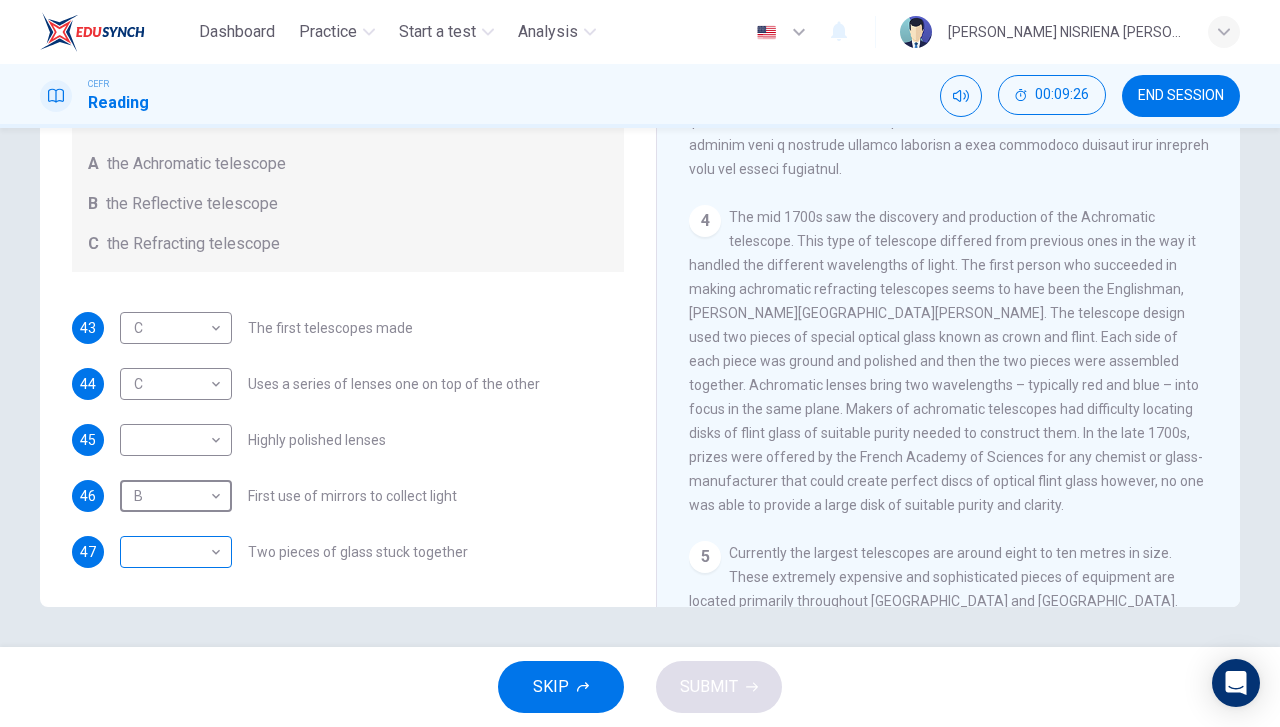 click on "Dashboard Practice Start a test Analysis English en ​ HANIE NISRIENA BINTI ZAHARI CEFR Reading 00:09:26 END SESSION Questions 43 - 47 Write the correct letter A, B or C, in the boxes below.
Classify the following features as belonging to A the Achromatic telescope B the Reflective telescope C the Refracting telescope 43 C C ​ The first telescopes made 44 C C ​ Uses a series of lenses one on top of the other 45 ​ ​ Highly polished lenses 46 B B ​ First use of mirrors to collect light 47 ​ ​ Two pieces of glass stuck together Looking in the Telescope CLICK TO ZOOM Click to Zoom 1 2 3 4 5 SKIP SUBMIT EduSynch - Online Language Proficiency Testing
Dashboard Practice Start a test Analysis Notifications © Copyright  2025" at bounding box center [640, 363] 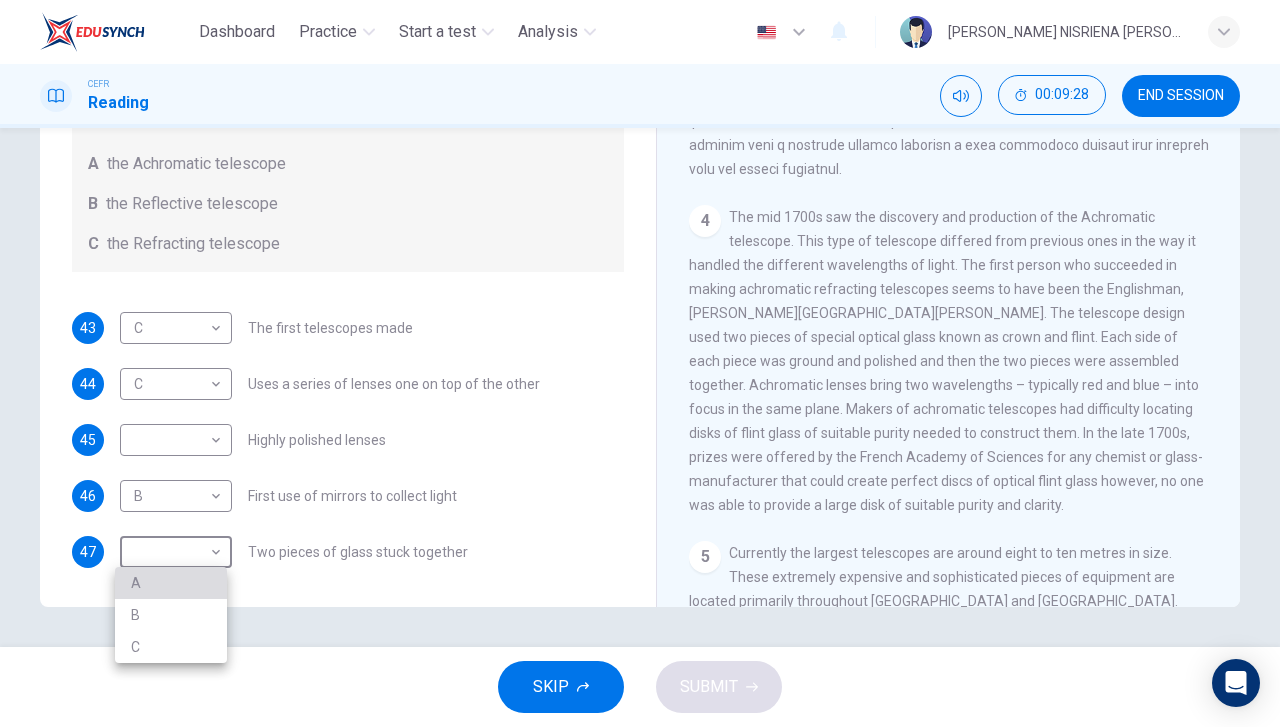 click on "A" at bounding box center [171, 583] 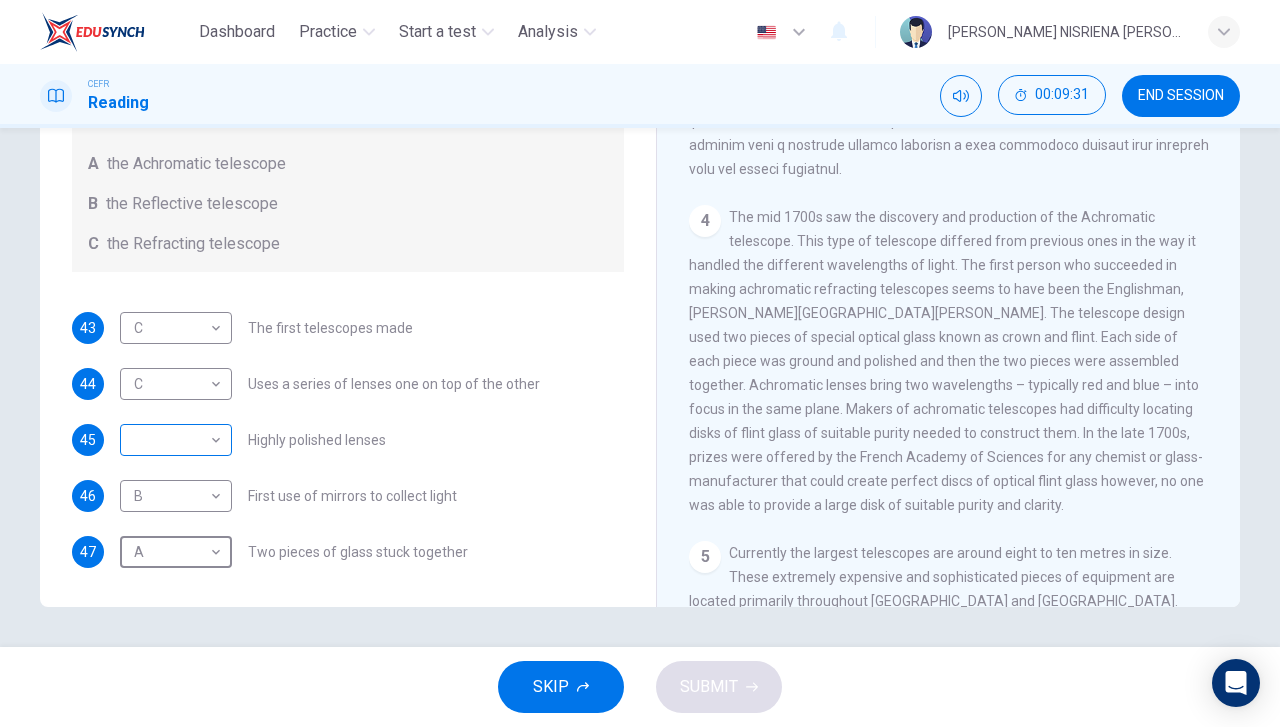 click on "Dashboard Practice Start a test Analysis English en ​ HANIE NISRIENA BINTI ZAHARI CEFR Reading 00:09:31 END SESSION Questions 43 - 47 Write the correct letter A, B or C, in the boxes below.
Classify the following features as belonging to A the Achromatic telescope B the Reflective telescope C the Refracting telescope 43 C C ​ The first telescopes made 44 C C ​ Uses a series of lenses one on top of the other 45 ​ ​ Highly polished lenses 46 B B ​ First use of mirrors to collect light 47 A A ​ Two pieces of glass stuck together Looking in the Telescope CLICK TO ZOOM Click to Zoom 1 2 3 4 5 SKIP SUBMIT EduSynch - Online Language Proficiency Testing
Dashboard Practice Start a test Analysis Notifications © Copyright  2025" at bounding box center [640, 363] 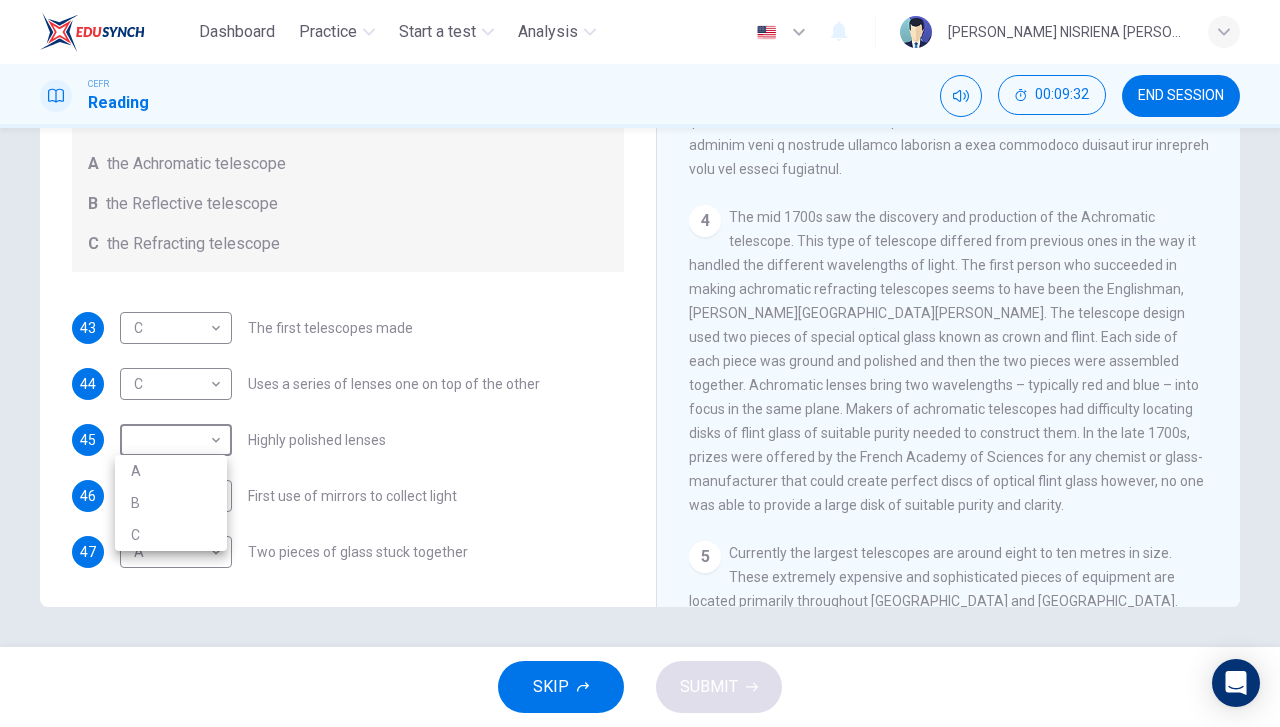 click on "A" at bounding box center (171, 471) 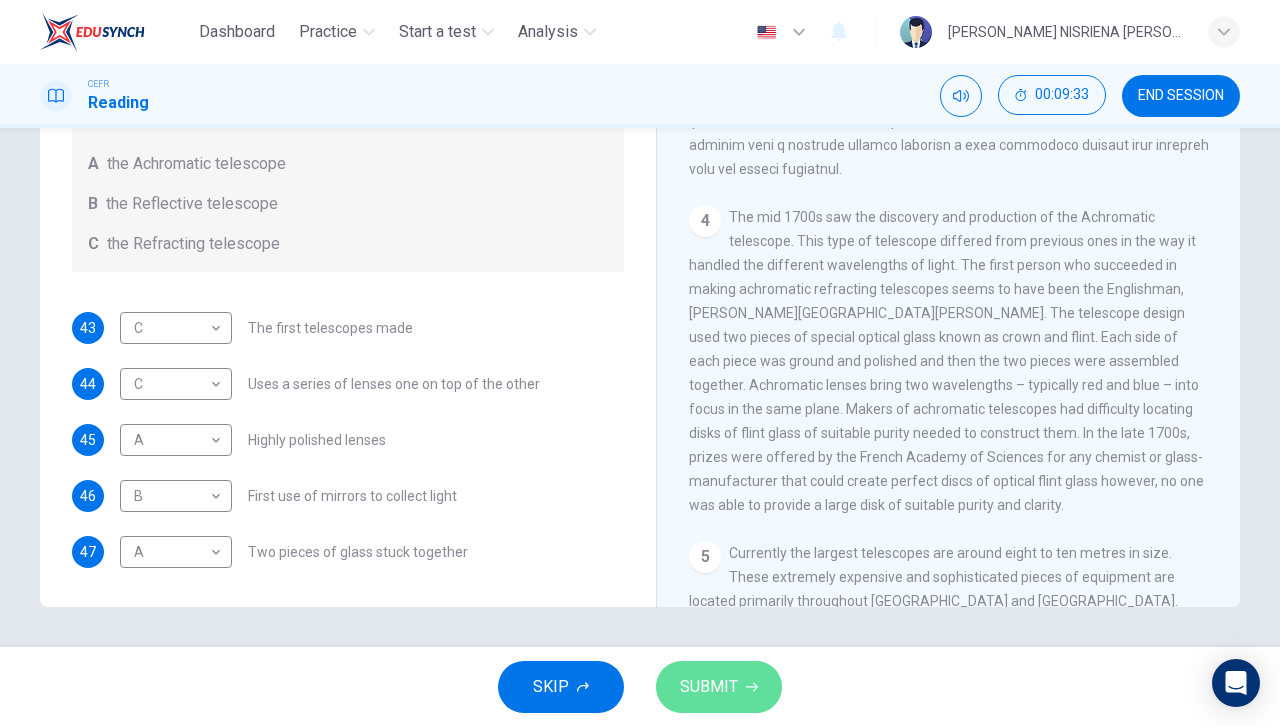 click on "SUBMIT" at bounding box center (709, 687) 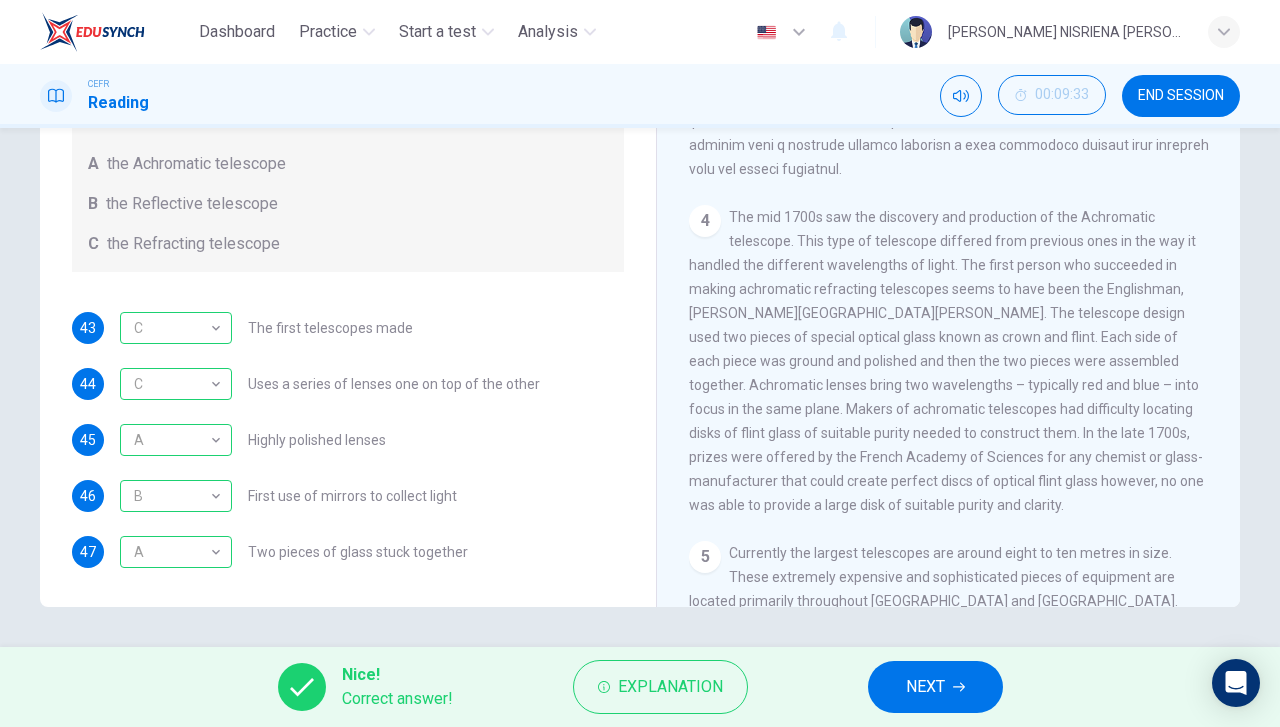 click on "NEXT" at bounding box center [935, 687] 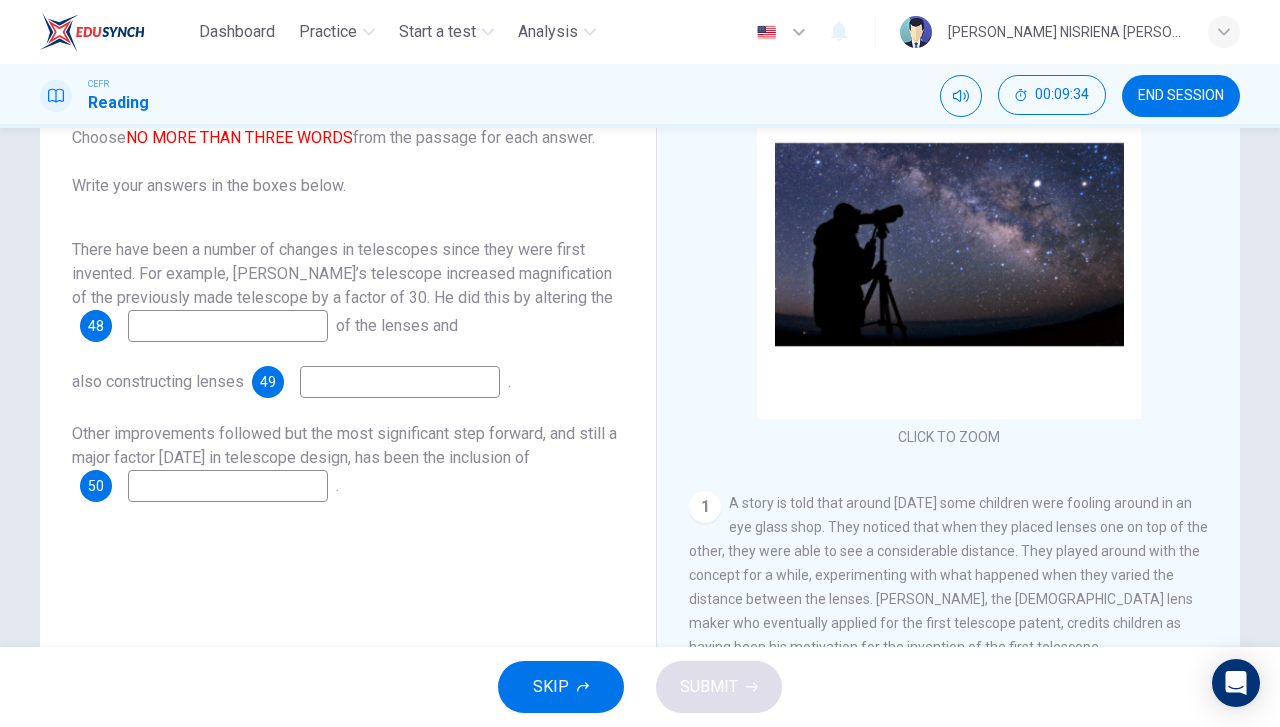 scroll, scrollTop: 156, scrollLeft: 0, axis: vertical 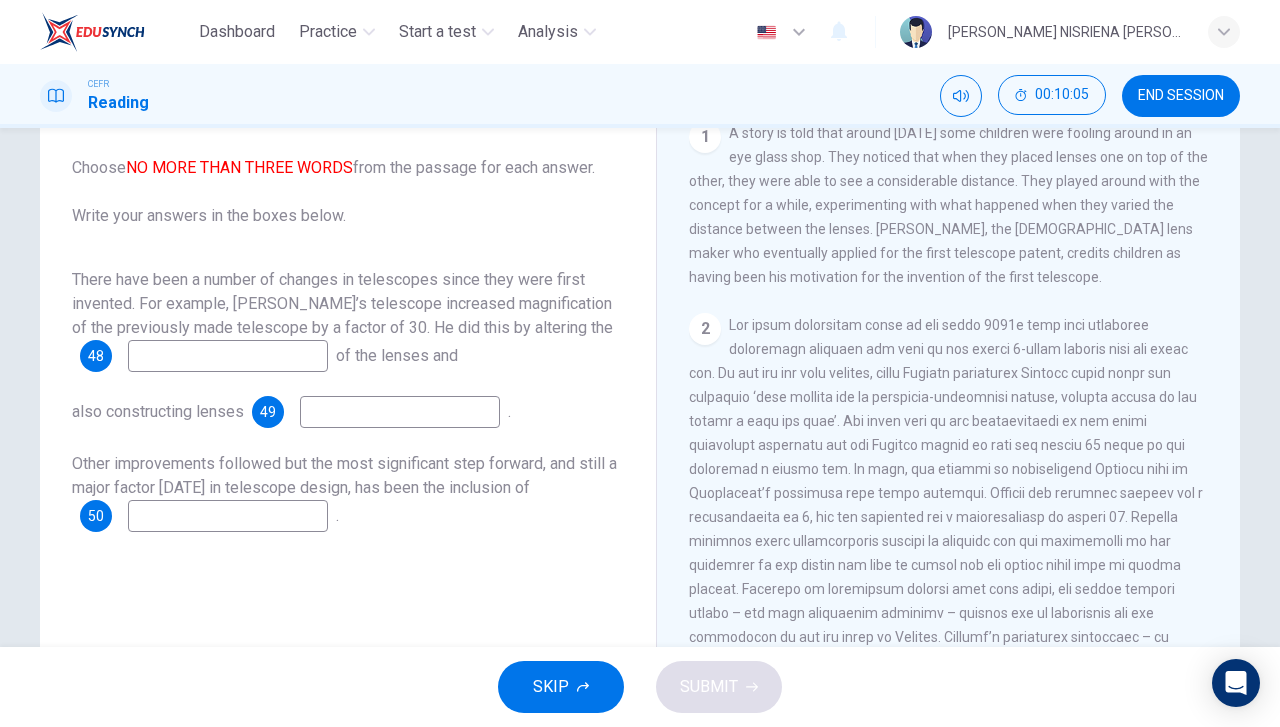 click at bounding box center (228, 356) 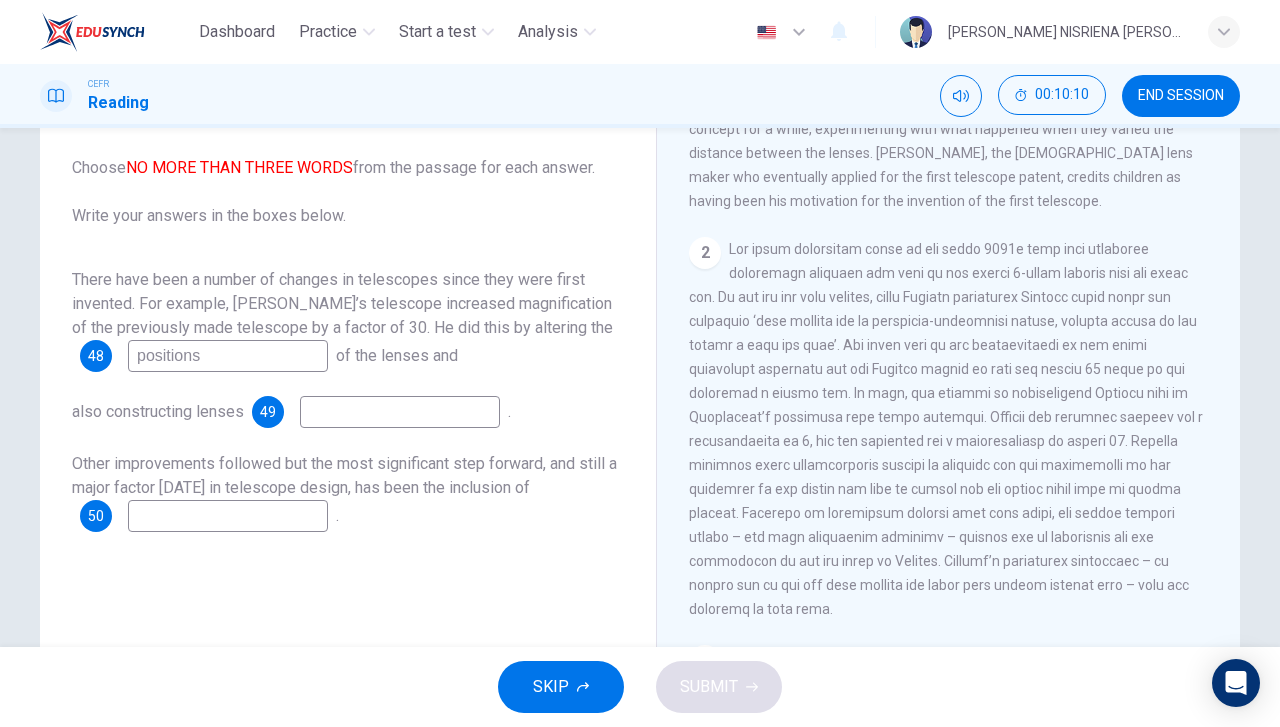 scroll, scrollTop: 500, scrollLeft: 0, axis: vertical 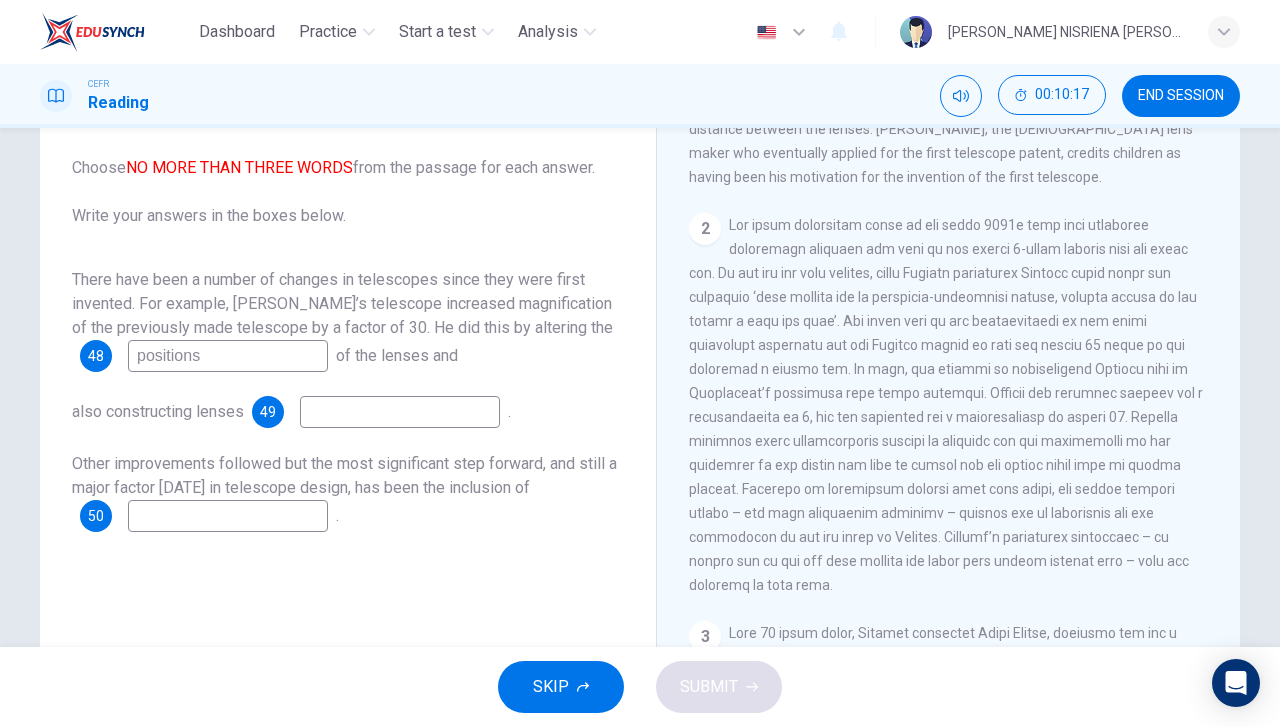 type on "positions" 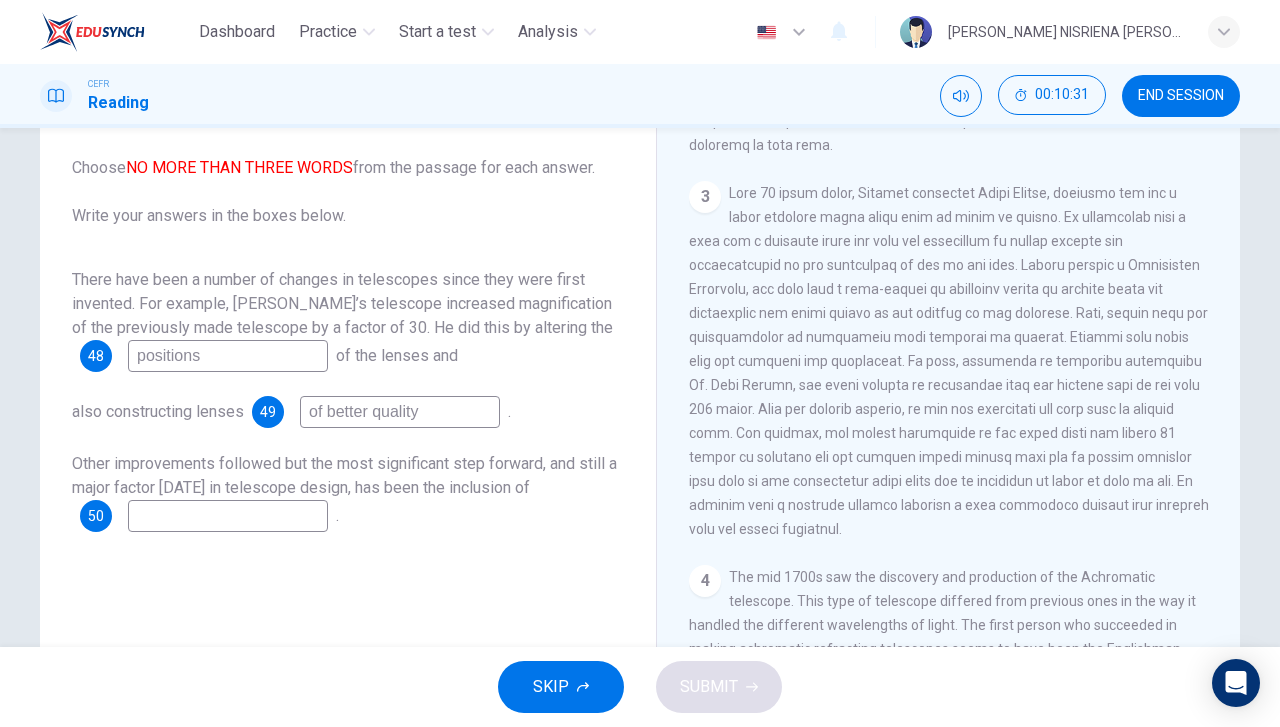 scroll, scrollTop: 900, scrollLeft: 0, axis: vertical 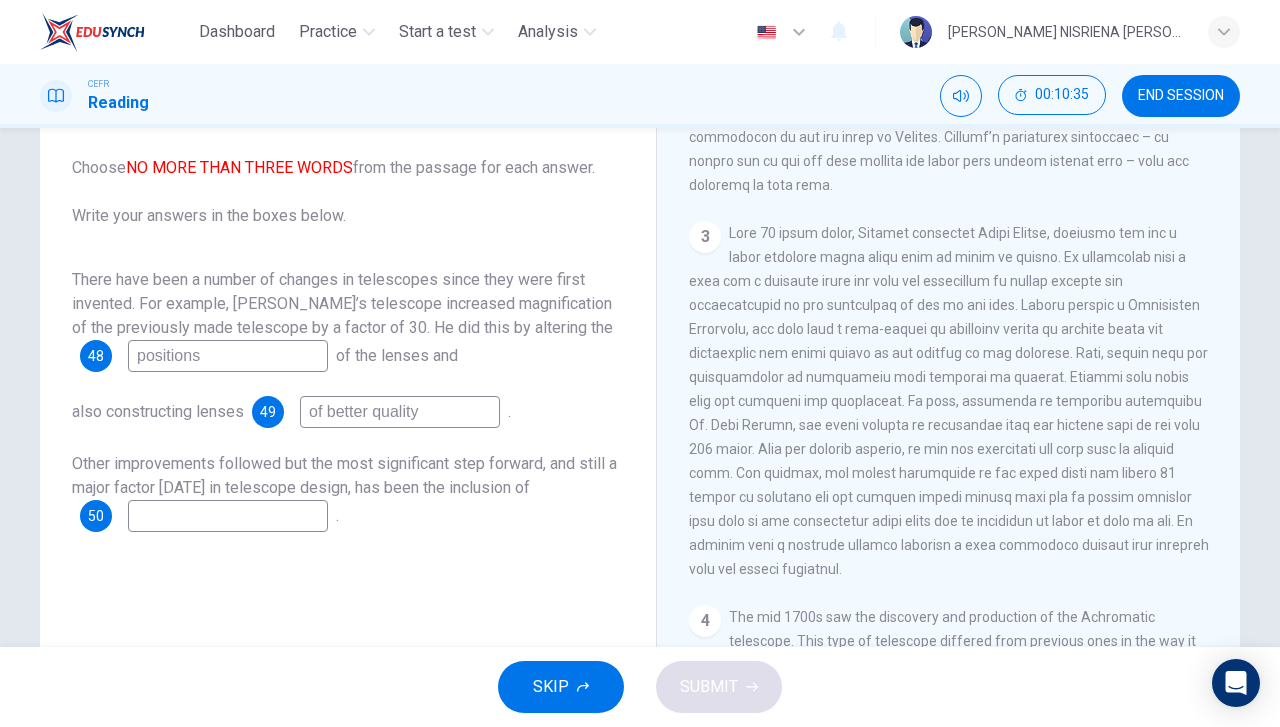 type on "of better quality" 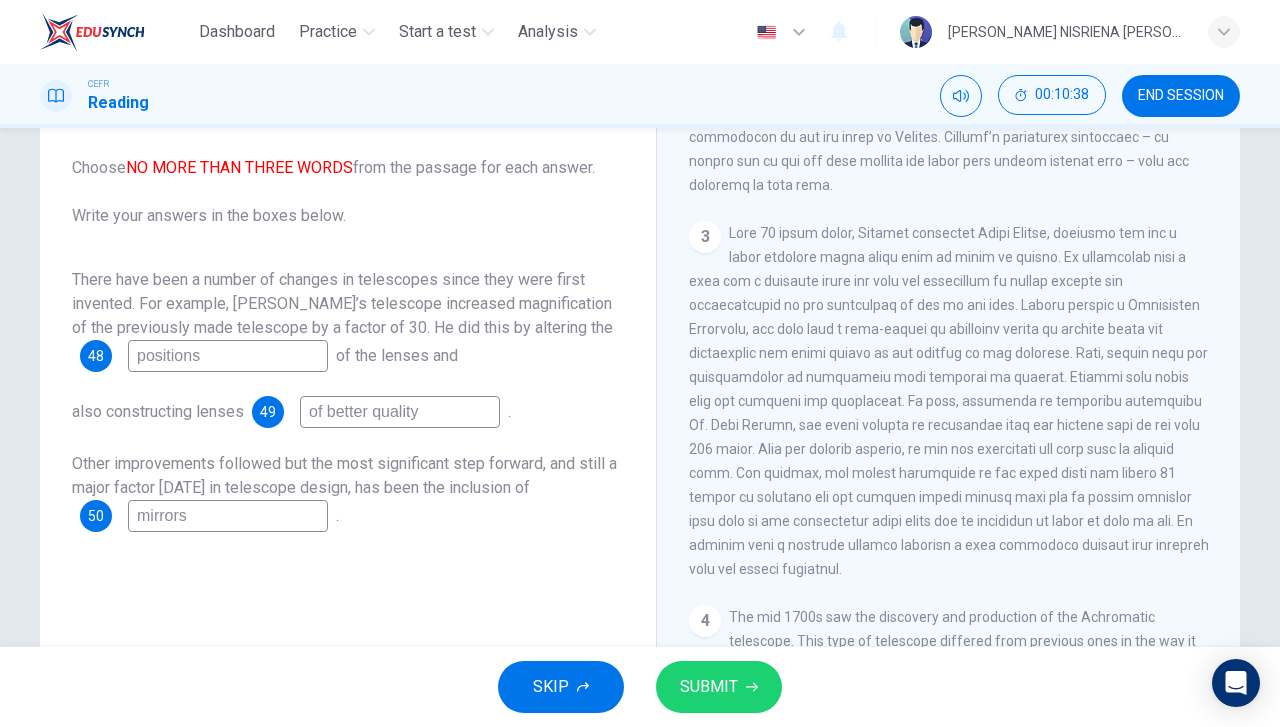 type on "mirrors" 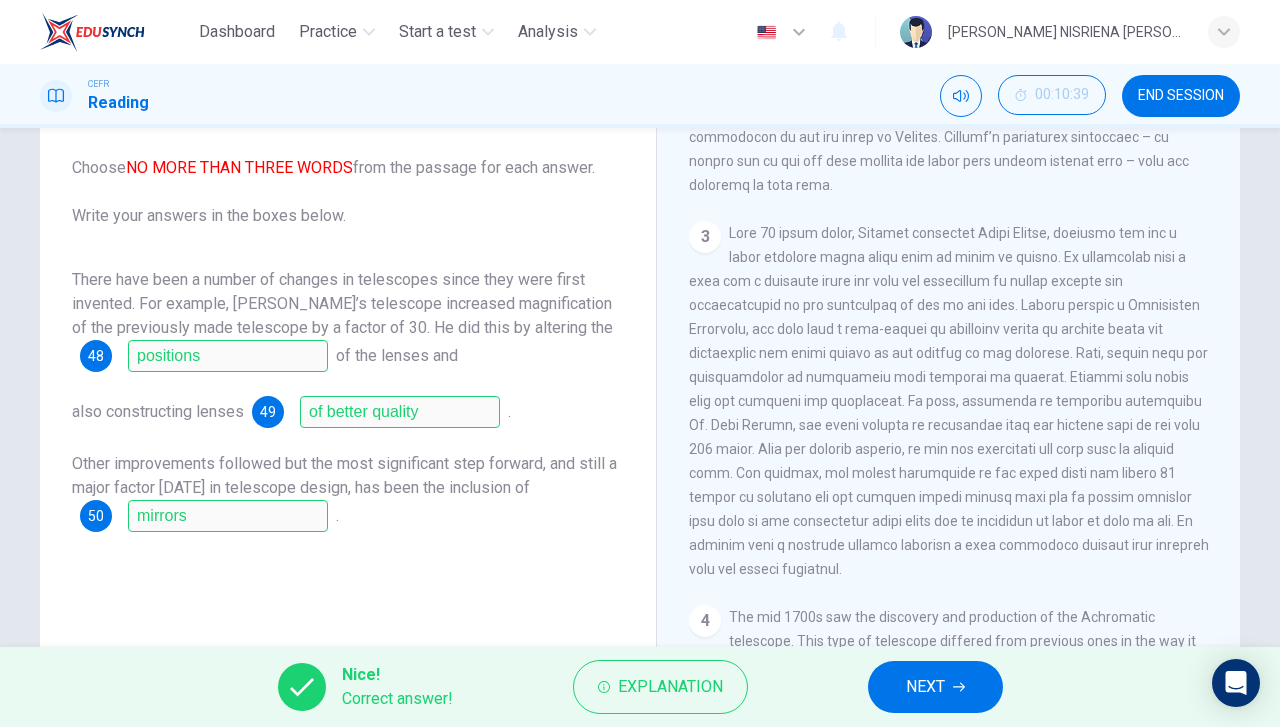 click on "NEXT" at bounding box center (925, 687) 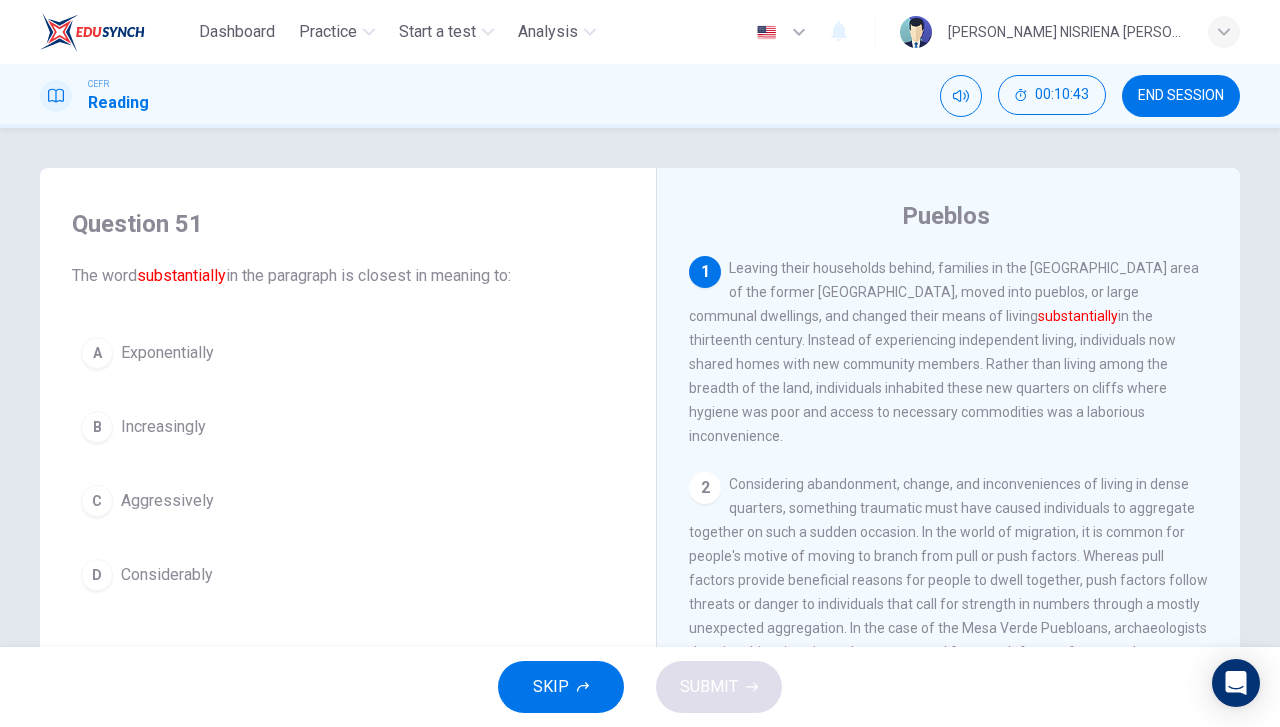 scroll, scrollTop: 100, scrollLeft: 0, axis: vertical 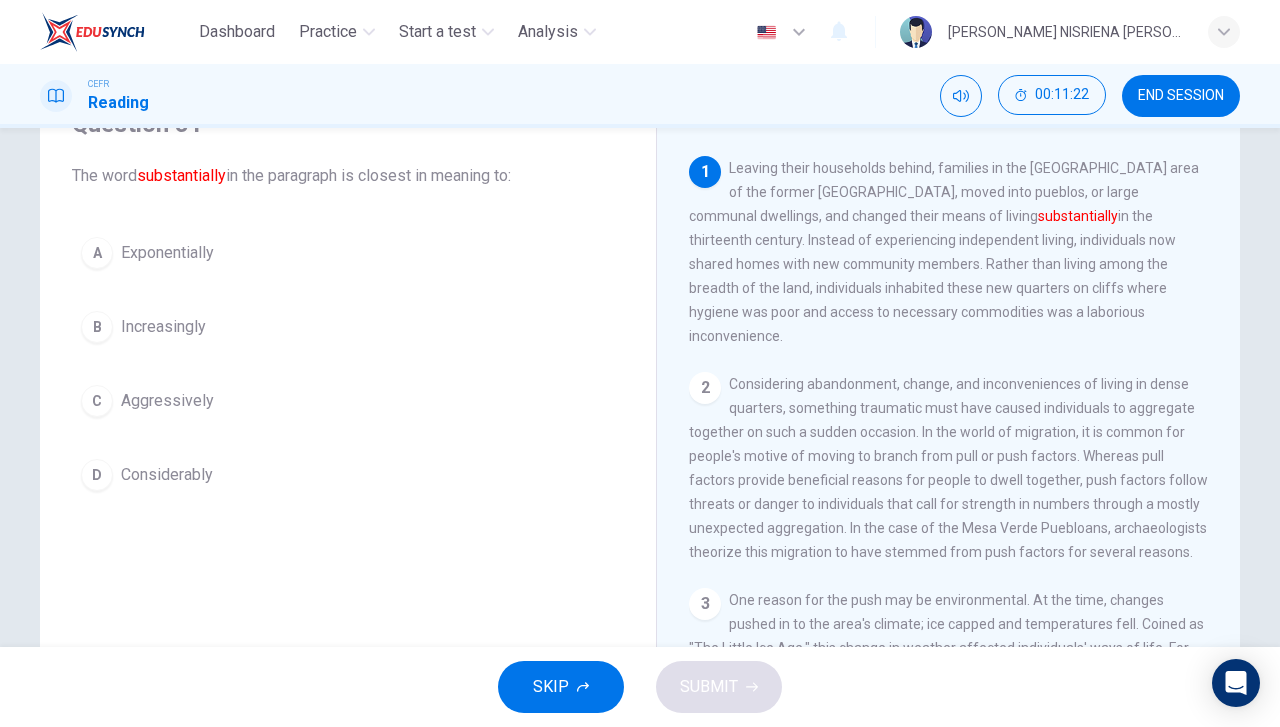 click on "D Considerably" at bounding box center (348, 475) 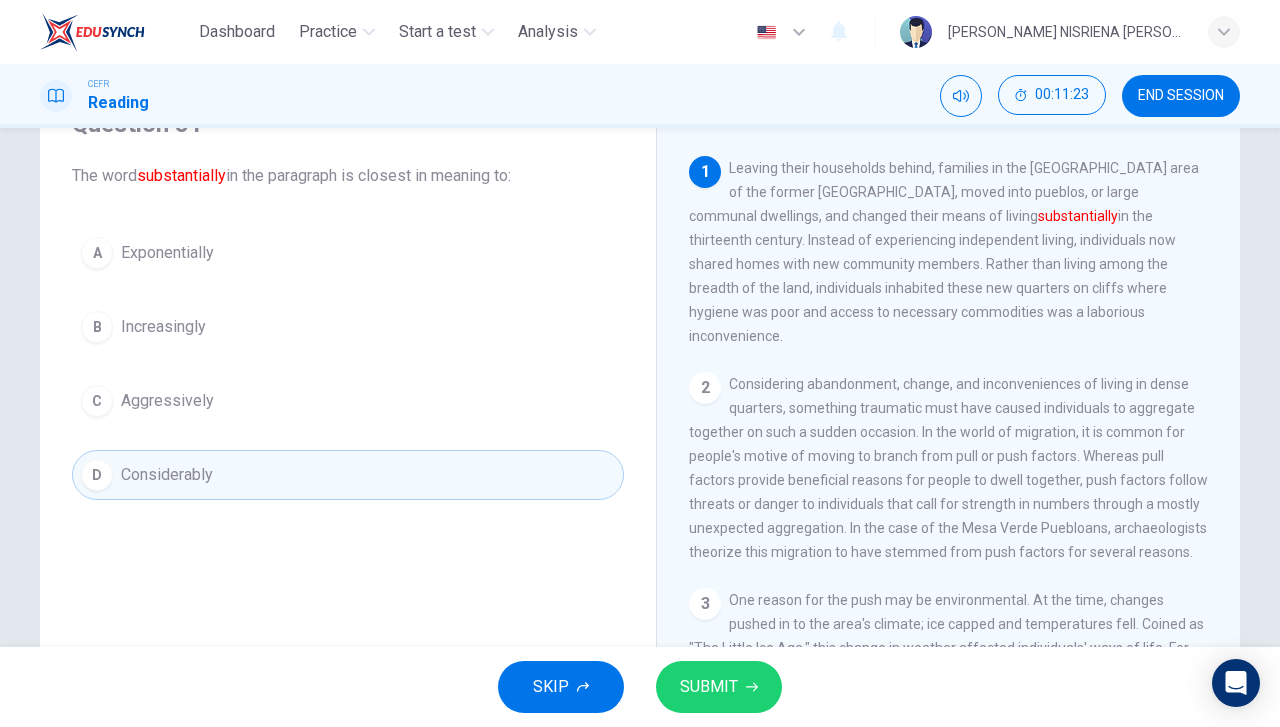 click on "SUBMIT" at bounding box center [709, 687] 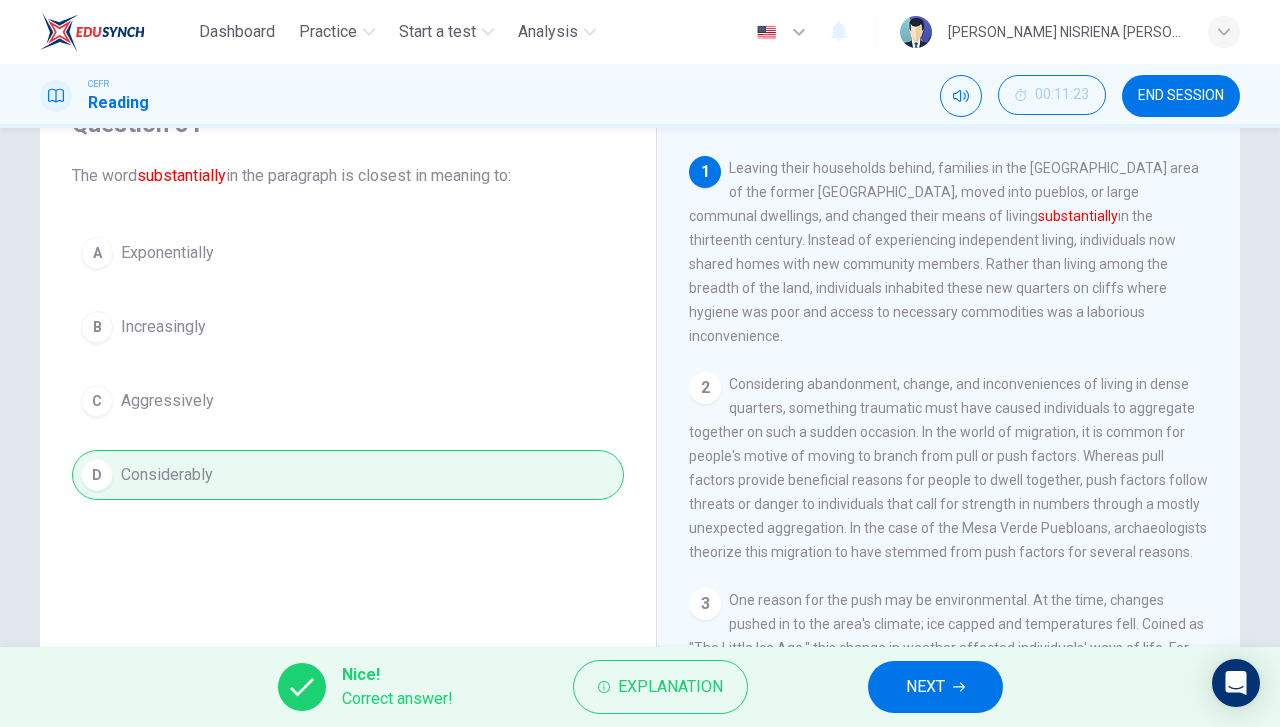click on "NEXT" at bounding box center [935, 687] 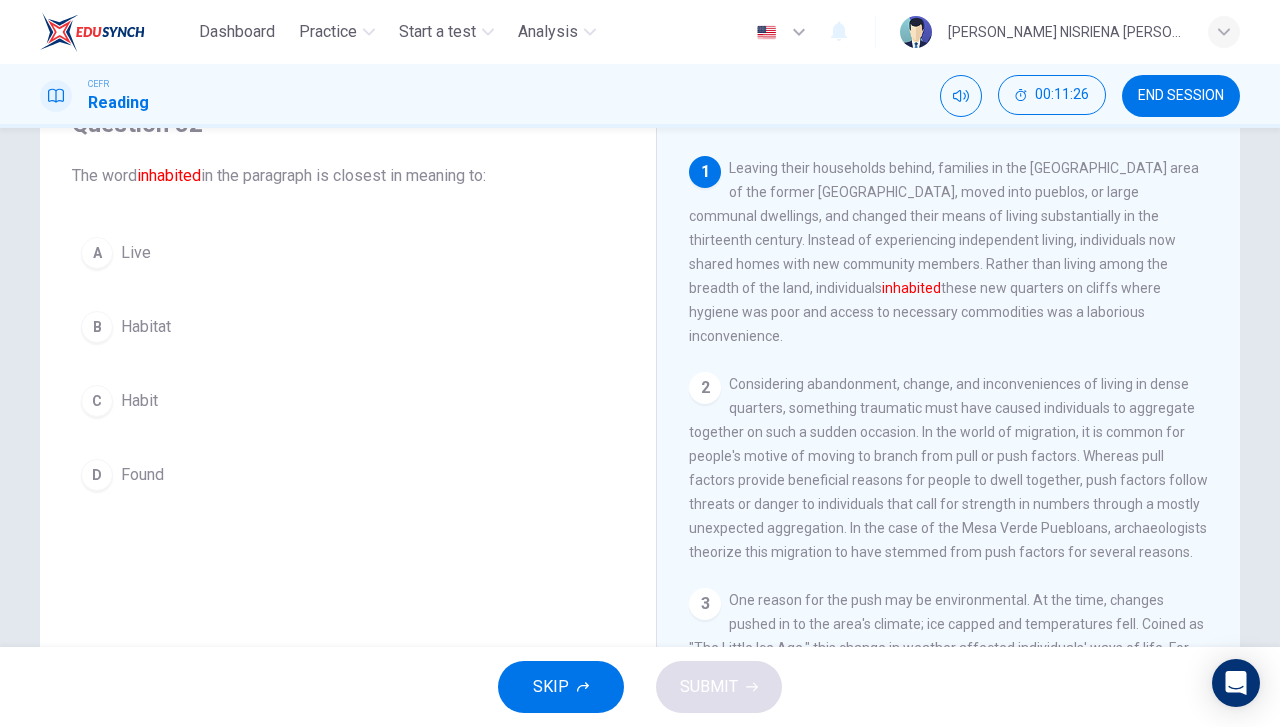 click on "A Live" at bounding box center (348, 253) 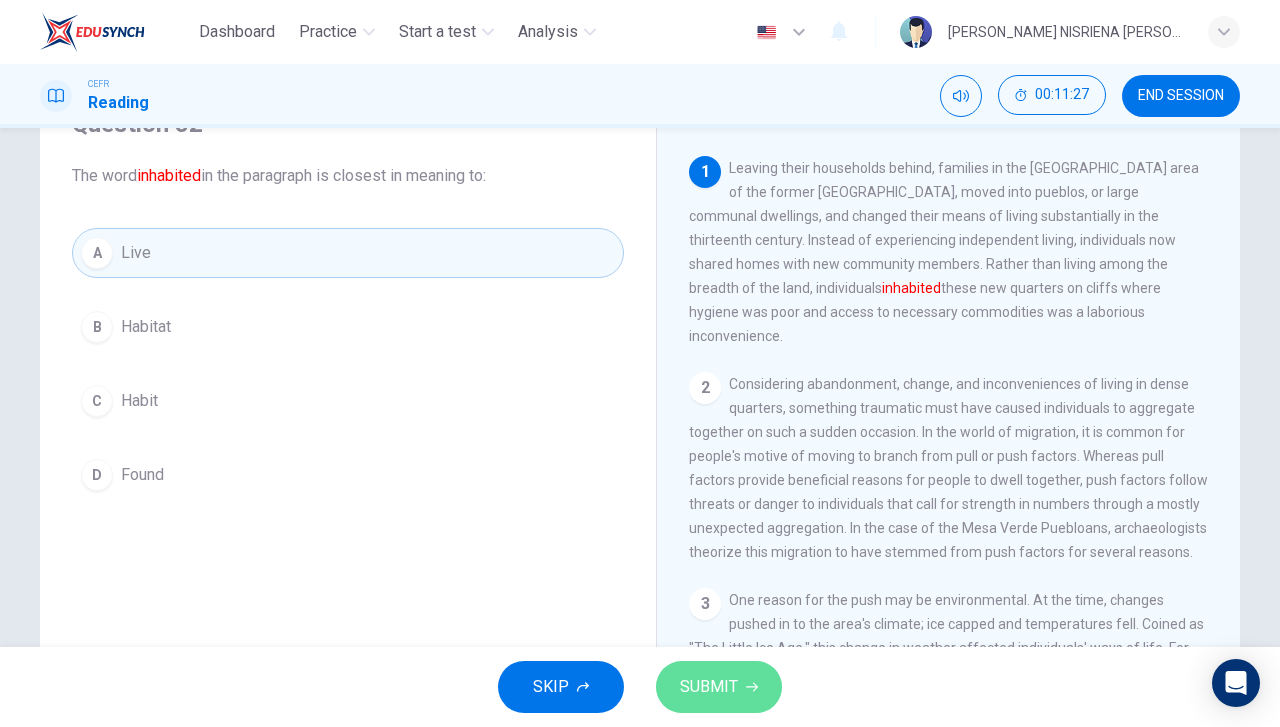 click on "SUBMIT" at bounding box center [709, 687] 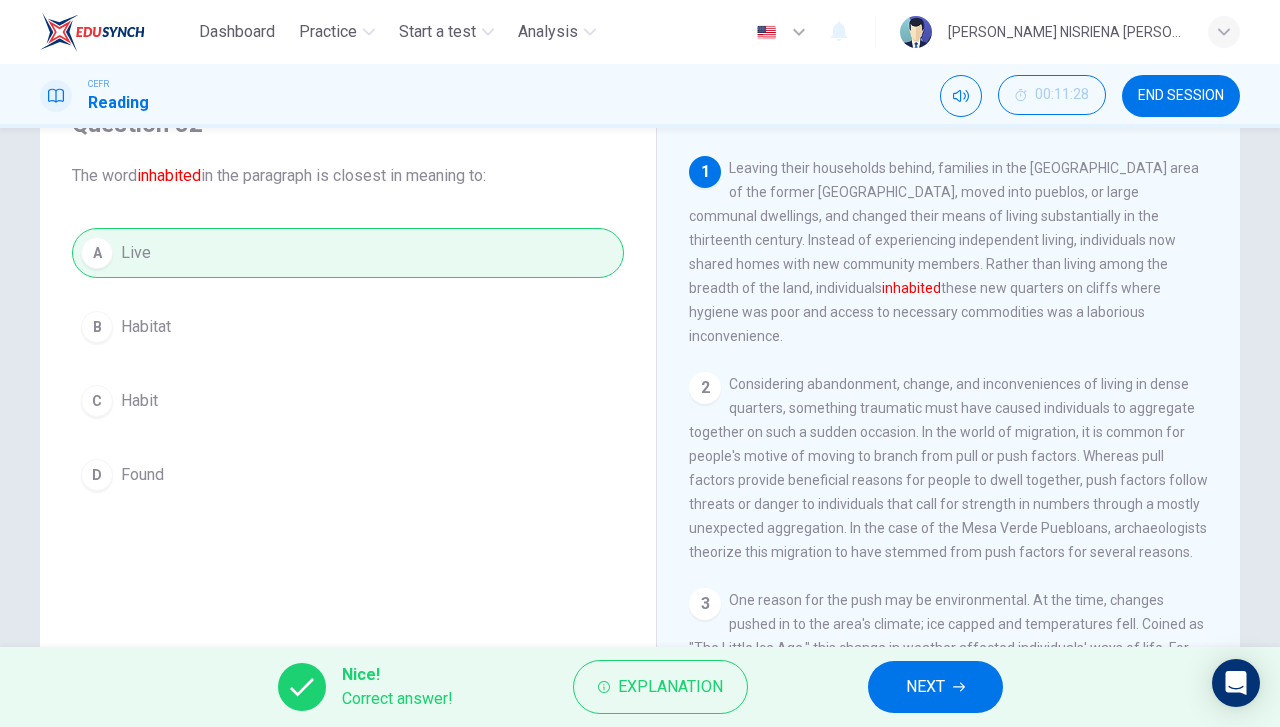 click on "NEXT" at bounding box center [935, 687] 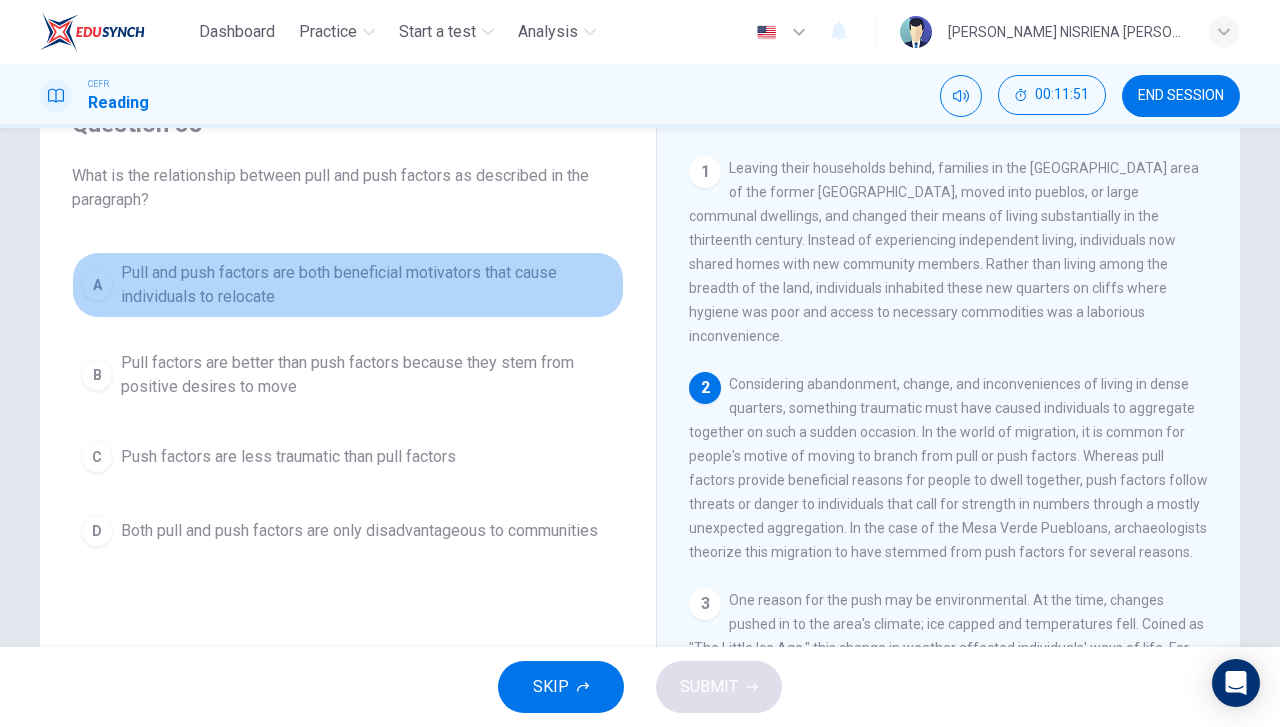 click on "Pull and push factors are both beneficial motivators that cause individuals to relocate" at bounding box center [368, 285] 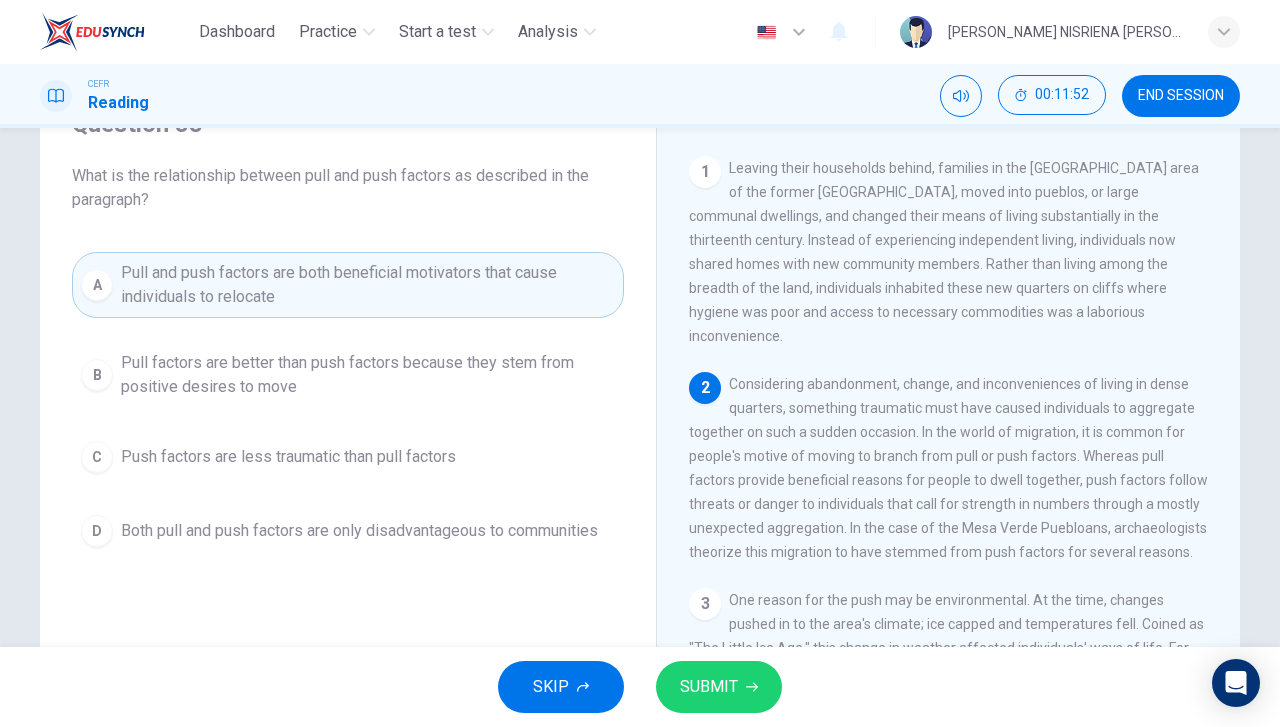 click on "SUBMIT" at bounding box center [709, 687] 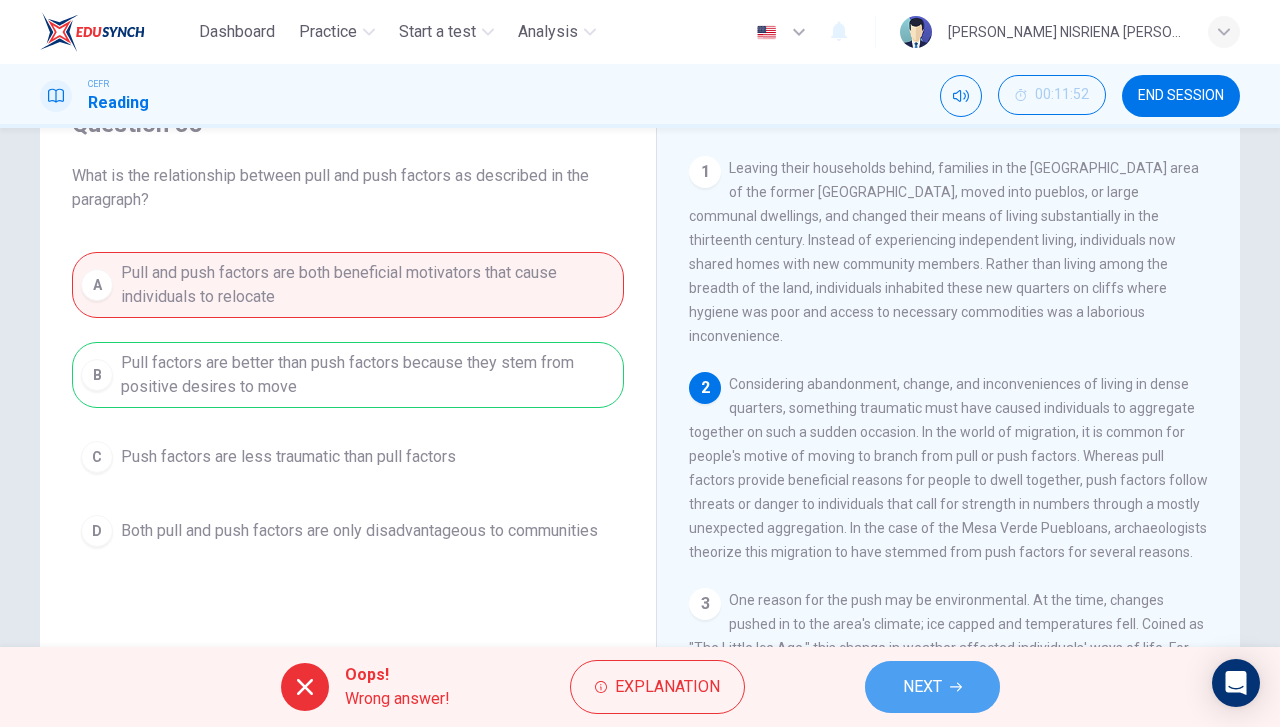 click on "NEXT" at bounding box center [932, 687] 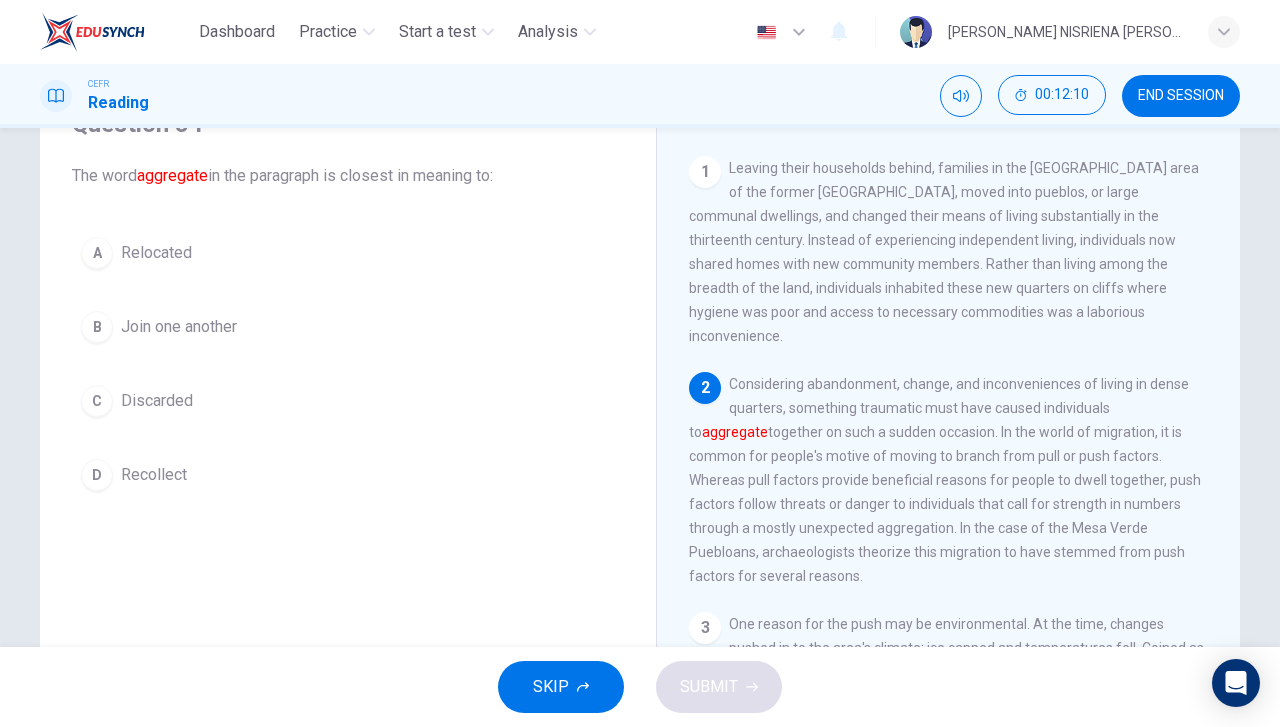drag, startPoint x: 290, startPoint y: 341, endPoint x: 312, endPoint y: 361, distance: 29.732138 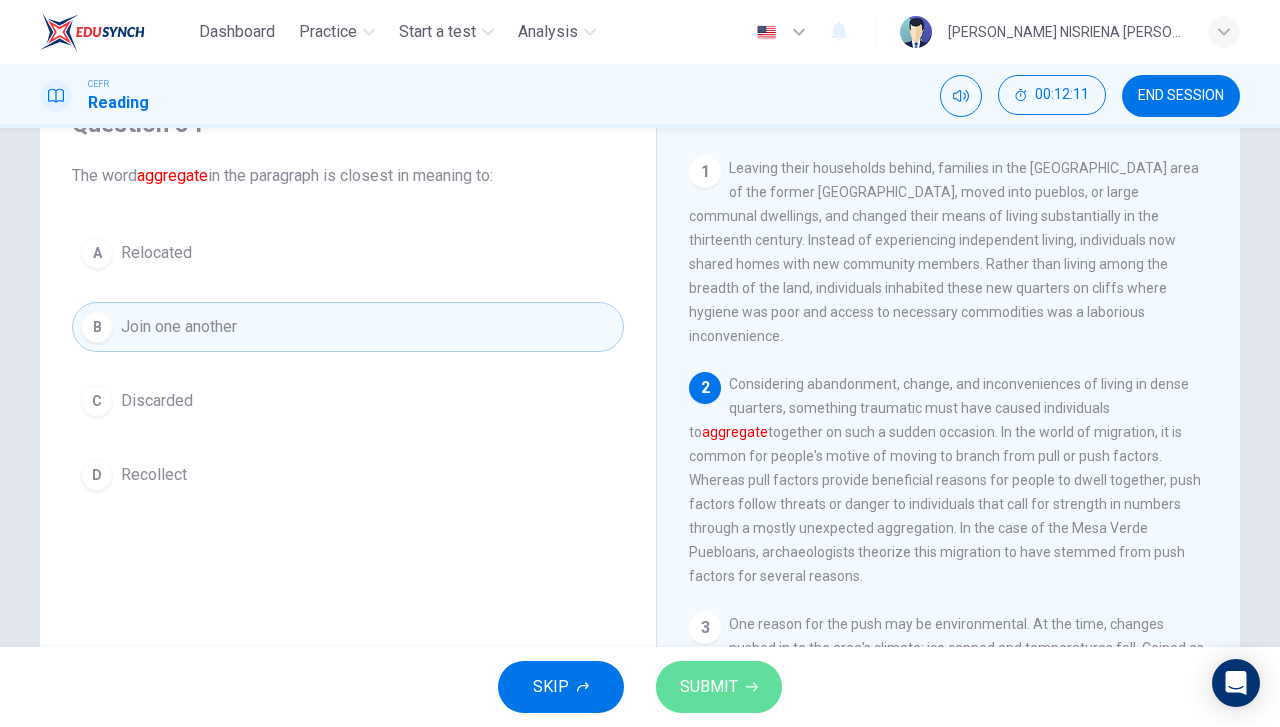 click on "SUBMIT" at bounding box center (709, 687) 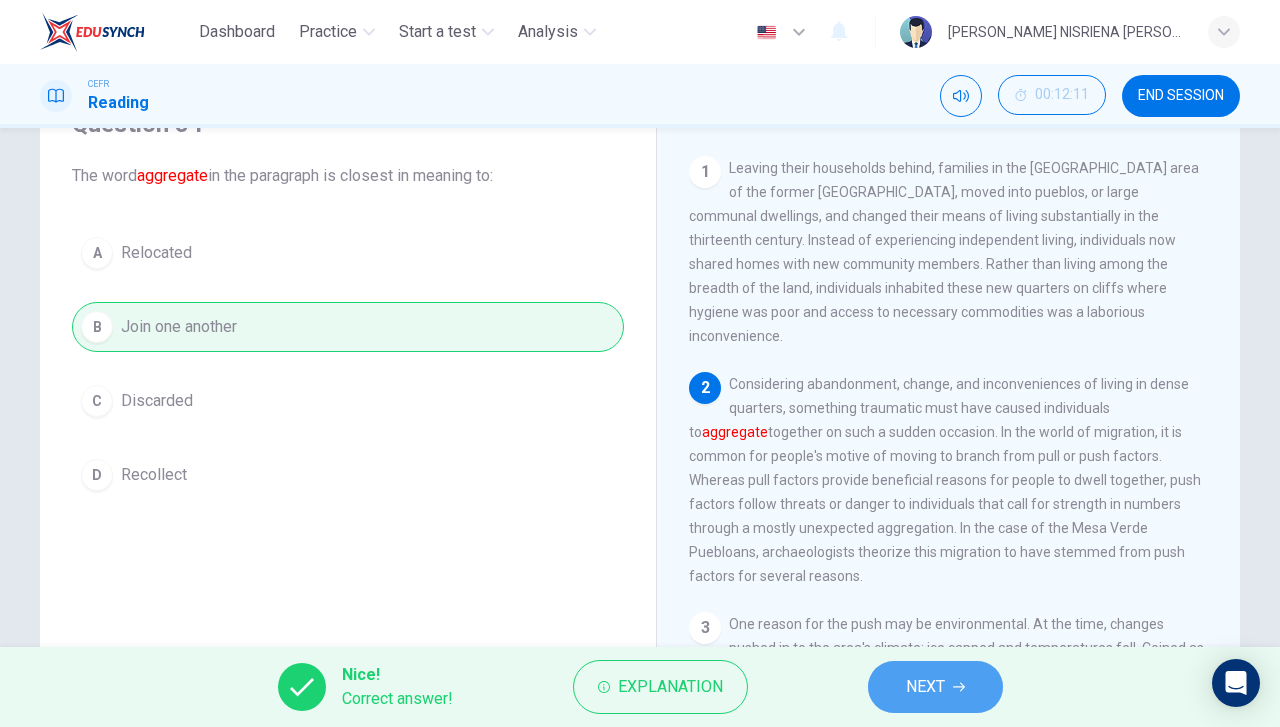 click on "NEXT" at bounding box center [925, 687] 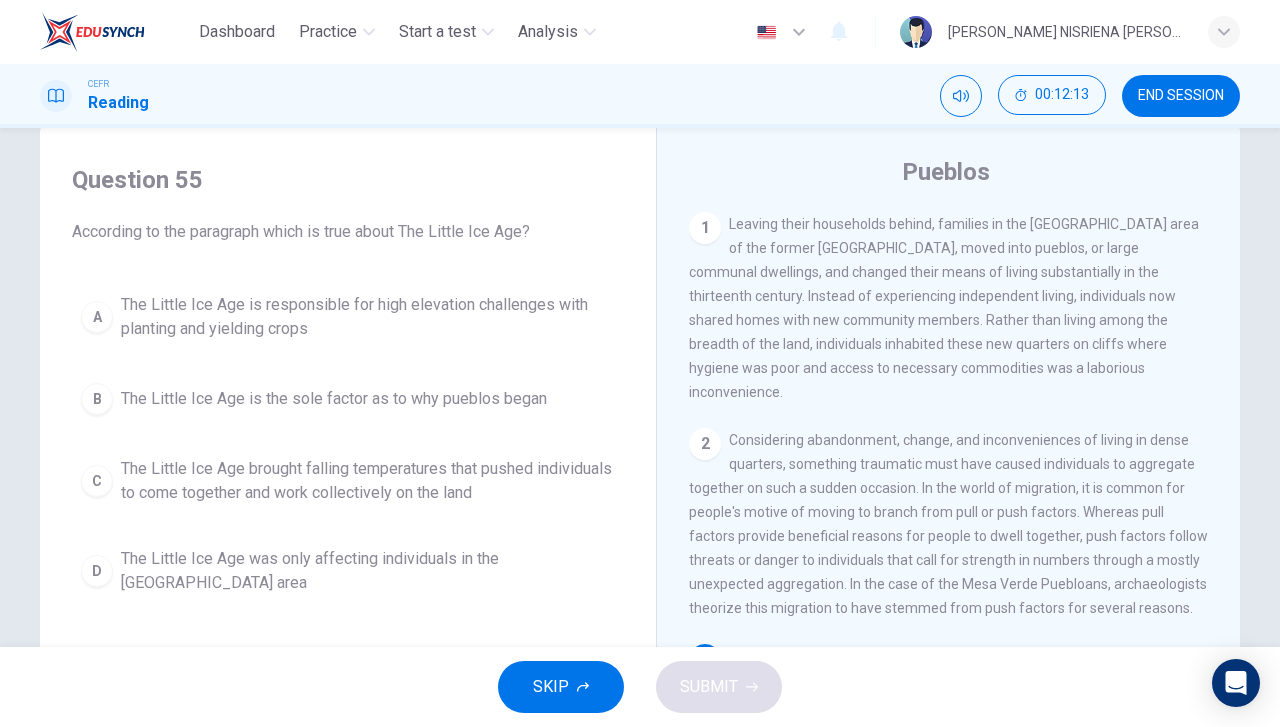 scroll, scrollTop: 0, scrollLeft: 0, axis: both 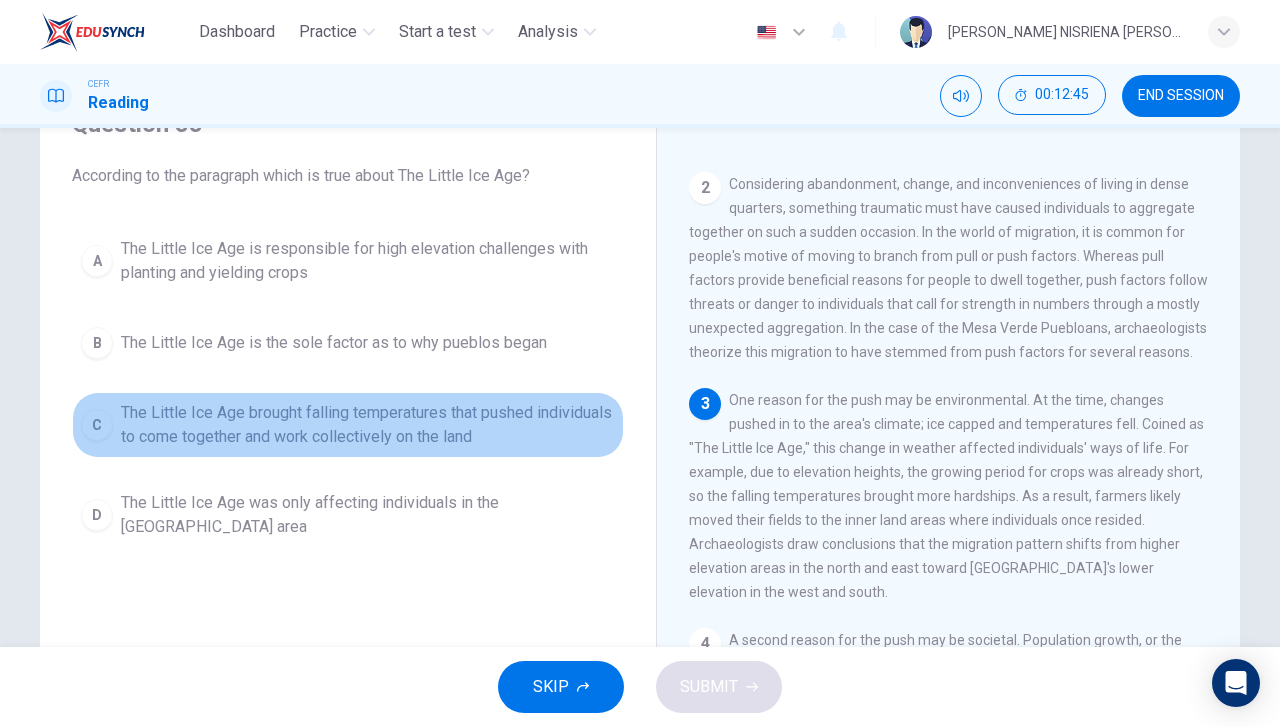click on "The Little Ice Age brought falling temperatures that pushed individuals to come together and work collectively on the land" at bounding box center [368, 425] 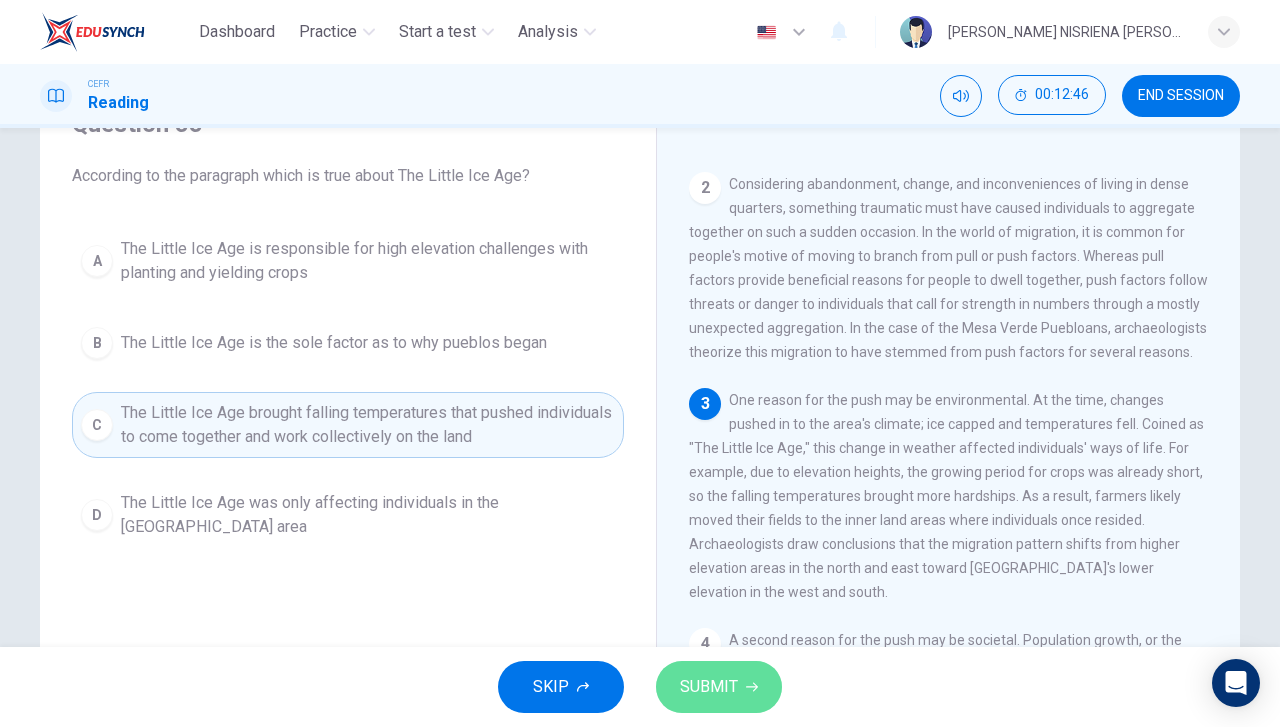 click on "SUBMIT" at bounding box center [719, 687] 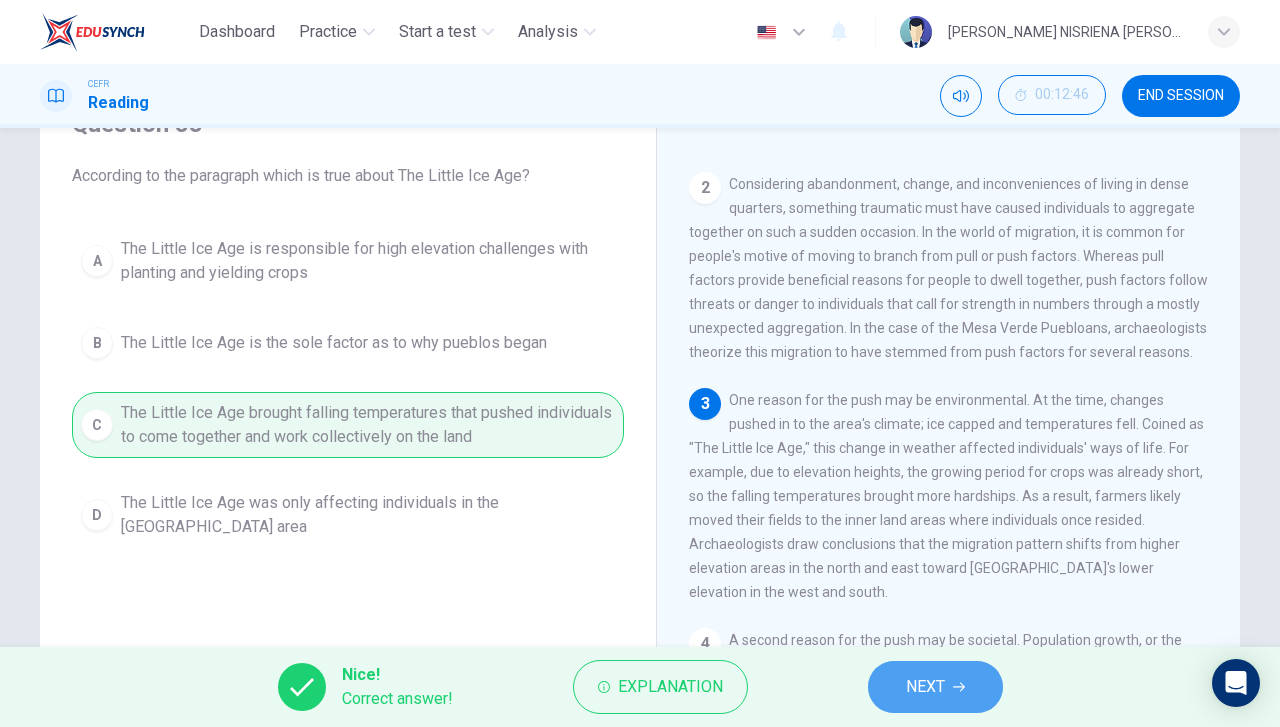 click on "NEXT" at bounding box center (935, 687) 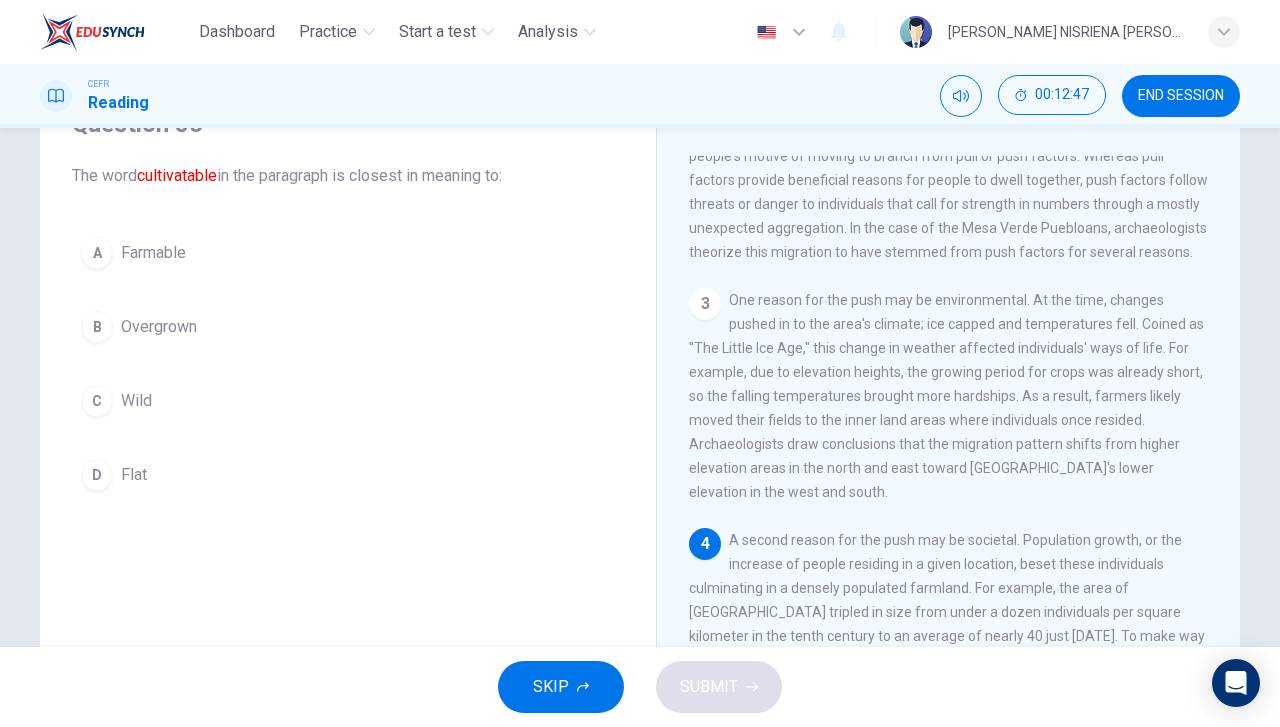 scroll, scrollTop: 500, scrollLeft: 0, axis: vertical 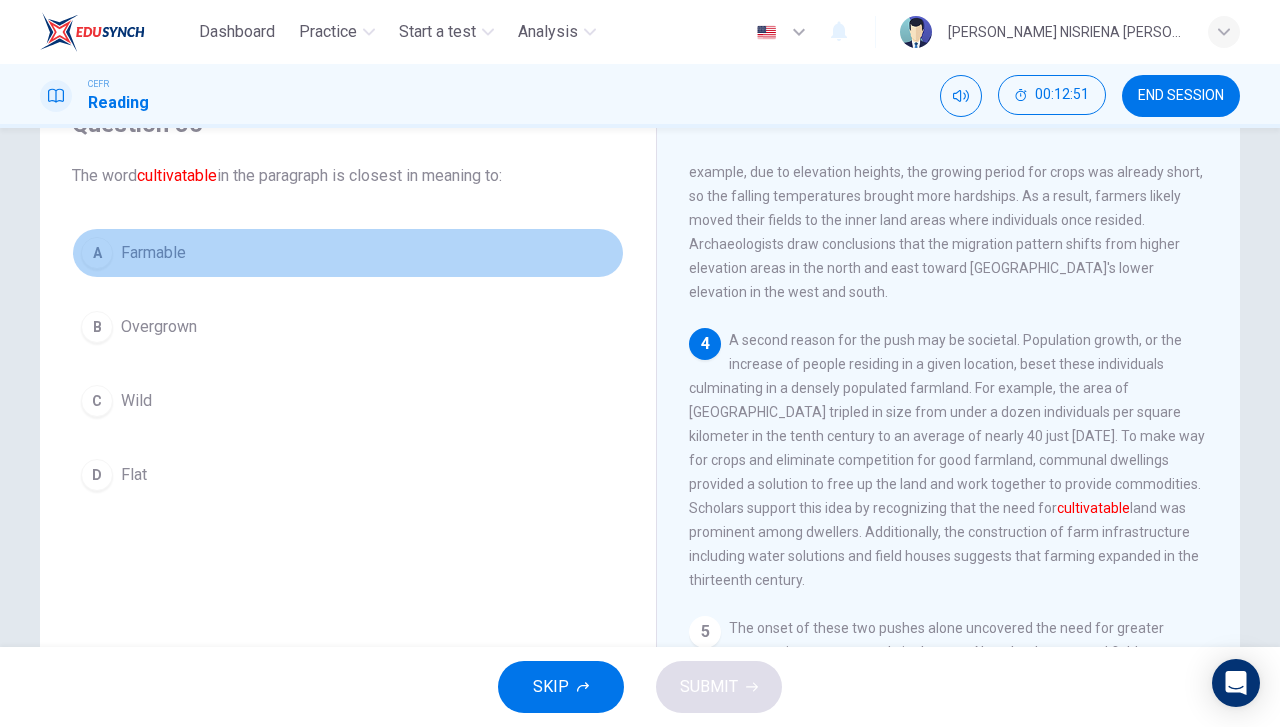 click on "A Farmable" at bounding box center (348, 253) 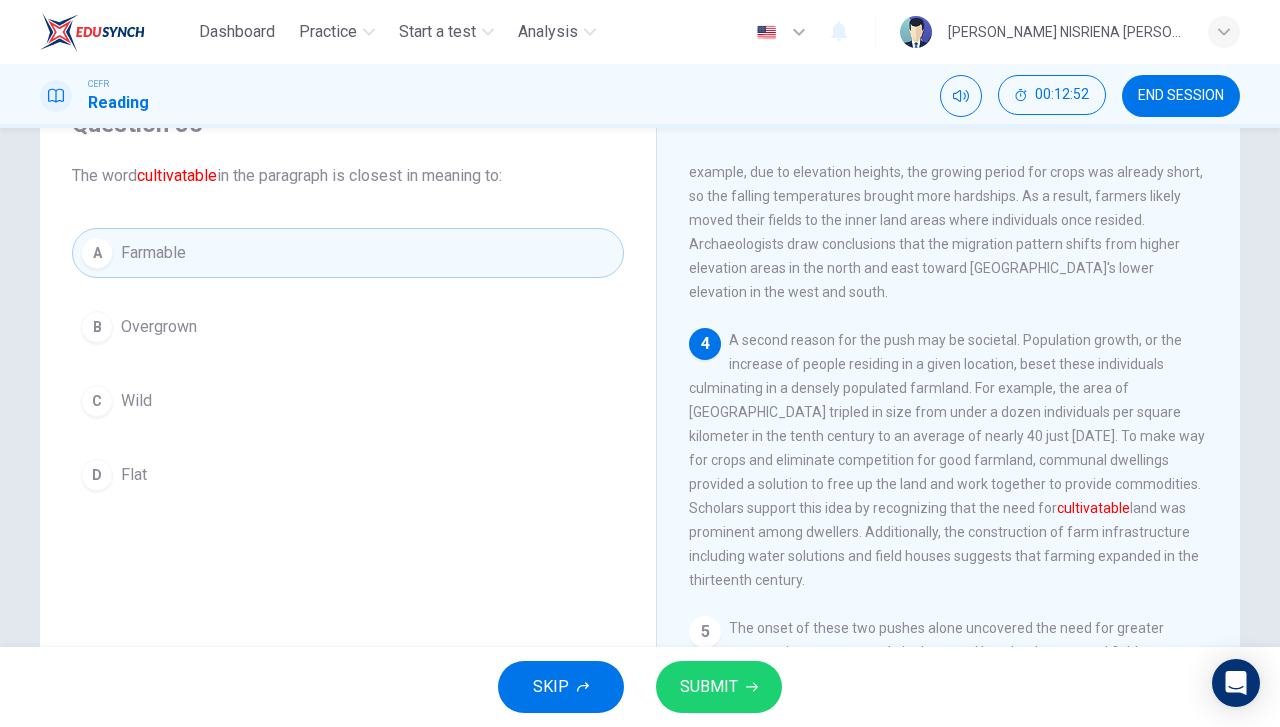 click on "SUBMIT" at bounding box center (719, 687) 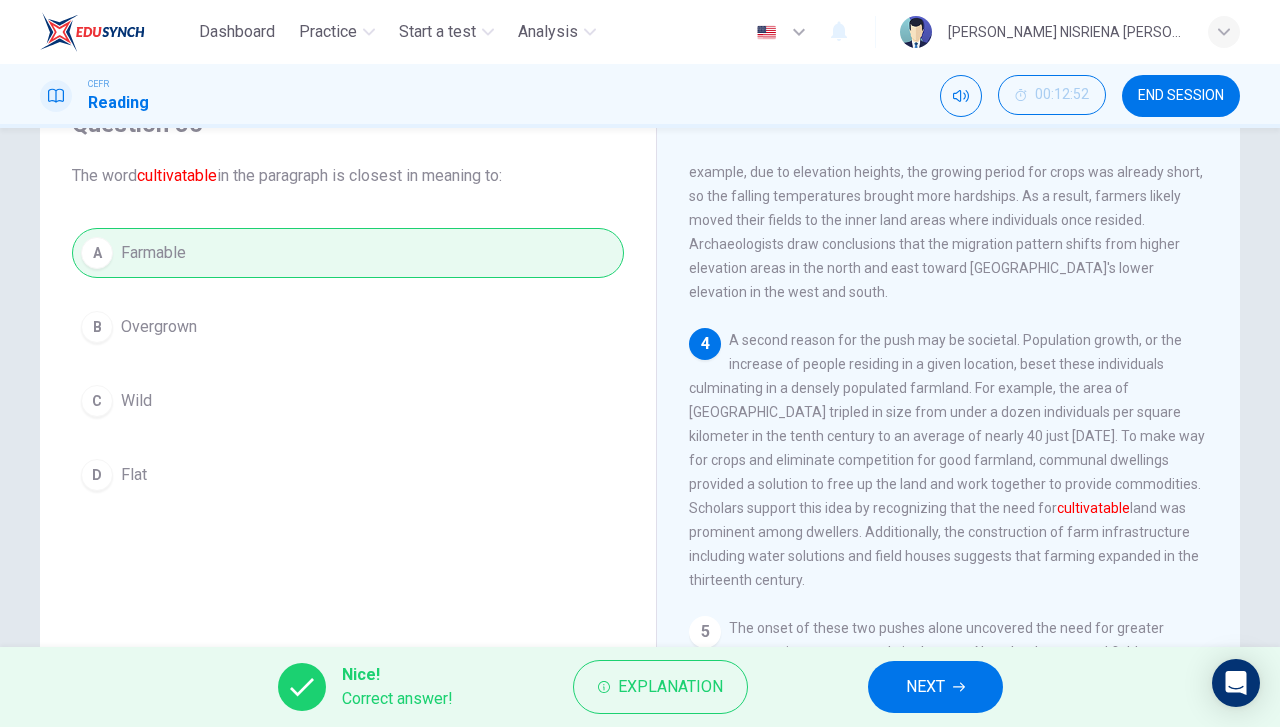 click on "NEXT" at bounding box center (925, 687) 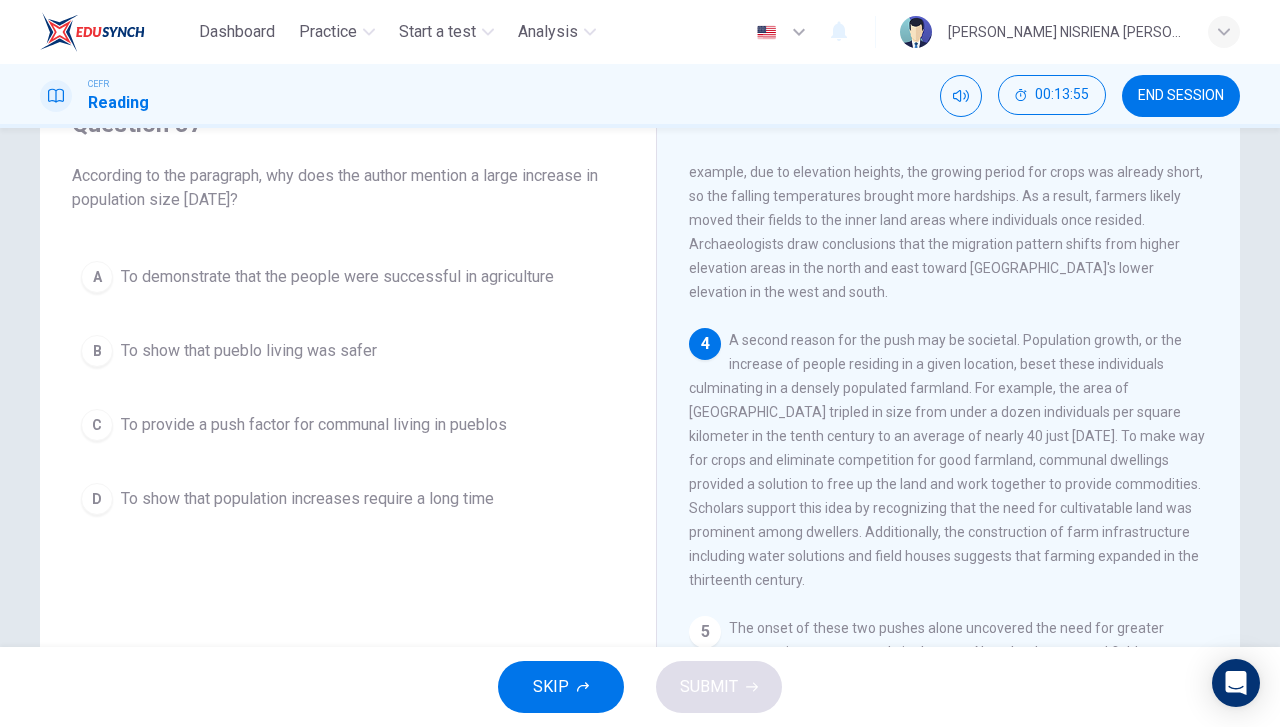 click on "To demonstrate that the people were successful in agriculture" at bounding box center (337, 277) 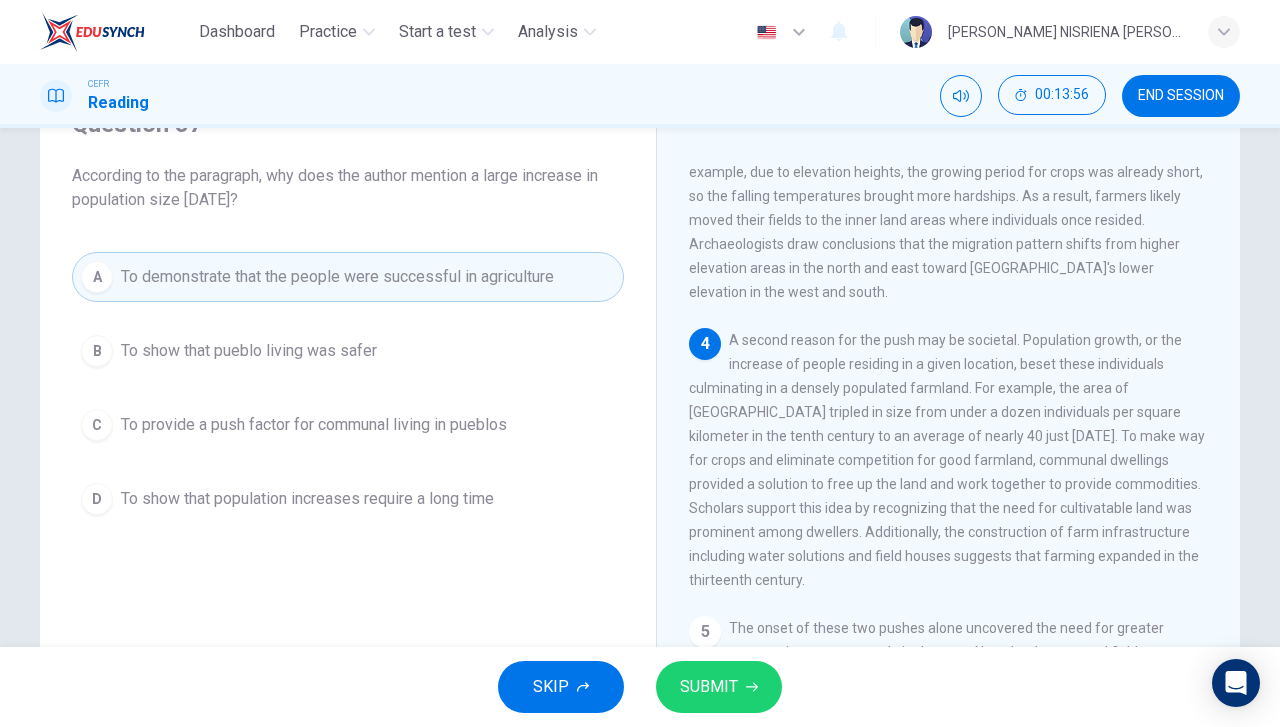 click on "SUBMIT" at bounding box center [719, 687] 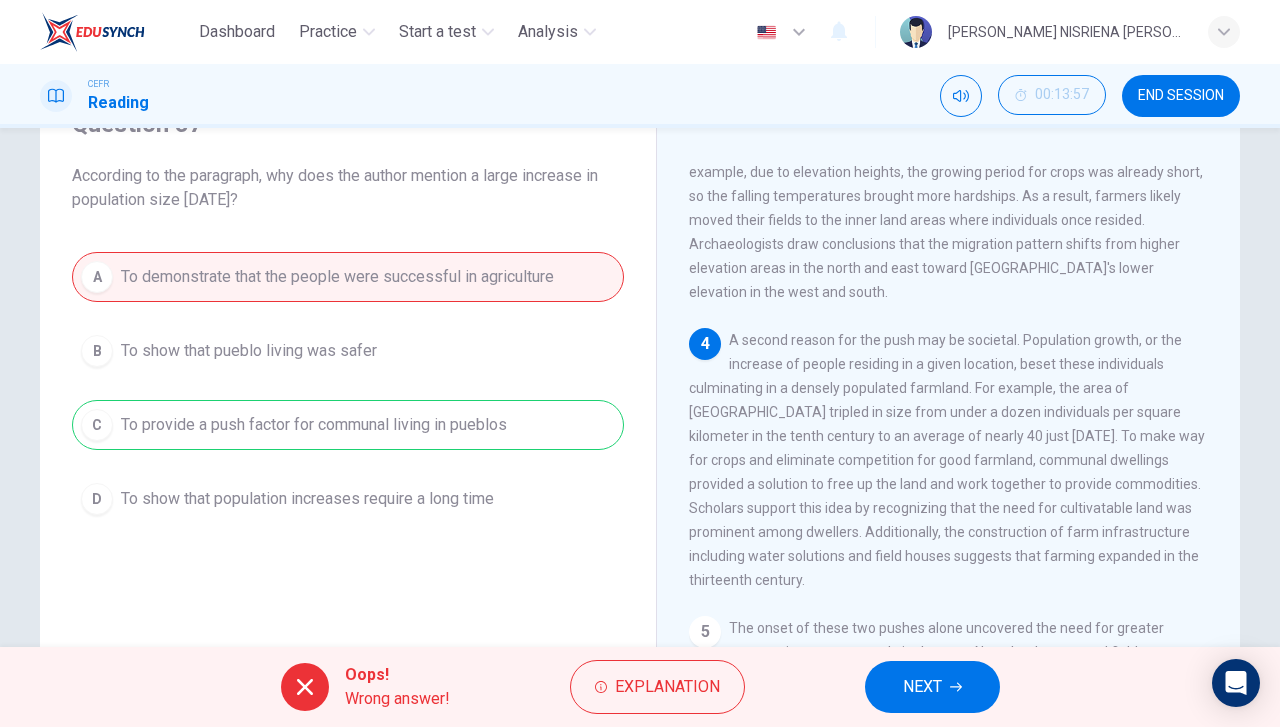 click on "NEXT" at bounding box center [932, 687] 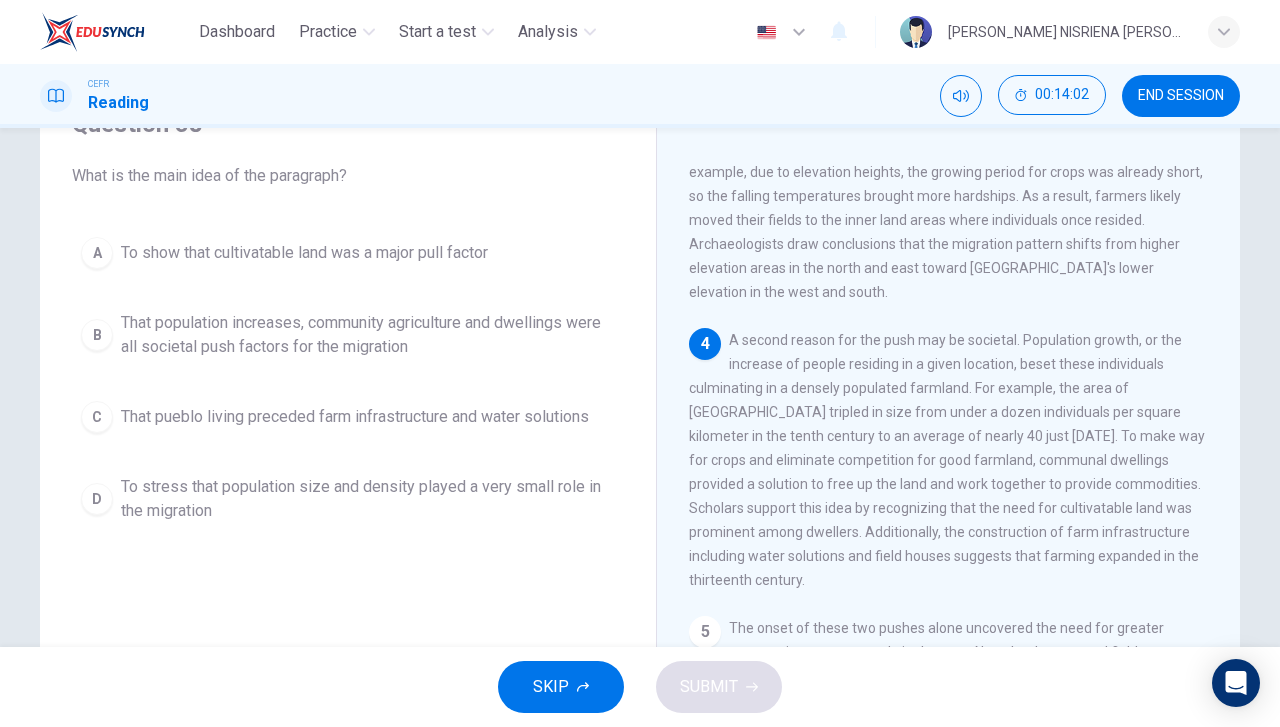 click on "That population increases, community agriculture and dwellings were all societal push factors for the migration" at bounding box center (368, 335) 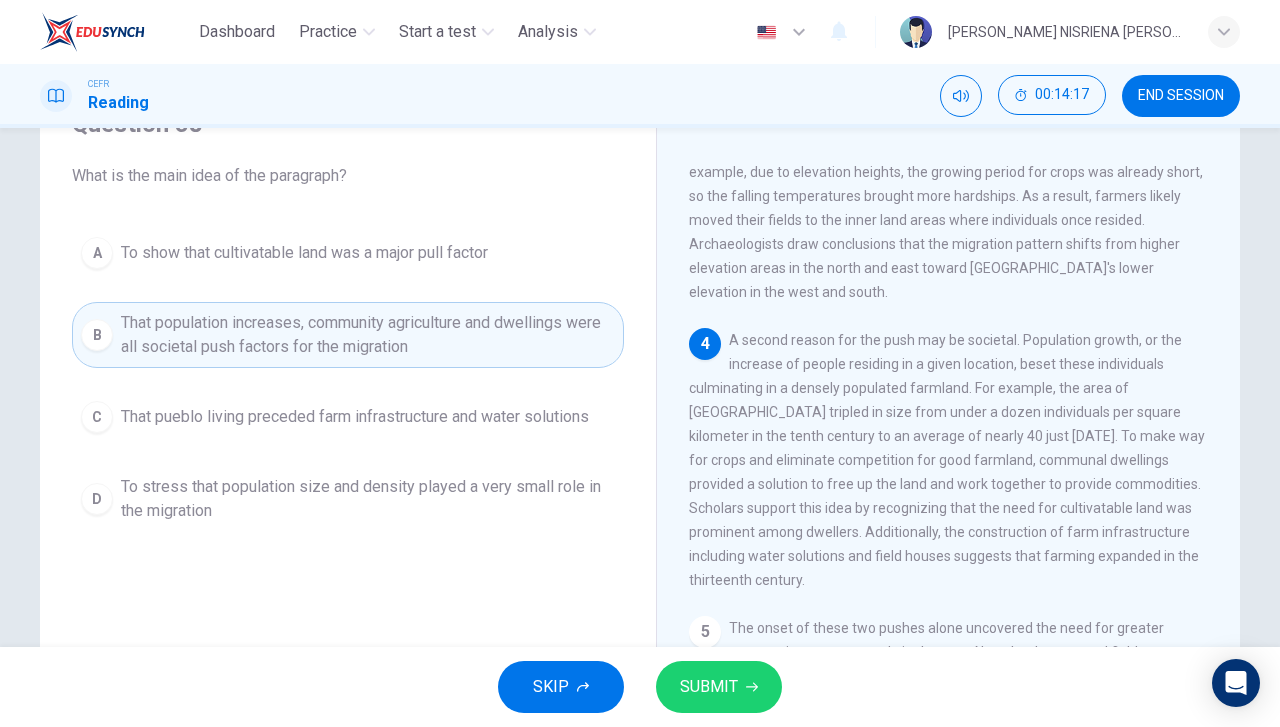 click on "To show that cultivatable land was a major pull factor" at bounding box center (304, 253) 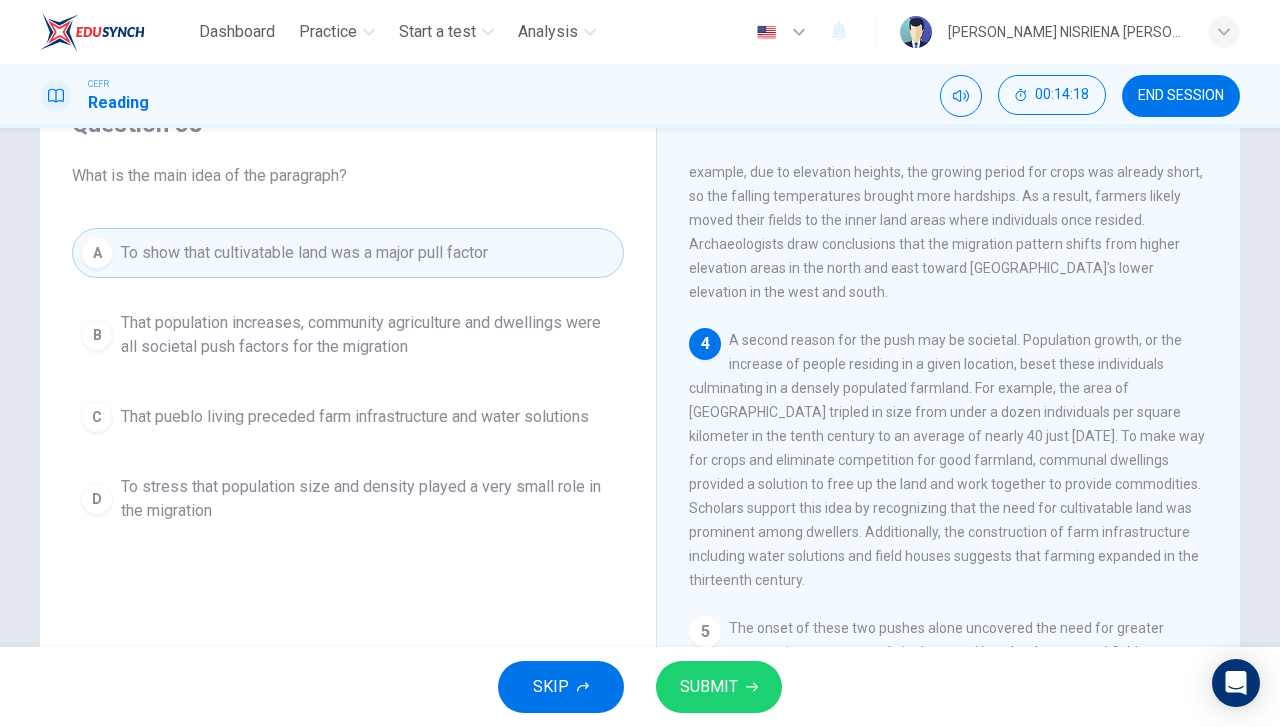 click on "SUBMIT" at bounding box center (719, 687) 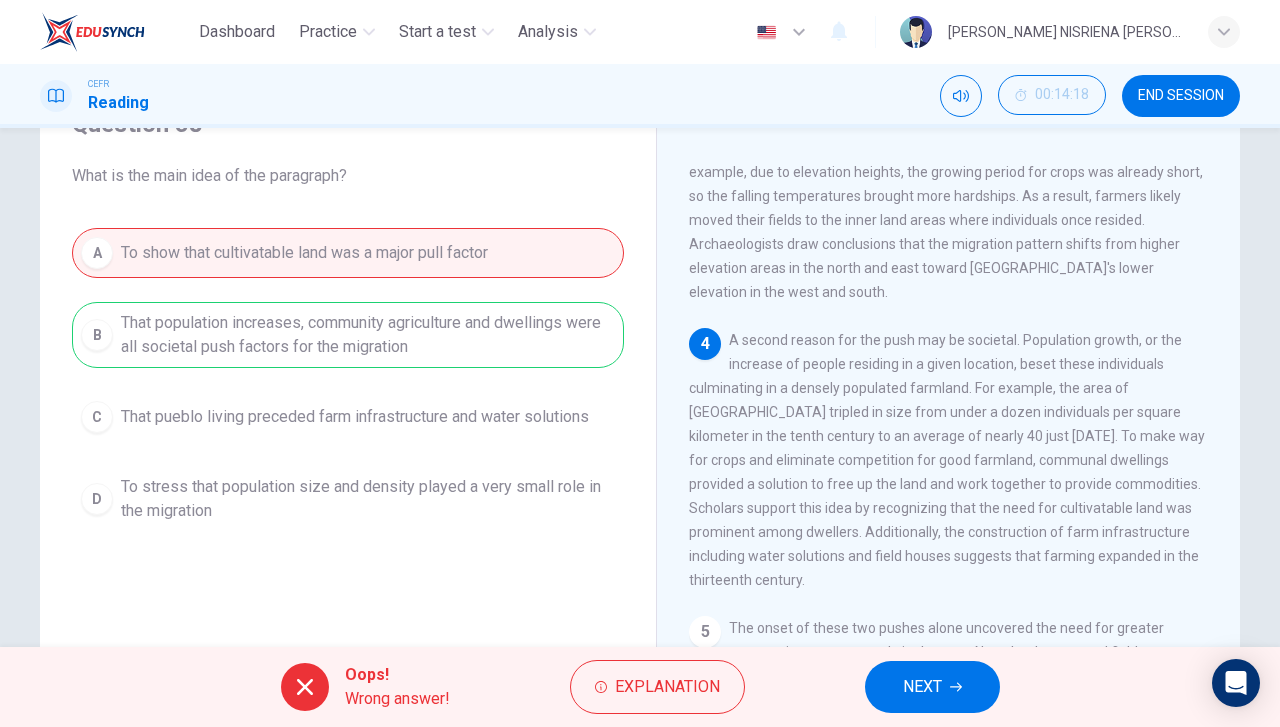 click on "NEXT" at bounding box center (932, 687) 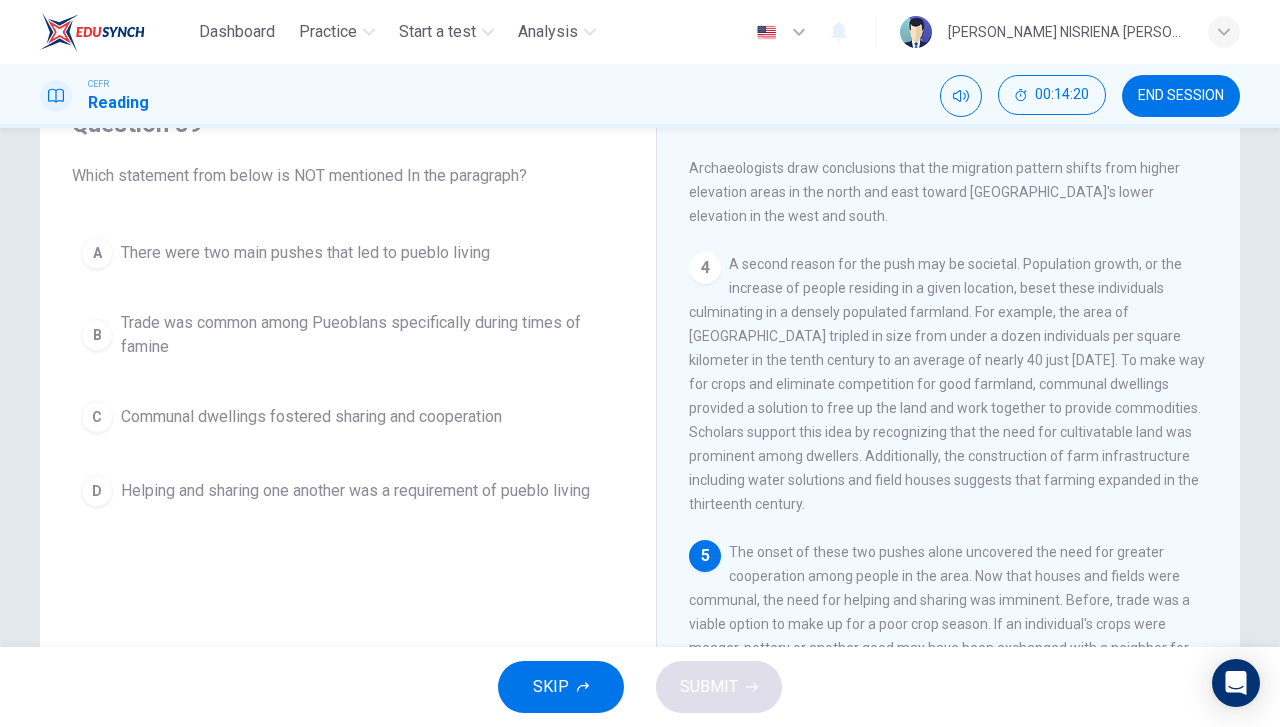 scroll, scrollTop: 647, scrollLeft: 0, axis: vertical 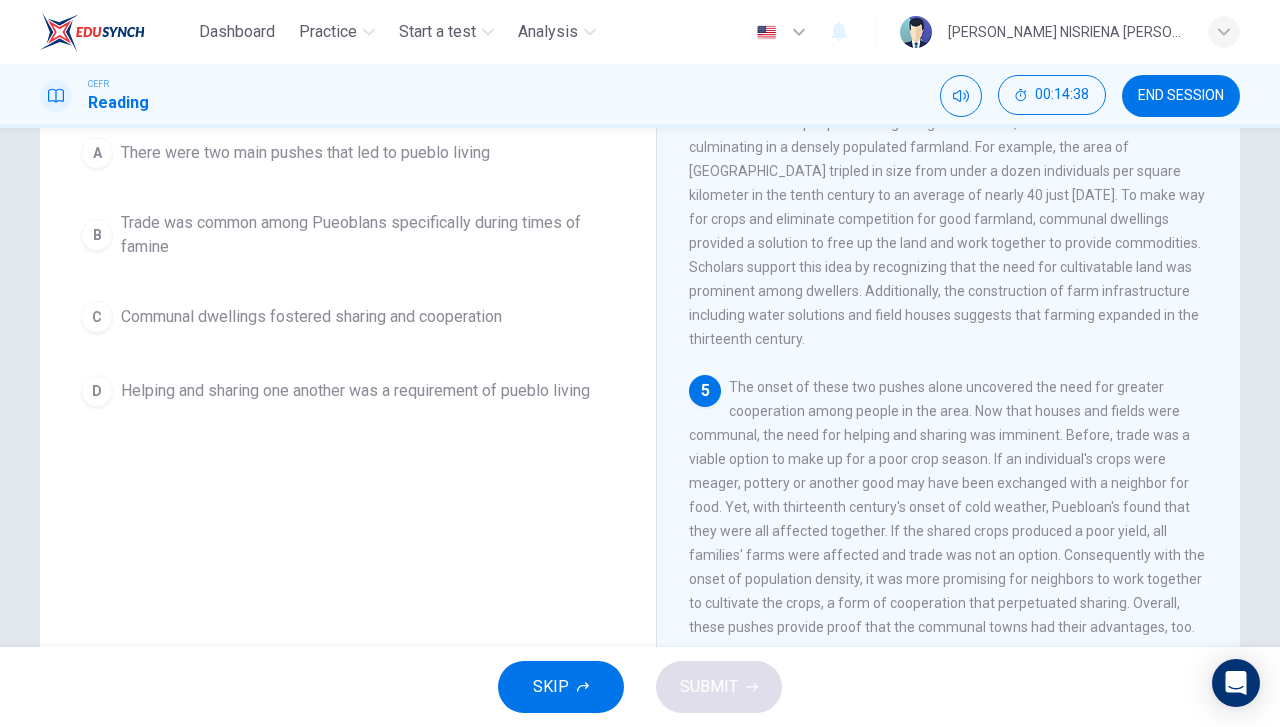 drag, startPoint x: 500, startPoint y: 248, endPoint x: 578, endPoint y: 293, distance: 90.04999 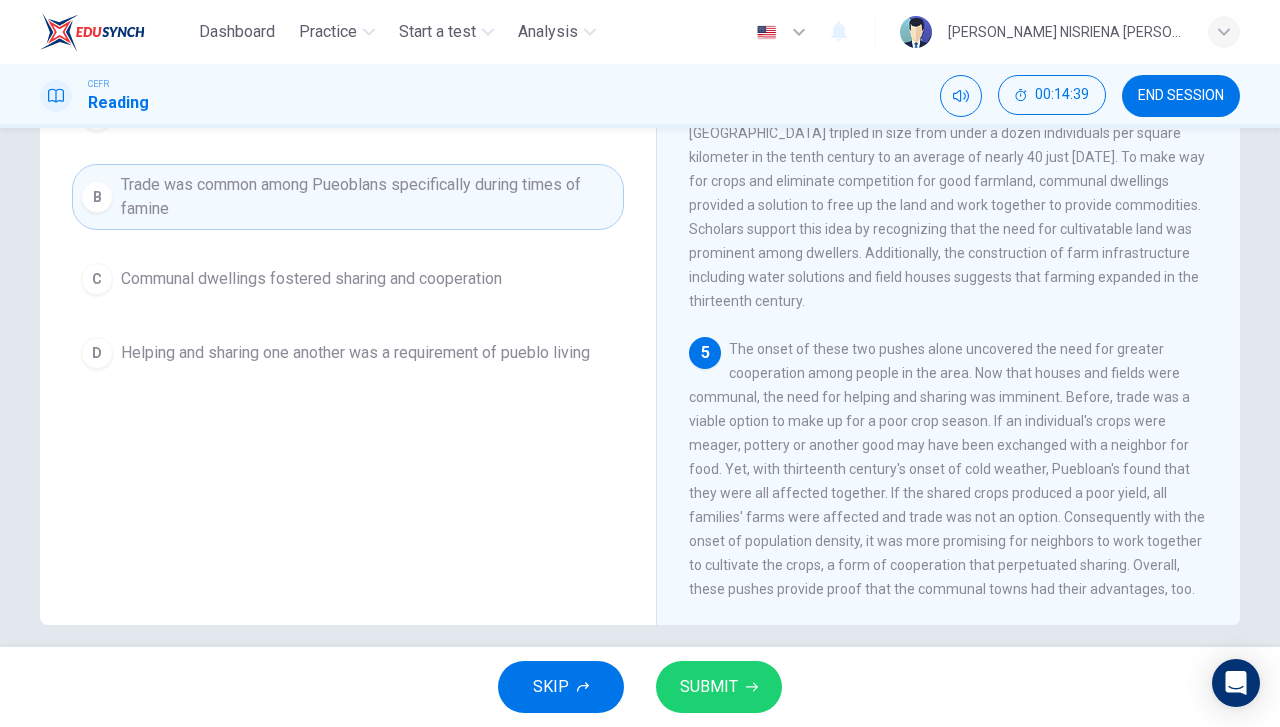 scroll, scrollTop: 256, scrollLeft: 0, axis: vertical 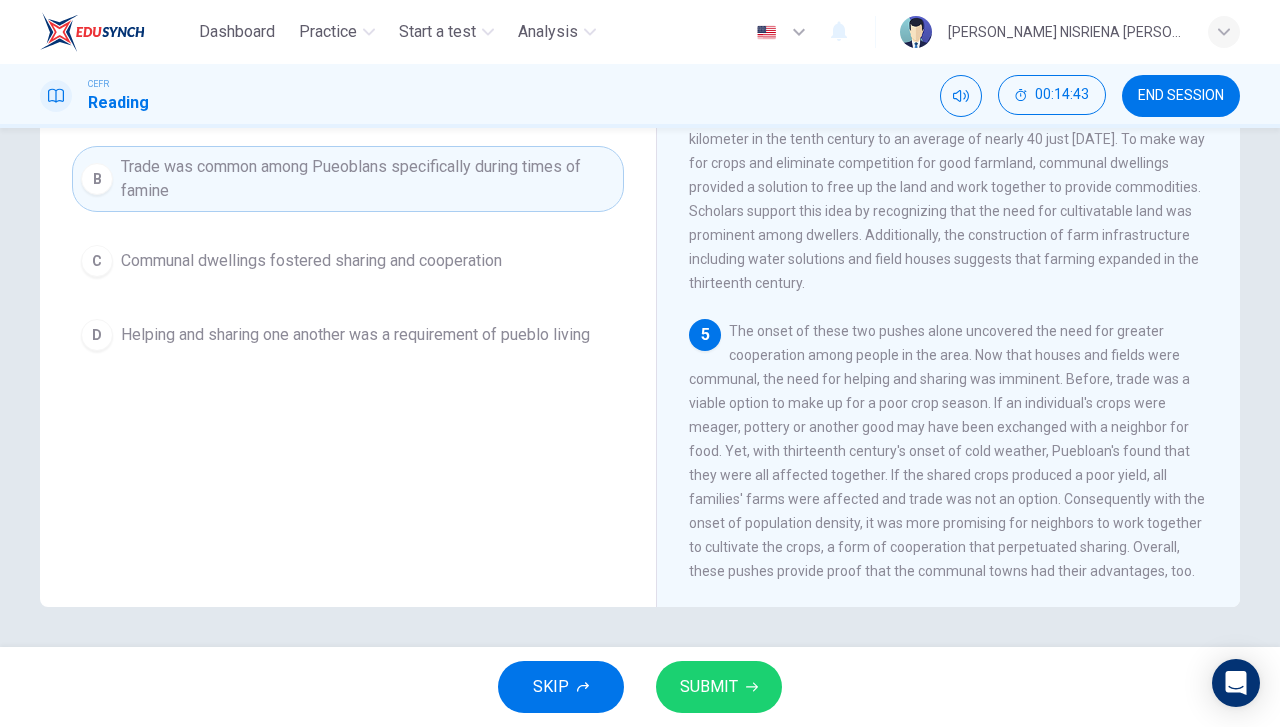 click on "C Communal dwellings fostered sharing and cooperation" at bounding box center [348, 261] 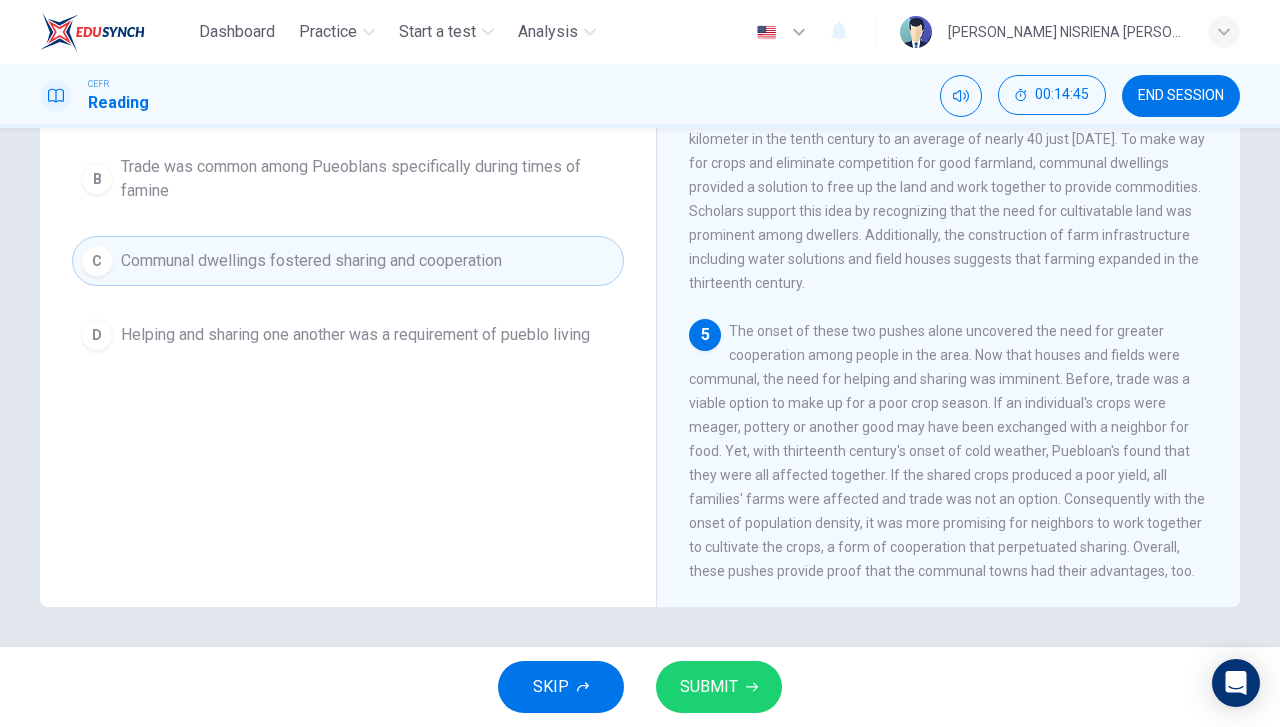 click on "D Helping and sharing one another was a requirement of pueblo living" at bounding box center (348, 335) 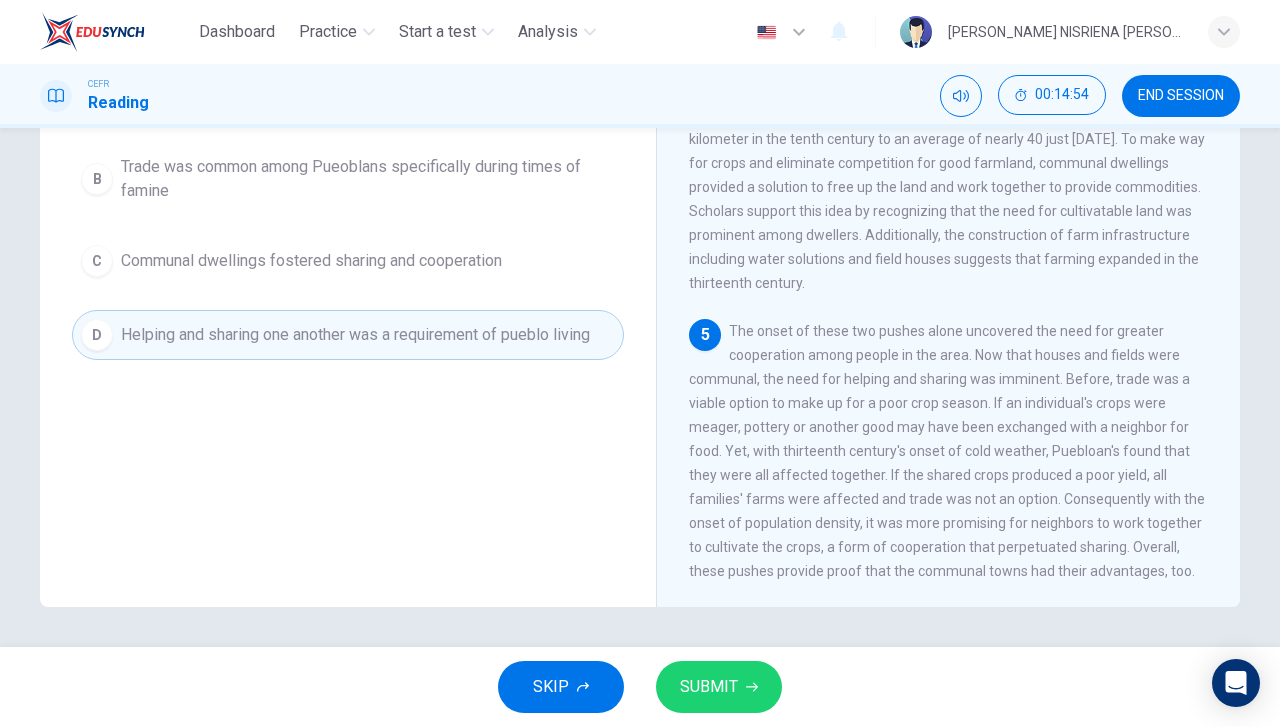 click on "A There were two main pushes that led to pueblo living B Trade was common among Pueoblans specifically during times of famine C Communal dwellings fostered sharing and cooperation D Helping and sharing one another was a requirement of pueblo living" at bounding box center (348, 216) 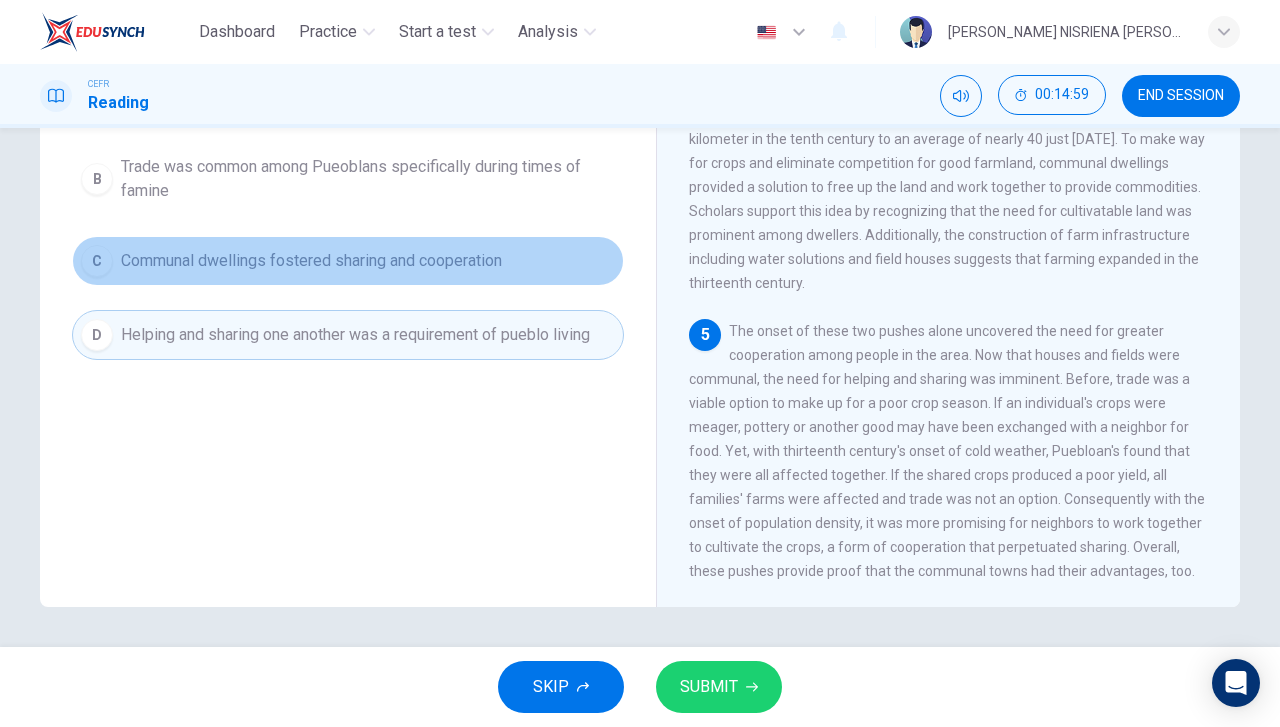 click on "Communal dwellings fostered sharing and cooperation" at bounding box center [311, 261] 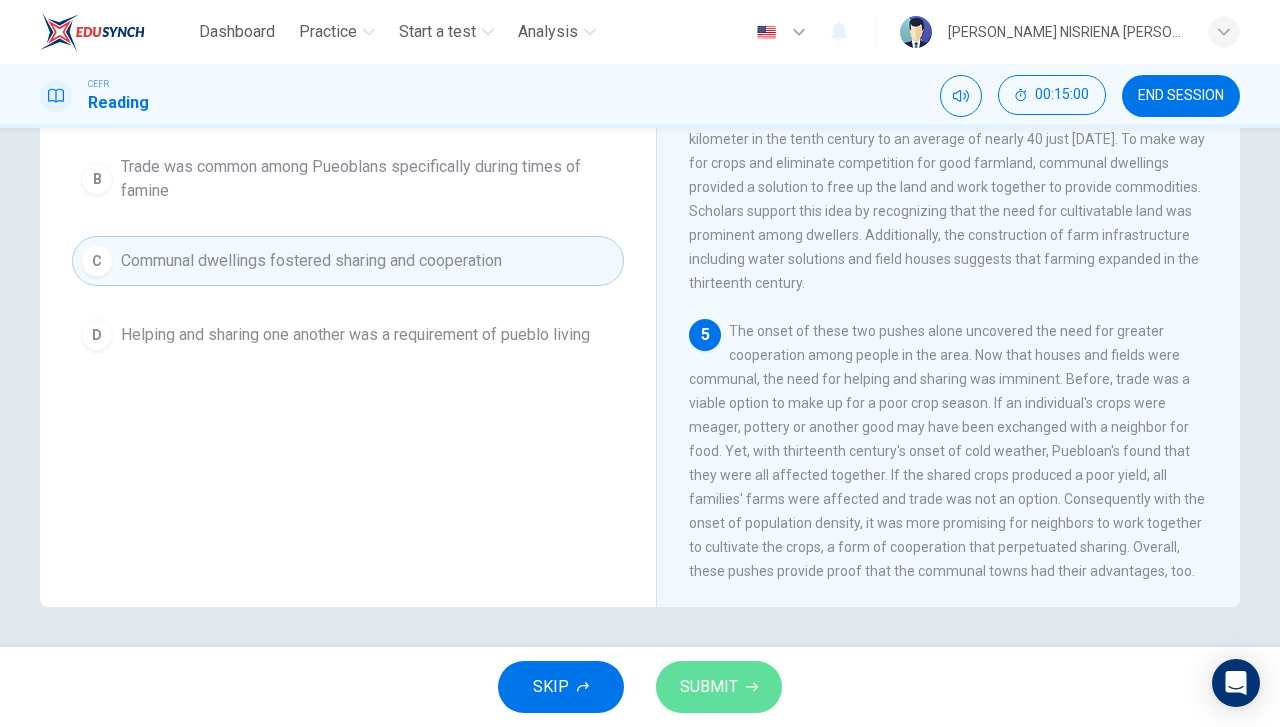 click on "SUBMIT" at bounding box center [719, 687] 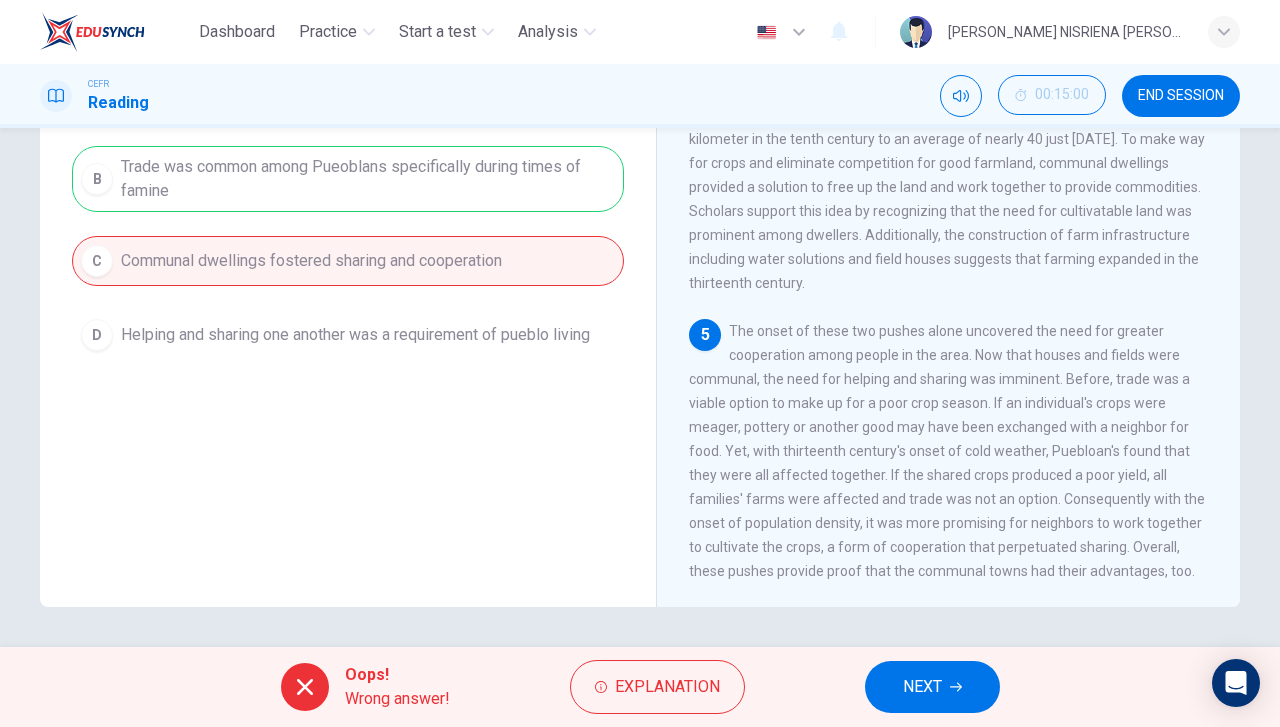 click on "NEXT" at bounding box center [932, 687] 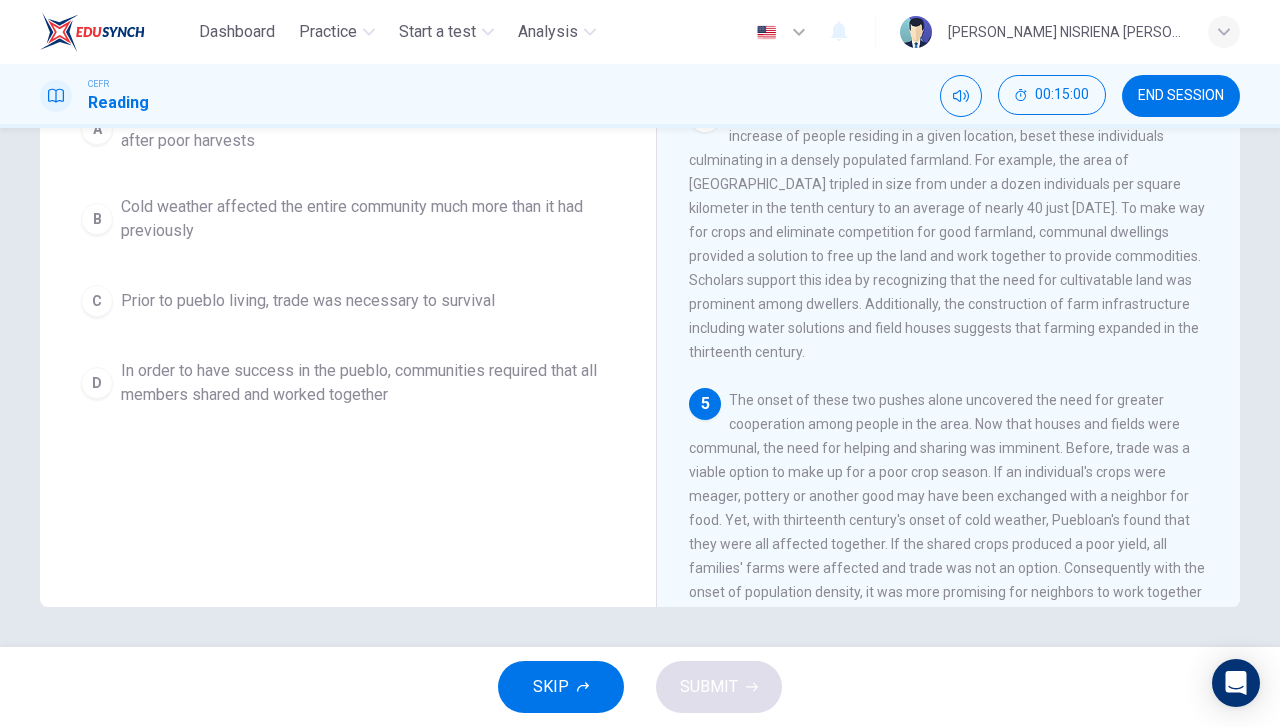 scroll, scrollTop: 347, scrollLeft: 0, axis: vertical 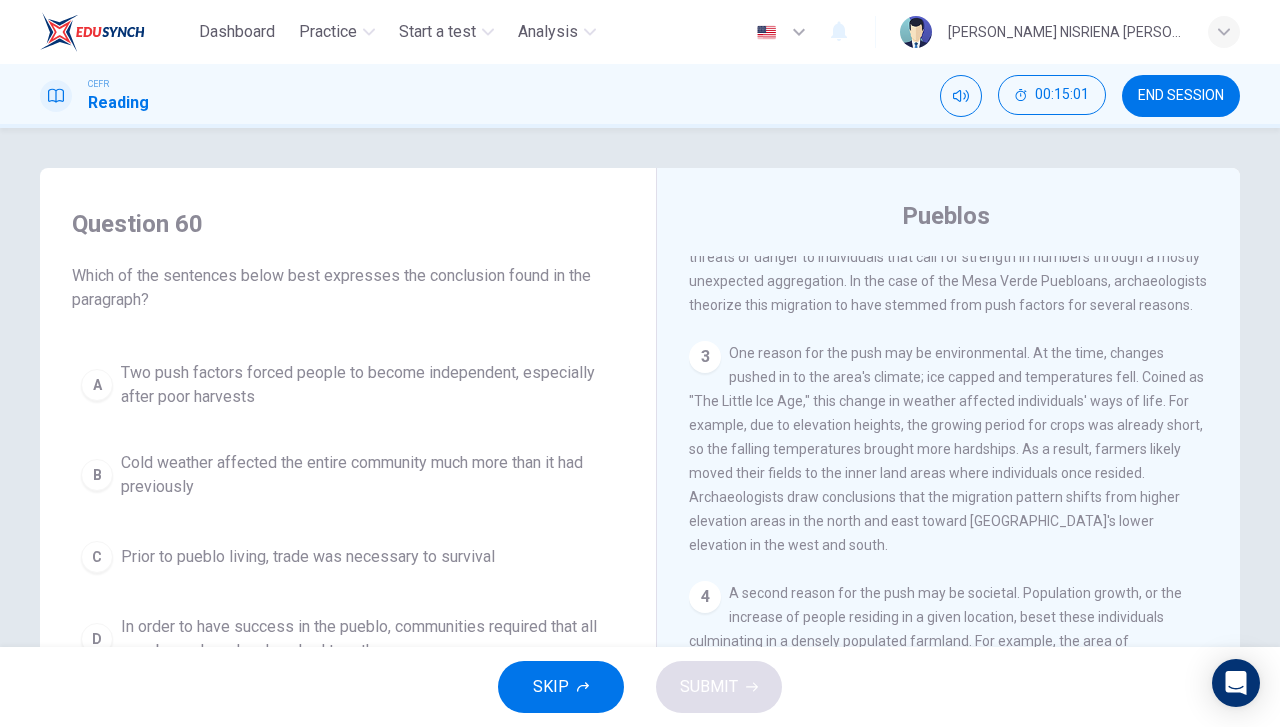 click on "END SESSION" at bounding box center (1181, 96) 